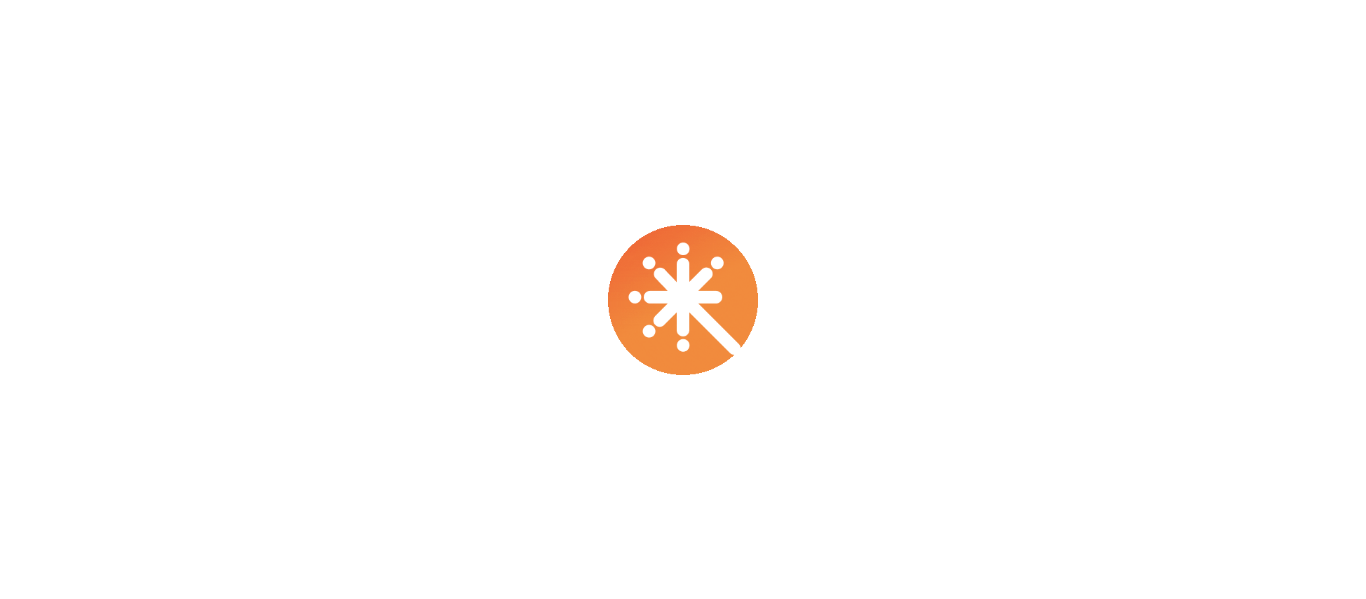 scroll, scrollTop: 0, scrollLeft: 0, axis: both 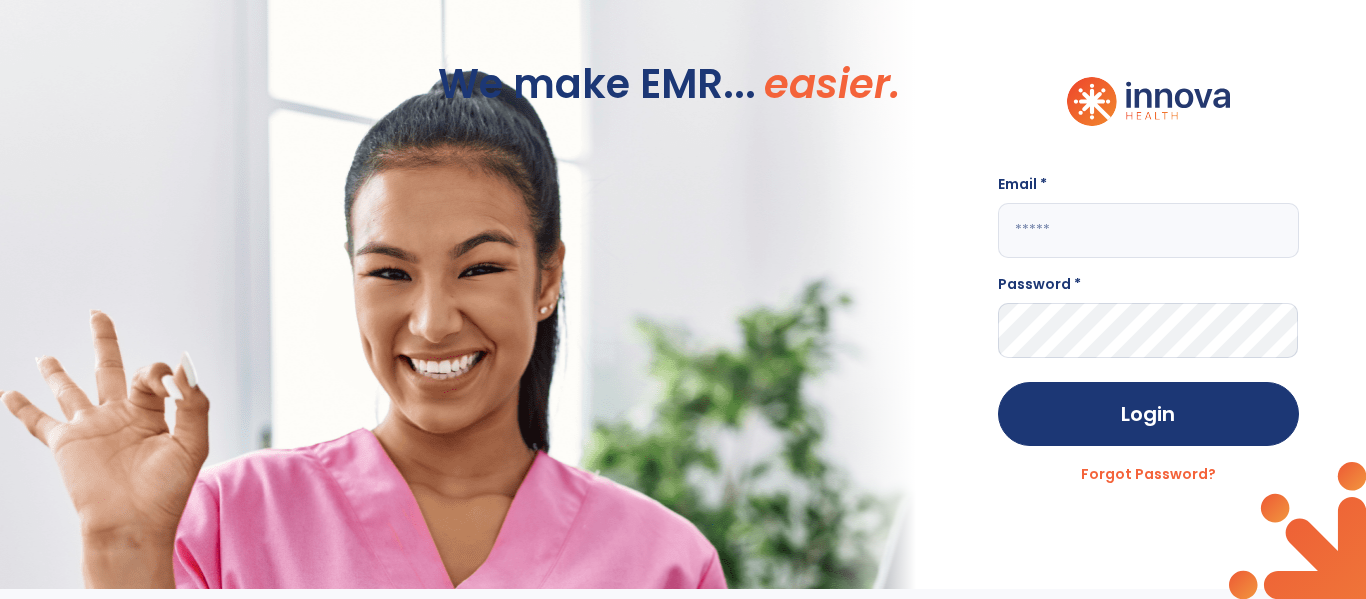 click 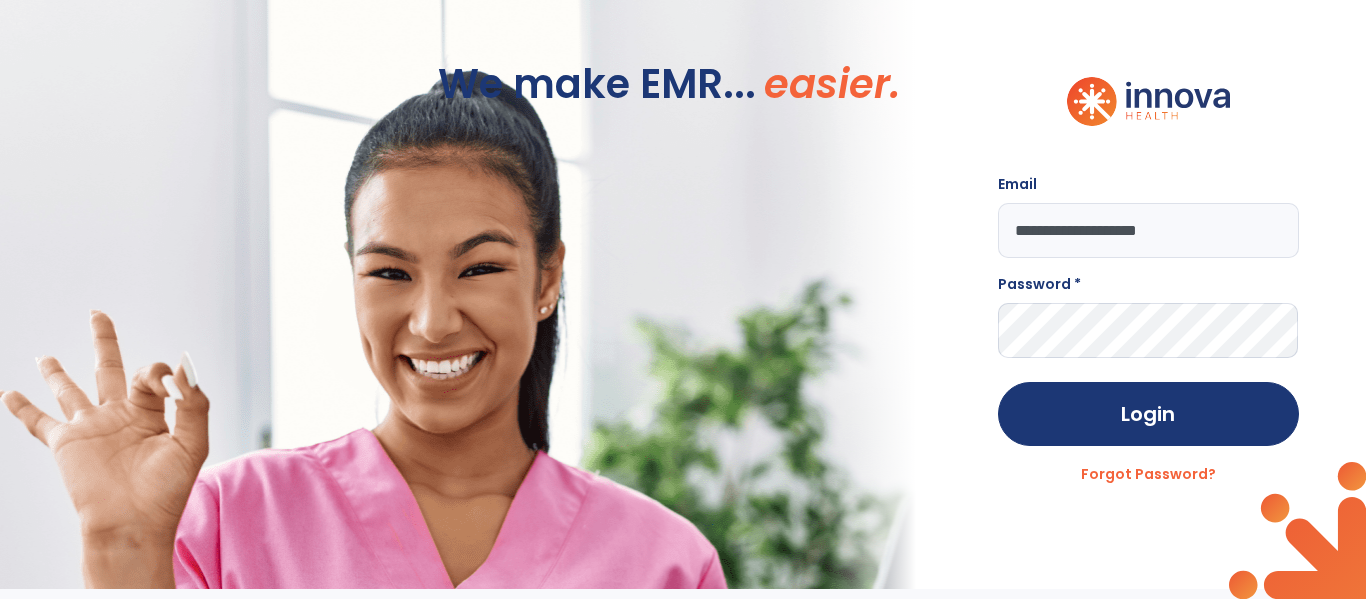 type on "**********" 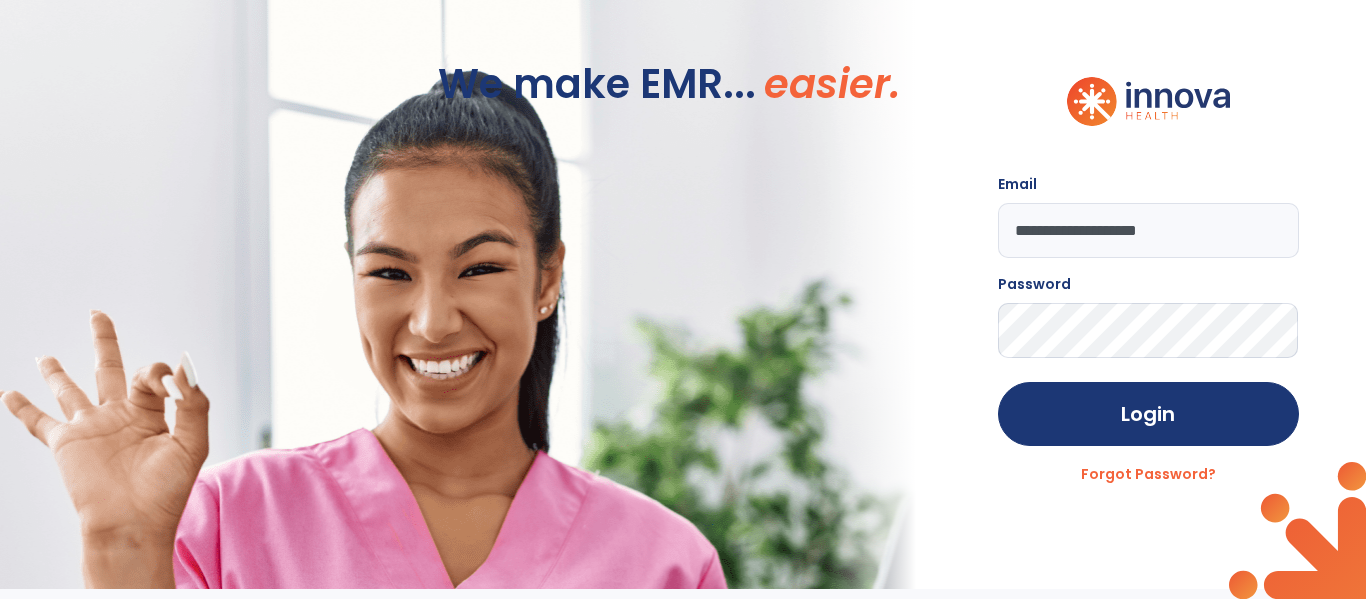 click on "Login" 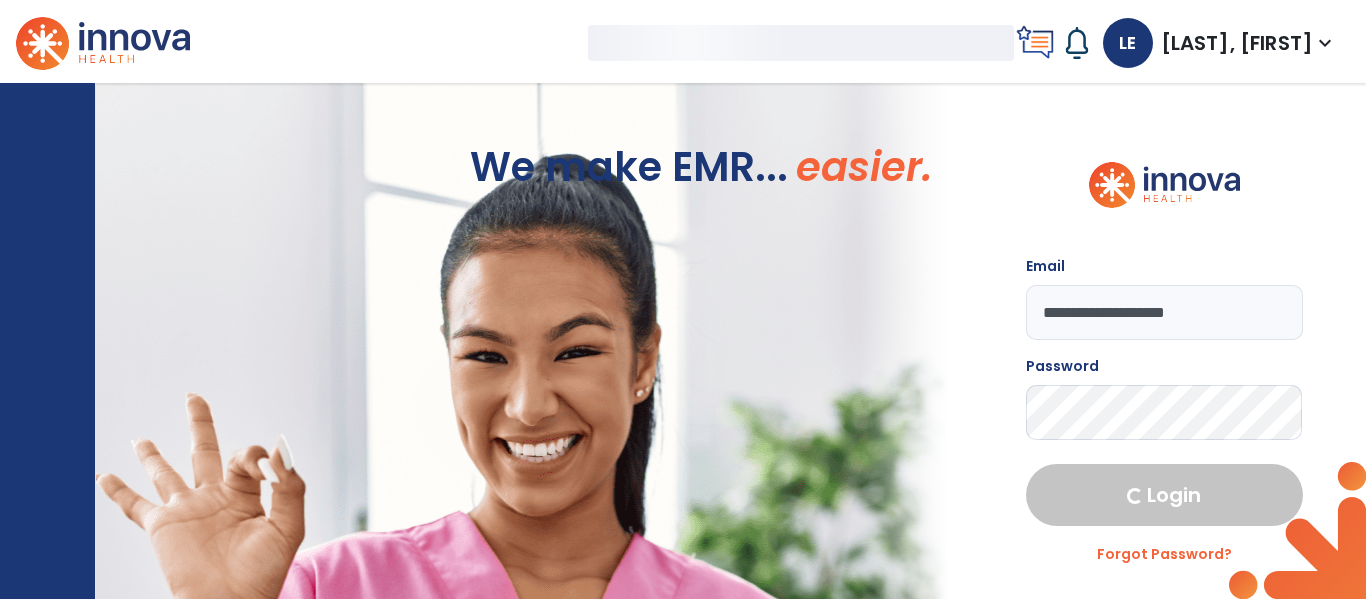 select on "****" 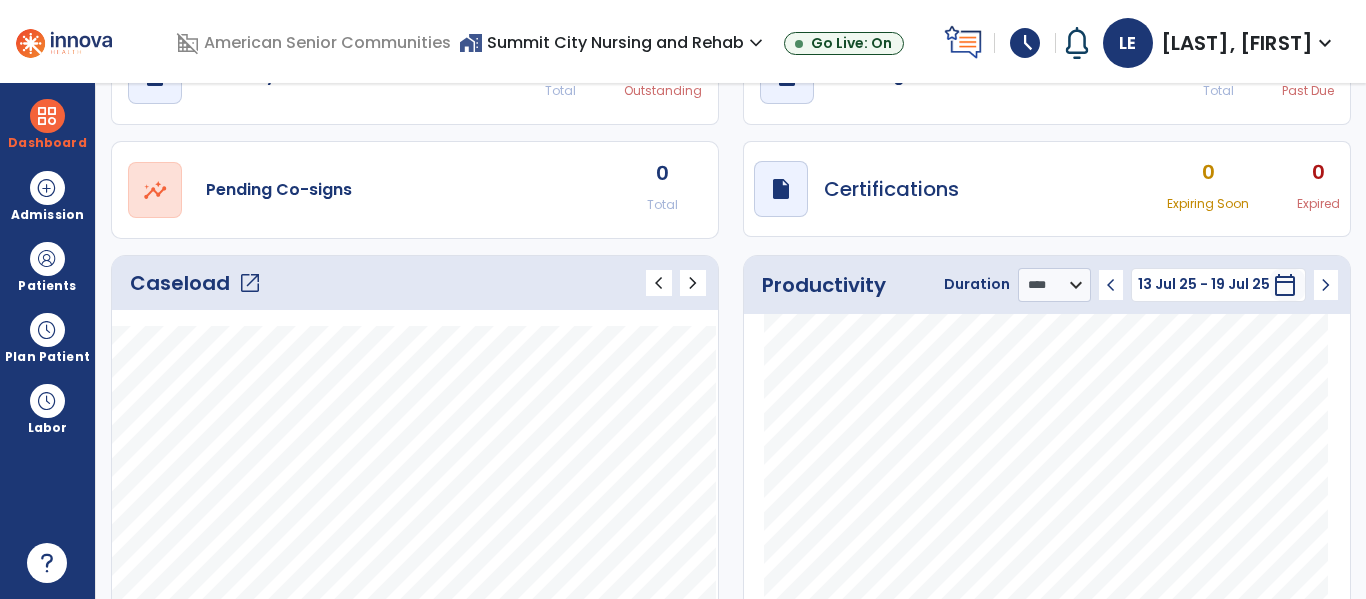 scroll, scrollTop: 102, scrollLeft: 0, axis: vertical 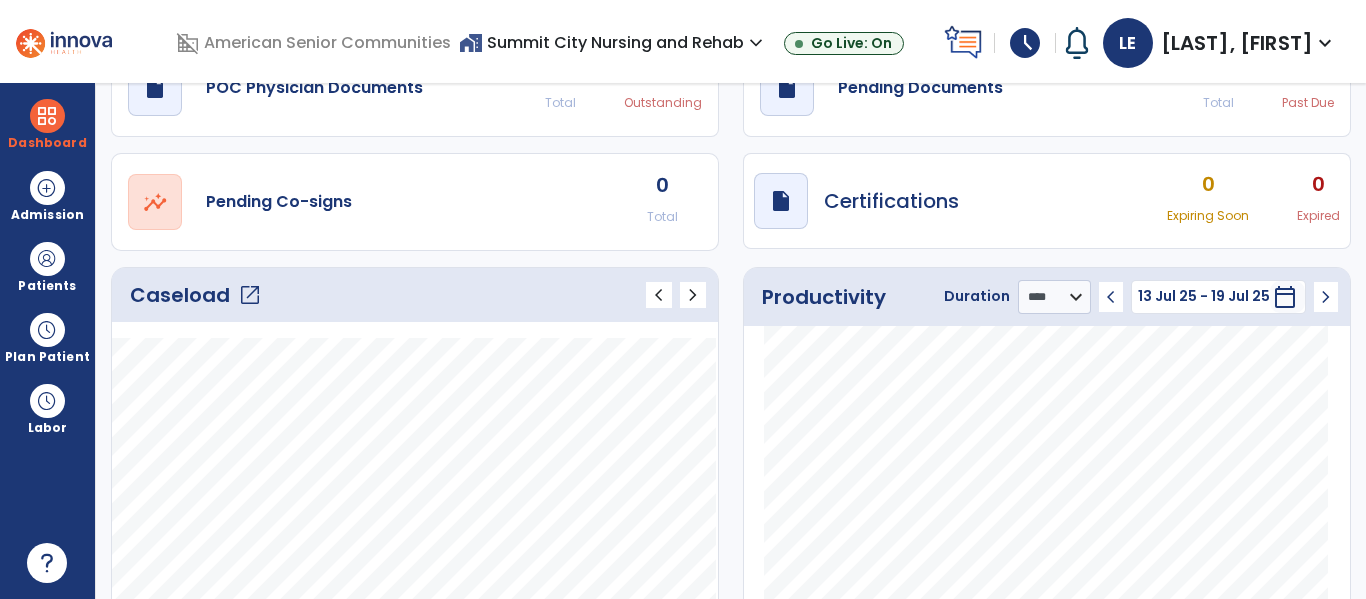 click on "open_in_new" 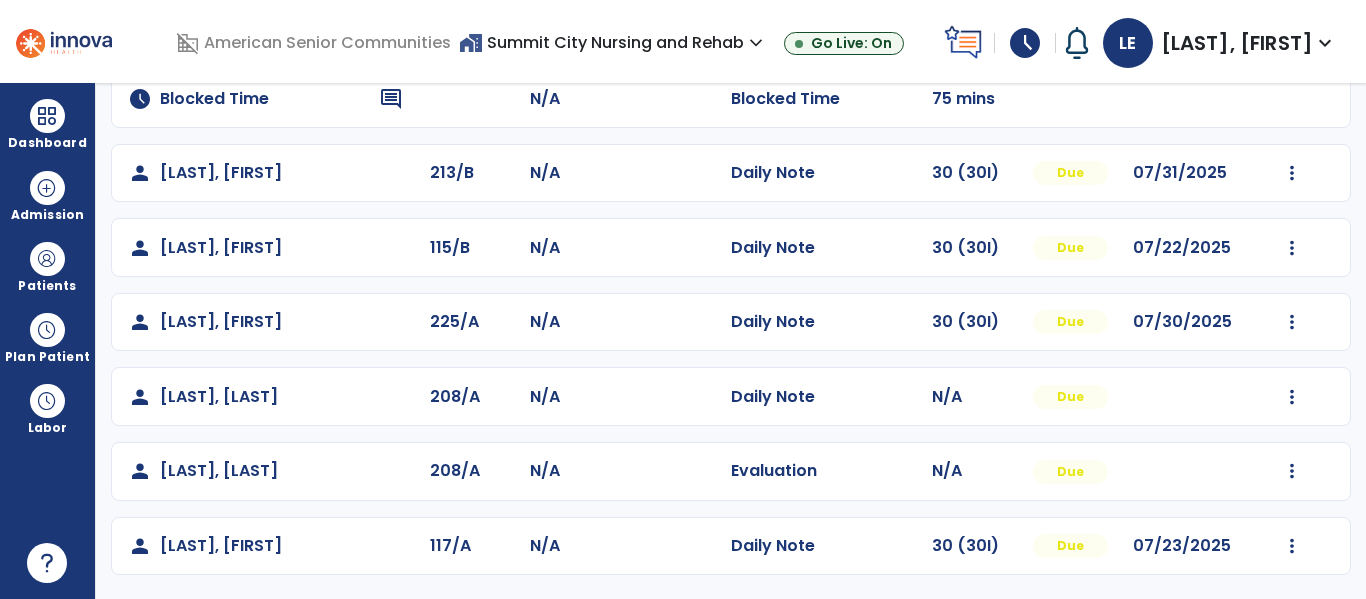 scroll, scrollTop: 0, scrollLeft: 0, axis: both 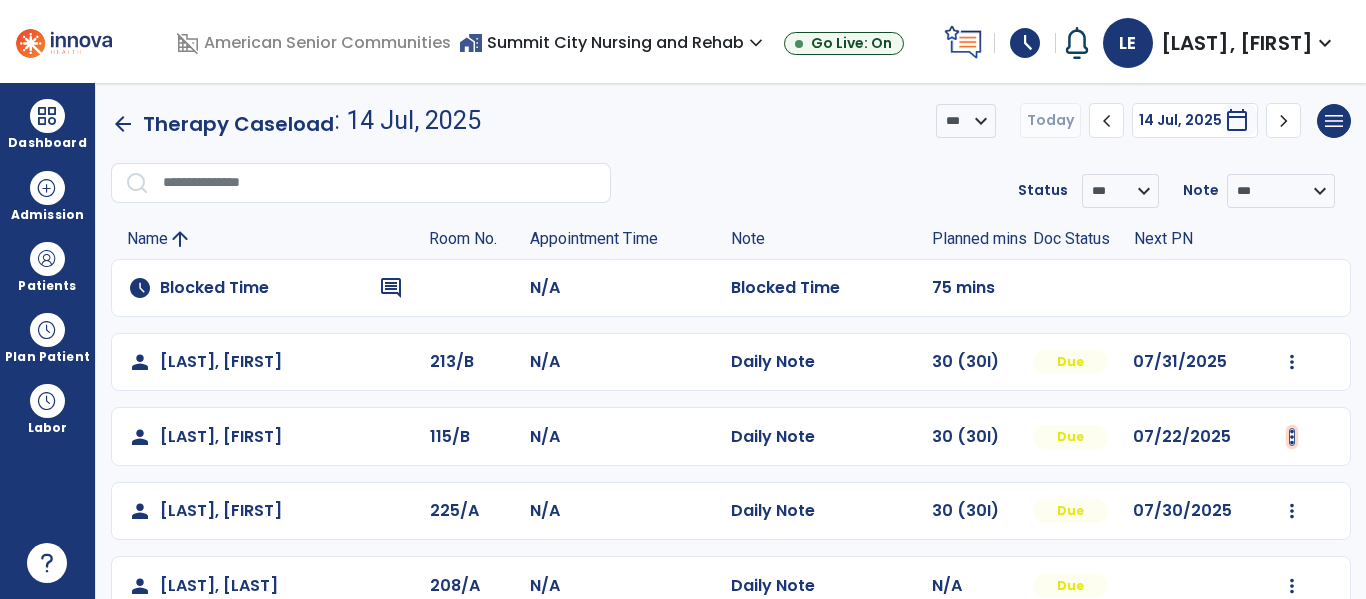 click at bounding box center [1292, 362] 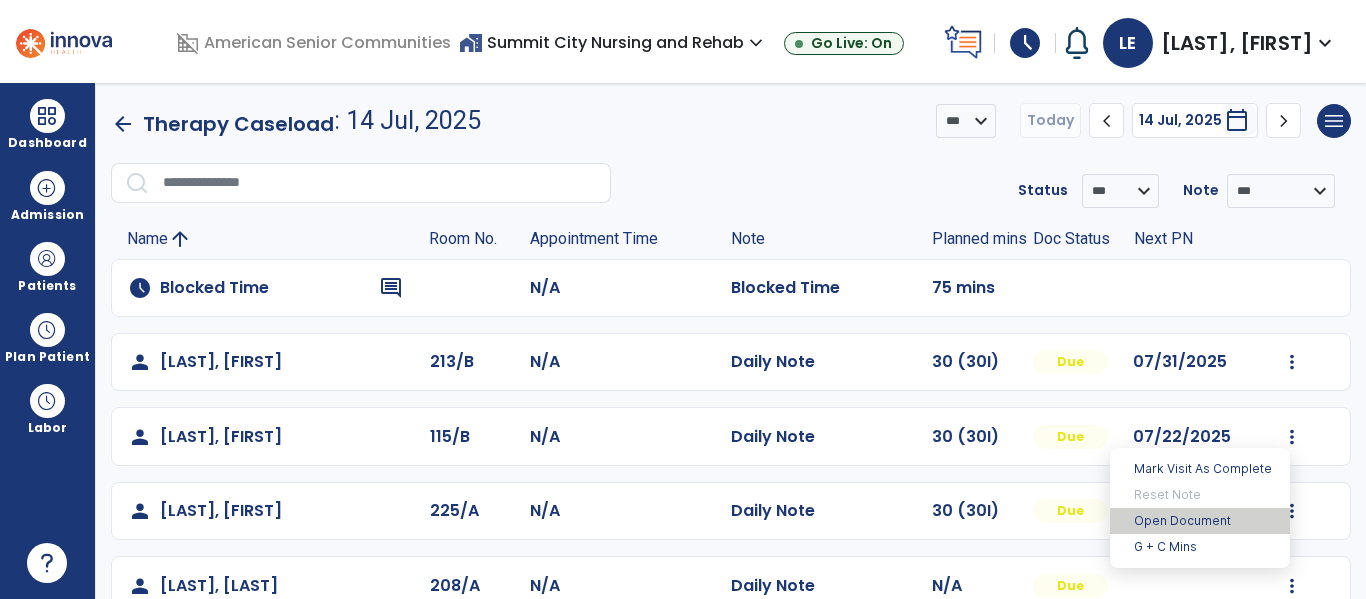 click on "Open Document" at bounding box center [1200, 521] 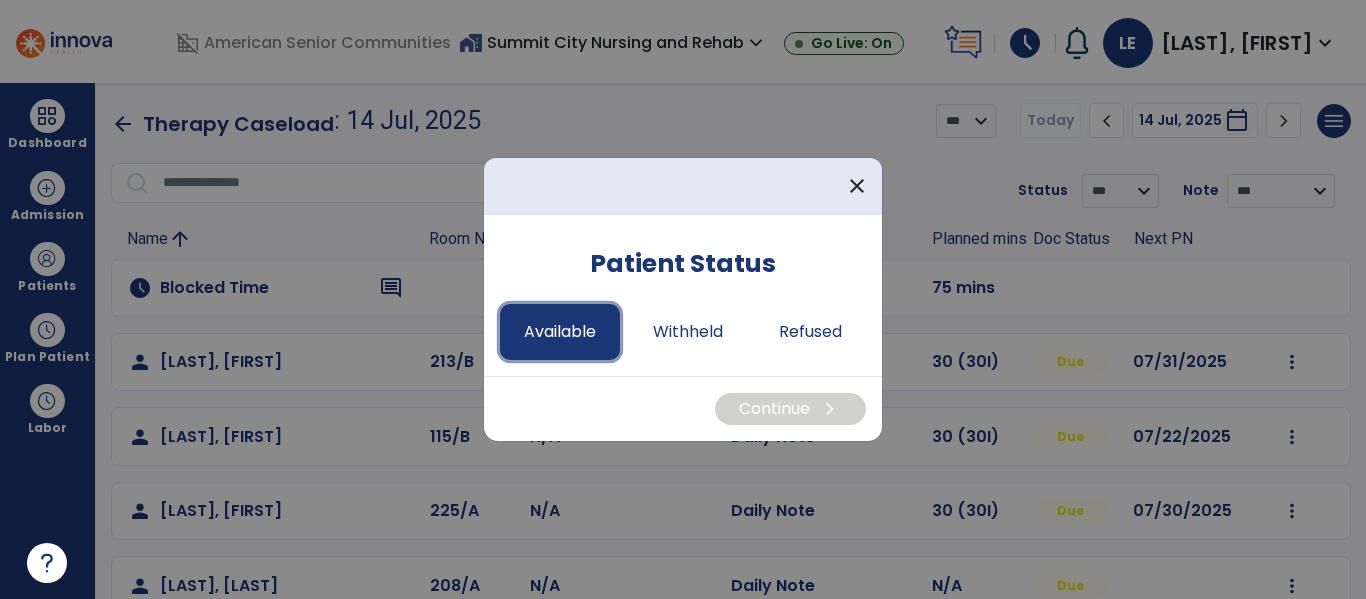 click on "Available" at bounding box center (560, 332) 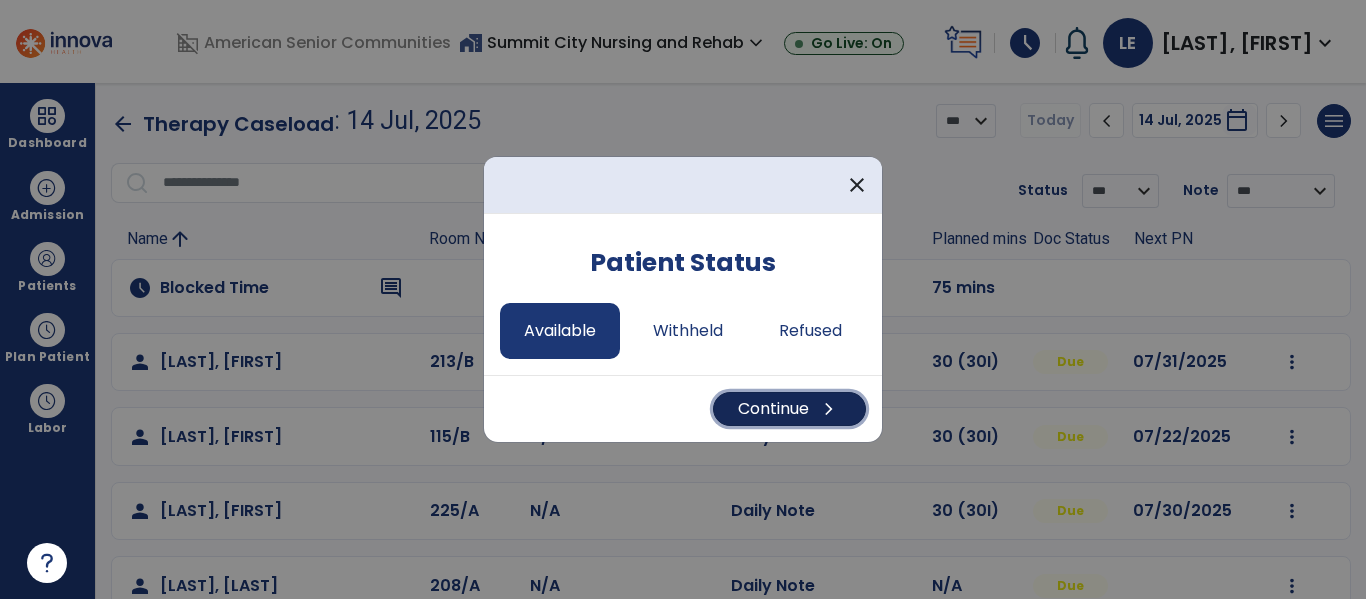 click on "Continue   chevron_right" at bounding box center (789, 409) 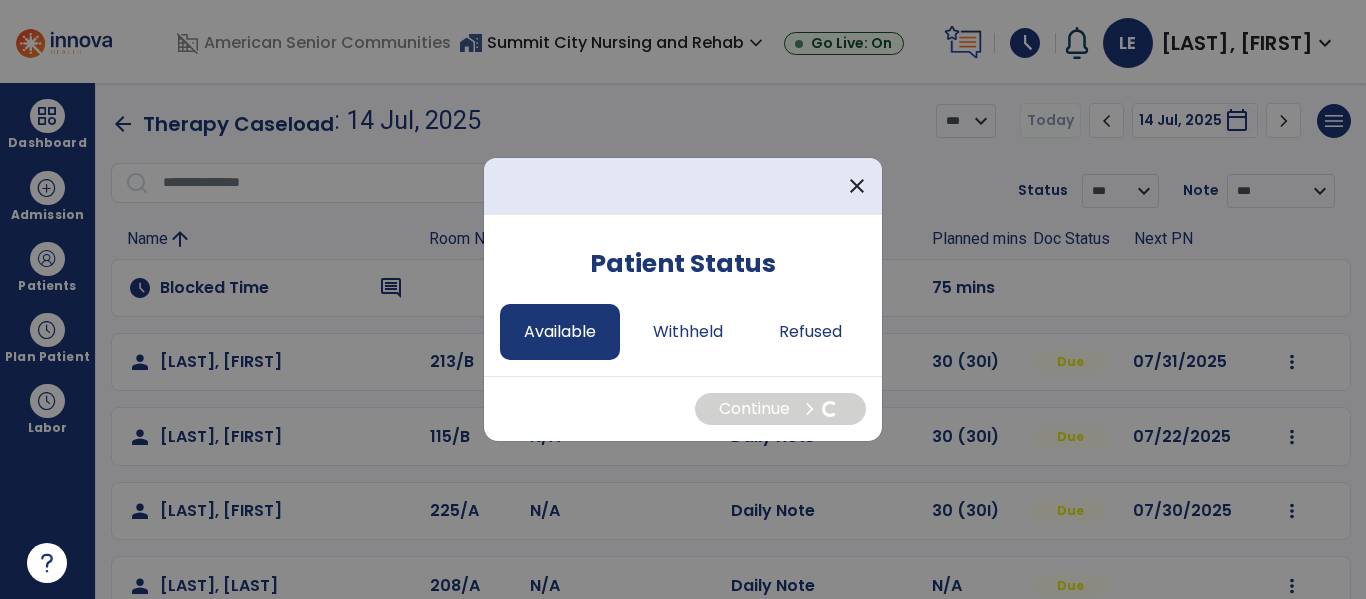 select on "*" 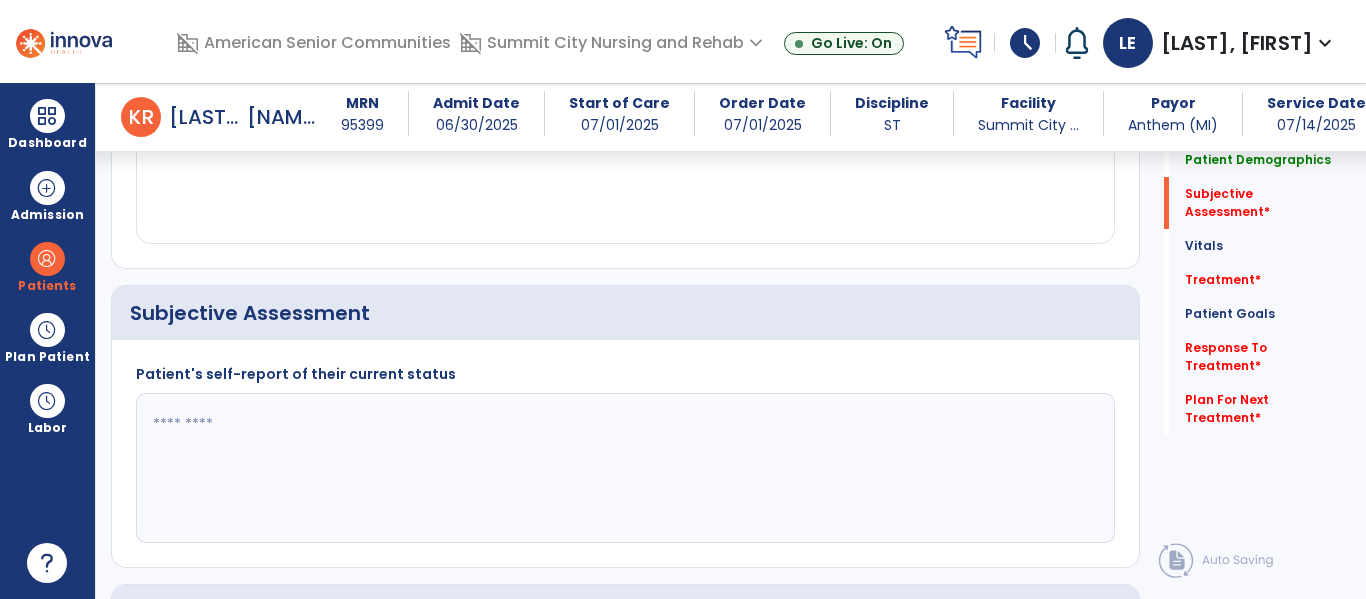 scroll, scrollTop: 354, scrollLeft: 0, axis: vertical 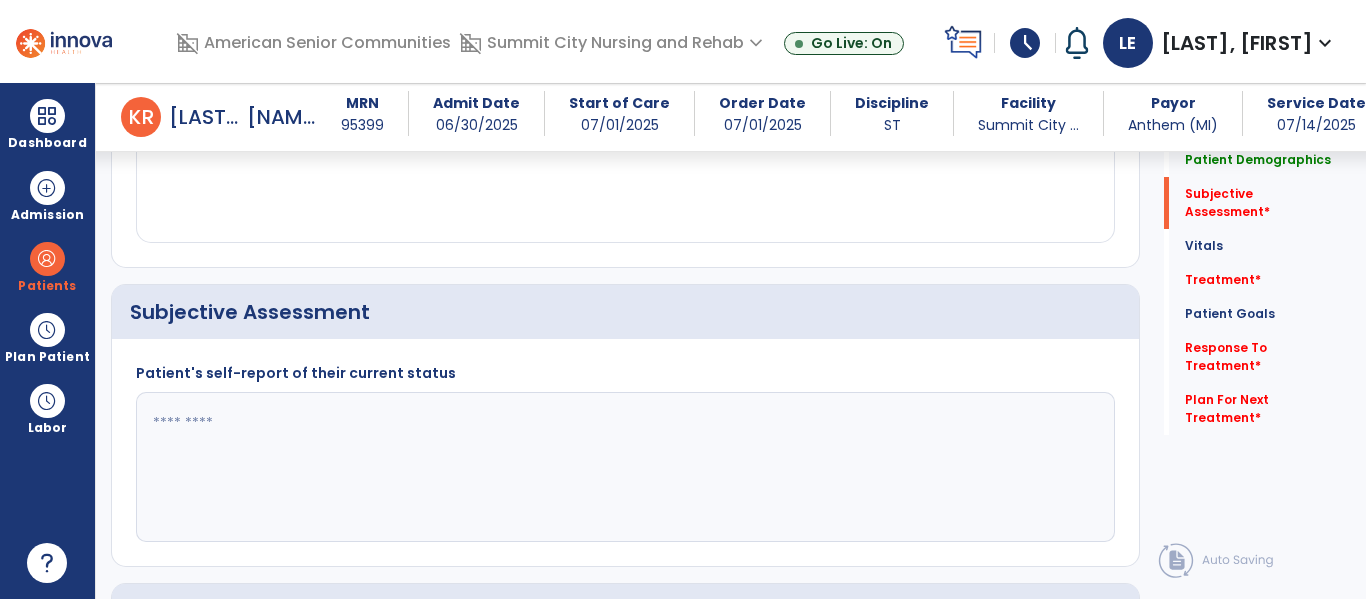 click 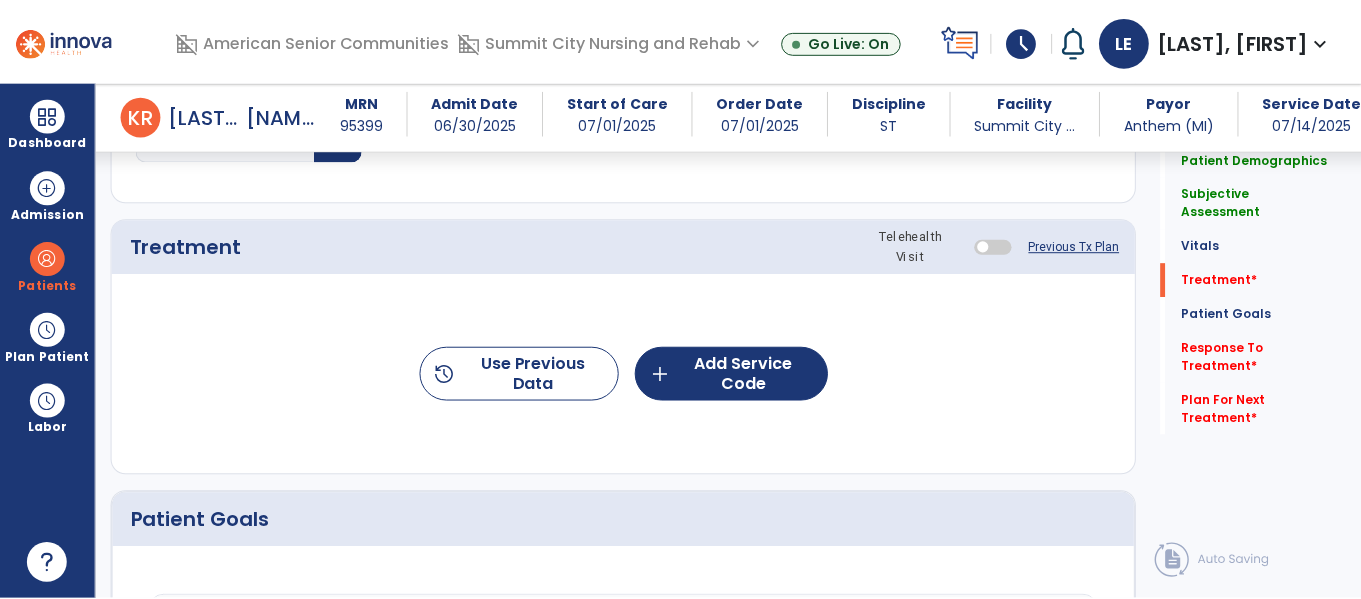 scroll, scrollTop: 1147, scrollLeft: 0, axis: vertical 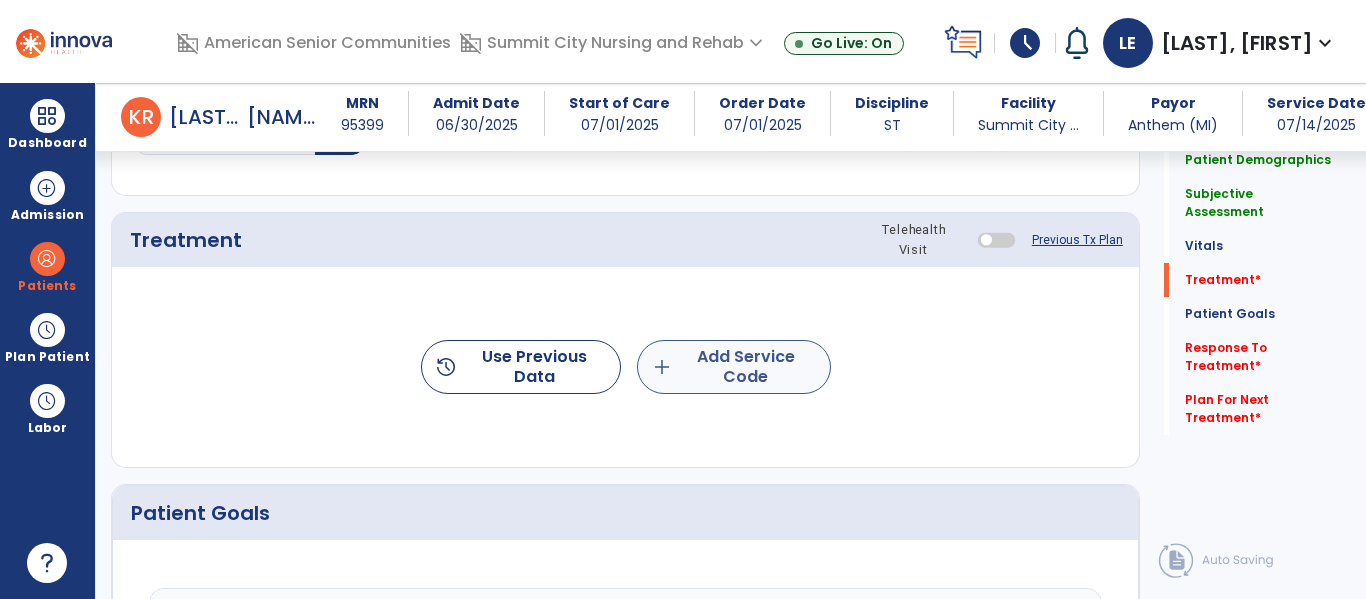 type on "**********" 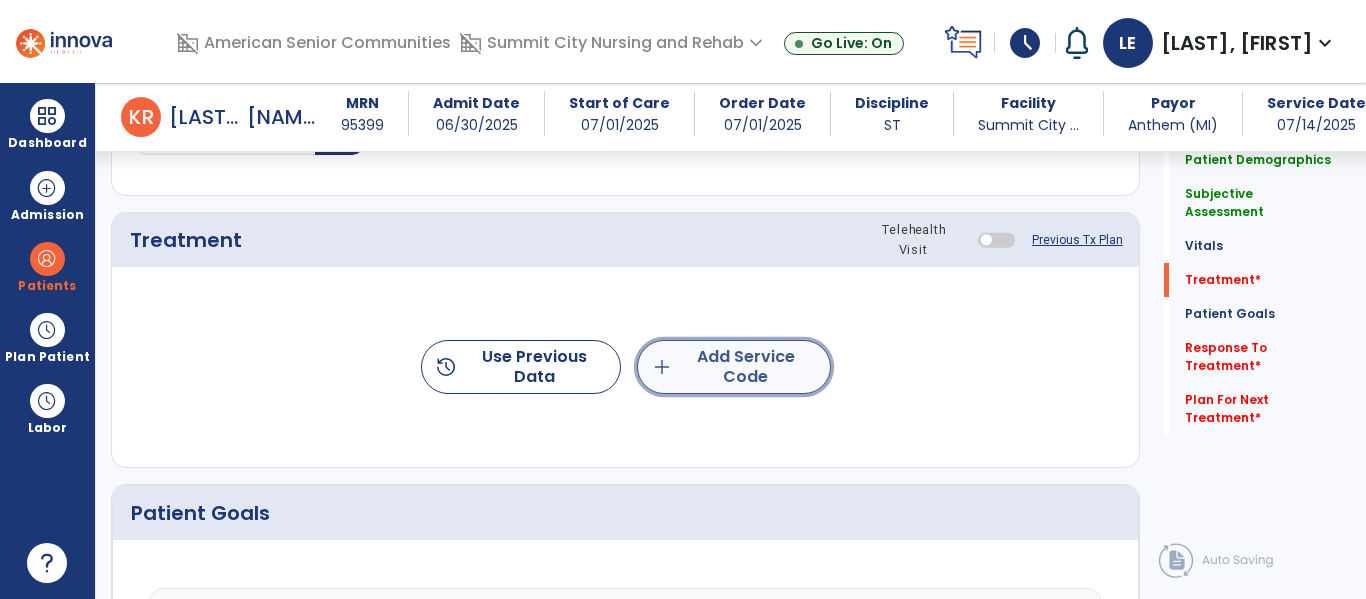 click on "add  Add Service Code" 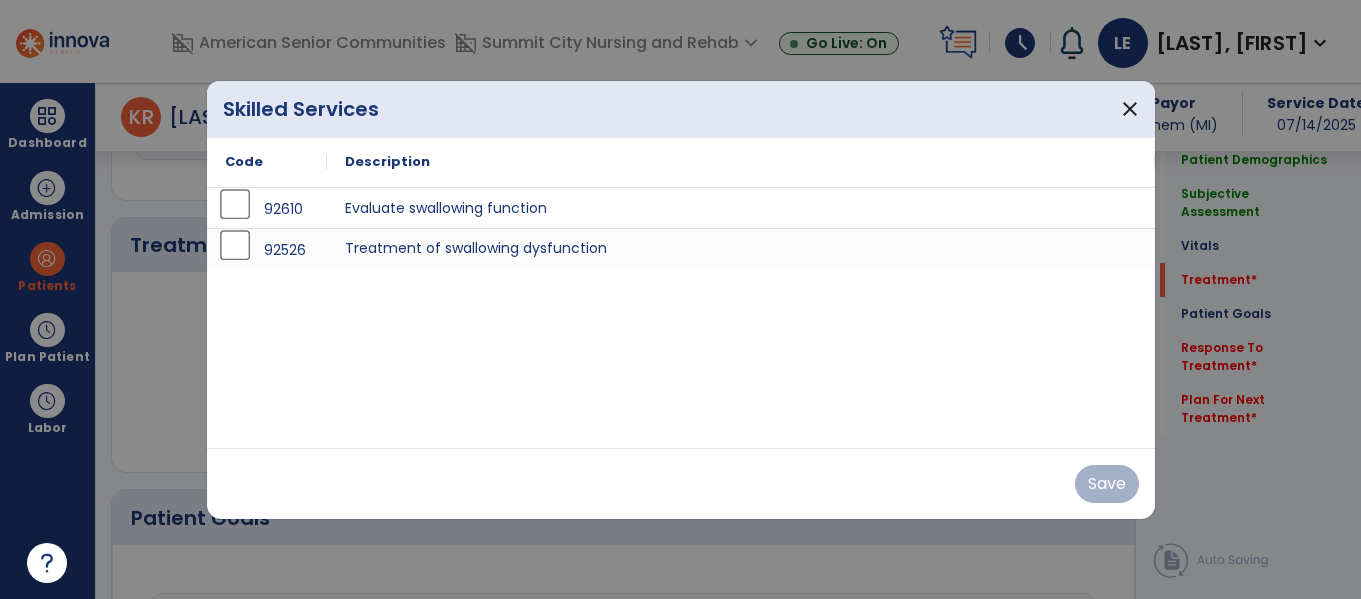 scroll, scrollTop: 1147, scrollLeft: 0, axis: vertical 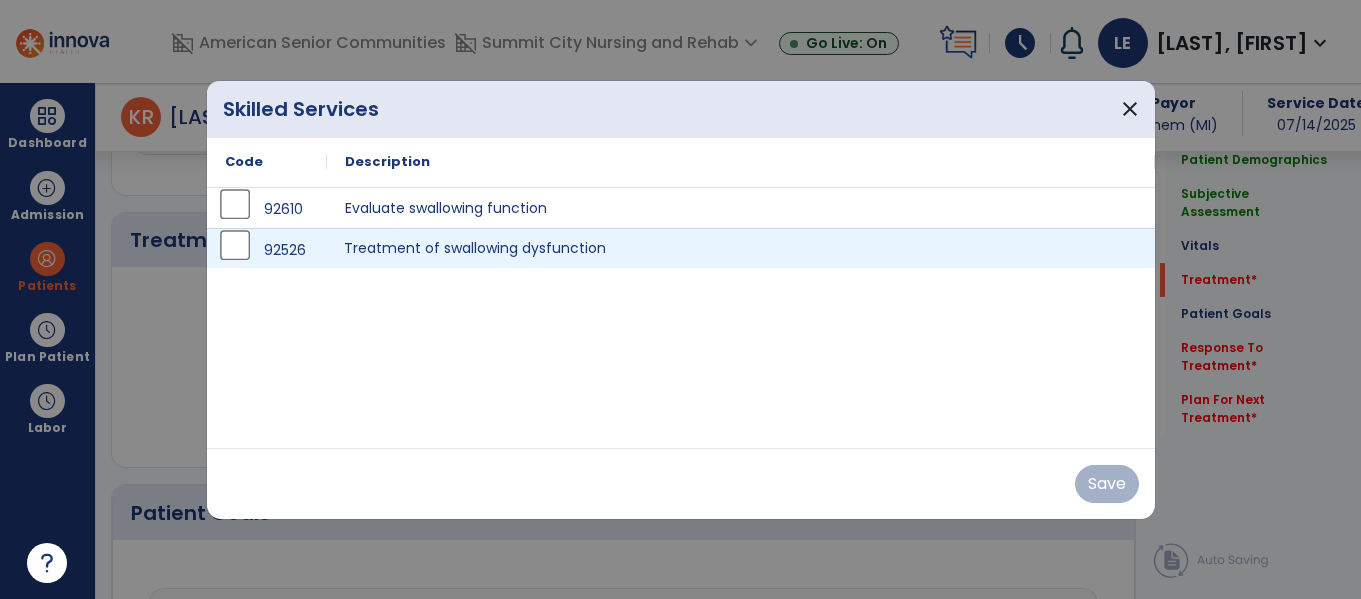 click on "Treatment of swallowing dysfunction" at bounding box center (741, 248) 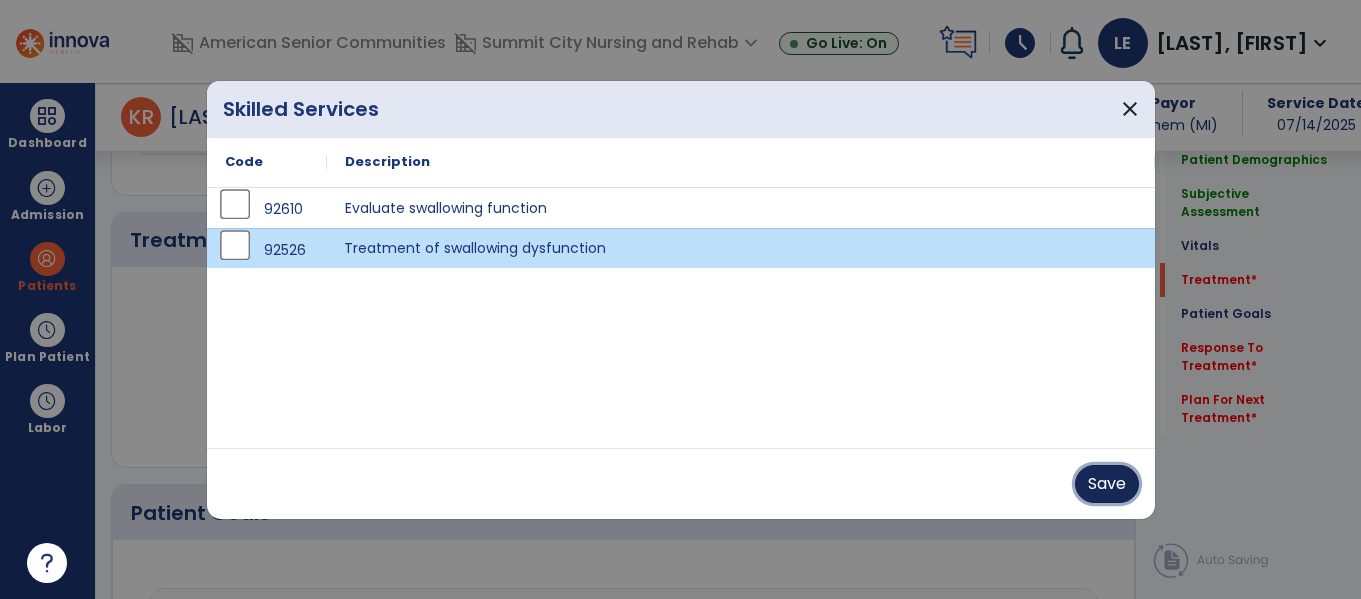 click on "Save" at bounding box center [1107, 484] 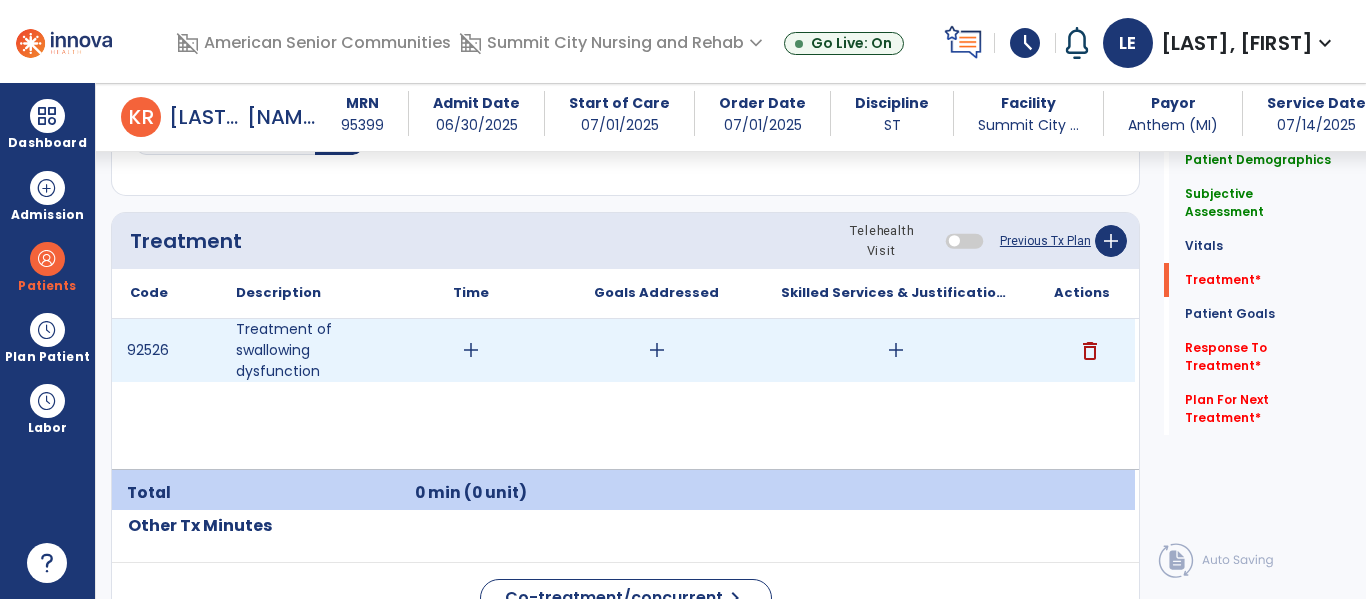 click on "add" at bounding box center [471, 350] 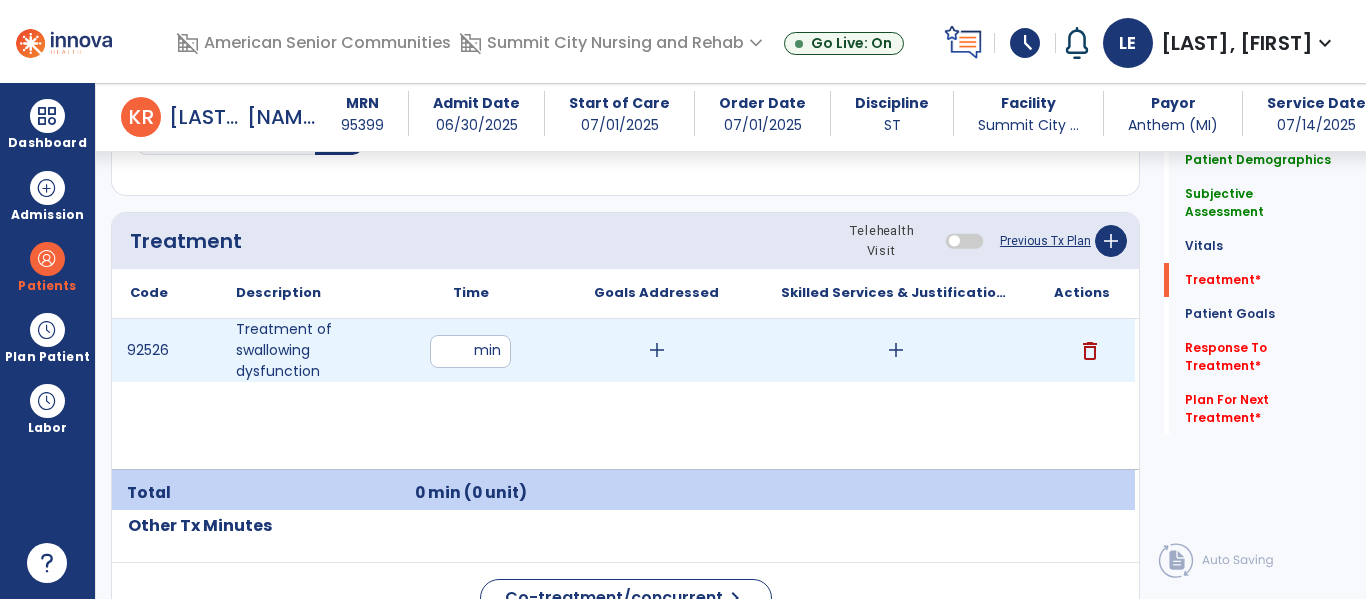 type on "**" 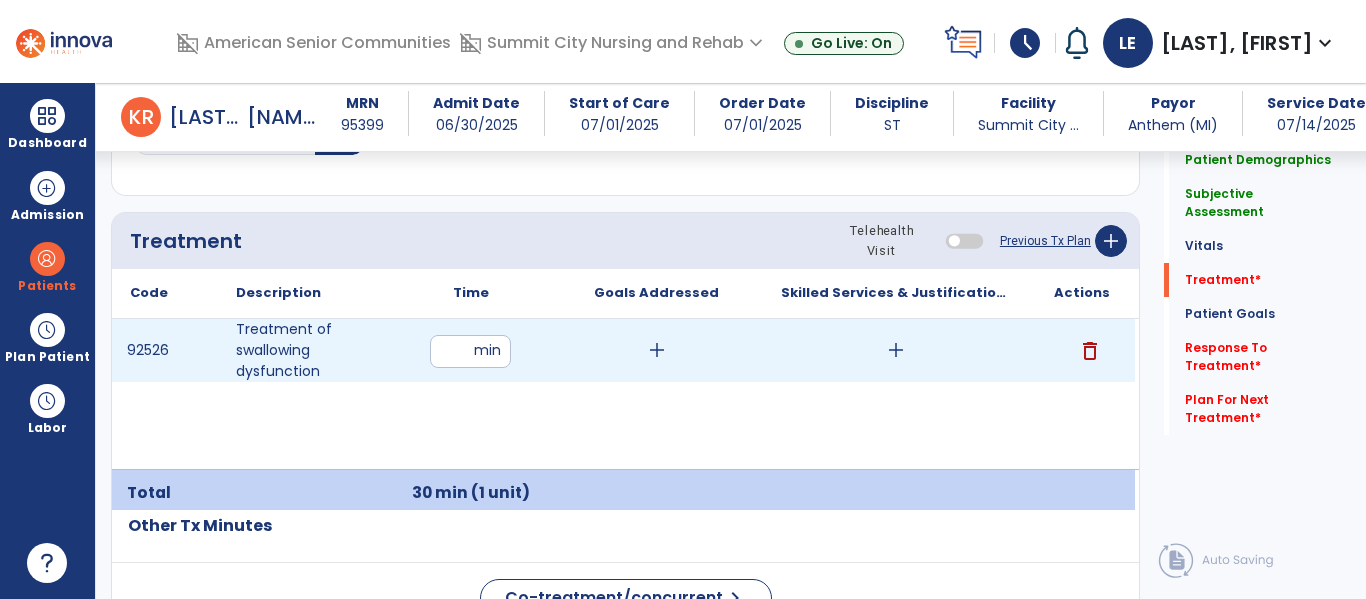 click on "add" at bounding box center [657, 350] 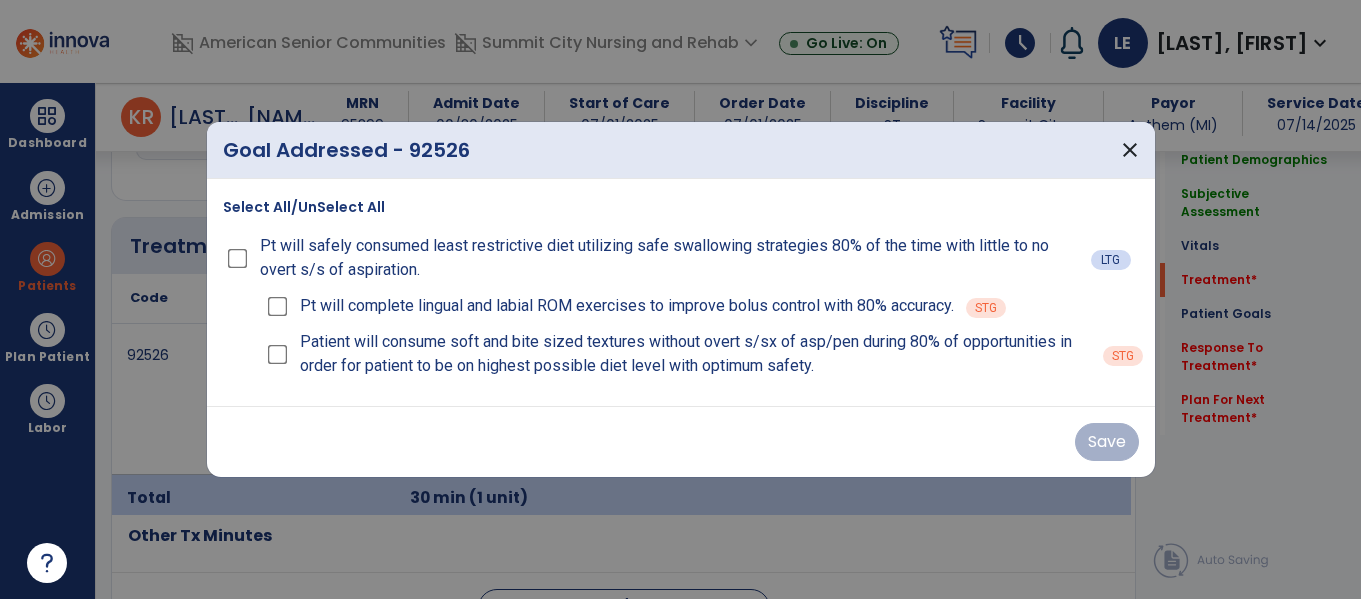scroll, scrollTop: 1147, scrollLeft: 0, axis: vertical 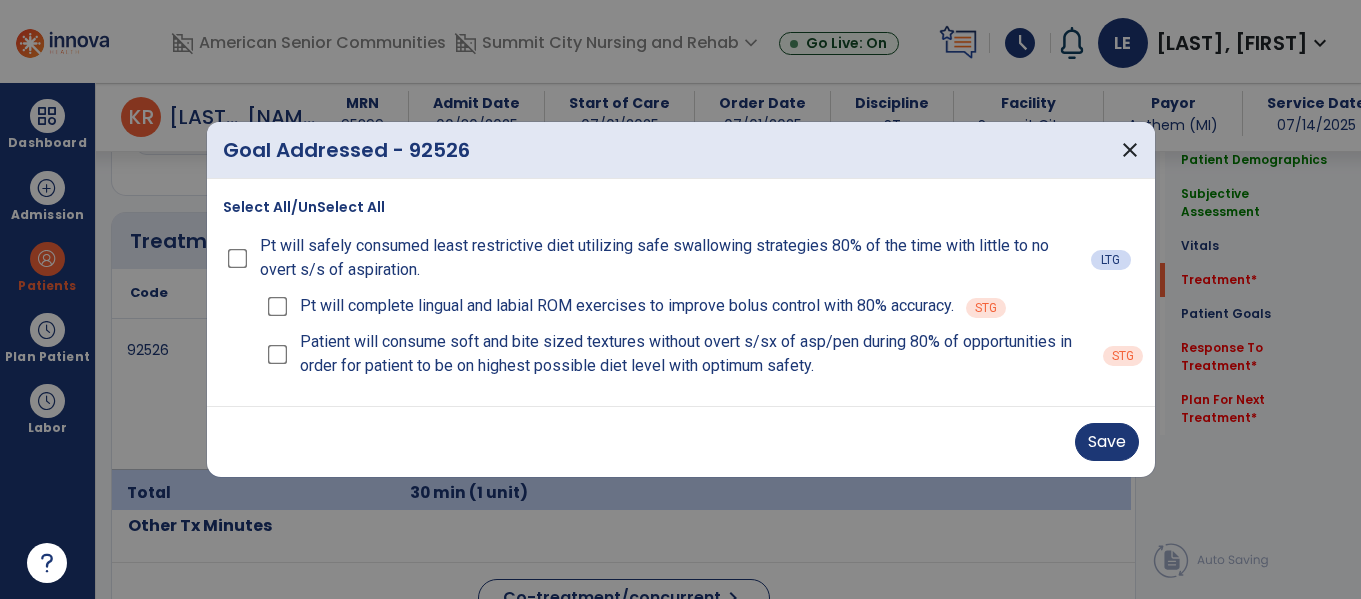 click on "Pt will complete lingual and labial ROM exercises to improve bolus control with 80% accuracy." at bounding box center [608, 306] 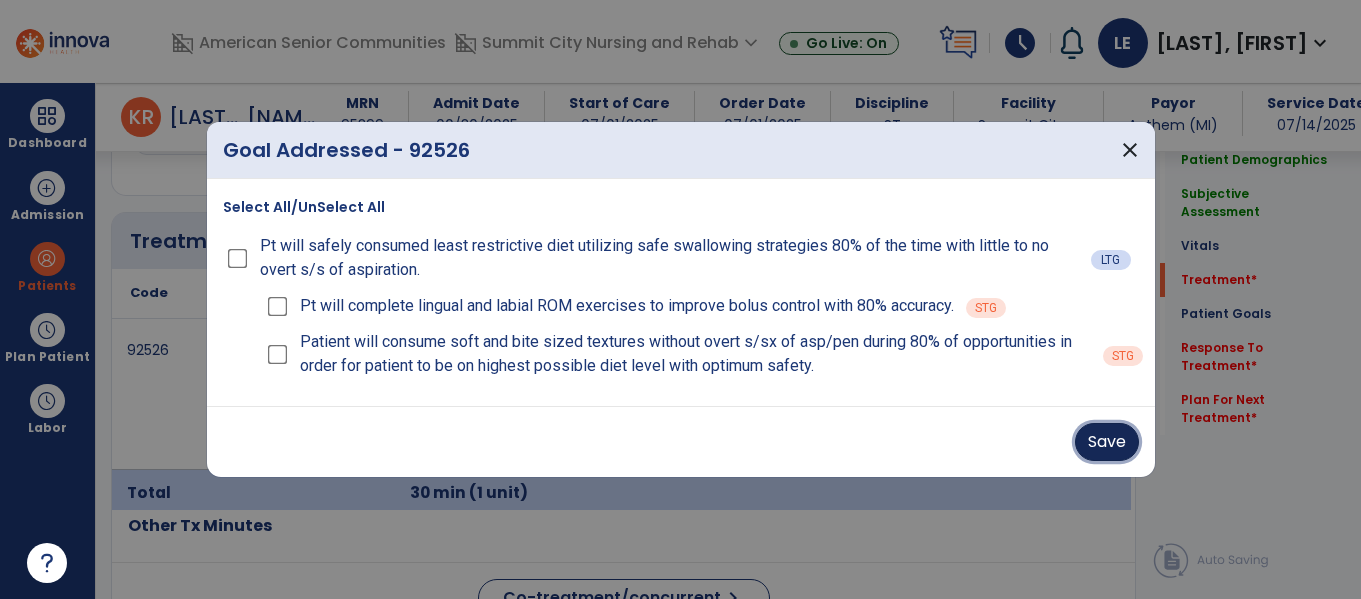 click on "Save" at bounding box center [1107, 442] 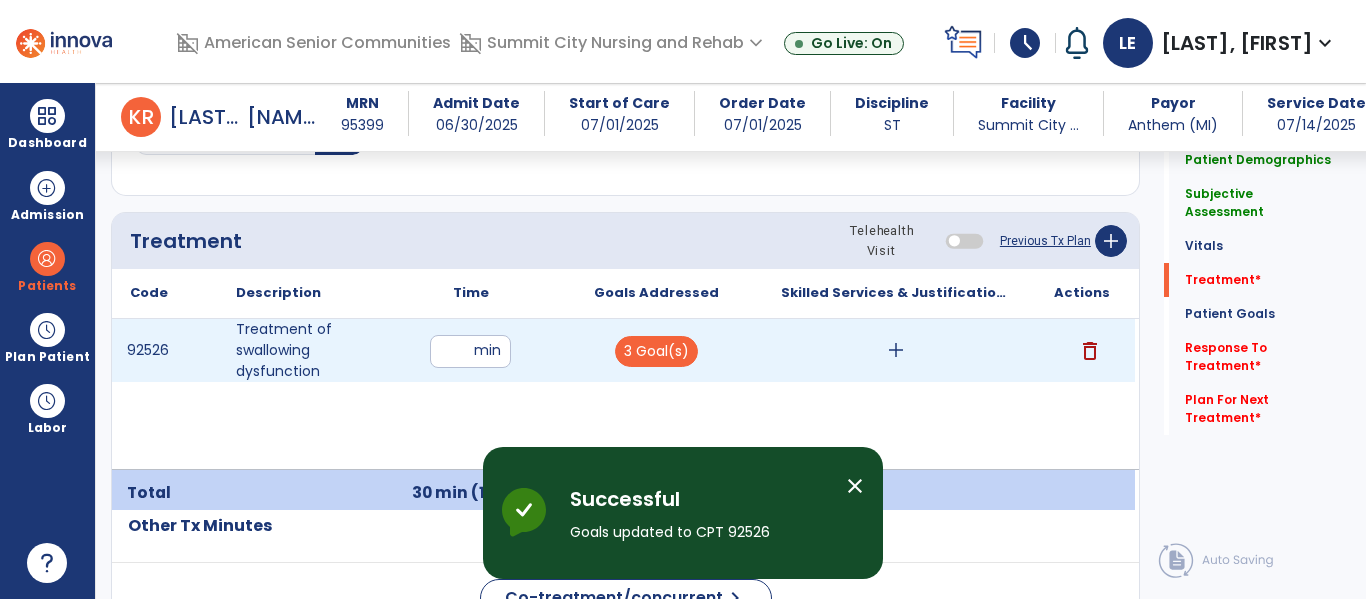 click on "add" at bounding box center (896, 350) 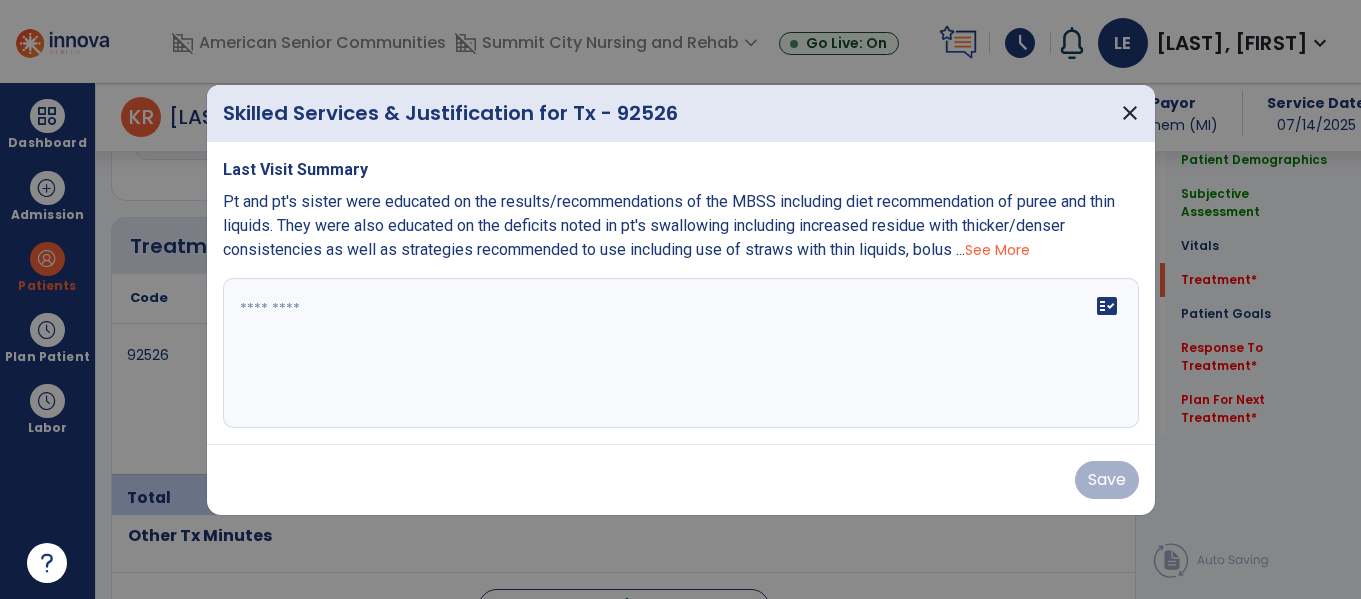 scroll, scrollTop: 1147, scrollLeft: 0, axis: vertical 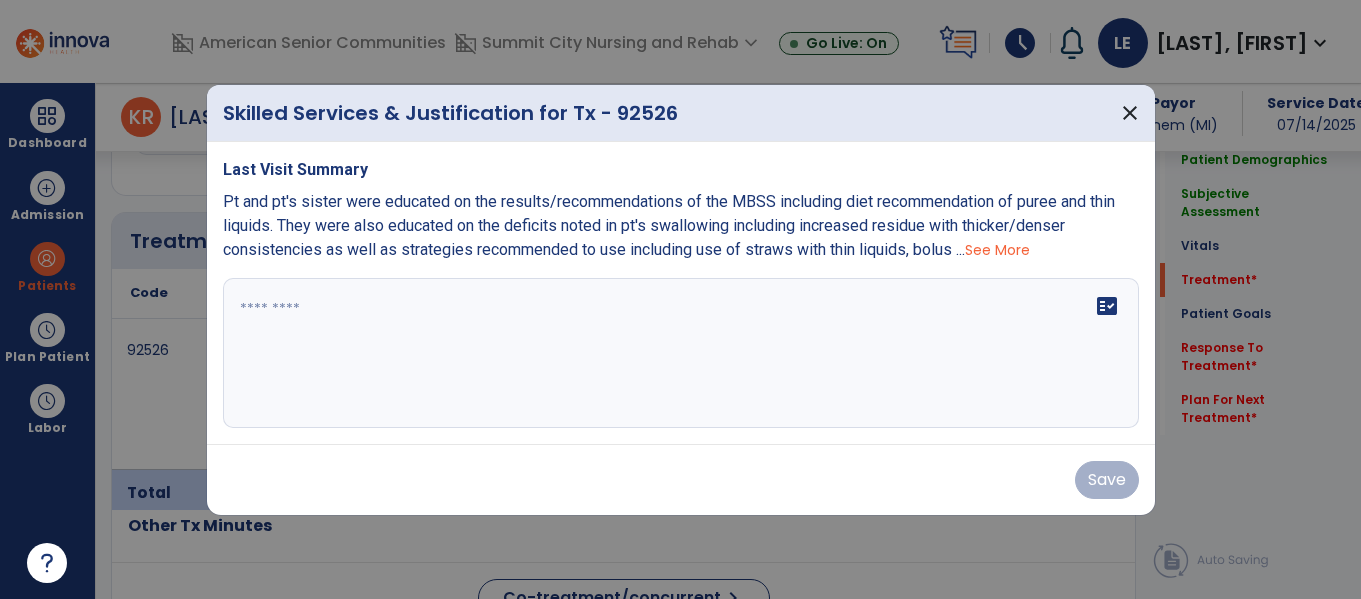 click on "fact_check" at bounding box center [681, 353] 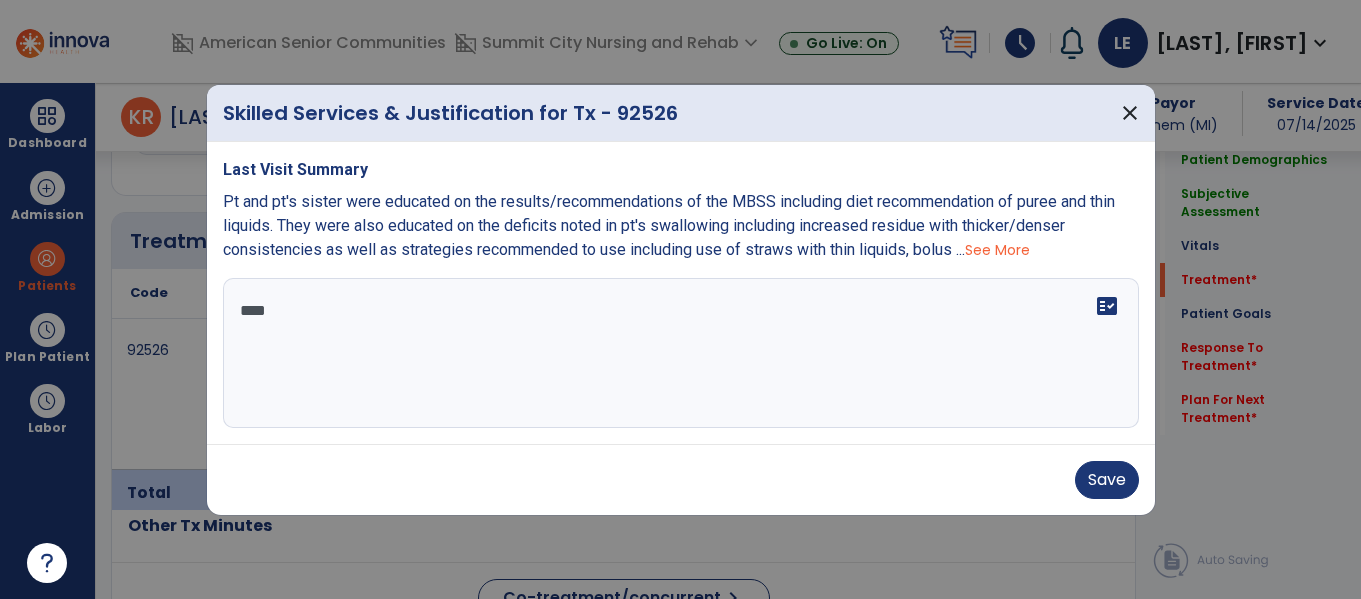 scroll, scrollTop: 0, scrollLeft: 0, axis: both 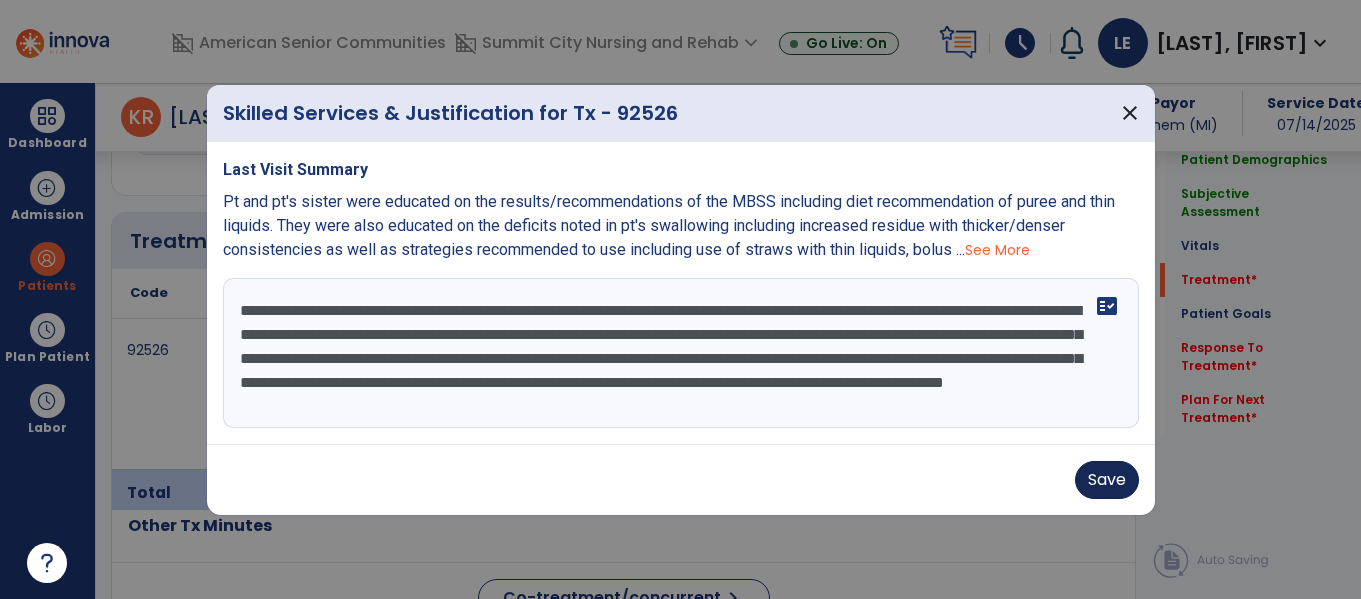 type on "**********" 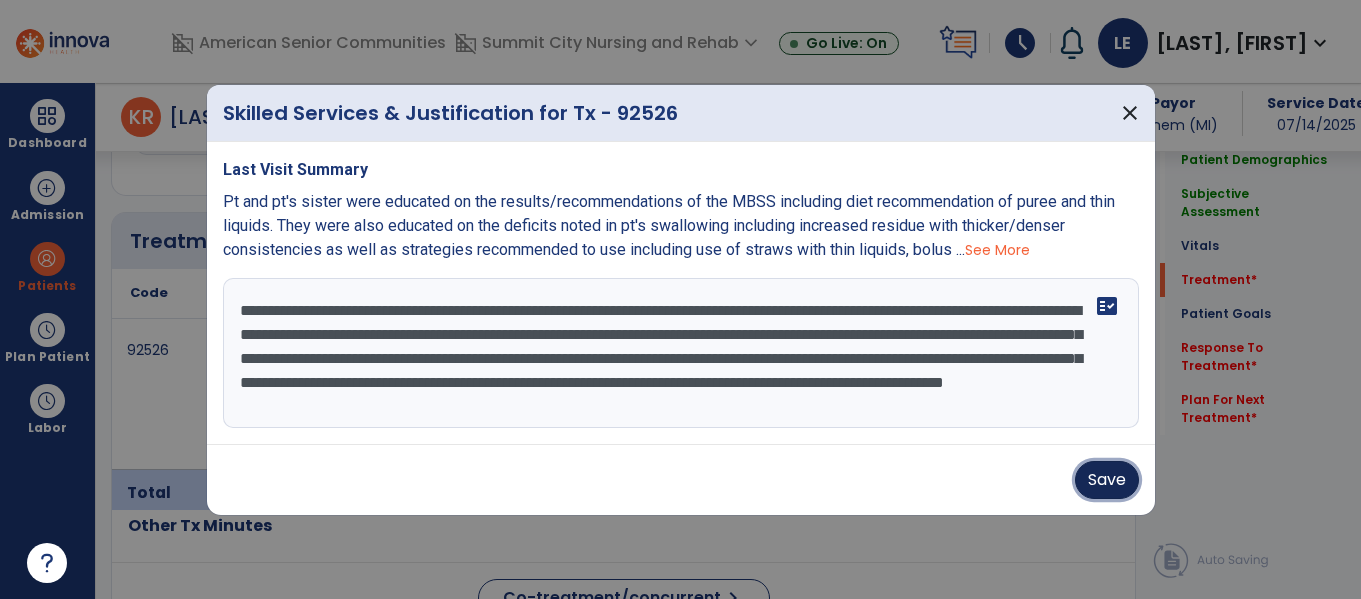 click on "Save" at bounding box center [1107, 480] 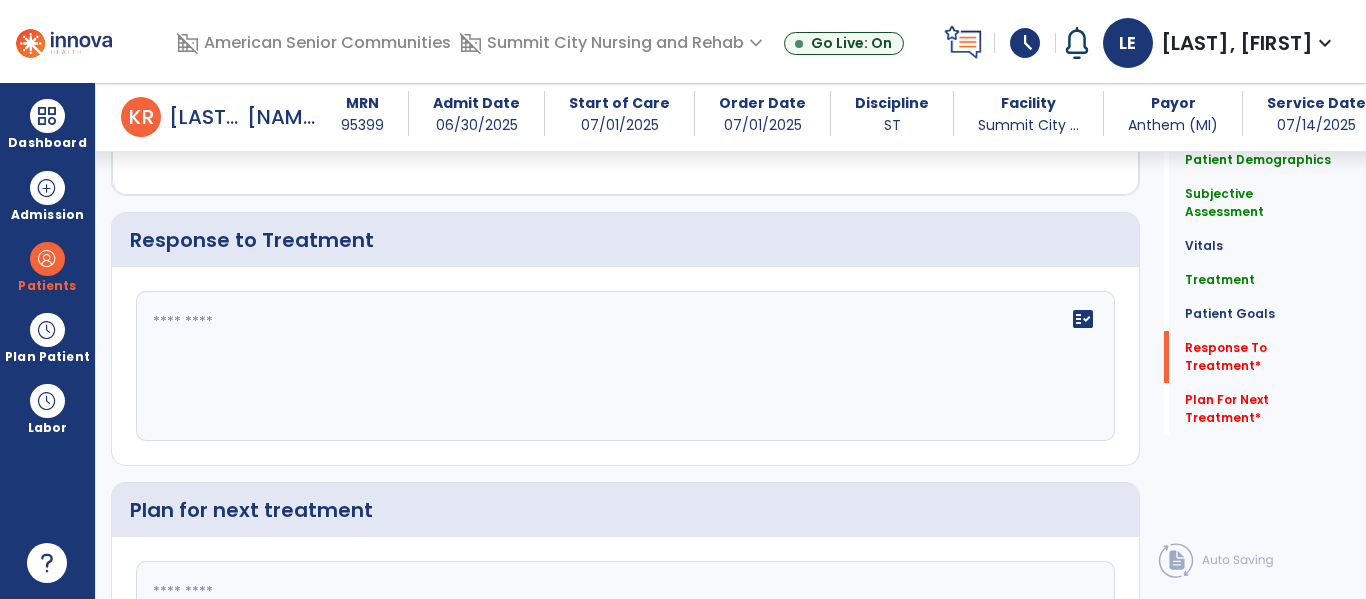 scroll, scrollTop: 2471, scrollLeft: 0, axis: vertical 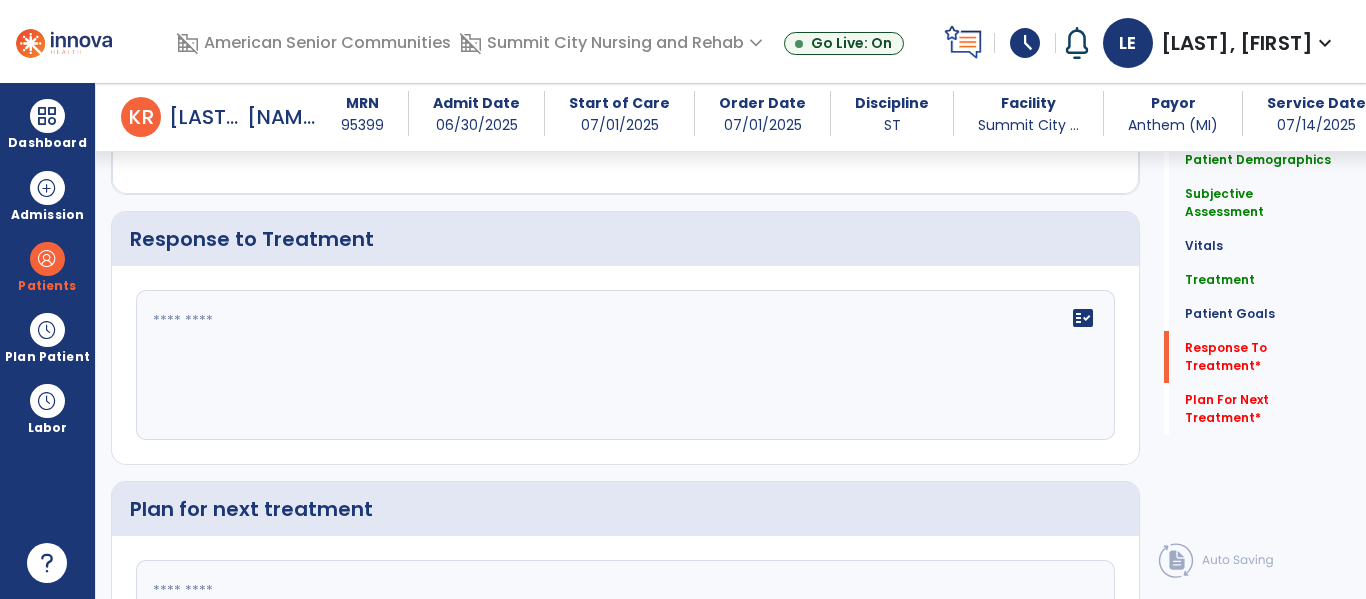 click on "fact_check" 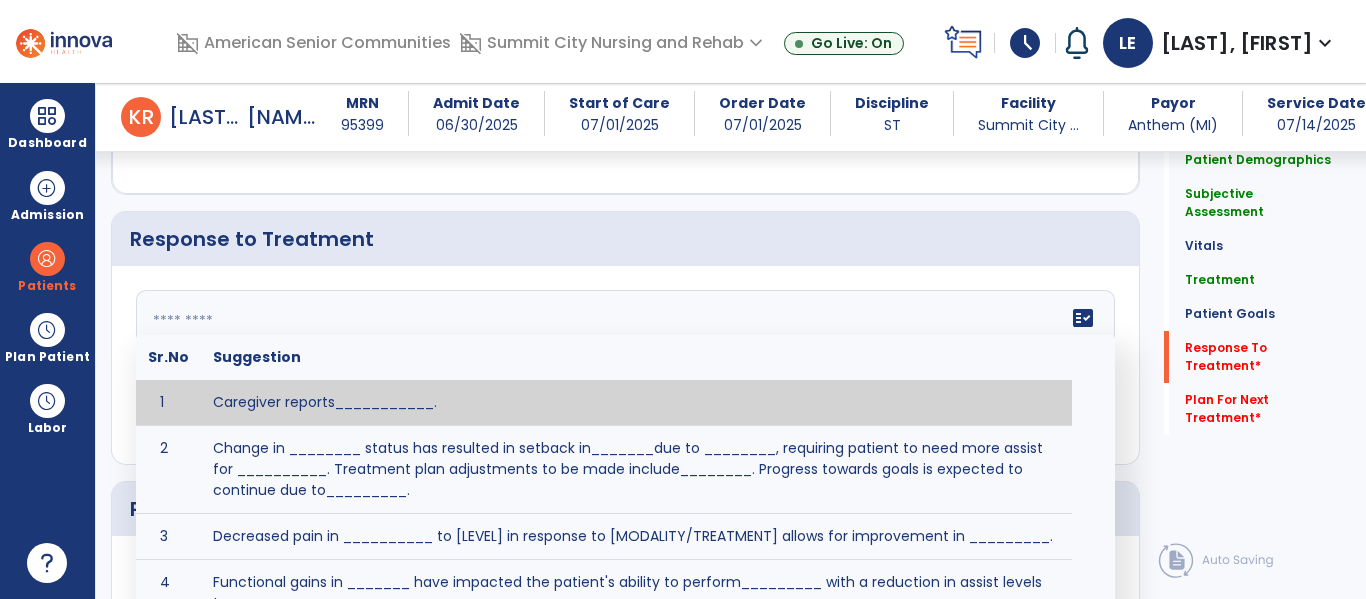 type on "*" 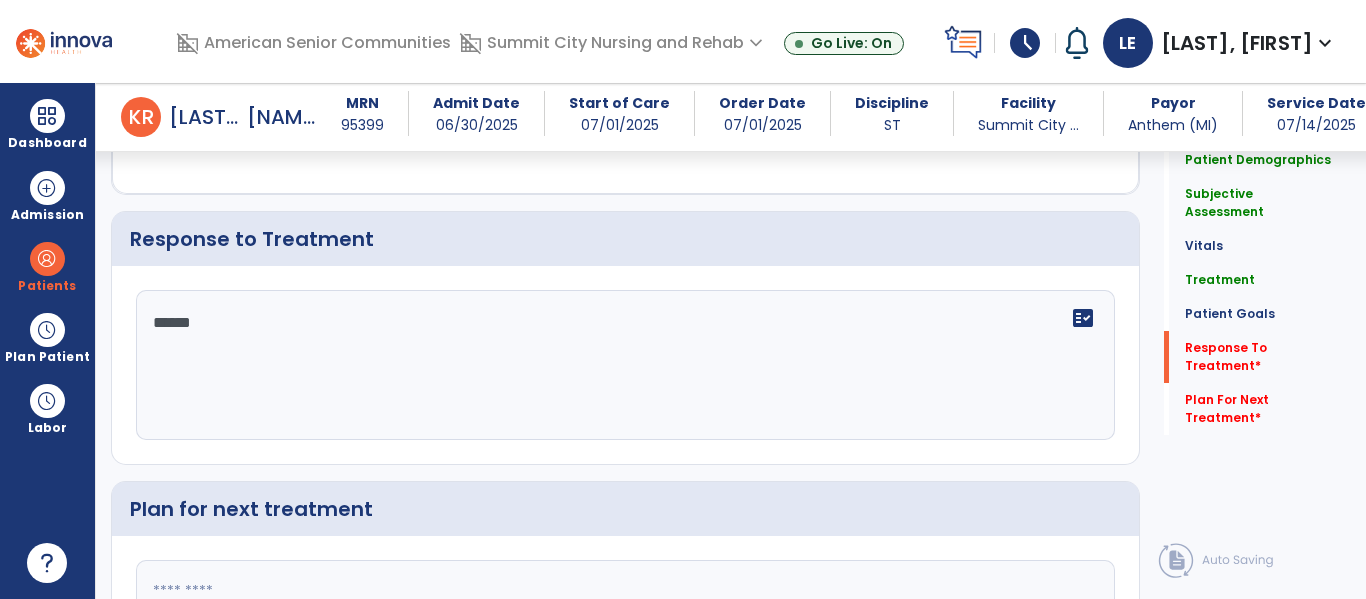type on "*******" 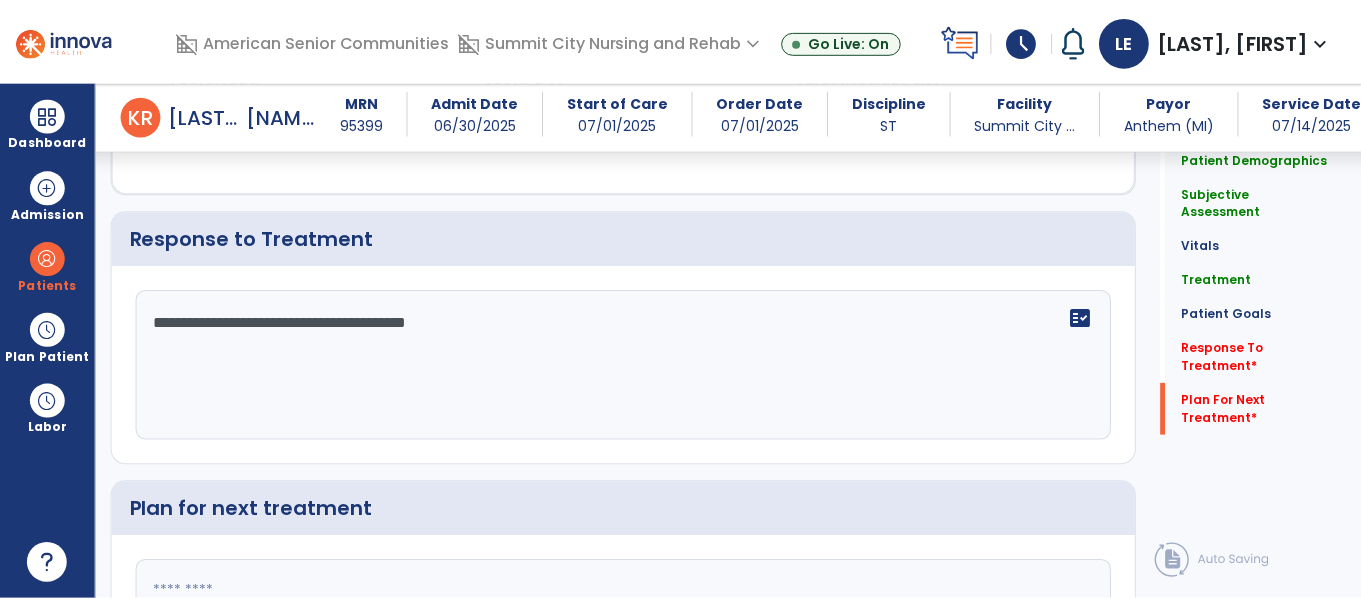 scroll, scrollTop: 2673, scrollLeft: 0, axis: vertical 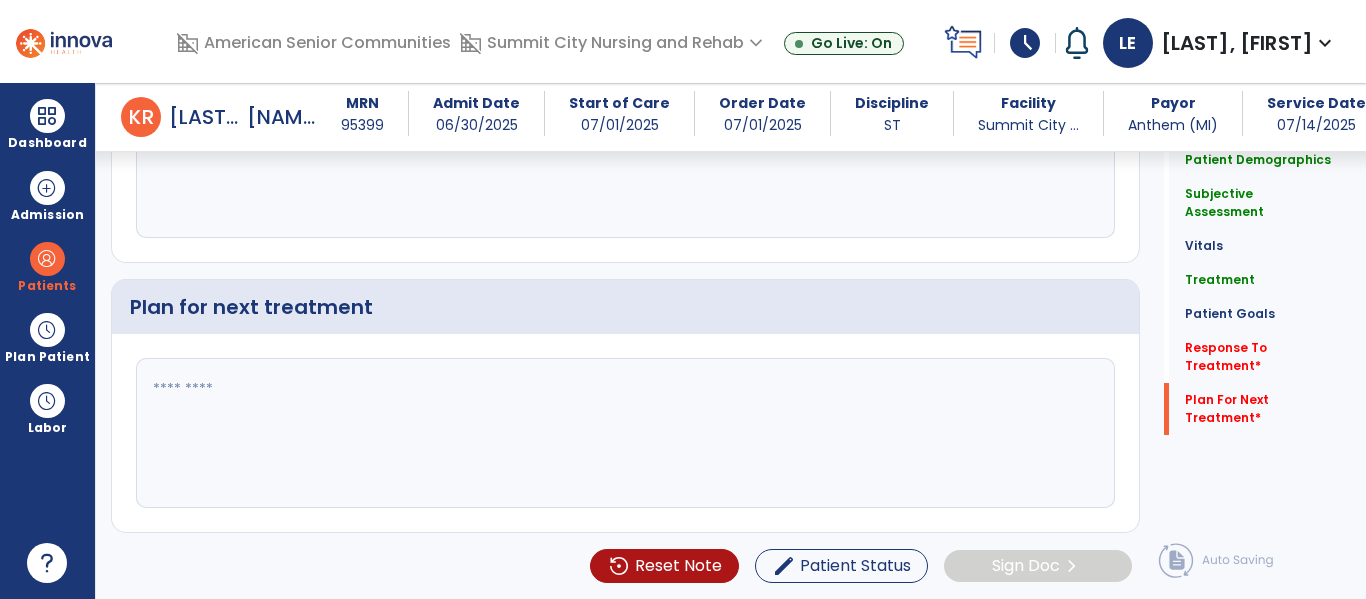 type on "**********" 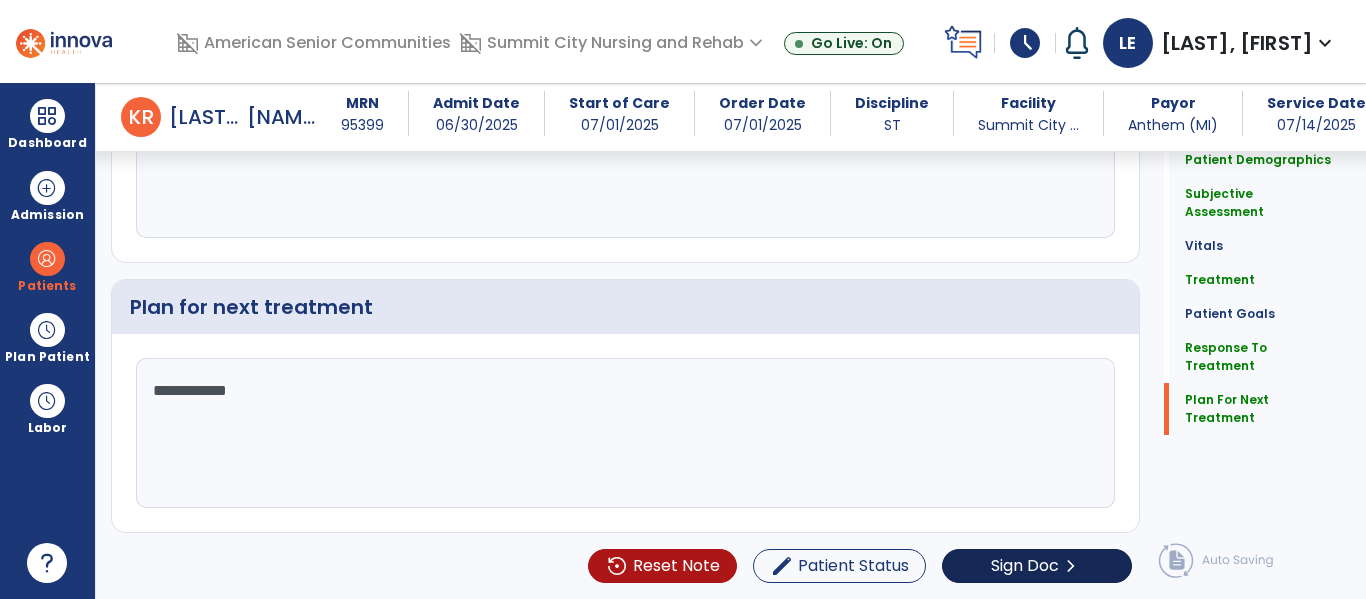 type on "**********" 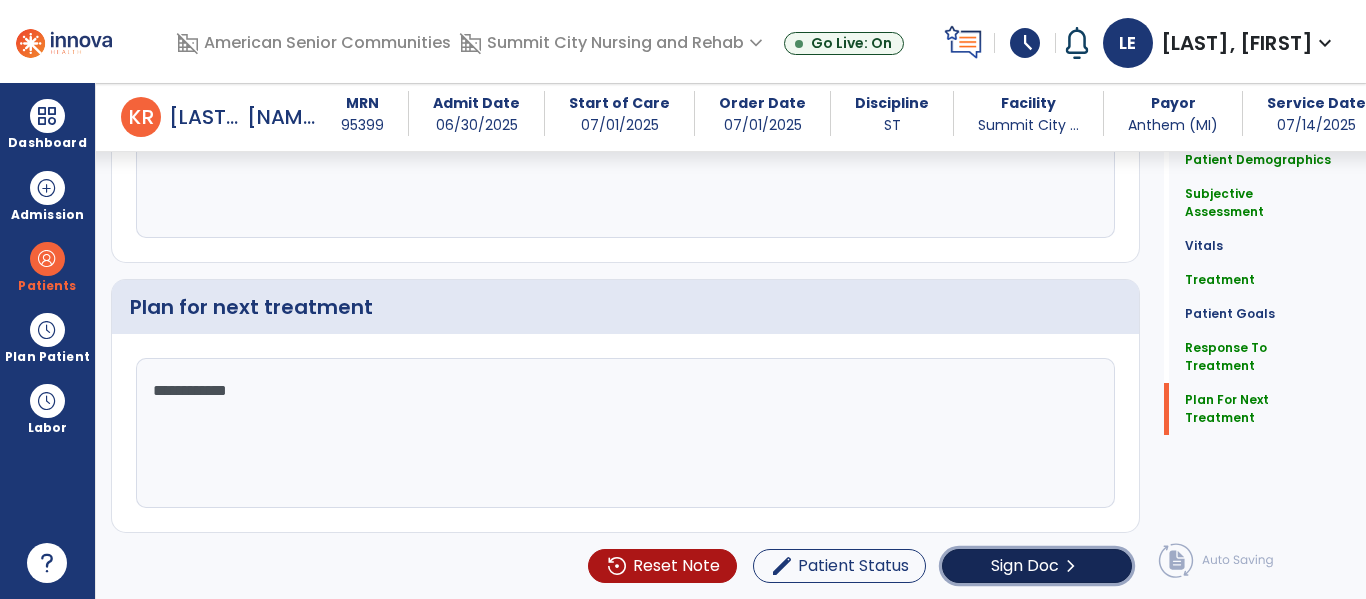 click on "chevron_right" 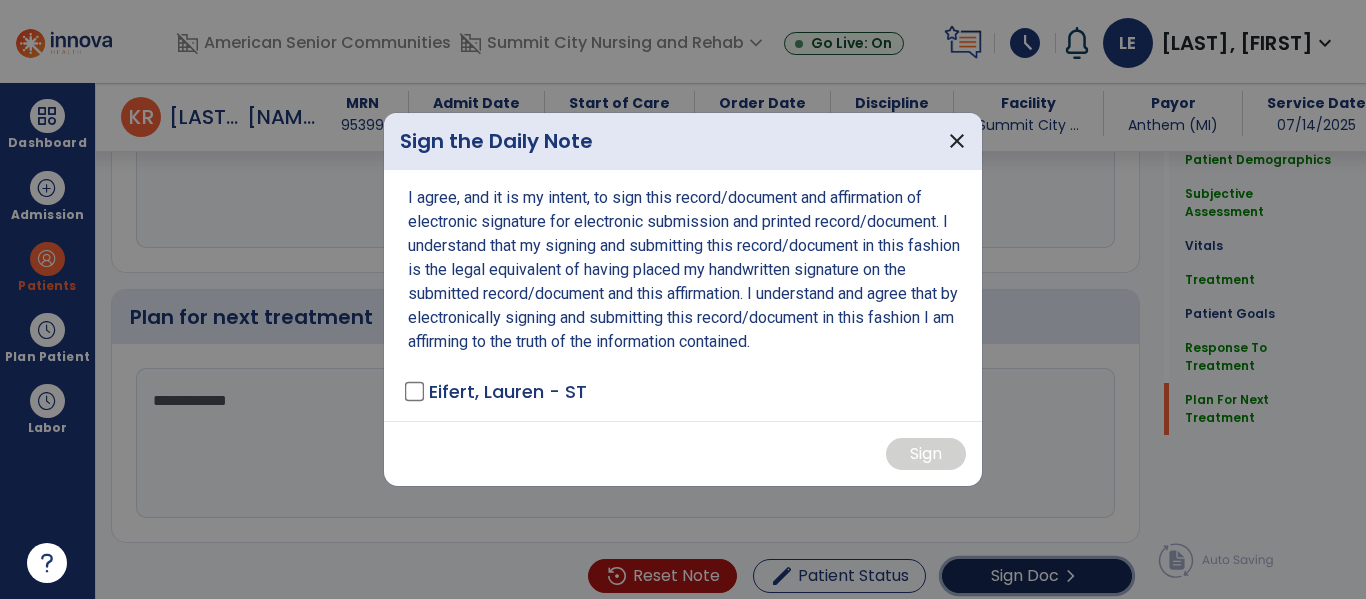 scroll, scrollTop: 2673, scrollLeft: 0, axis: vertical 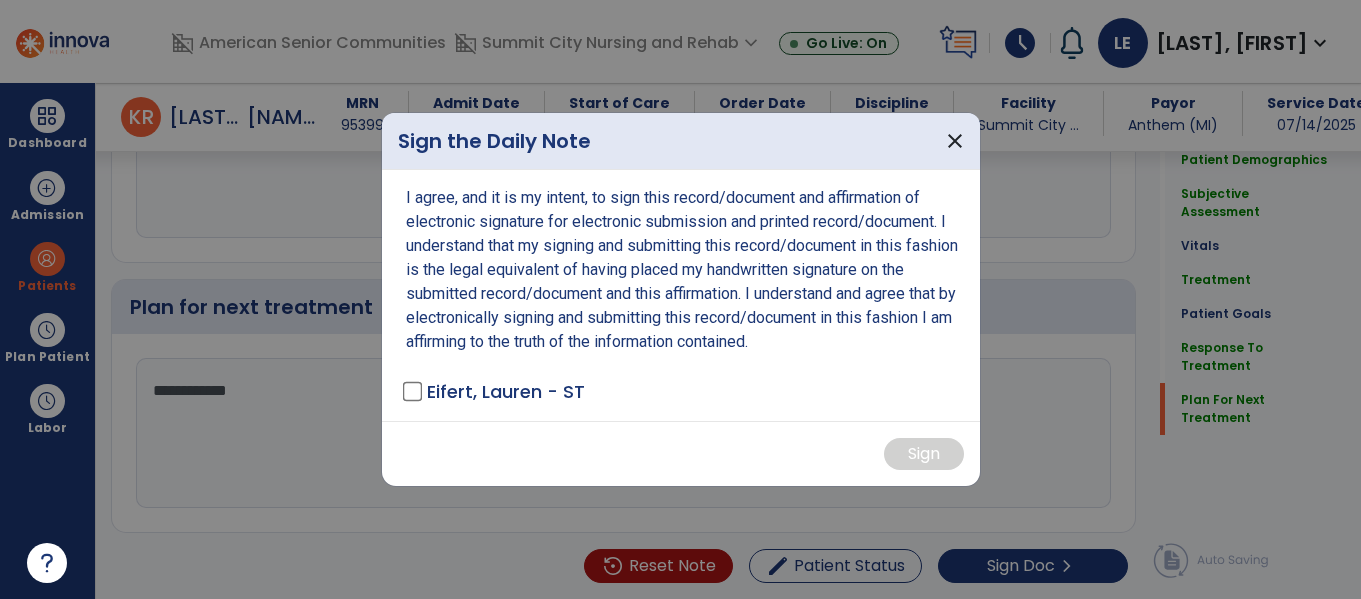 click on "Eifert, Lauren - ST" at bounding box center (495, 391) 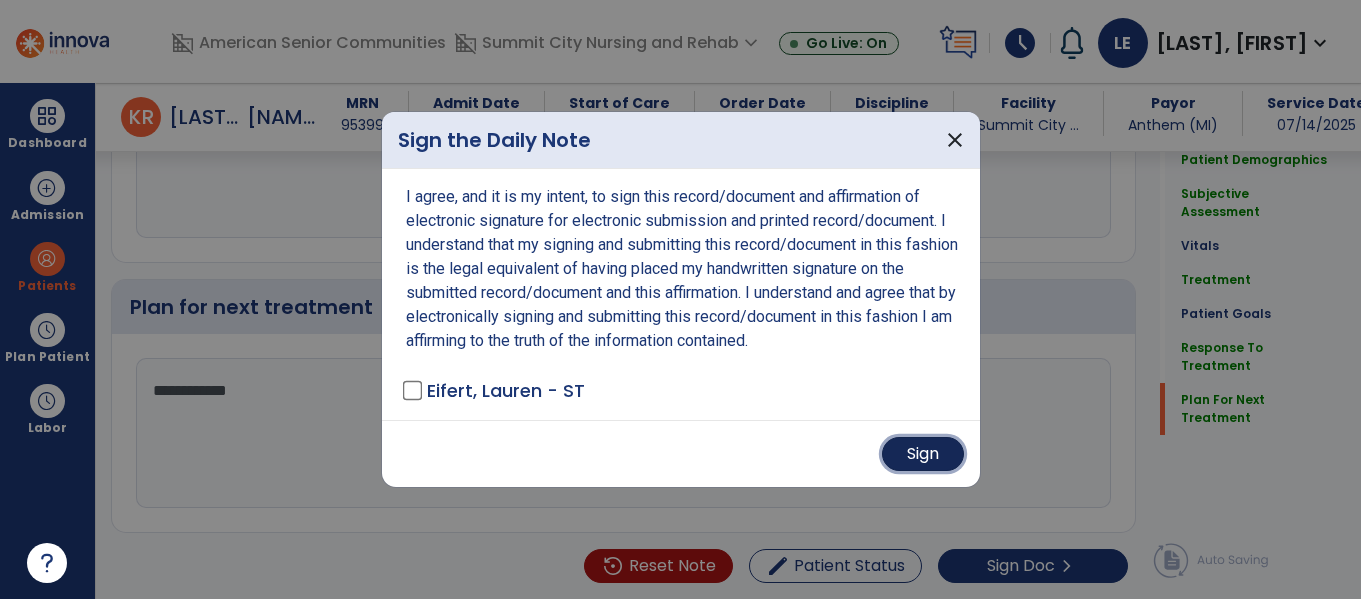click on "Sign" at bounding box center (923, 454) 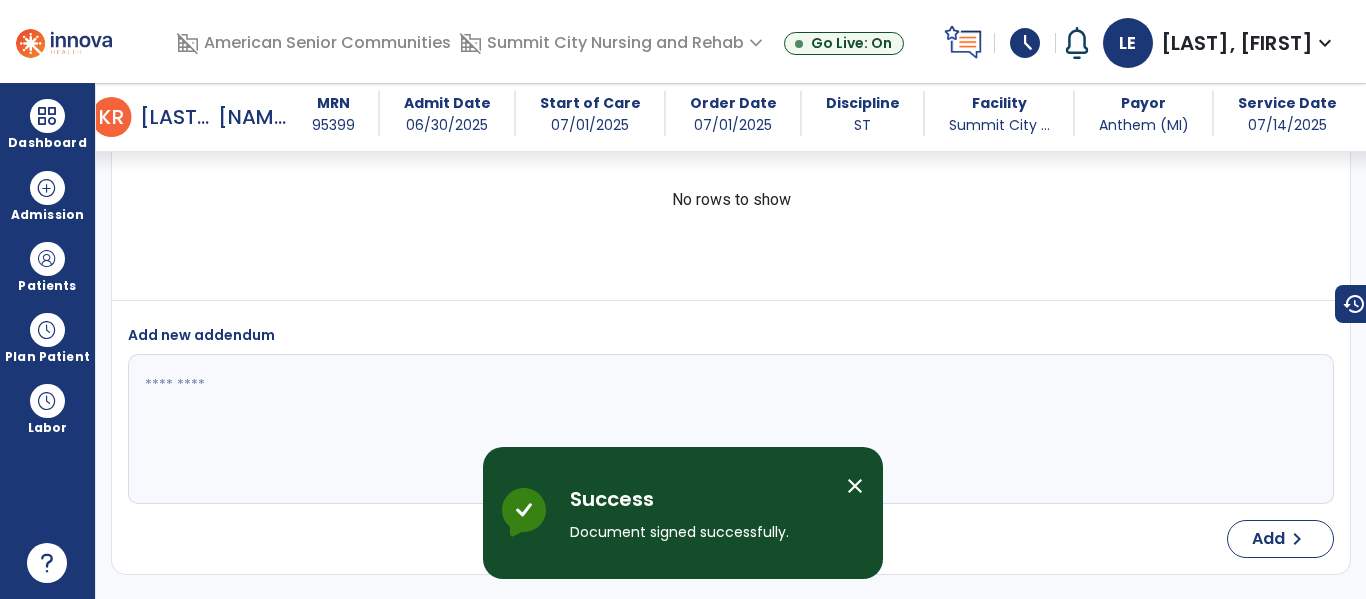 click on "close" at bounding box center (855, 486) 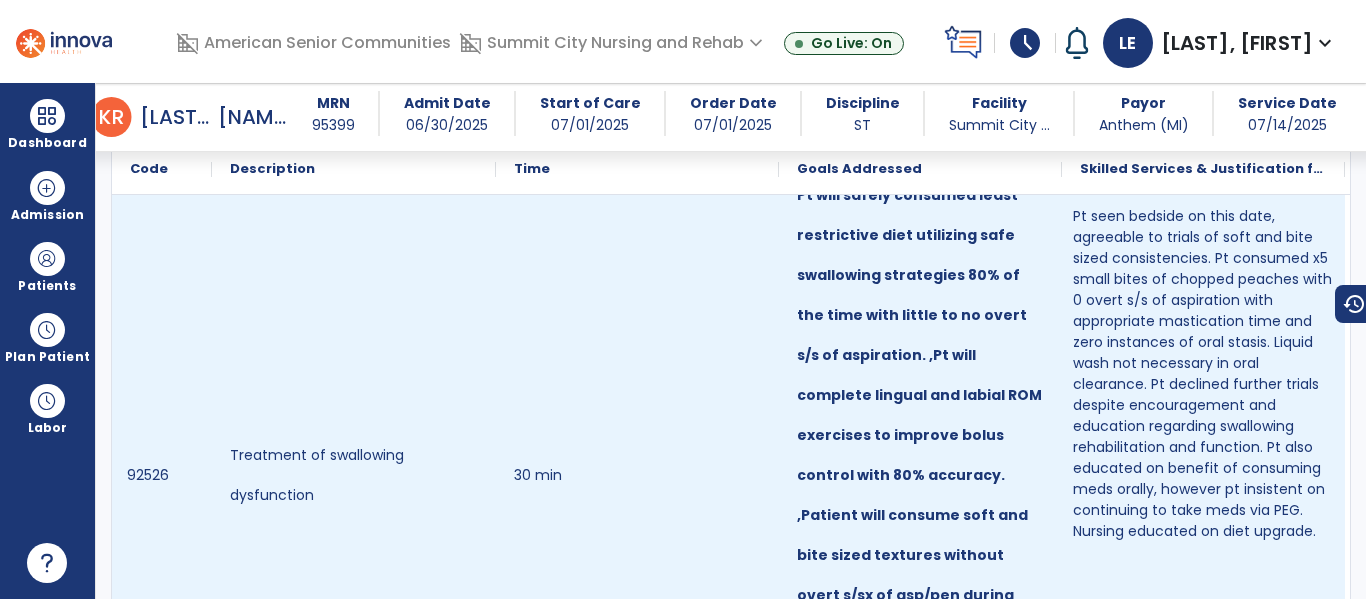 scroll, scrollTop: 0, scrollLeft: 0, axis: both 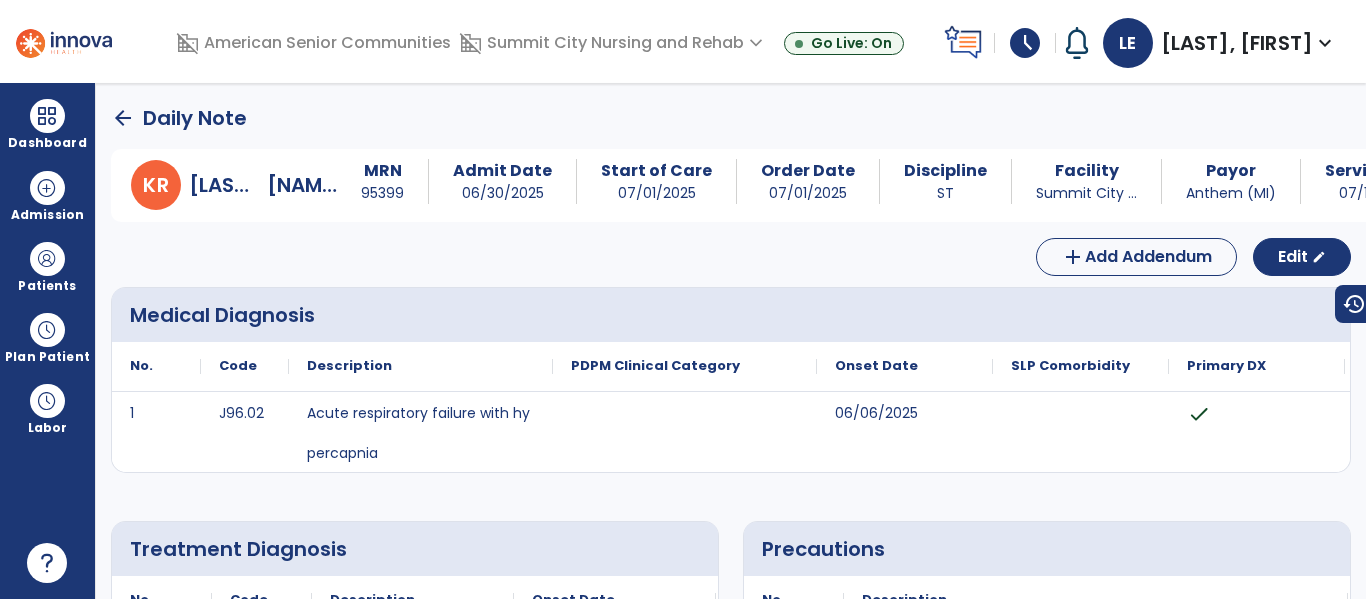 click on "arrow_back" 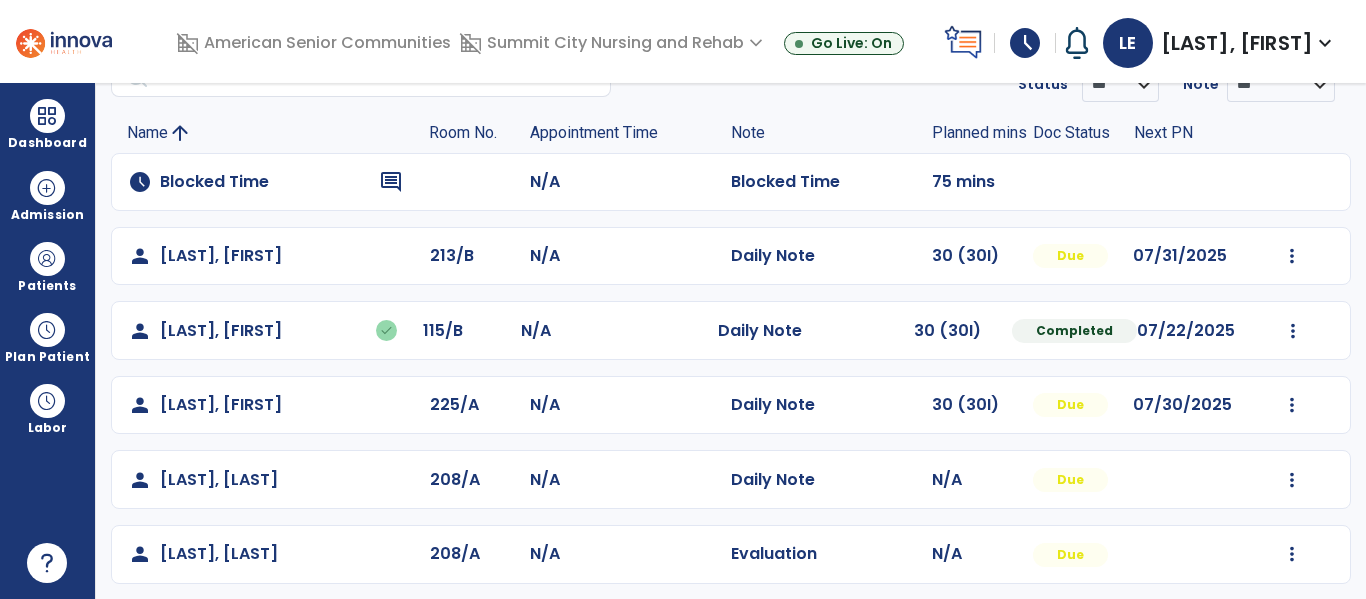 scroll, scrollTop: 108, scrollLeft: 0, axis: vertical 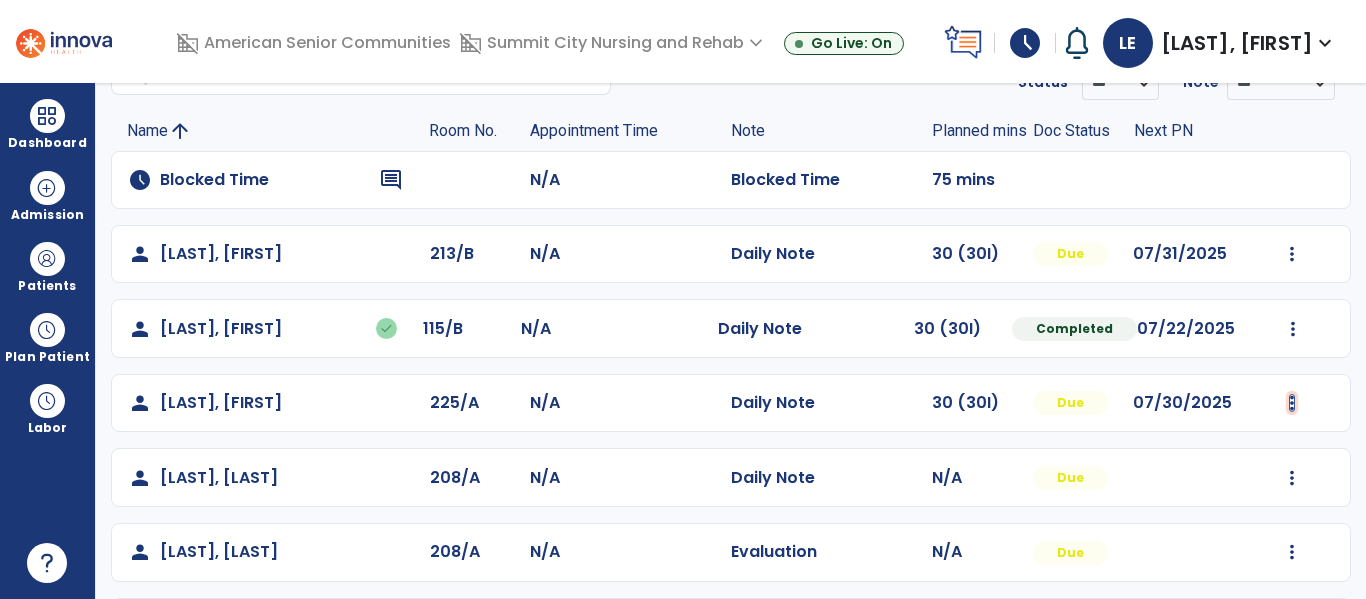 click at bounding box center (1292, 254) 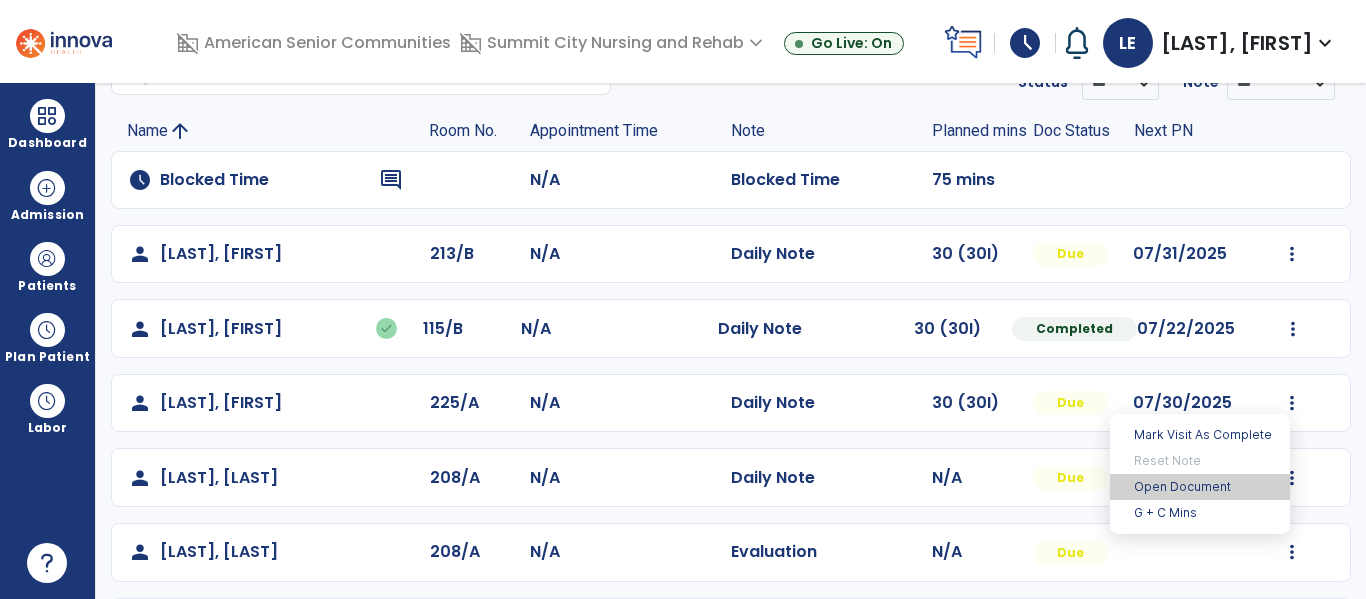 click on "Open Document" at bounding box center [1200, 487] 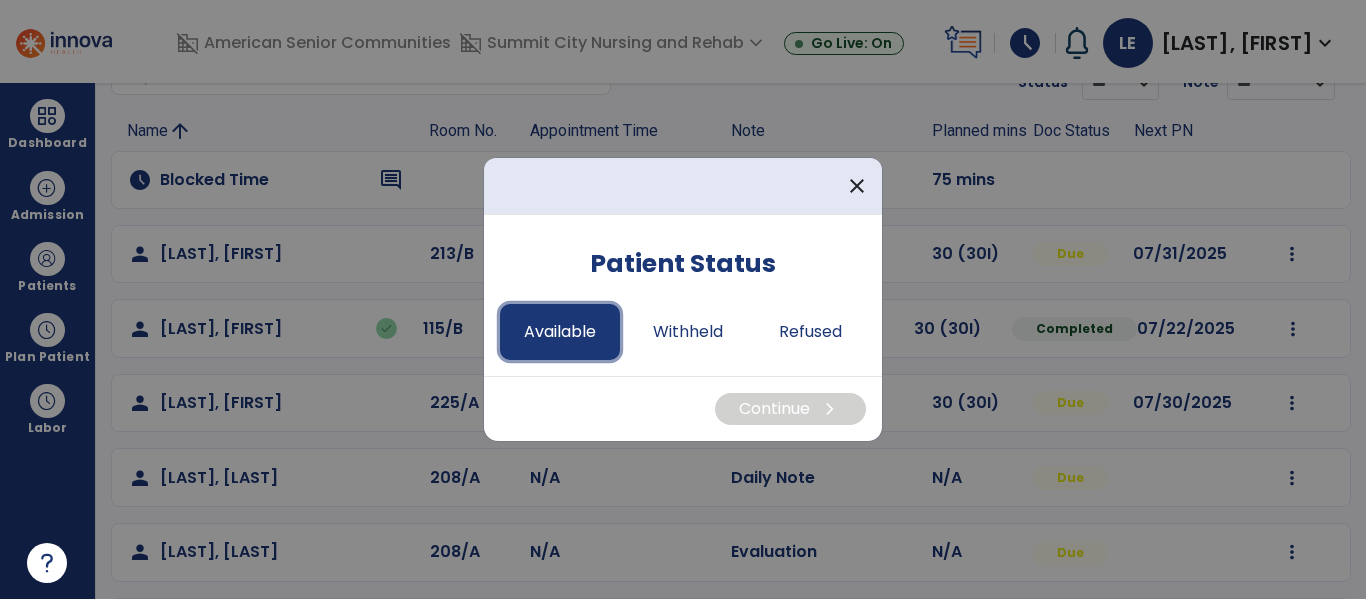 click on "Available" at bounding box center [560, 332] 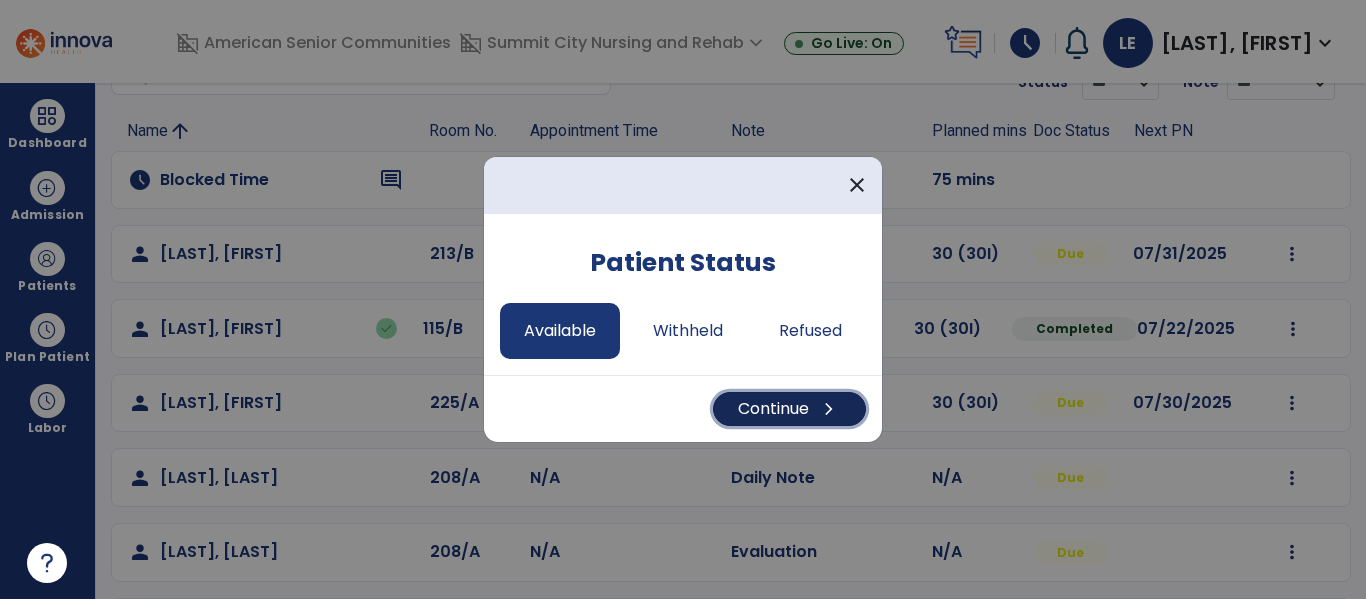 click on "Continue   chevron_right" at bounding box center (789, 409) 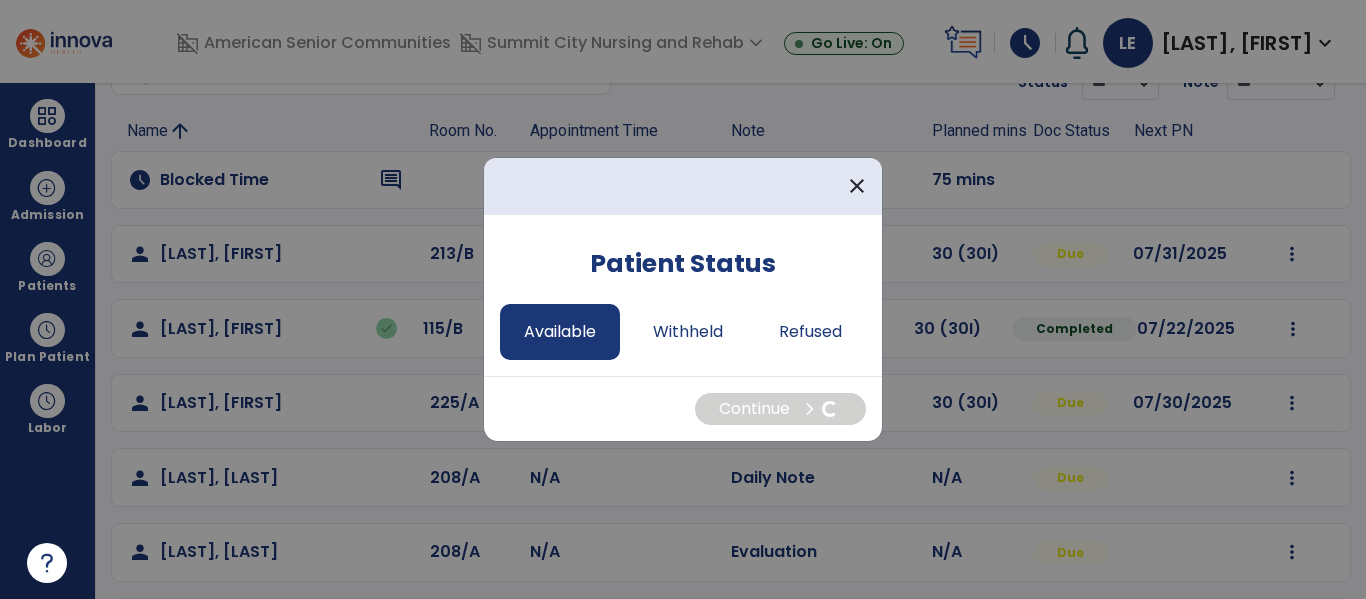 select on "*" 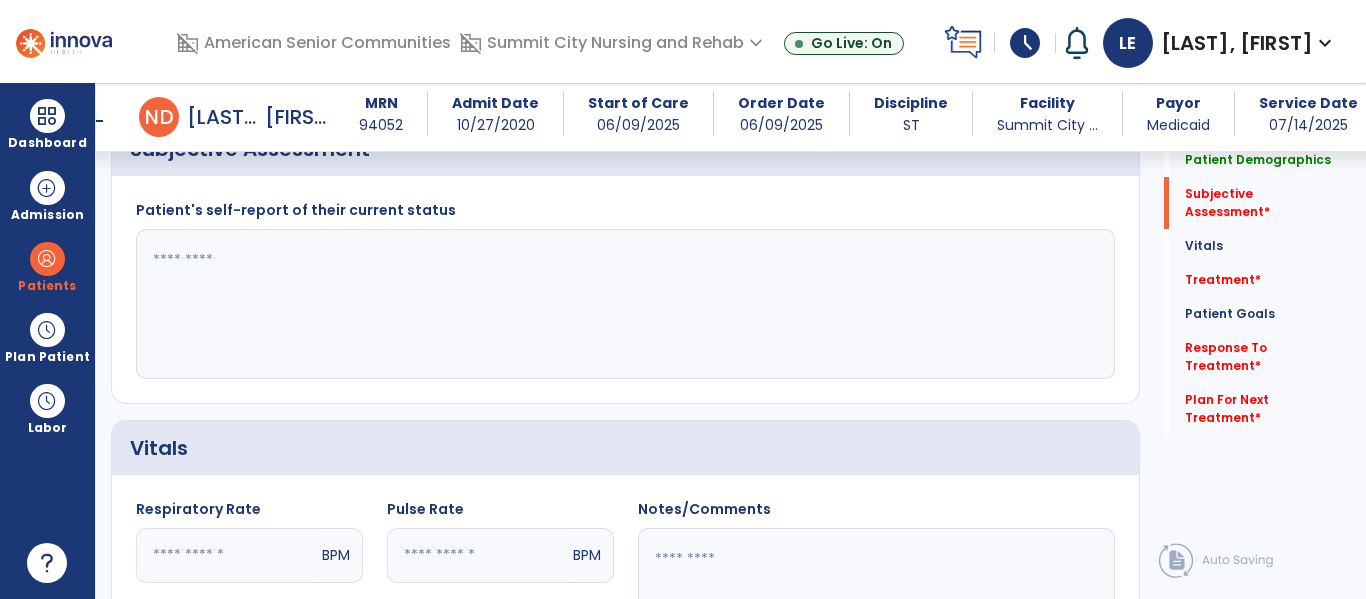 scroll, scrollTop: 407, scrollLeft: 0, axis: vertical 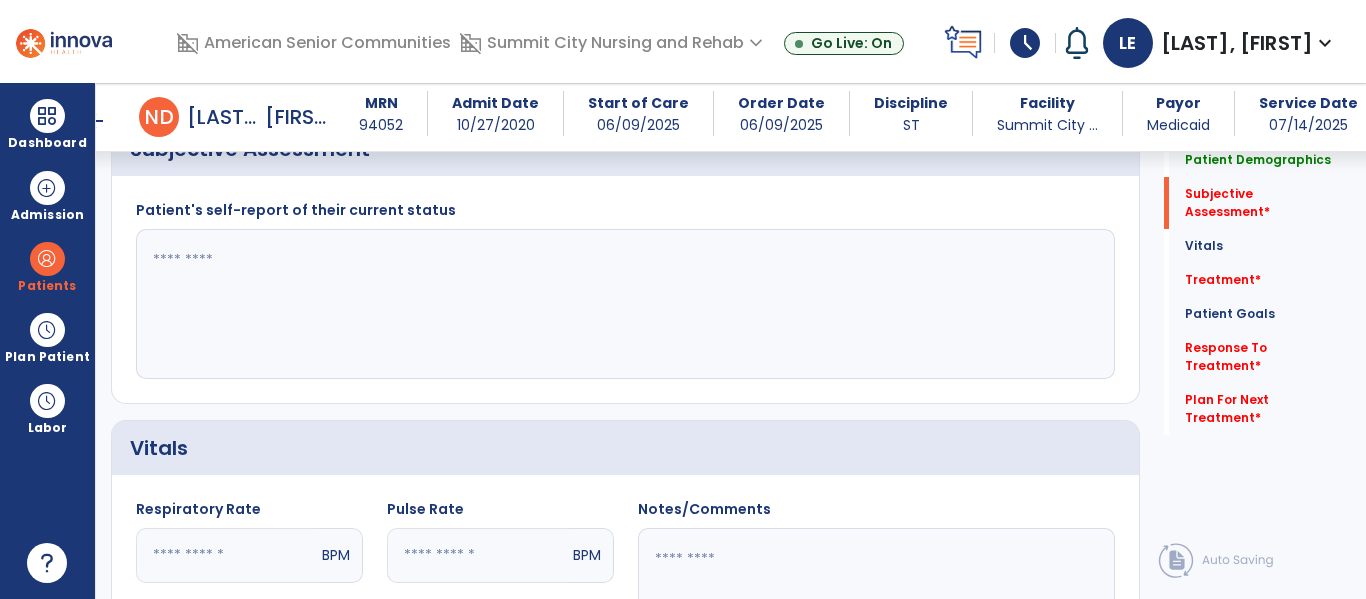click 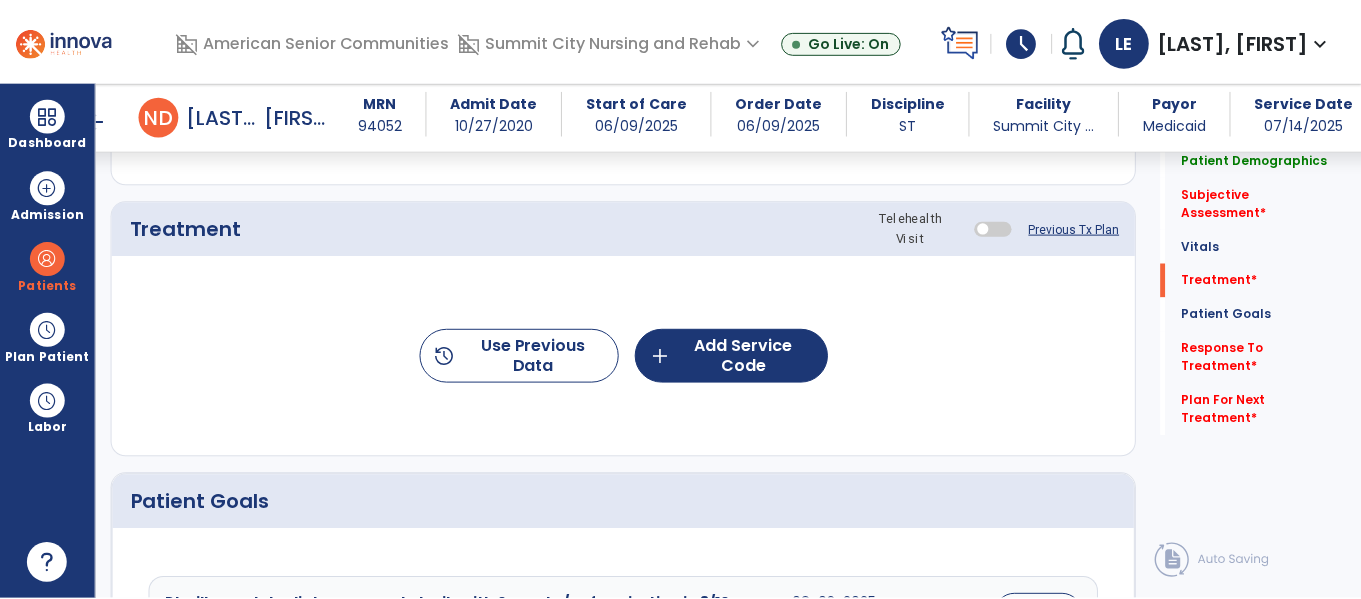 scroll, scrollTop: 1051, scrollLeft: 0, axis: vertical 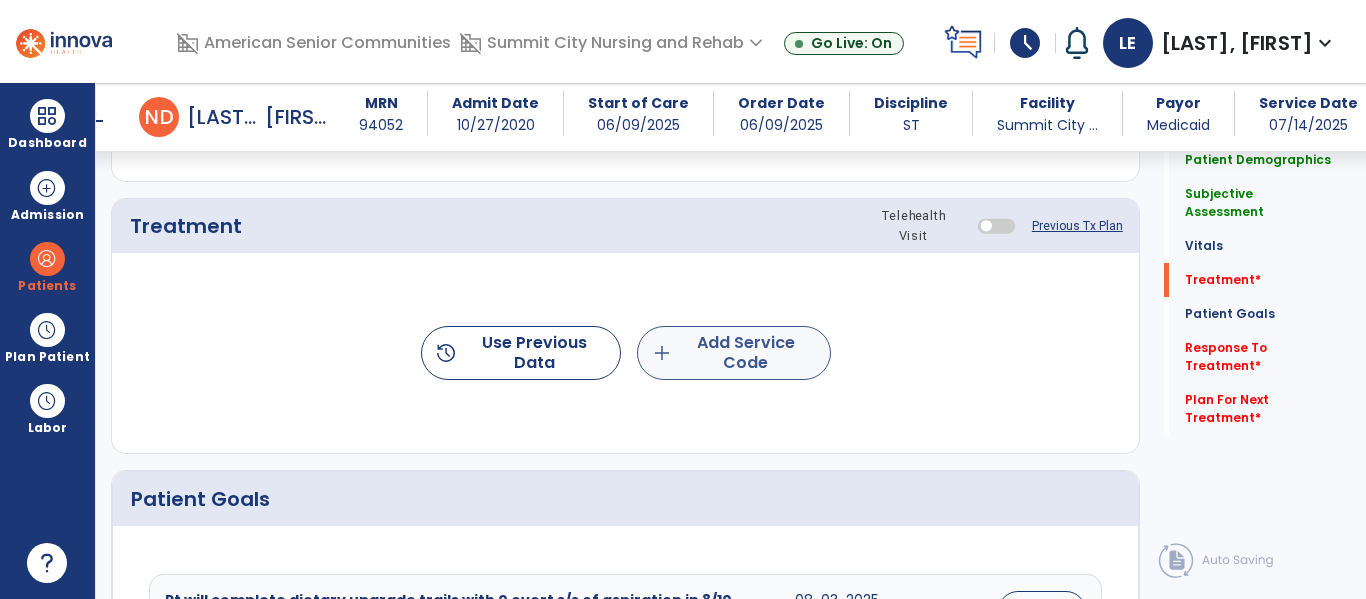 type on "**********" 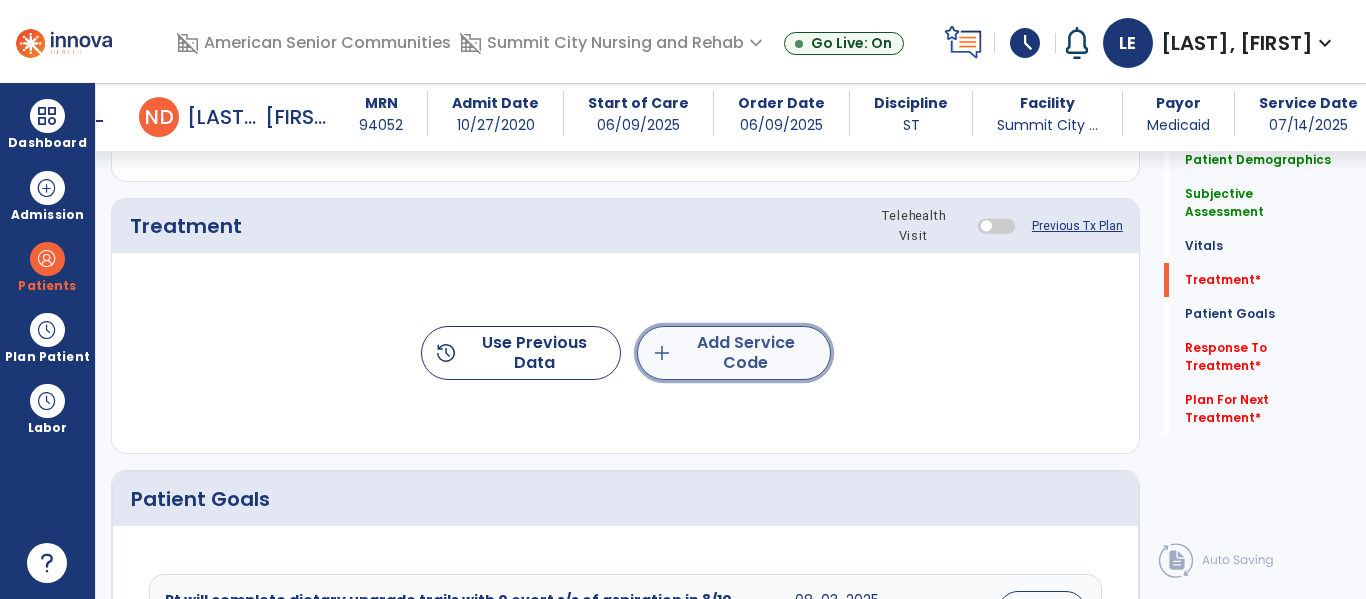 click on "add  Add Service Code" 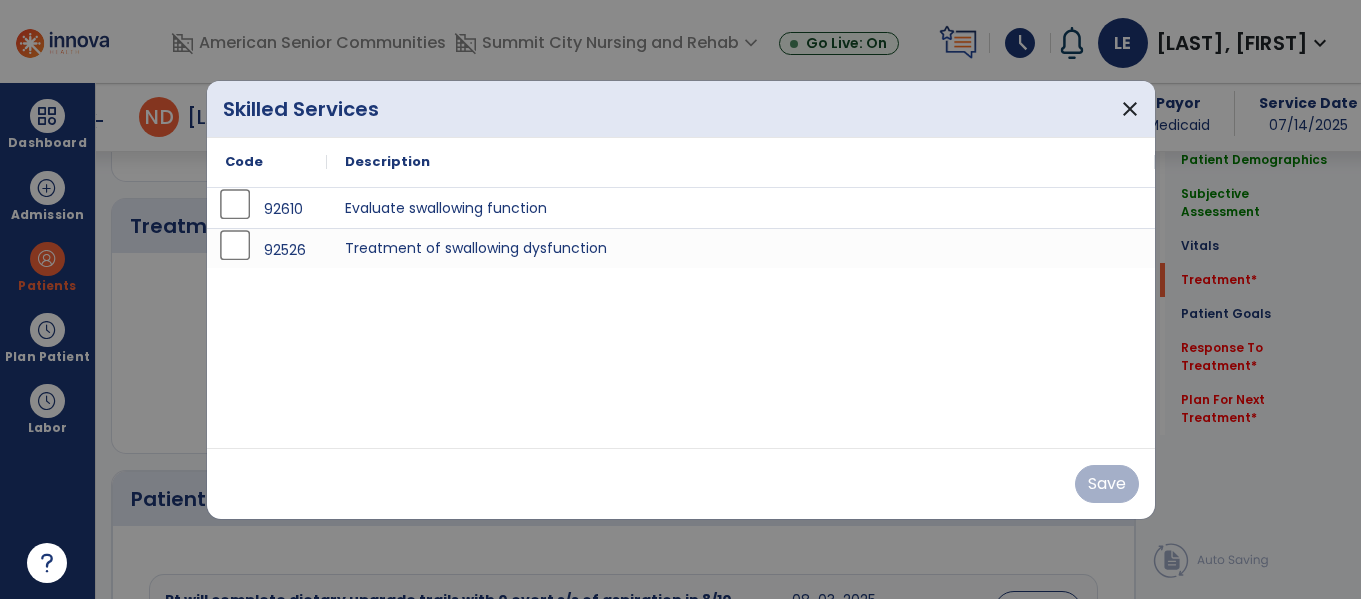 scroll, scrollTop: 1051, scrollLeft: 0, axis: vertical 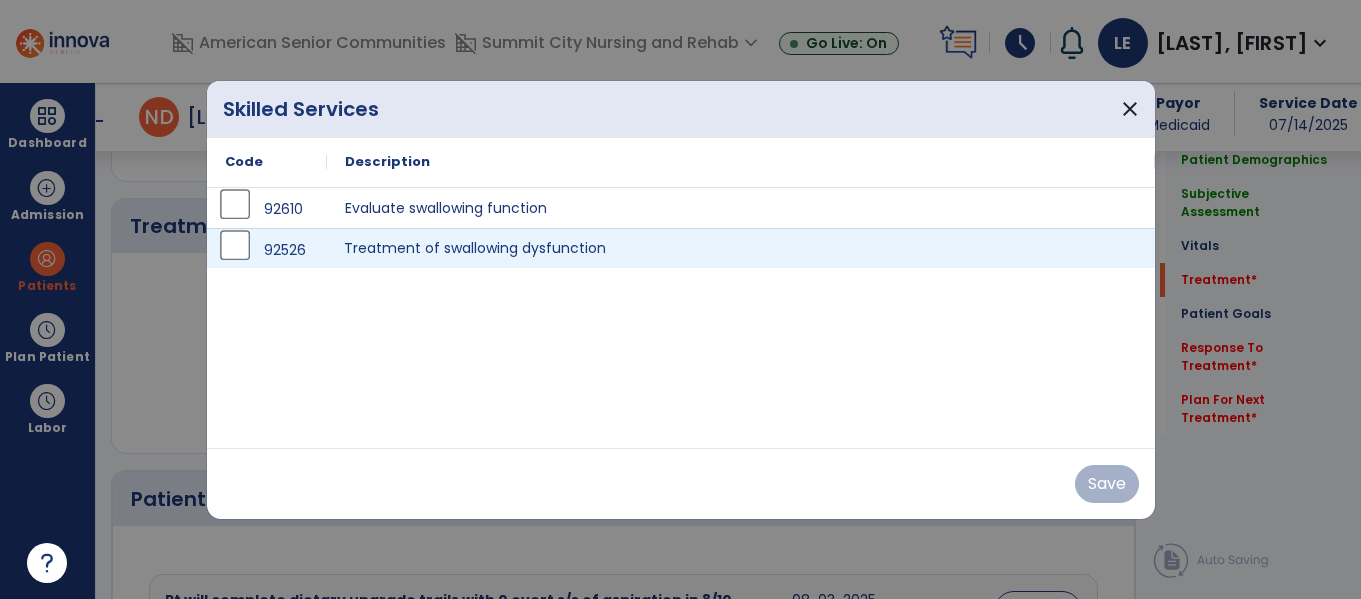 click on "Treatment of swallowing dysfunction" at bounding box center [741, 248] 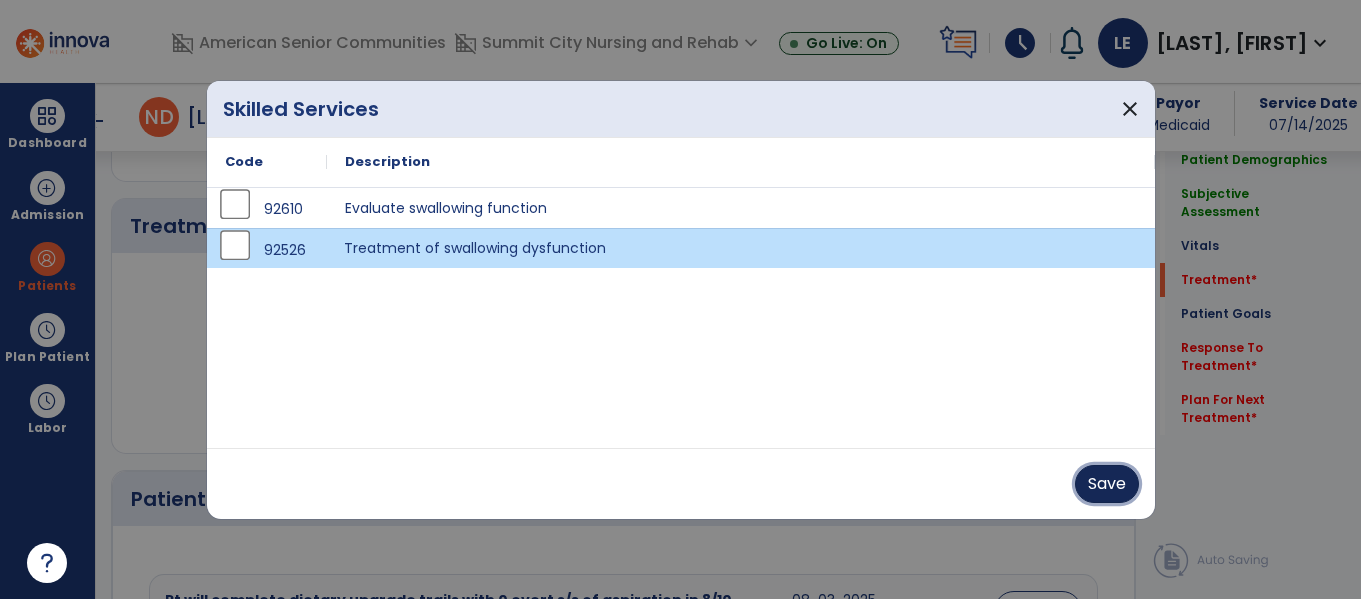 click on "Save" at bounding box center [1107, 484] 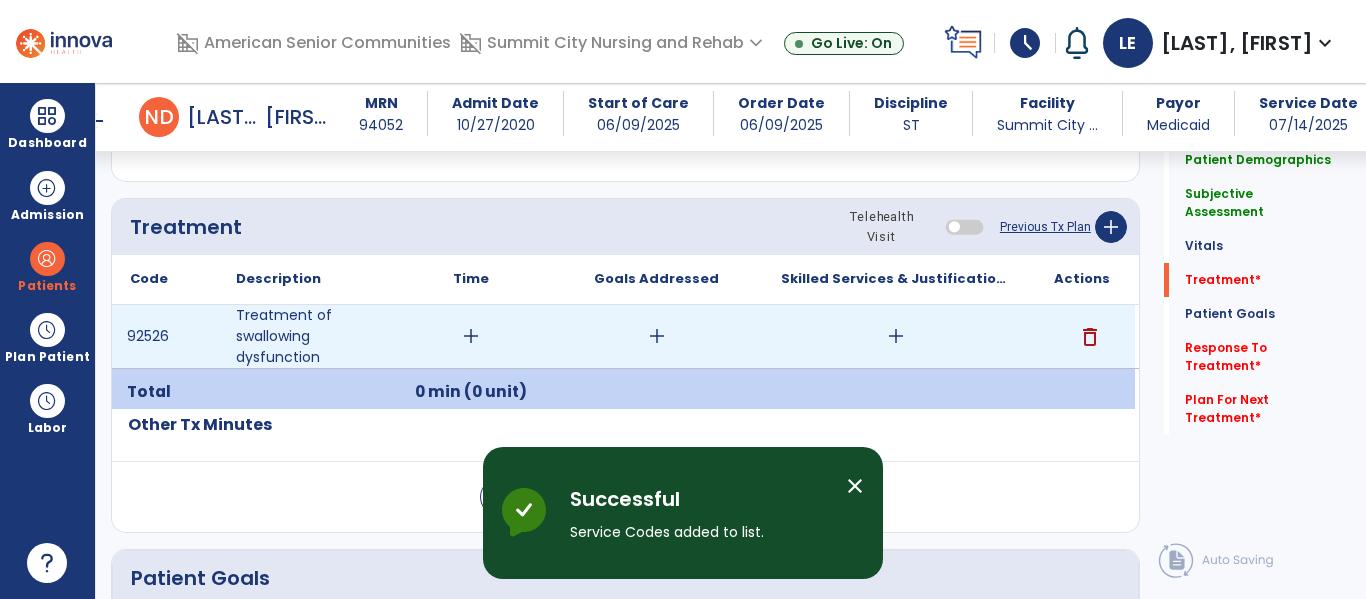 click on "add" at bounding box center [471, 336] 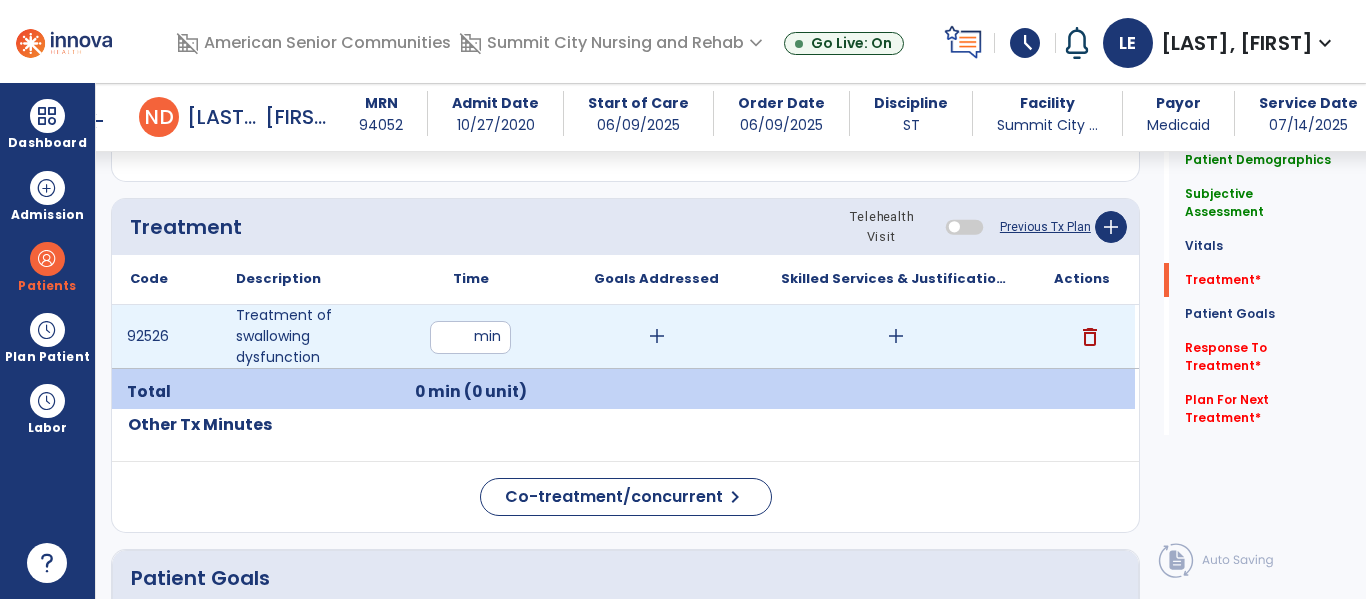 type on "**" 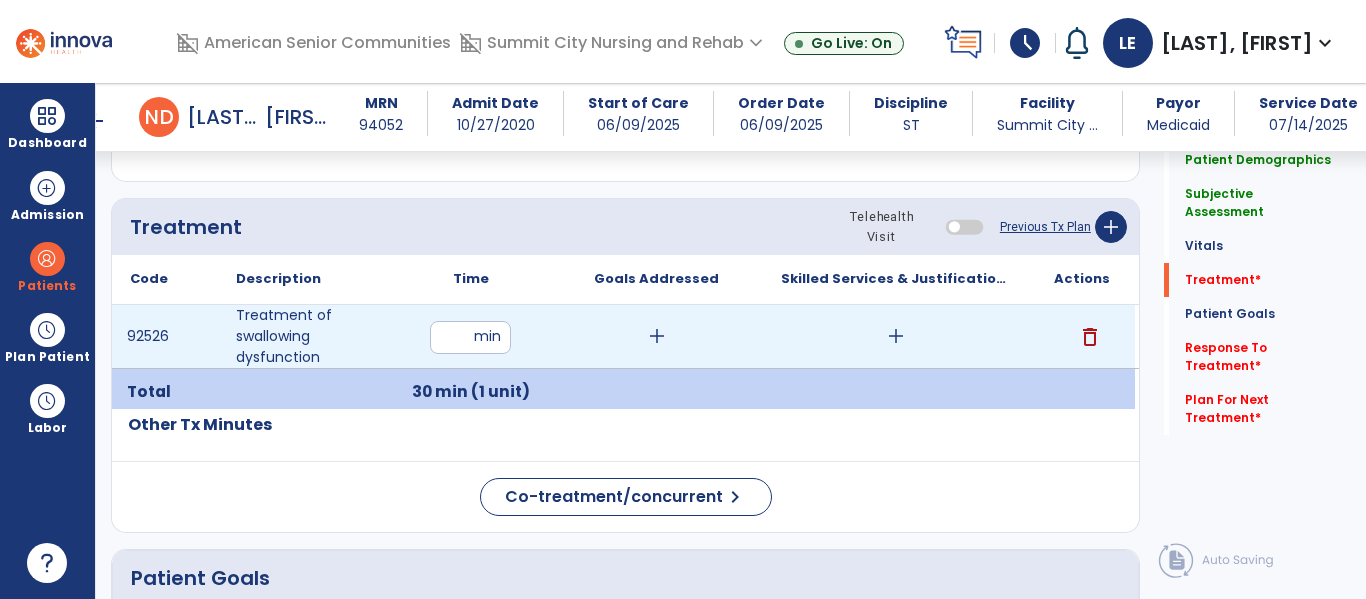 click on "add" at bounding box center [657, 336] 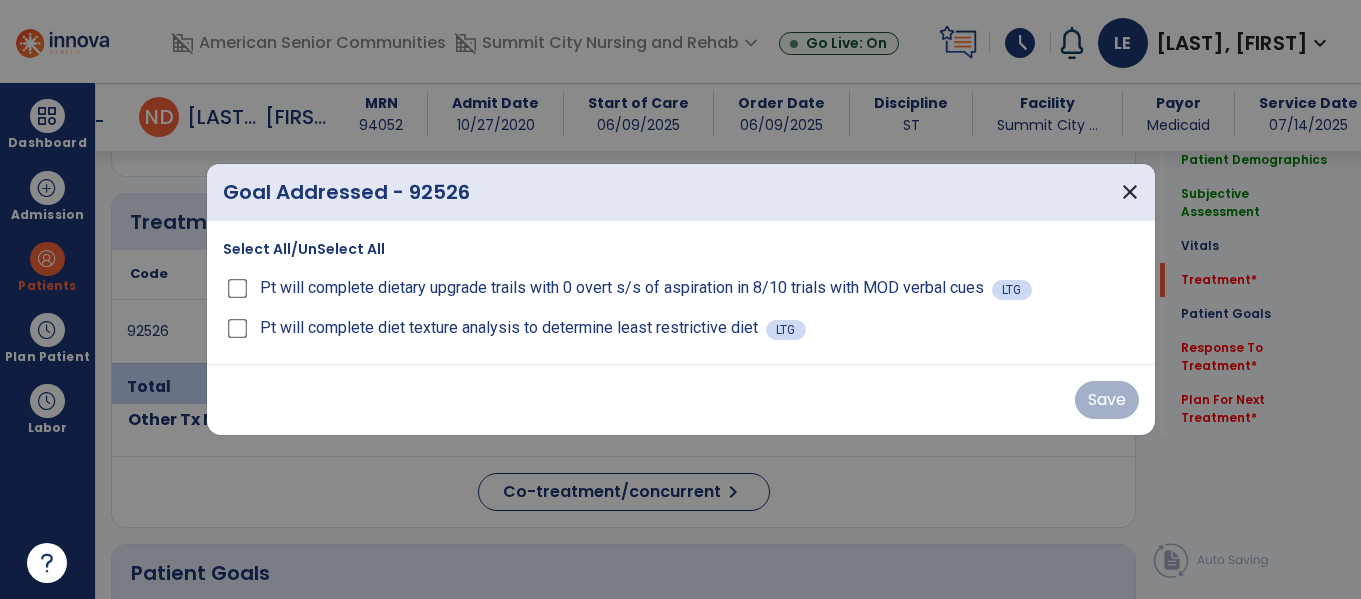 scroll, scrollTop: 1051, scrollLeft: 0, axis: vertical 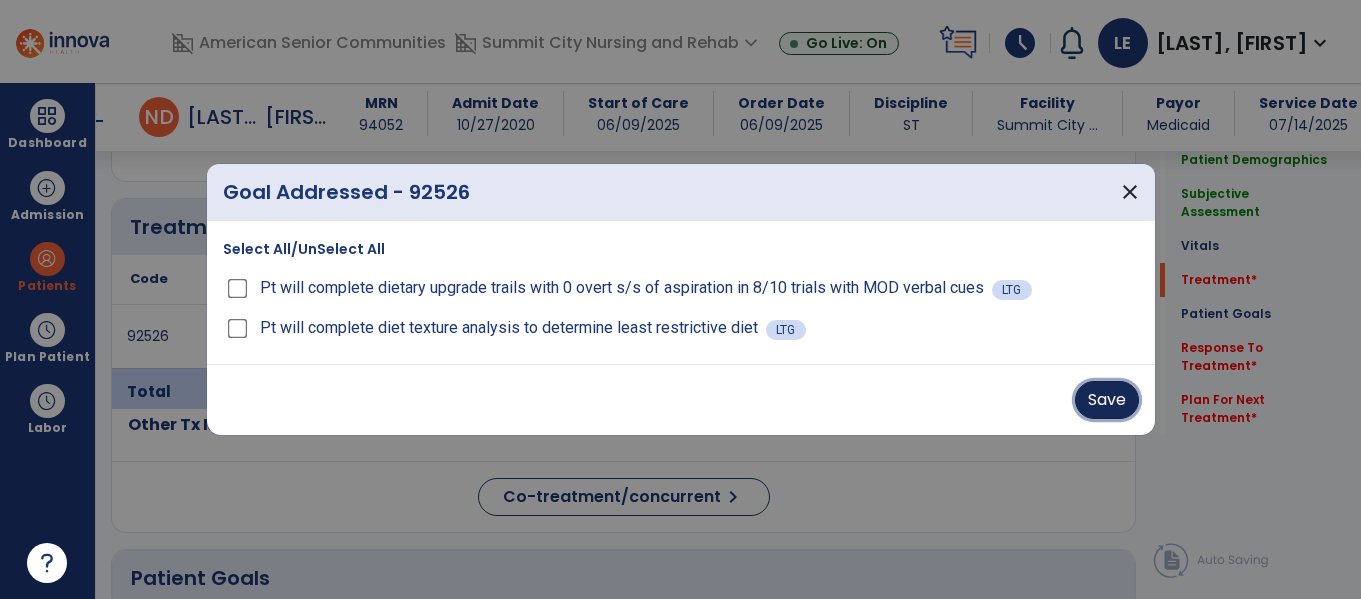 click on "Save" at bounding box center [1107, 400] 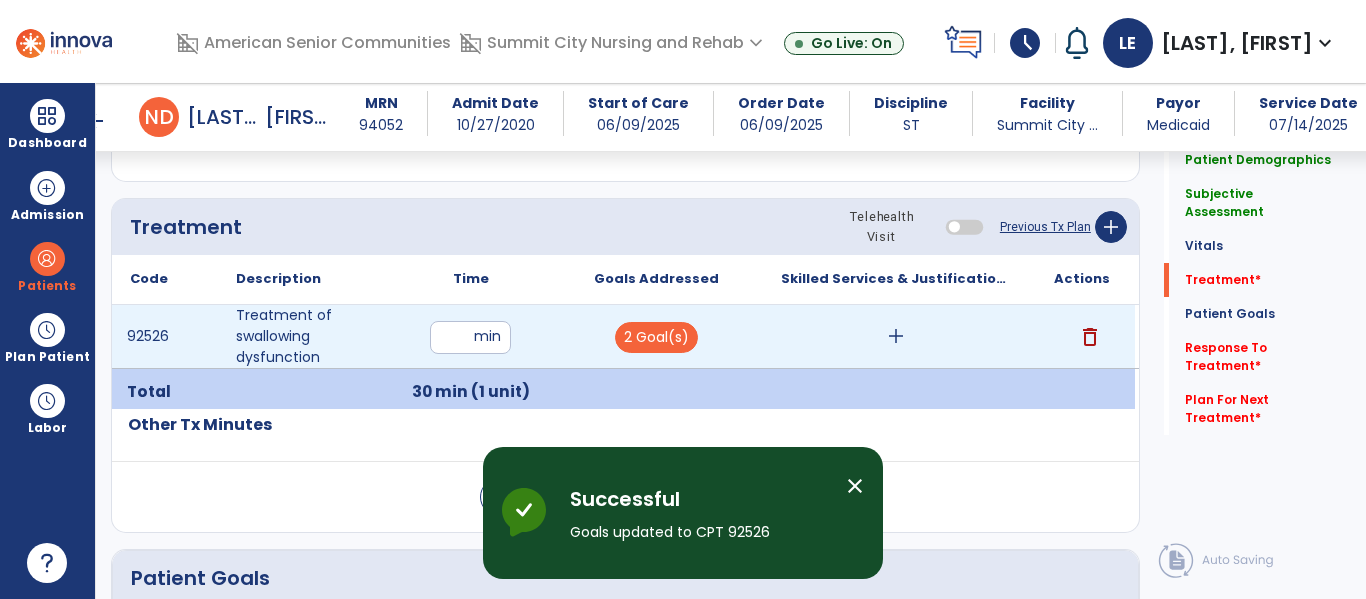 click on "add" at bounding box center (896, 336) 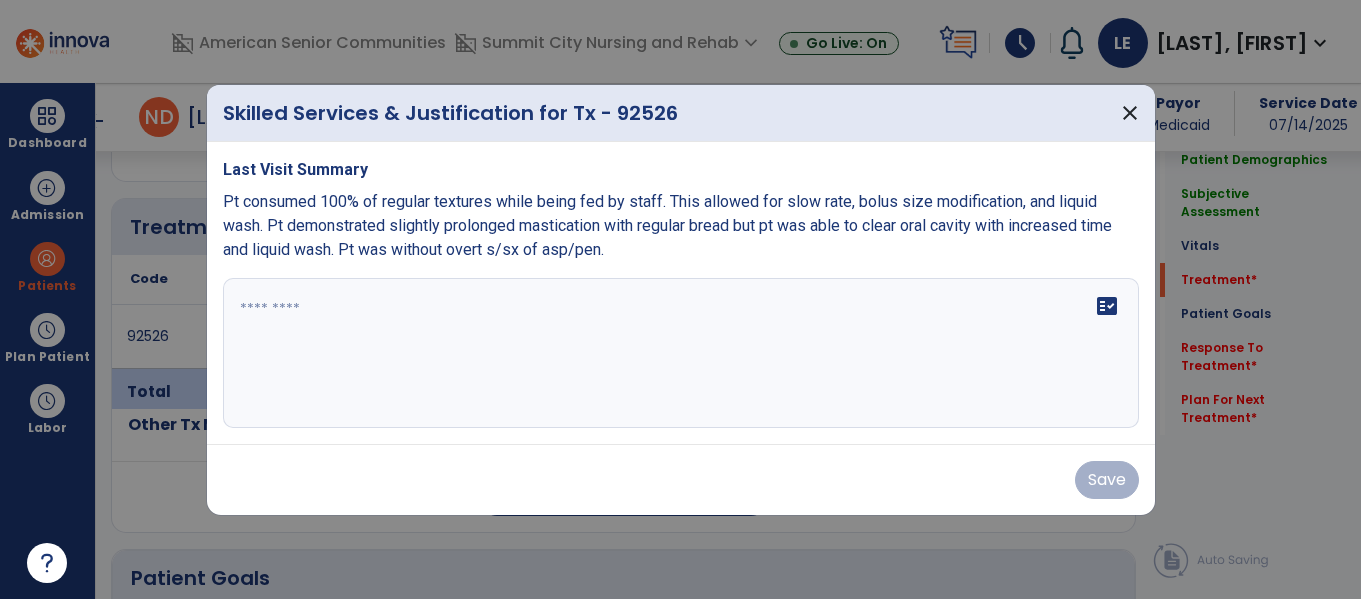 scroll, scrollTop: 1051, scrollLeft: 0, axis: vertical 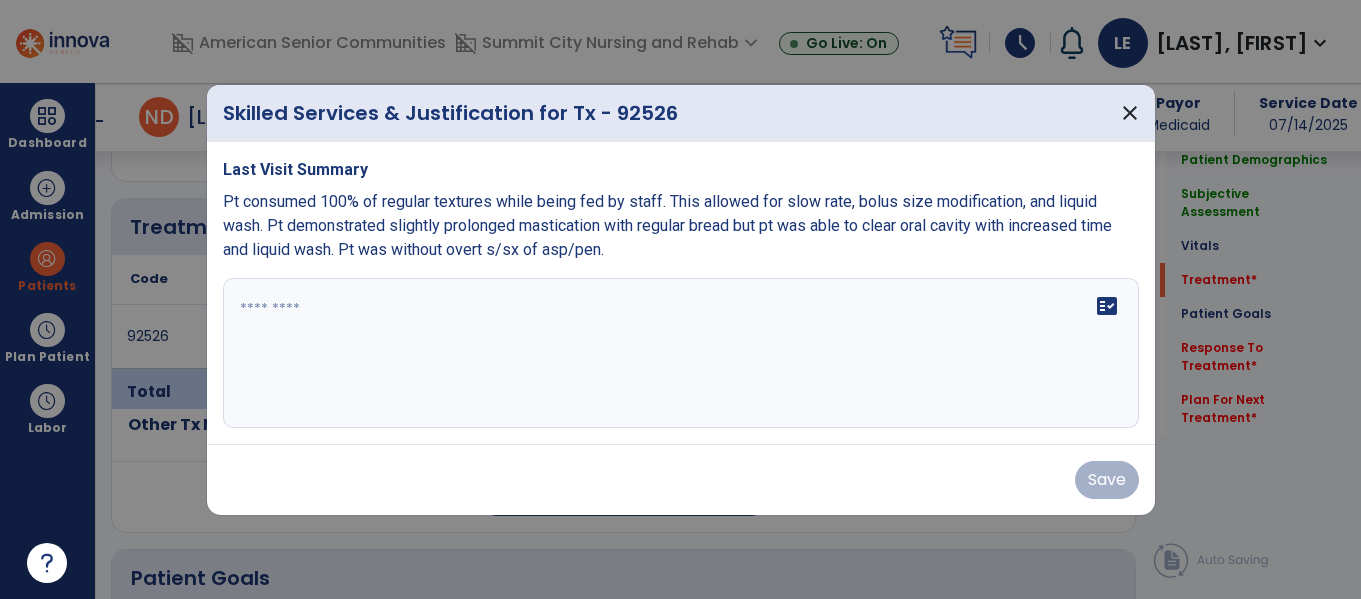 click on "fact_check" at bounding box center [681, 353] 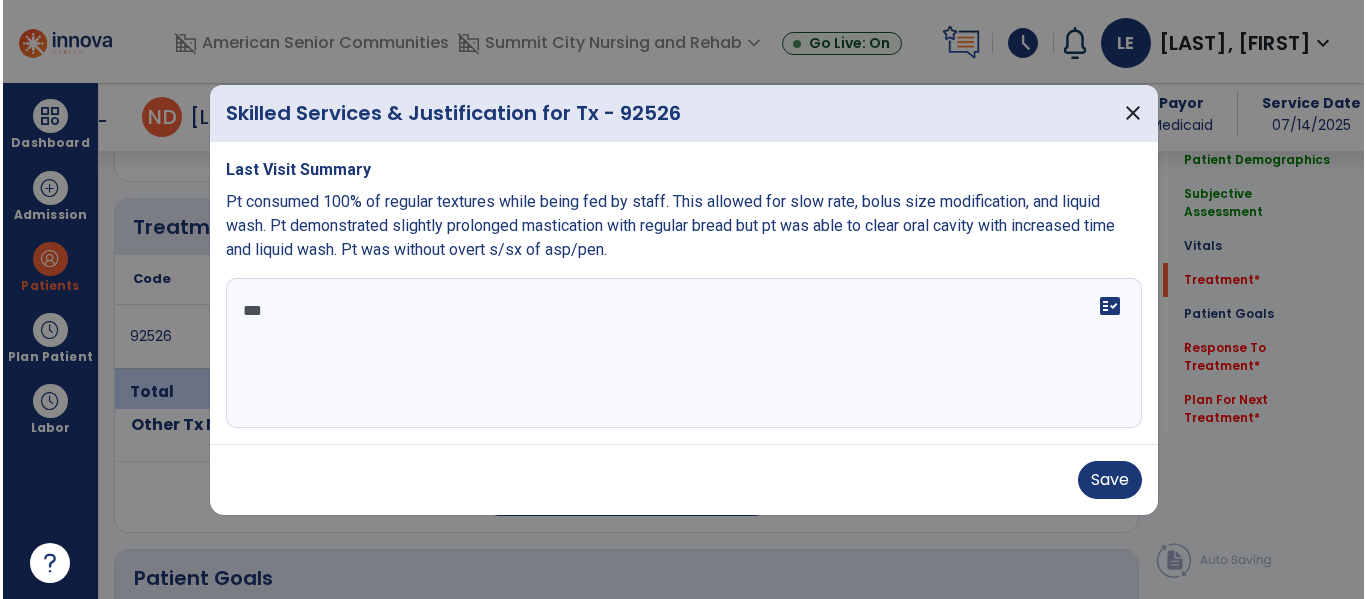 scroll, scrollTop: 0, scrollLeft: 0, axis: both 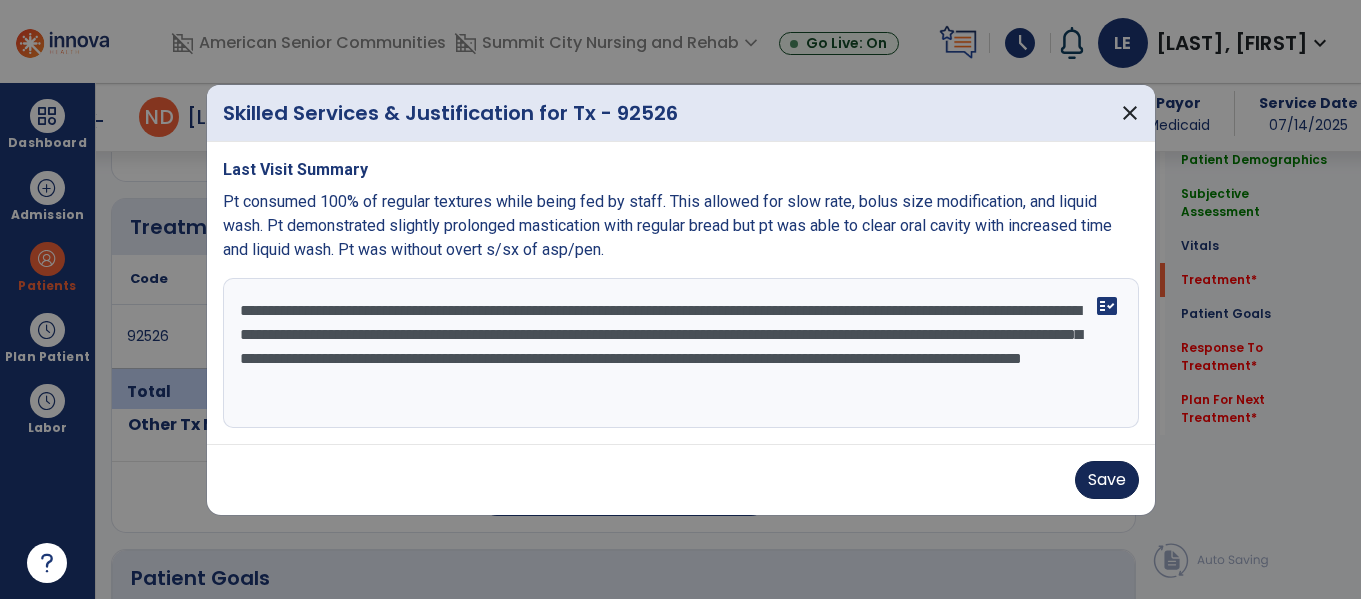 type on "**********" 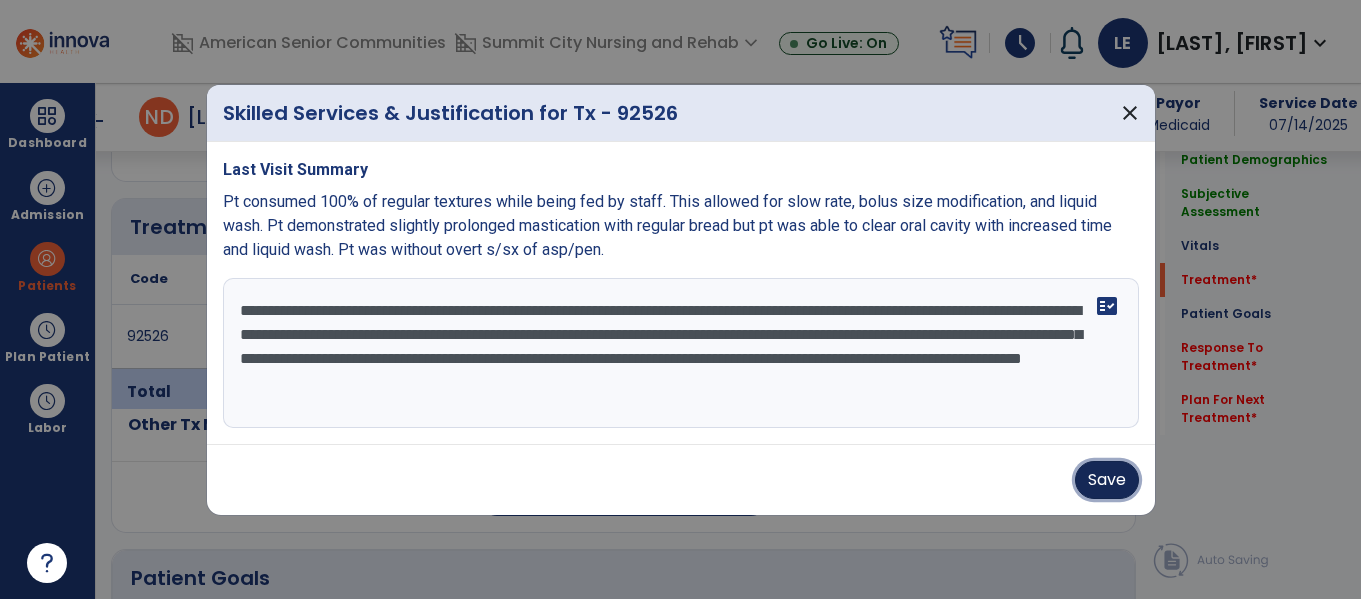click on "Save" at bounding box center (1107, 480) 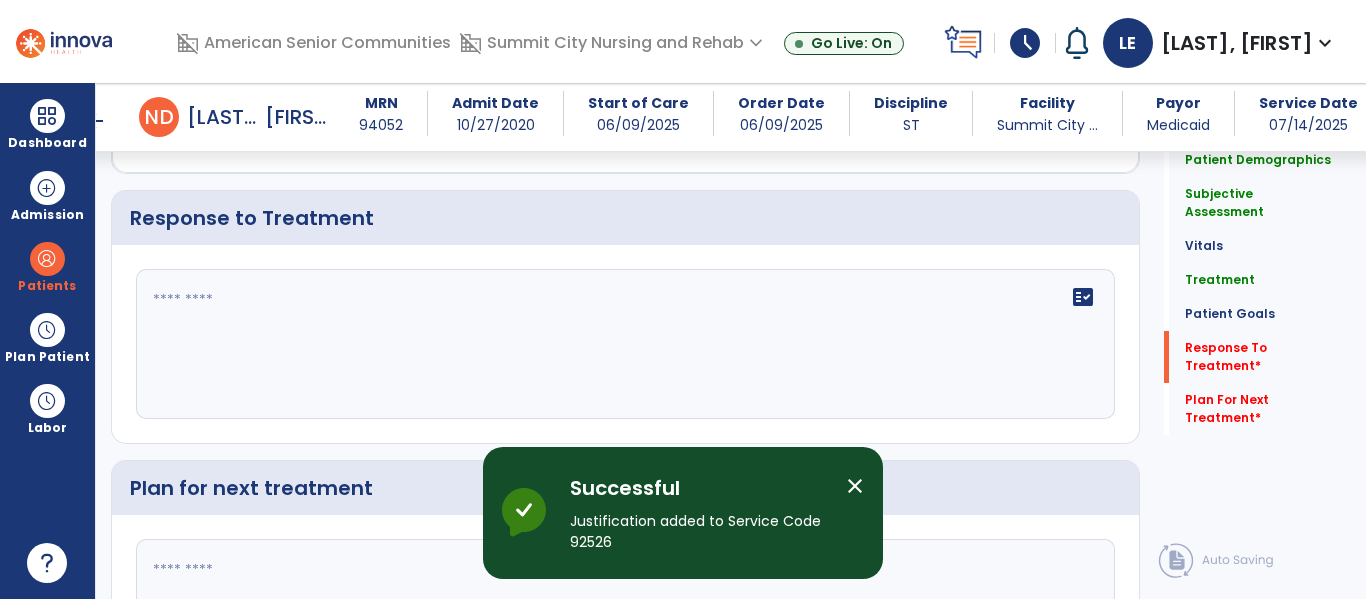 scroll, scrollTop: 1947, scrollLeft: 0, axis: vertical 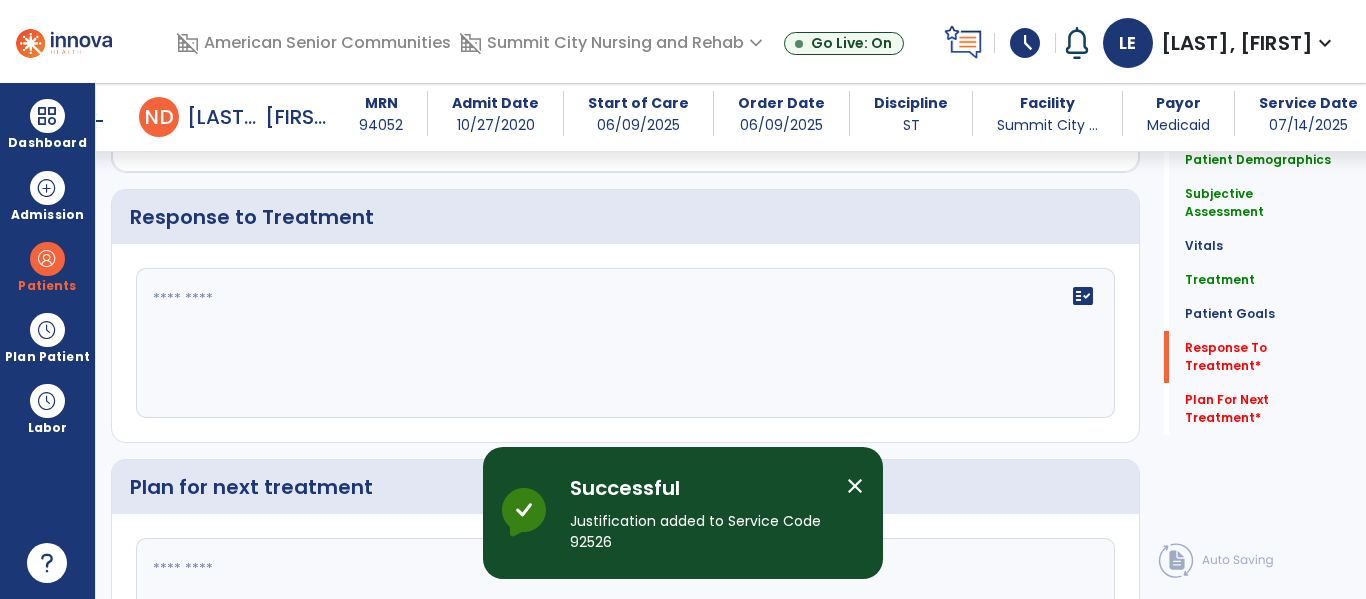 click on "fact_check" 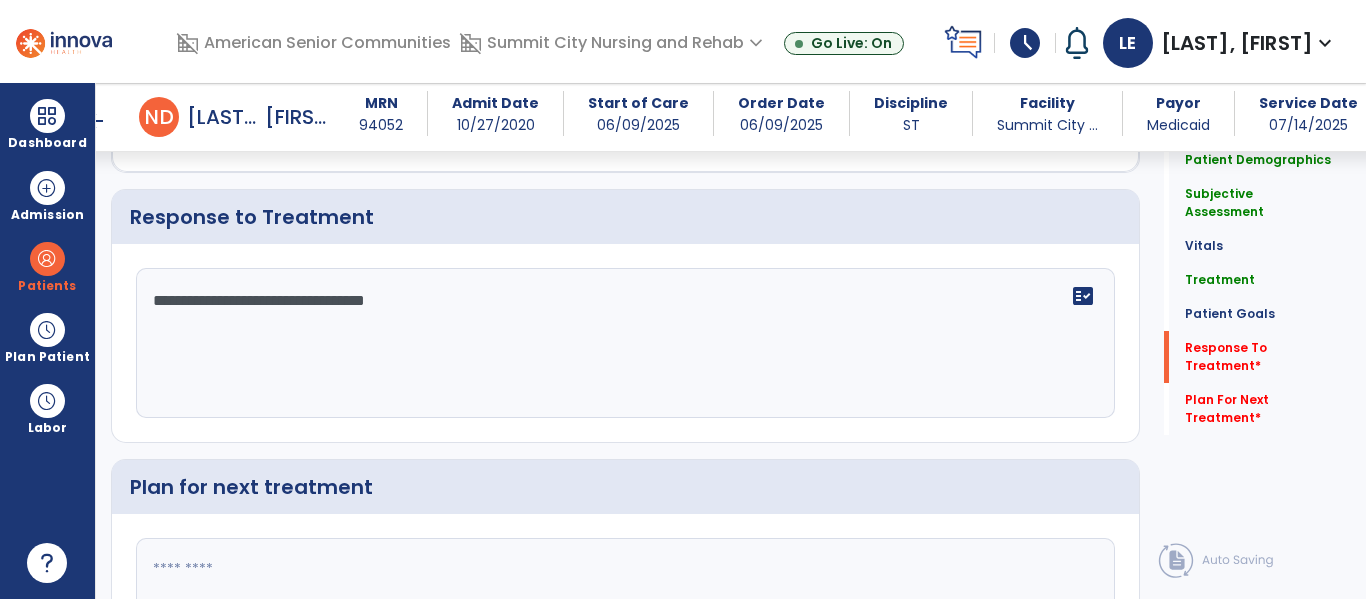 type on "**********" 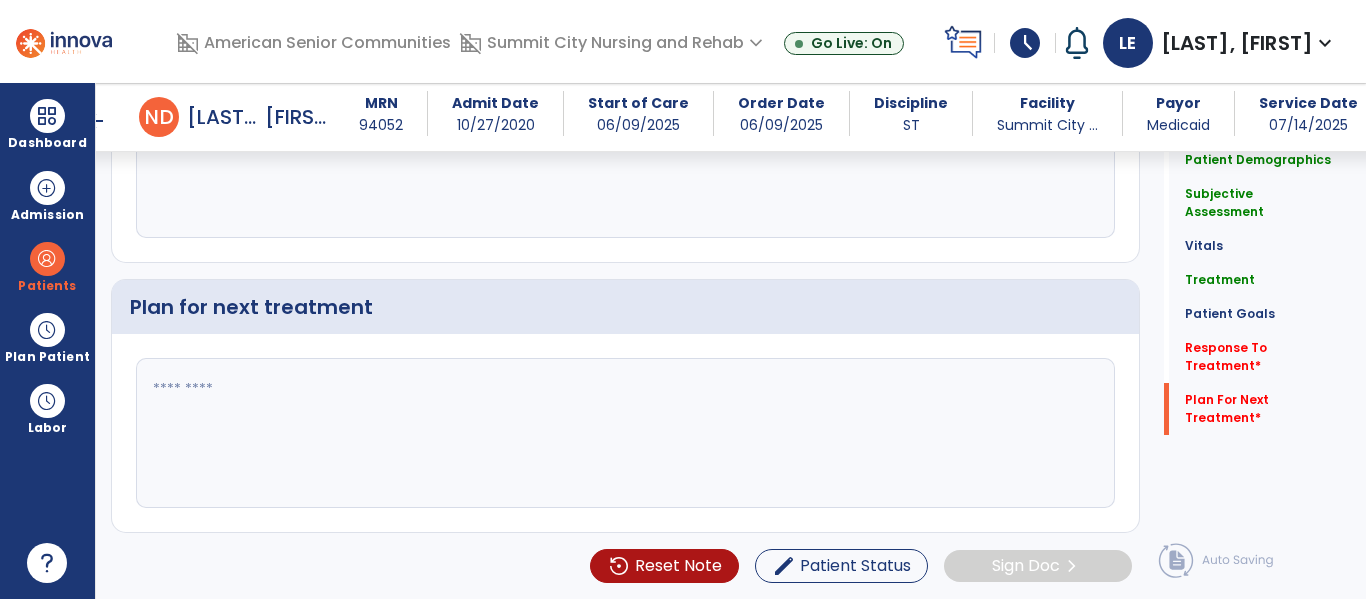 scroll, scrollTop: 2125, scrollLeft: 0, axis: vertical 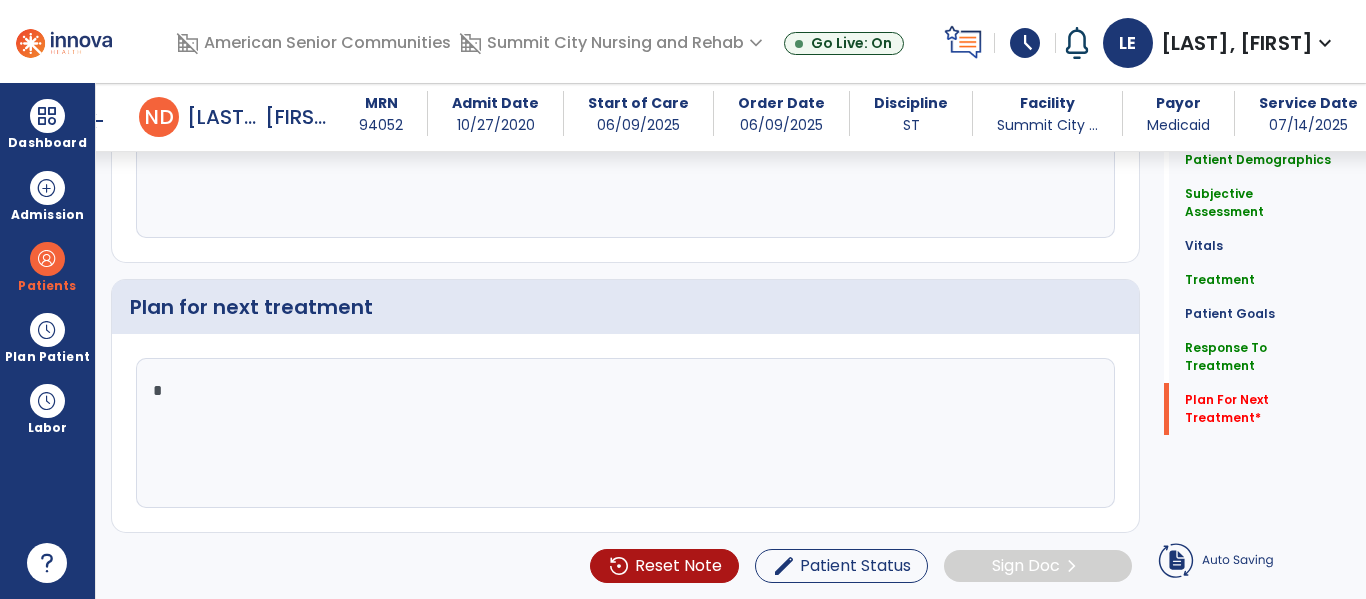 type on "*" 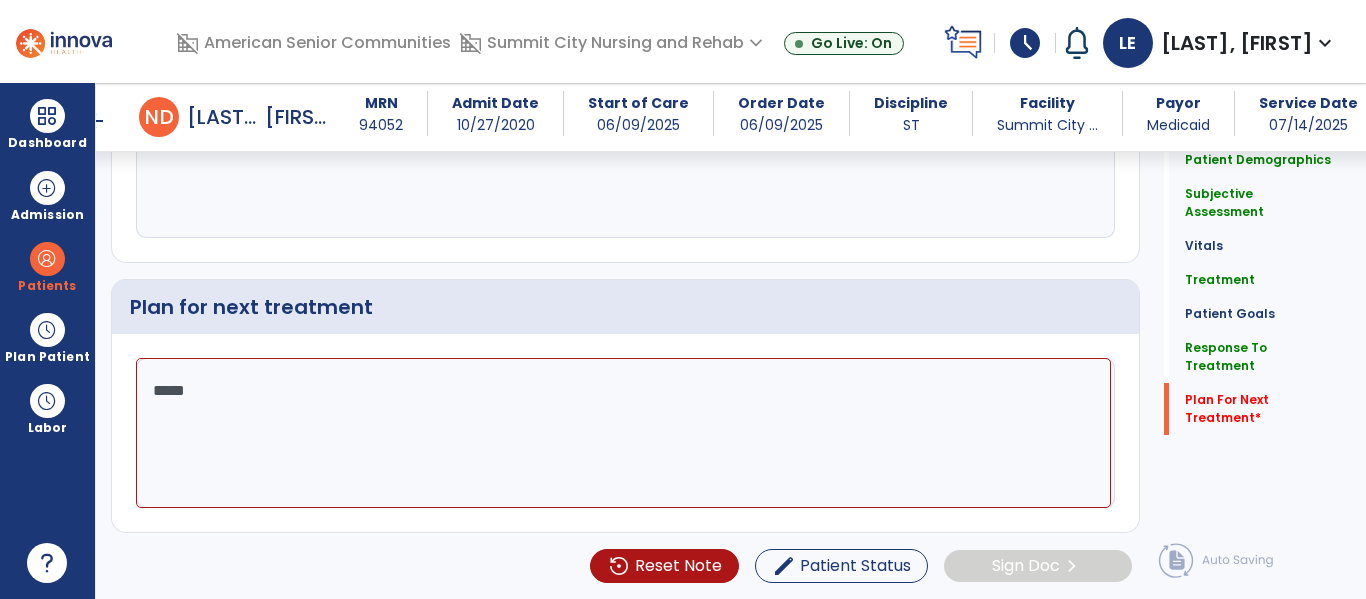 type on "******" 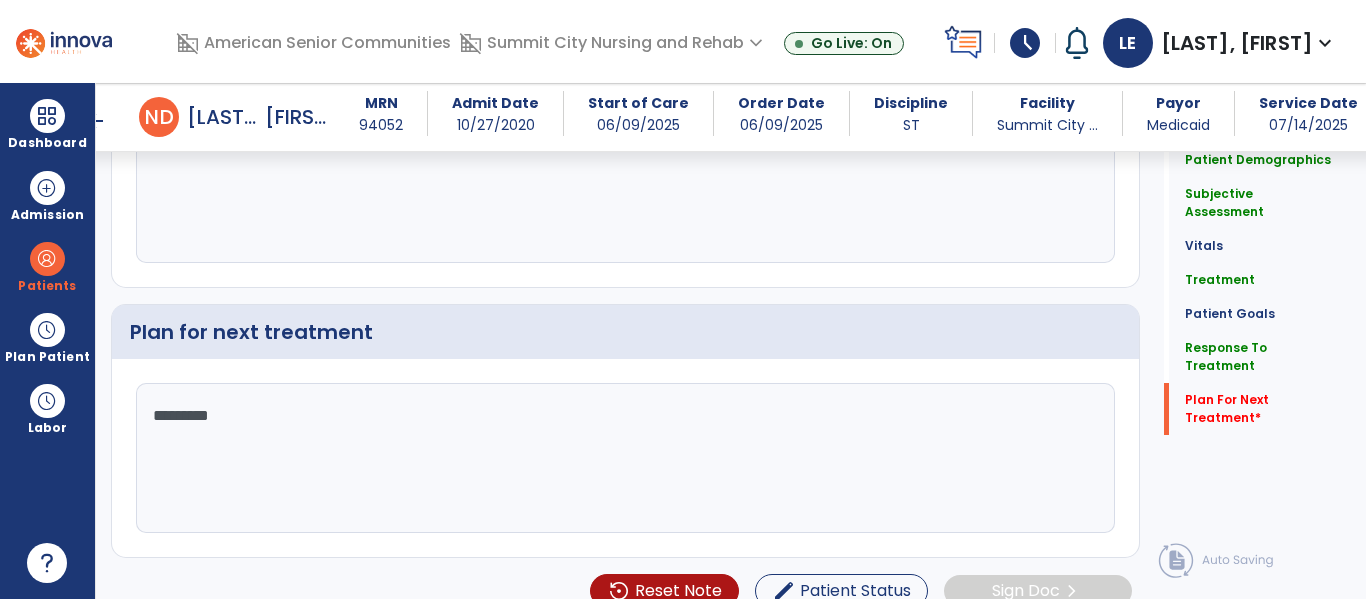 scroll, scrollTop: 2125, scrollLeft: 0, axis: vertical 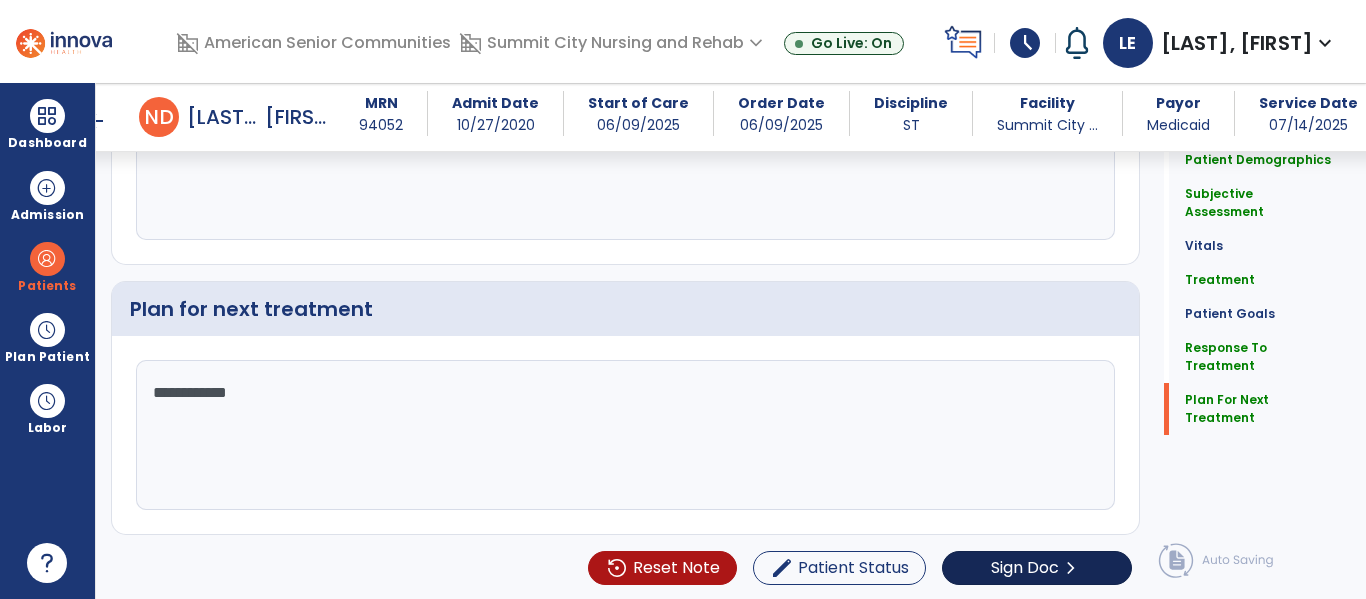 type on "**********" 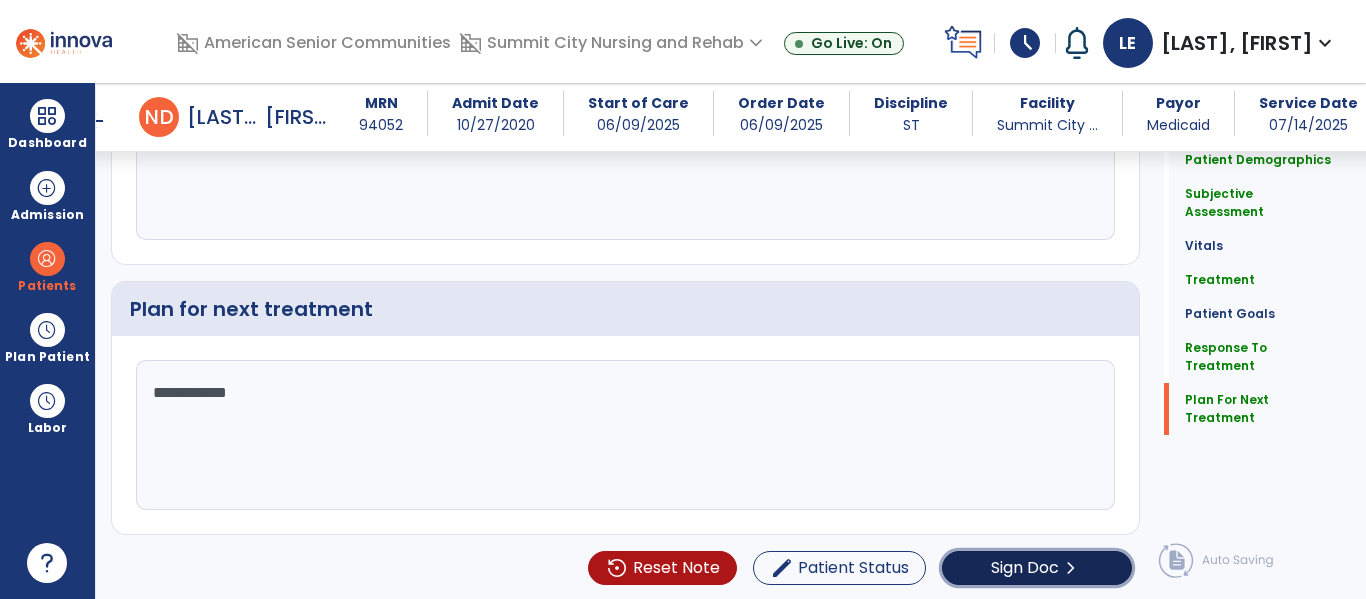 click on "Sign Doc" 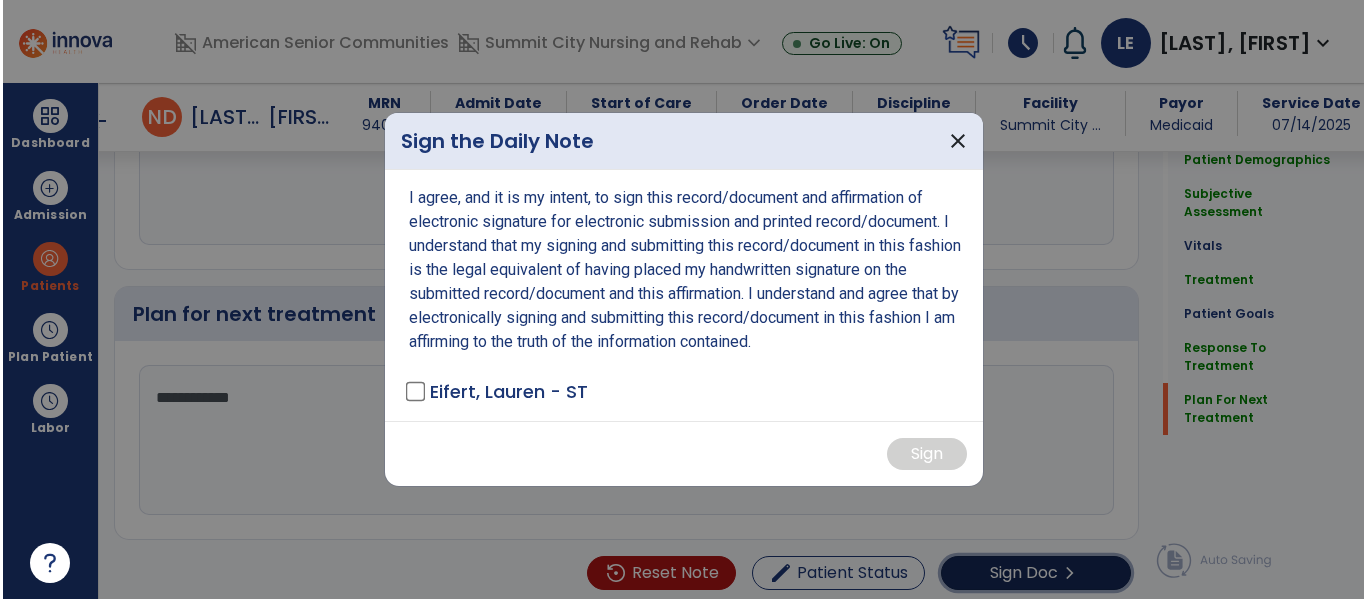 scroll, scrollTop: 2125, scrollLeft: 0, axis: vertical 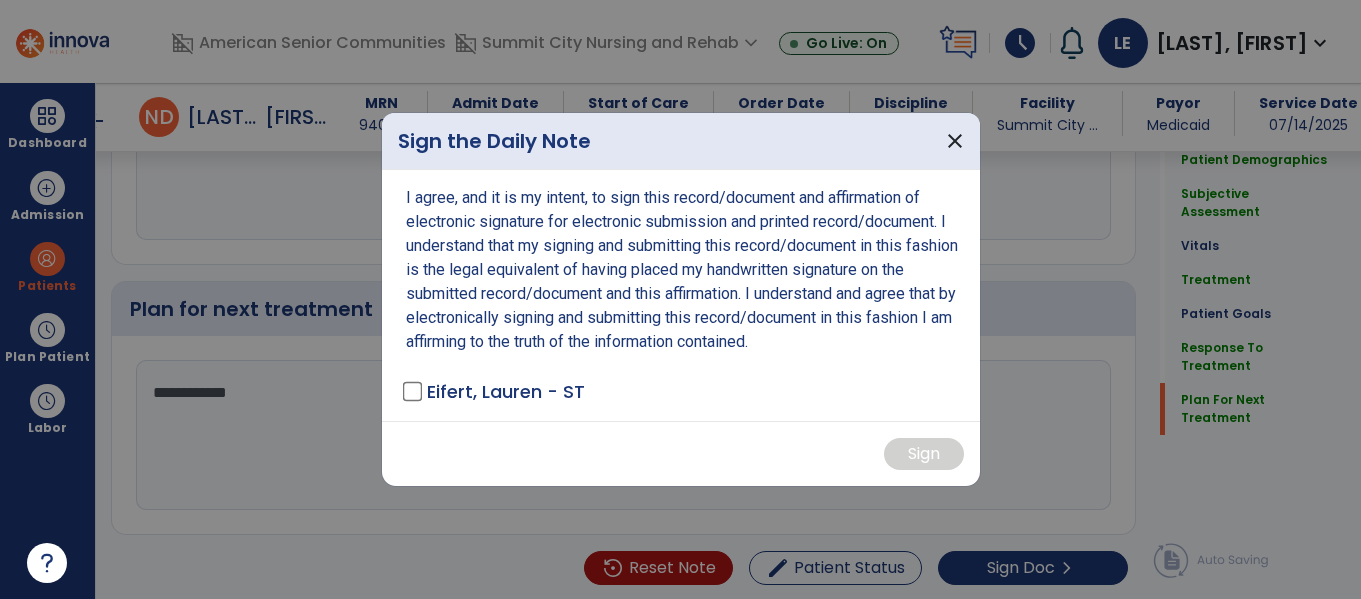 click on "Eifert, Lauren - ST" at bounding box center (495, 391) 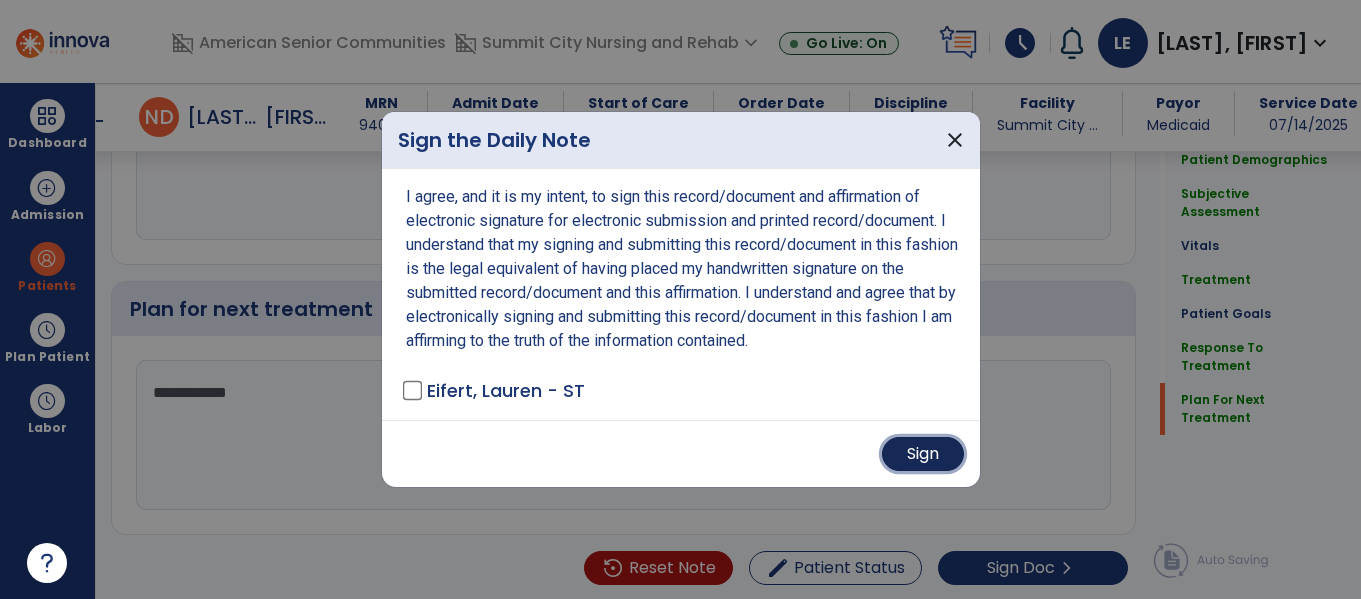 click on "Sign" at bounding box center (923, 454) 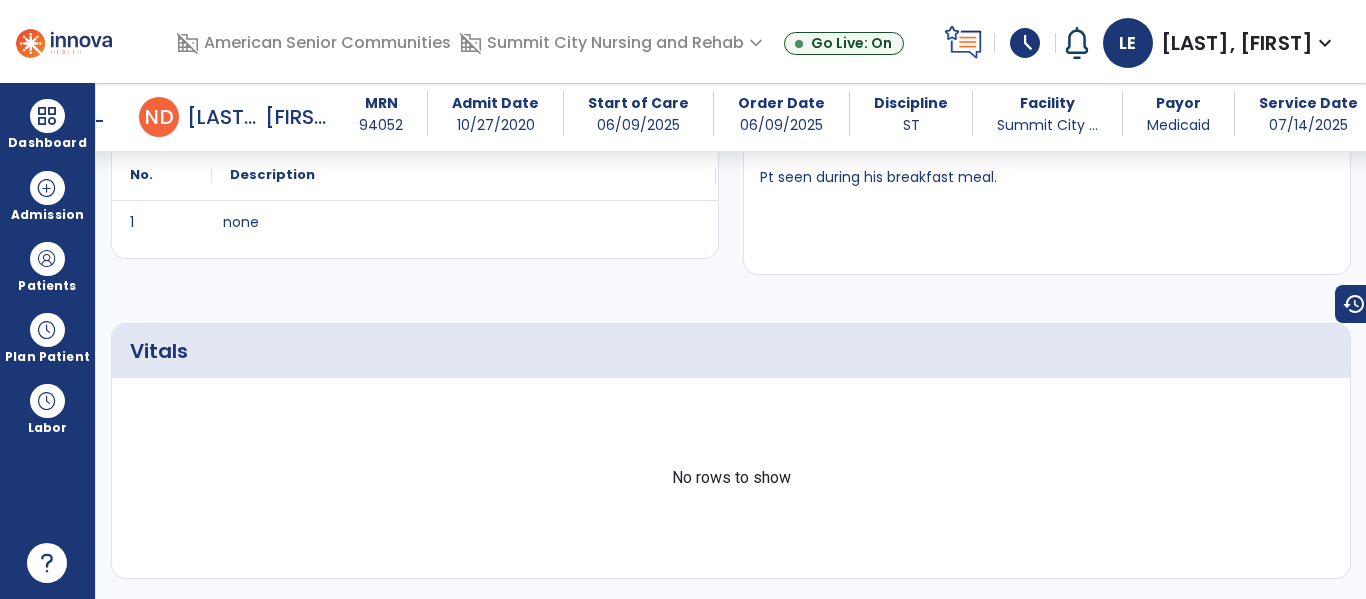 scroll, scrollTop: 0, scrollLeft: 0, axis: both 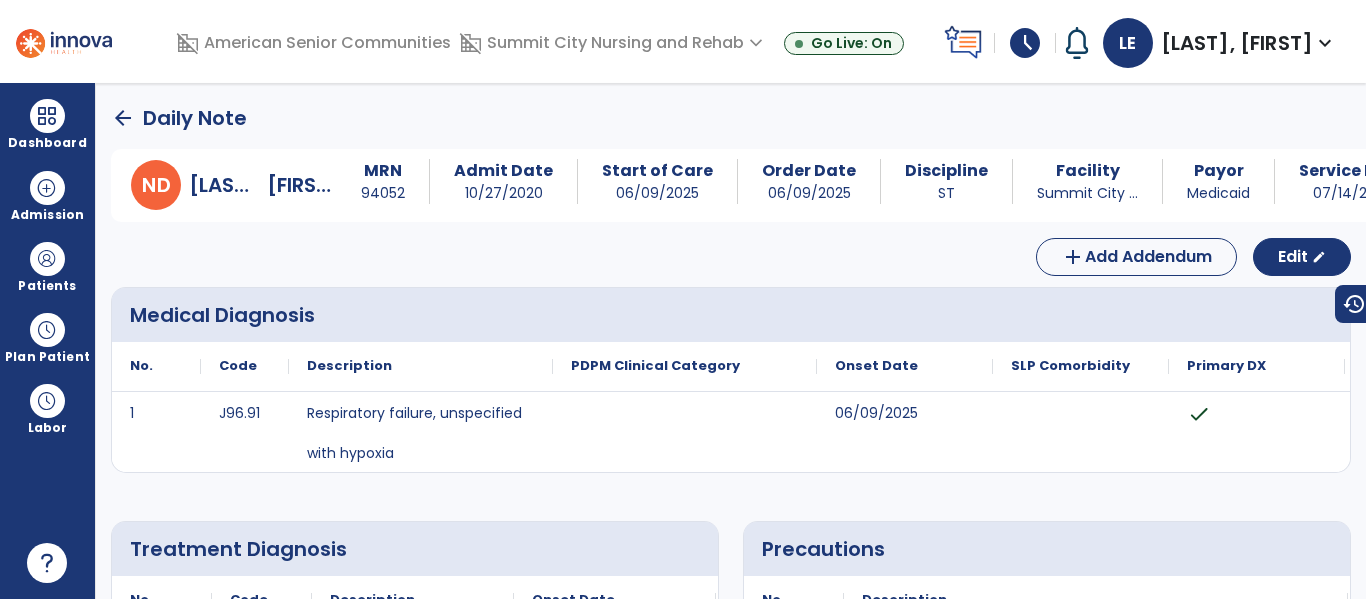 click on "arrow_back" 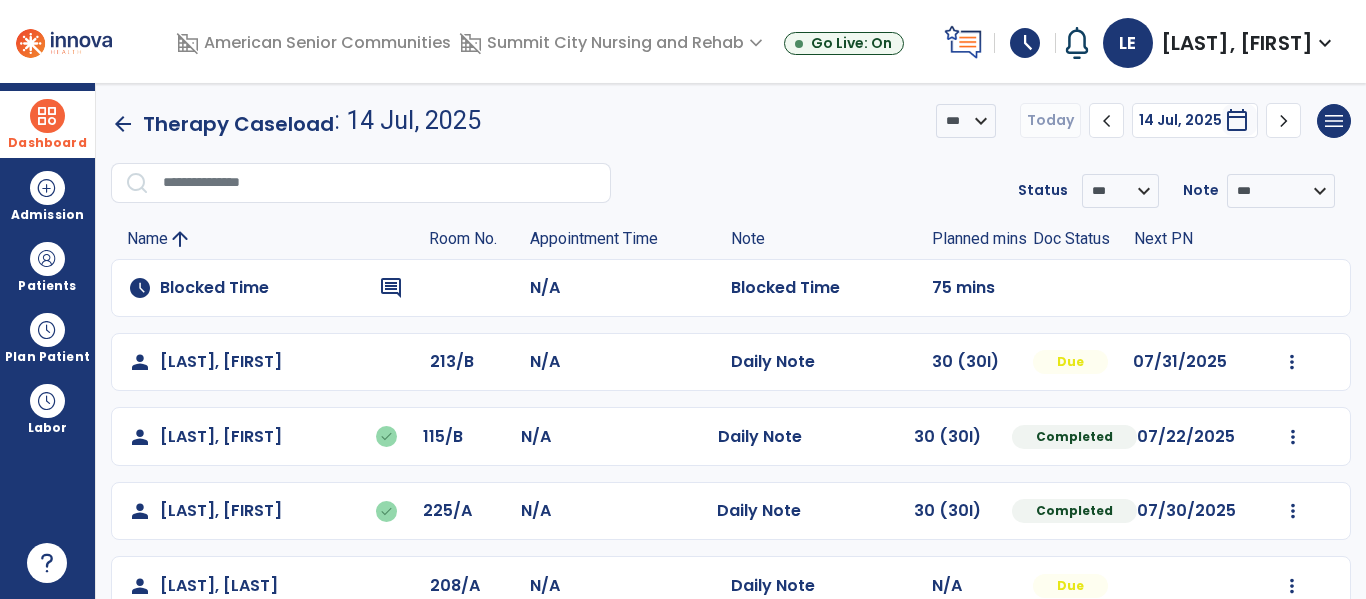 click on "Dashboard" at bounding box center [47, 124] 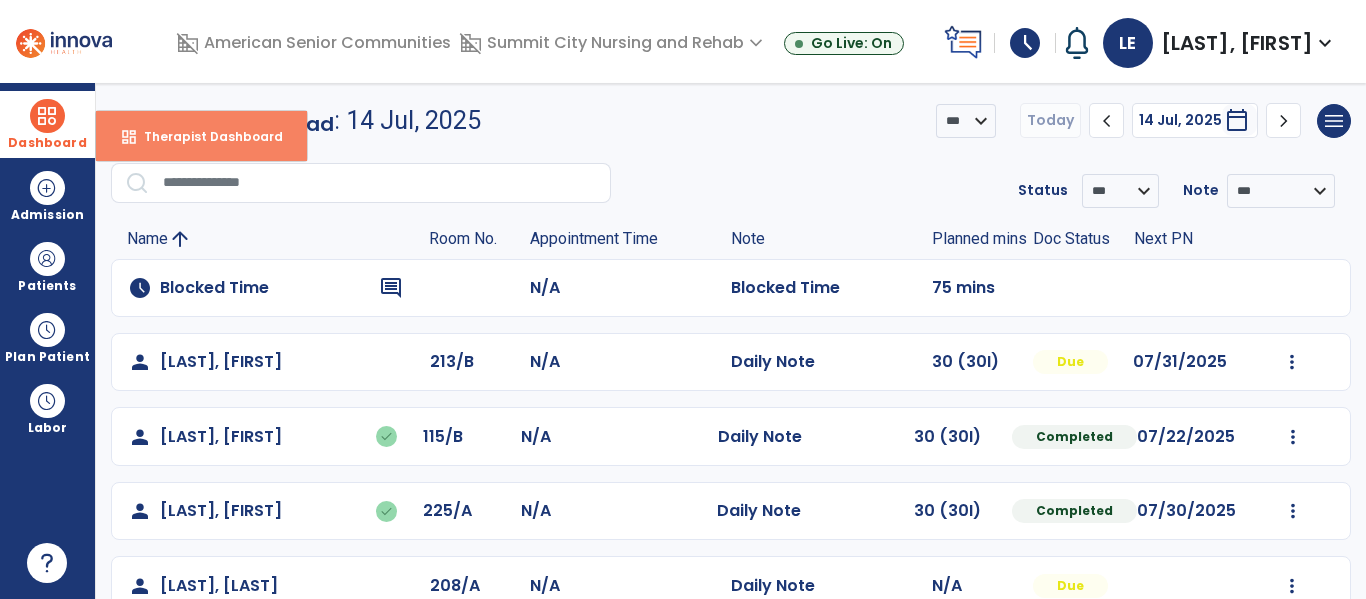 click on "Therapist Dashboard" at bounding box center [205, 136] 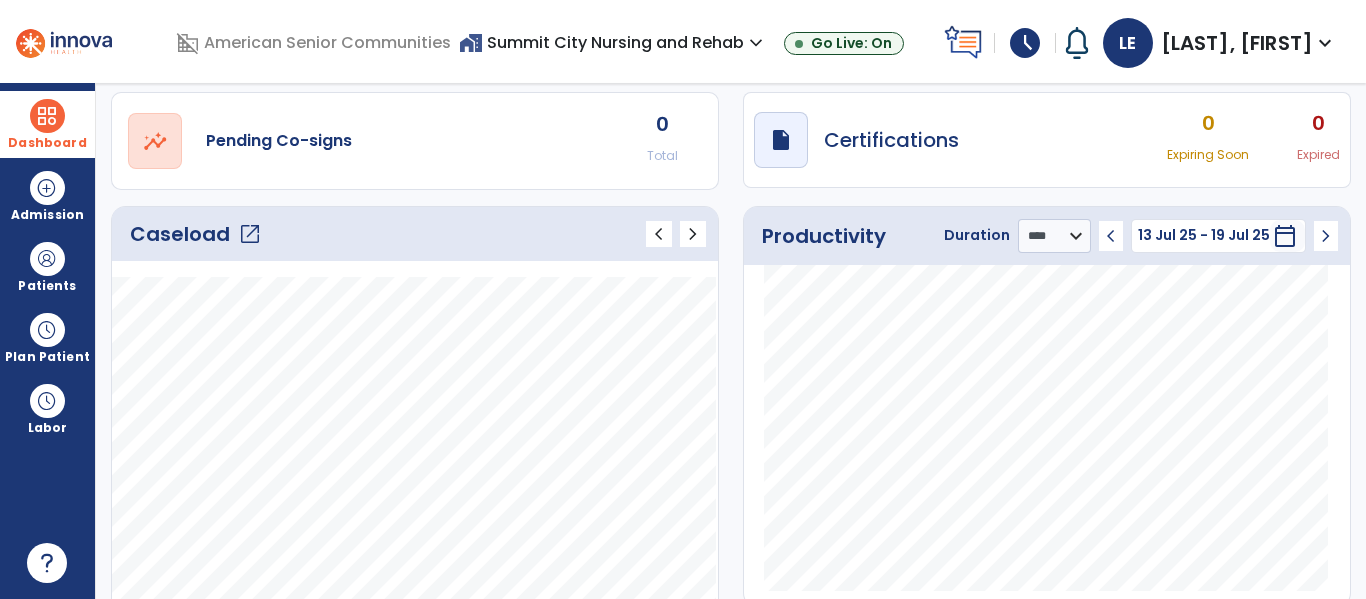 scroll, scrollTop: 148, scrollLeft: 0, axis: vertical 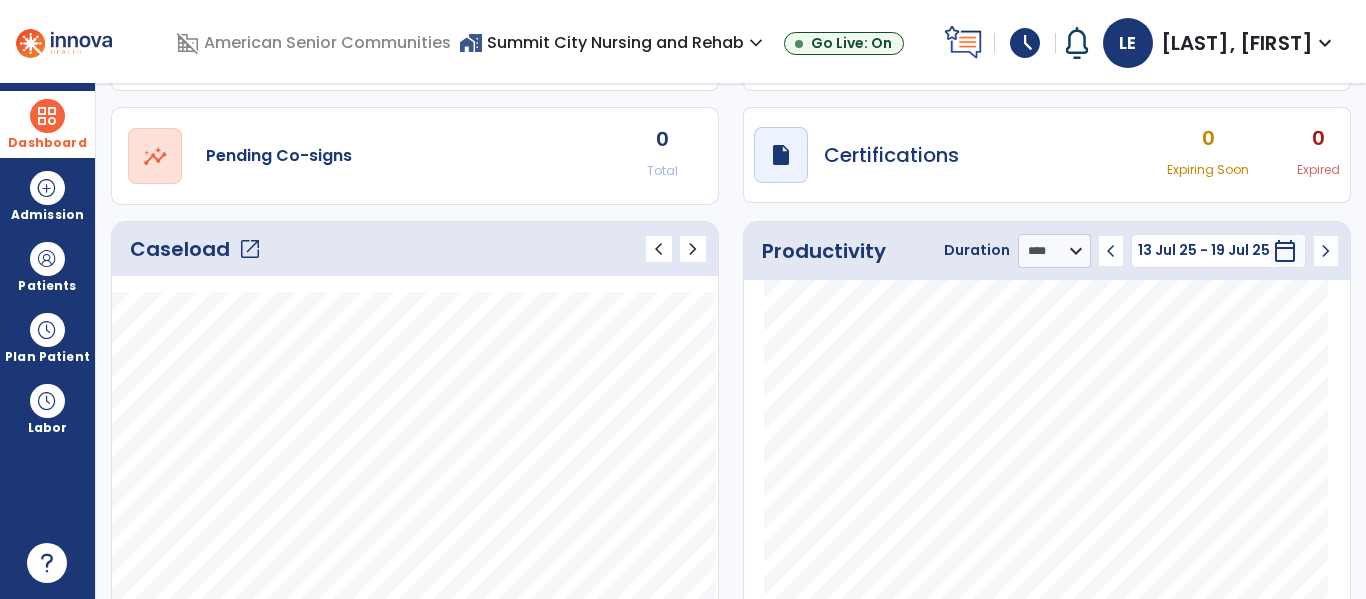 click on "open_in_new" 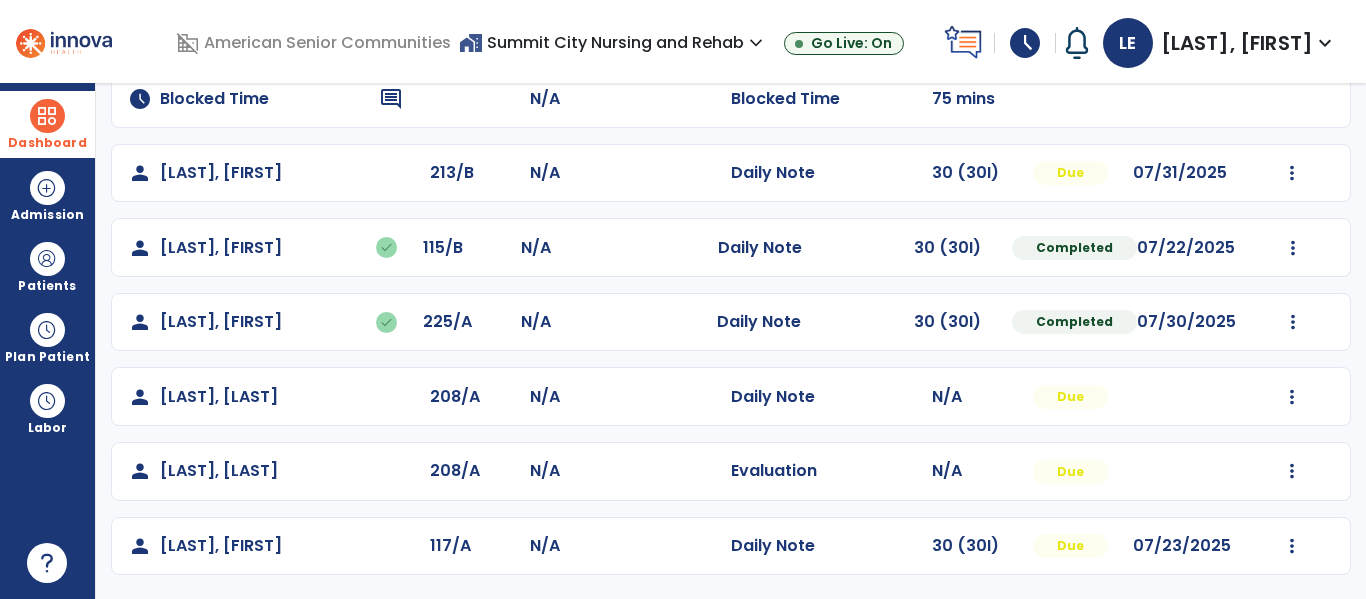 scroll, scrollTop: 0, scrollLeft: 0, axis: both 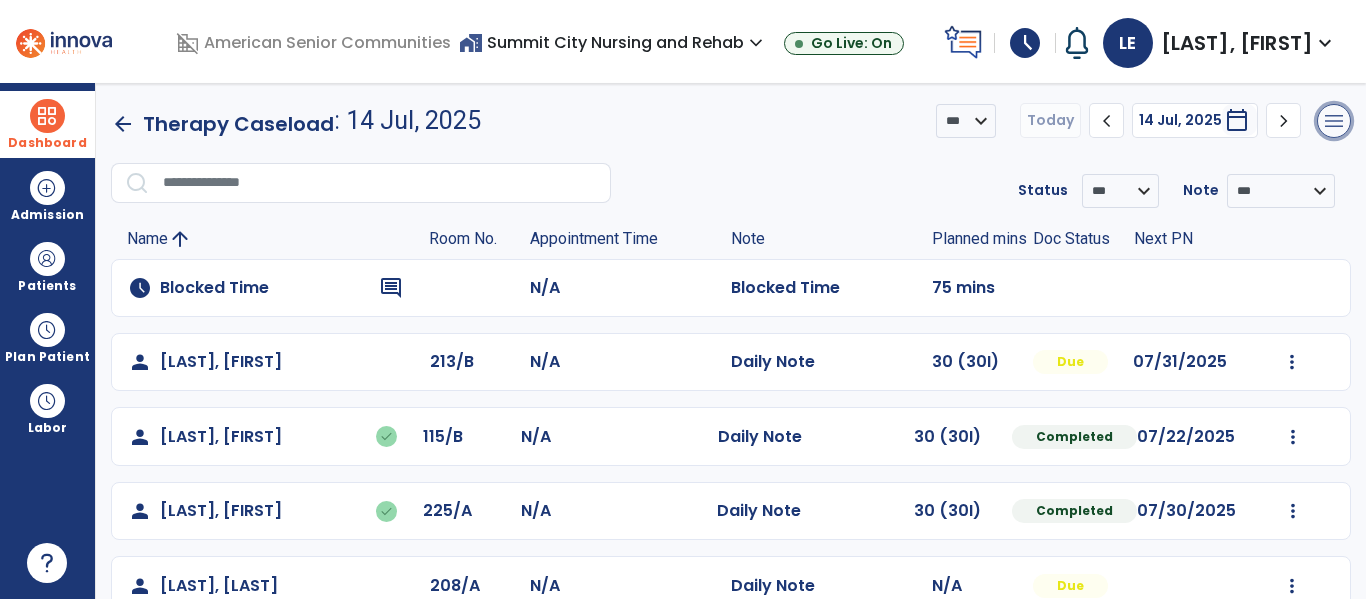 click on "menu" at bounding box center [1334, 121] 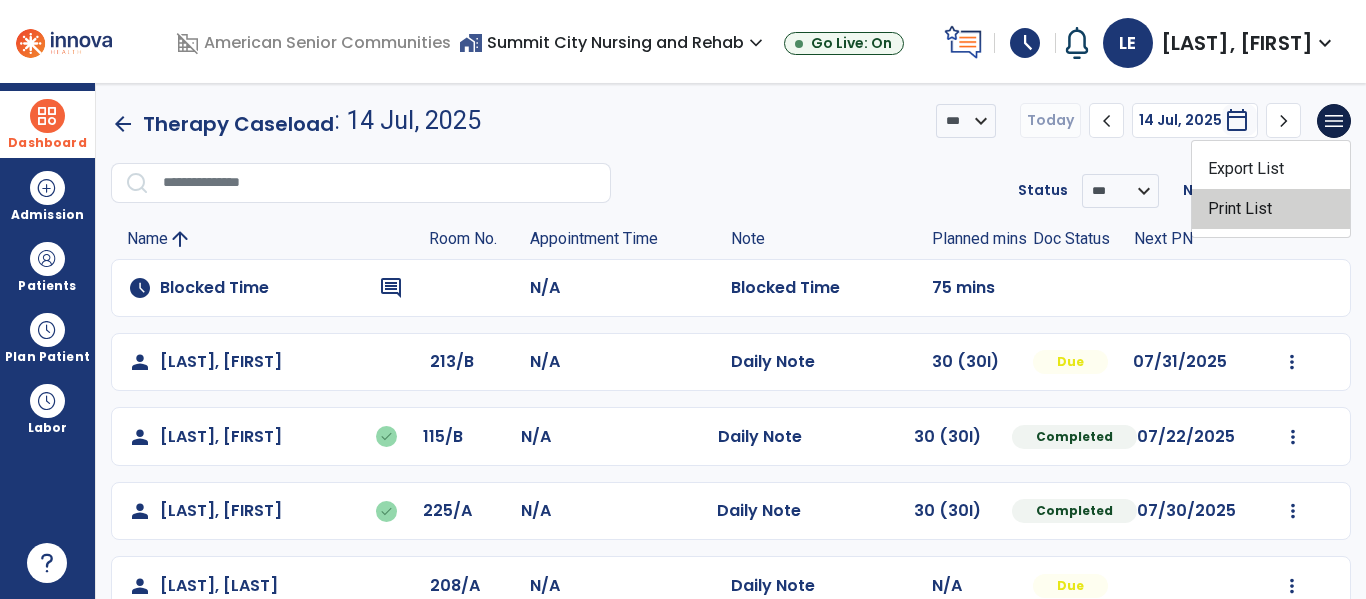 click on "Print List" 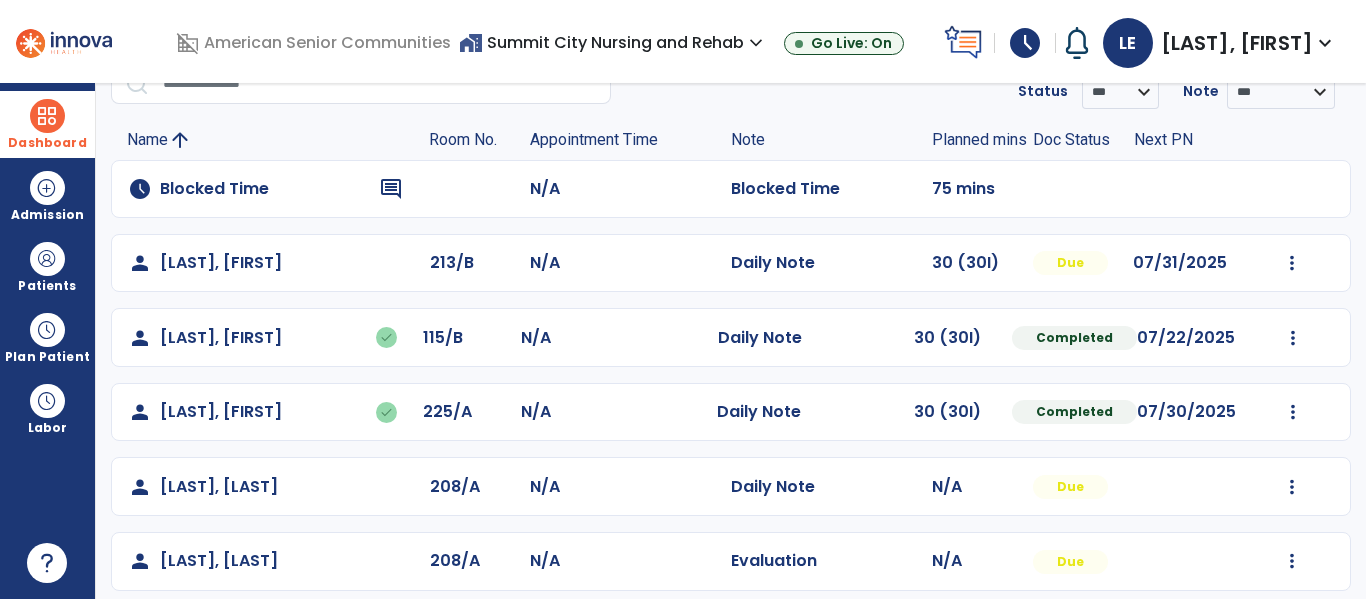 scroll, scrollTop: 189, scrollLeft: 0, axis: vertical 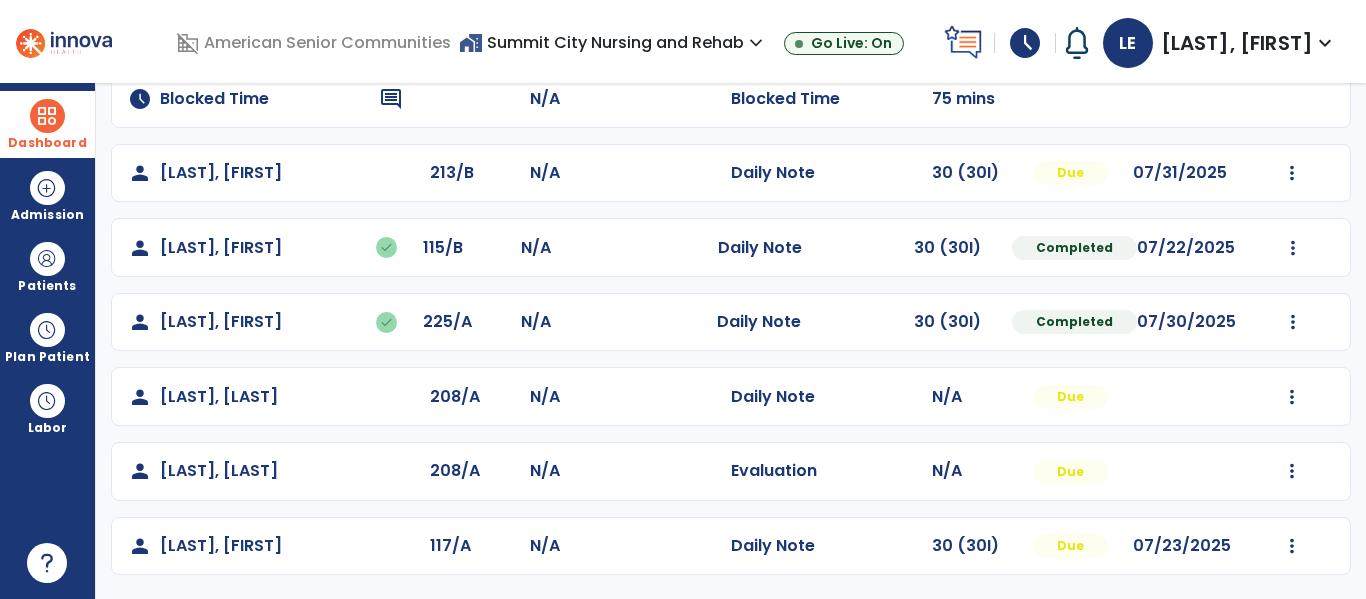 click on "schedule Blocked Time comment N/A Blocked Time 75 mins person Hilt, Robert 213/B N/A Daily Note 30 (30I) Due 07/31/2025 Mark Visit As Complete Reset Note Open Document G + C Mins person Kelly Jr, Robert done 115/B N/A Daily Note 30 (30I) Completed 07/22/2025 Undo Visit Status Reset Note Open Document G + C Mins person Noel, Dewayne done 225/A N/A Daily Note 30 (30I) Completed 07/30/2025 Undo Visit Status Reset Note Open Document G + C Mins person Talarico, Richard 208/A N/A Daily Note N/A Due Mark Visit As Complete Reset Note Open Document G + C Mins person Talarico, Richard 208/A N/A Evaluation N/A Due Mark Visit As Complete Reset Note Open Document G + C Mins person Weeks, Sandra 117/A N/A Daily Note 30 (30I) Due 07/23/2025 Mark Visit As Complete Reset Note Open Document G + C Mins" 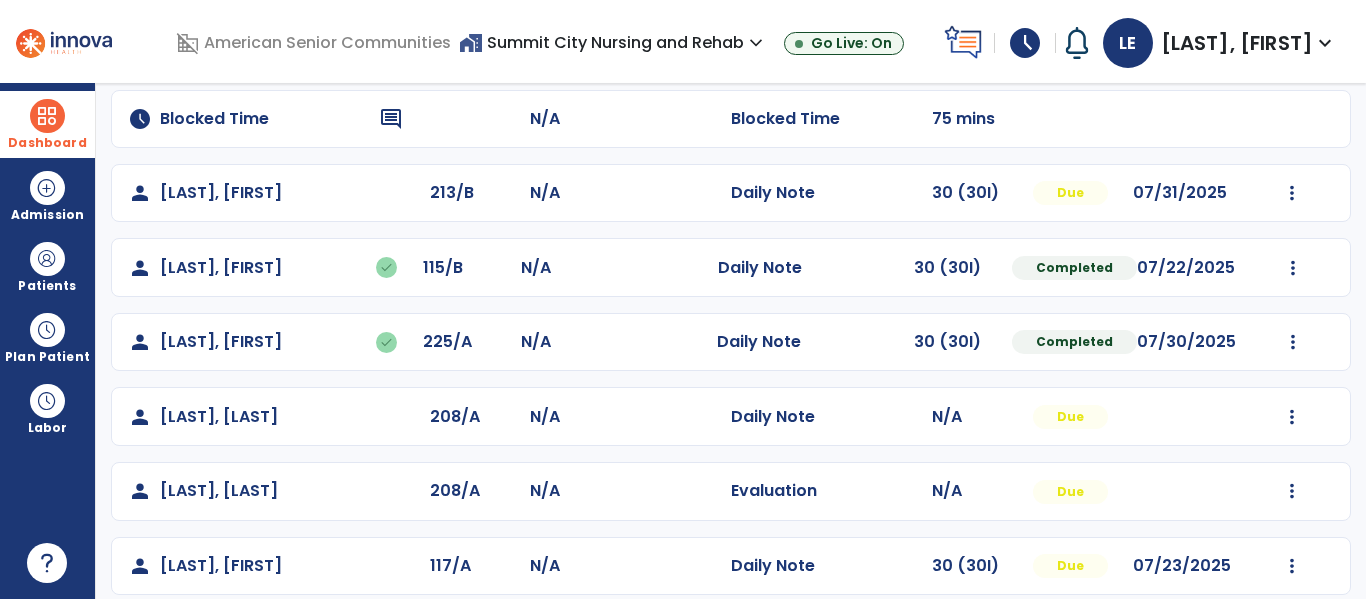 scroll, scrollTop: 175, scrollLeft: 0, axis: vertical 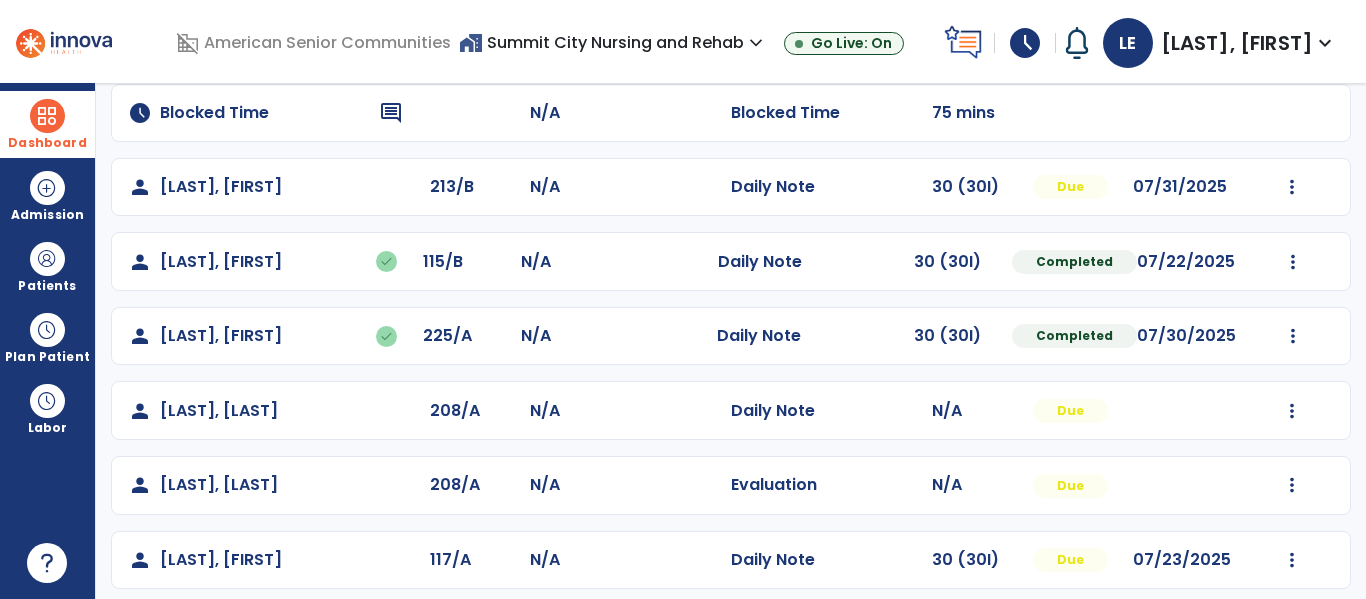 click on "[LAST], [LAST]" 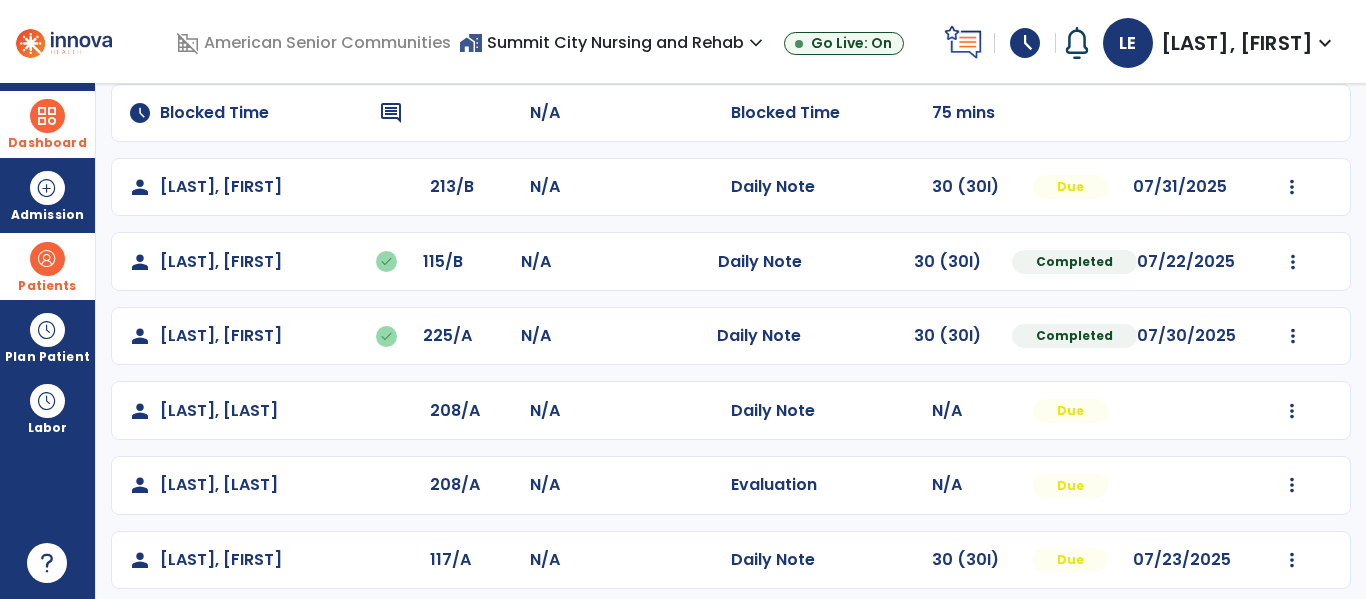 click at bounding box center [47, 259] 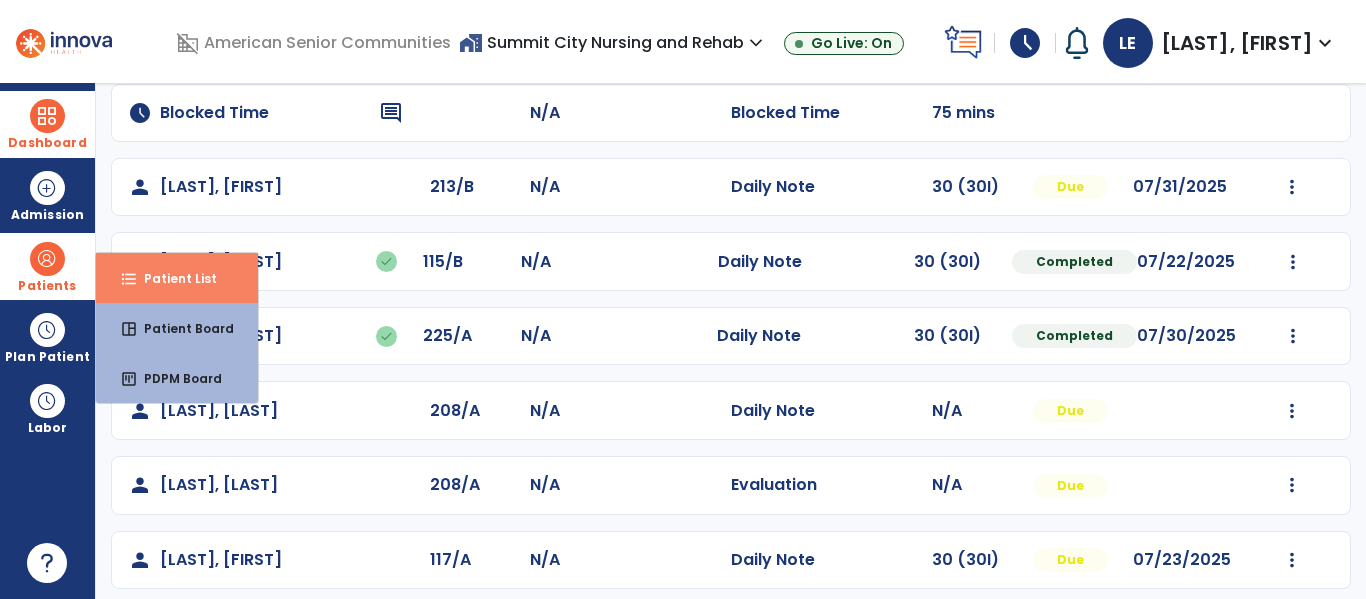 click on "format_list_bulleted  Patient List" at bounding box center (177, 278) 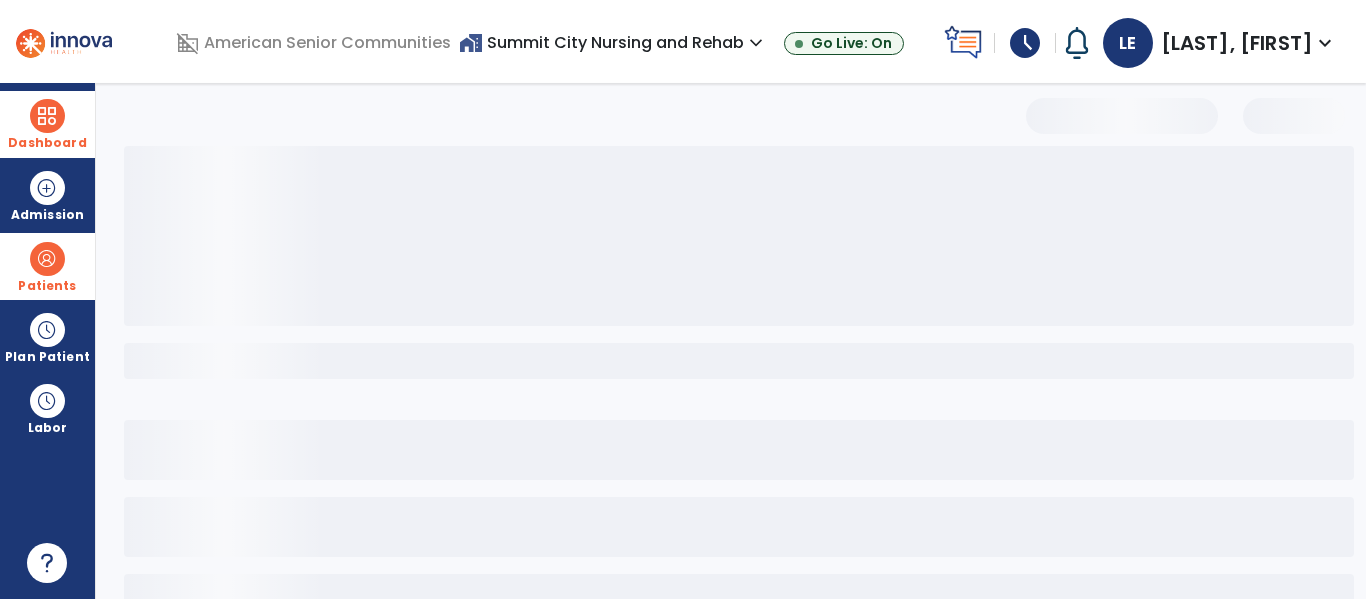 scroll, scrollTop: 144, scrollLeft: 0, axis: vertical 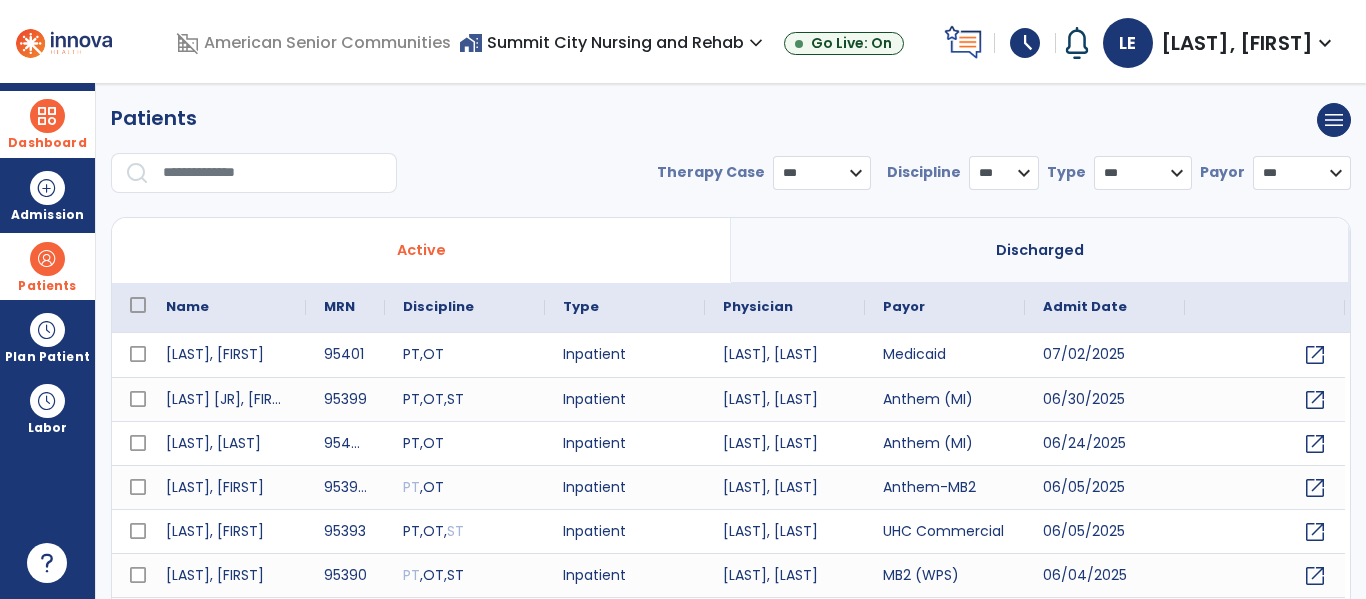 click at bounding box center (273, 173) 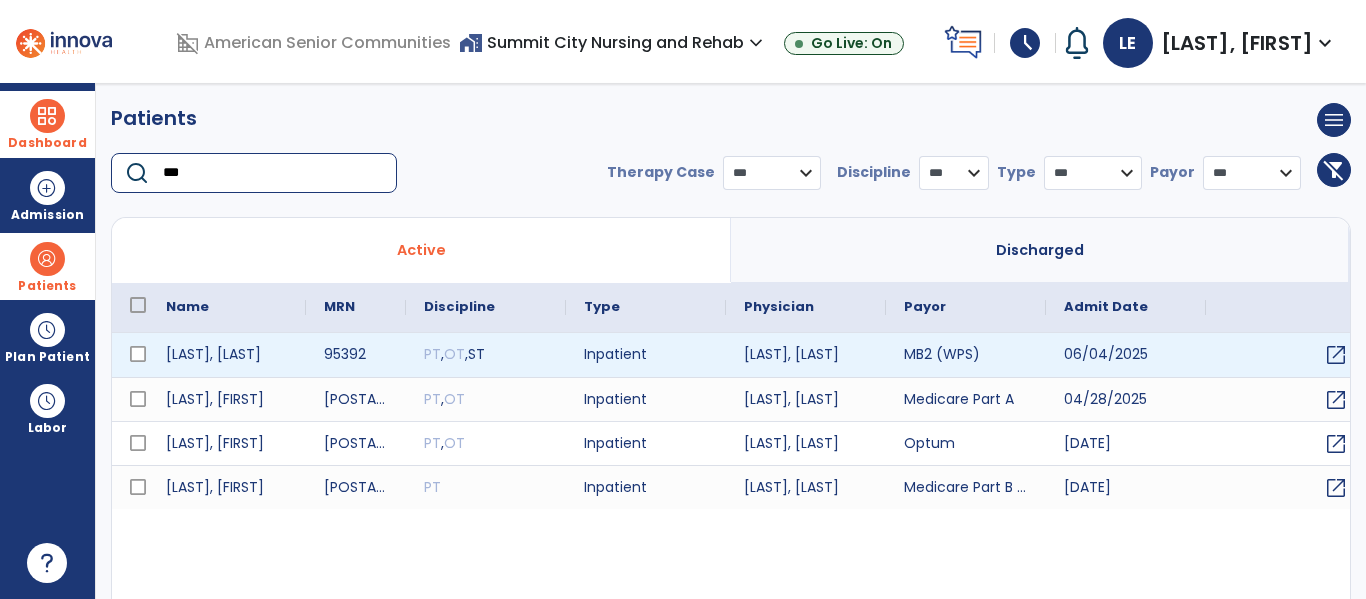 type on "***" 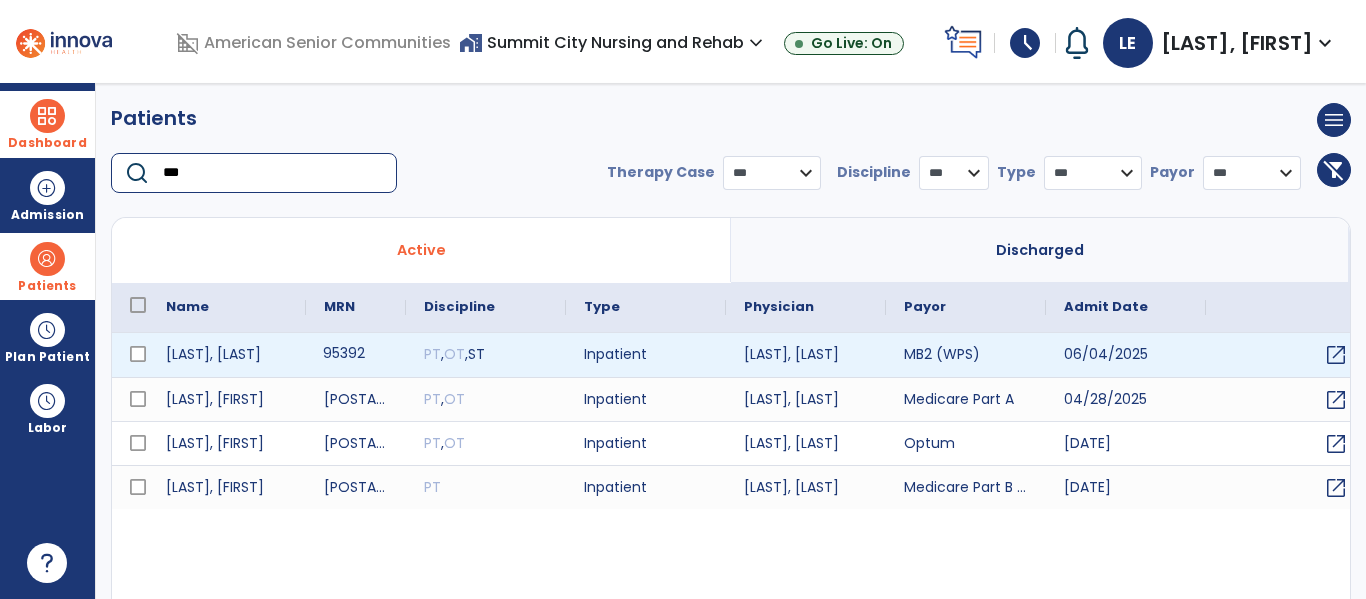 click on "95392" at bounding box center (356, 355) 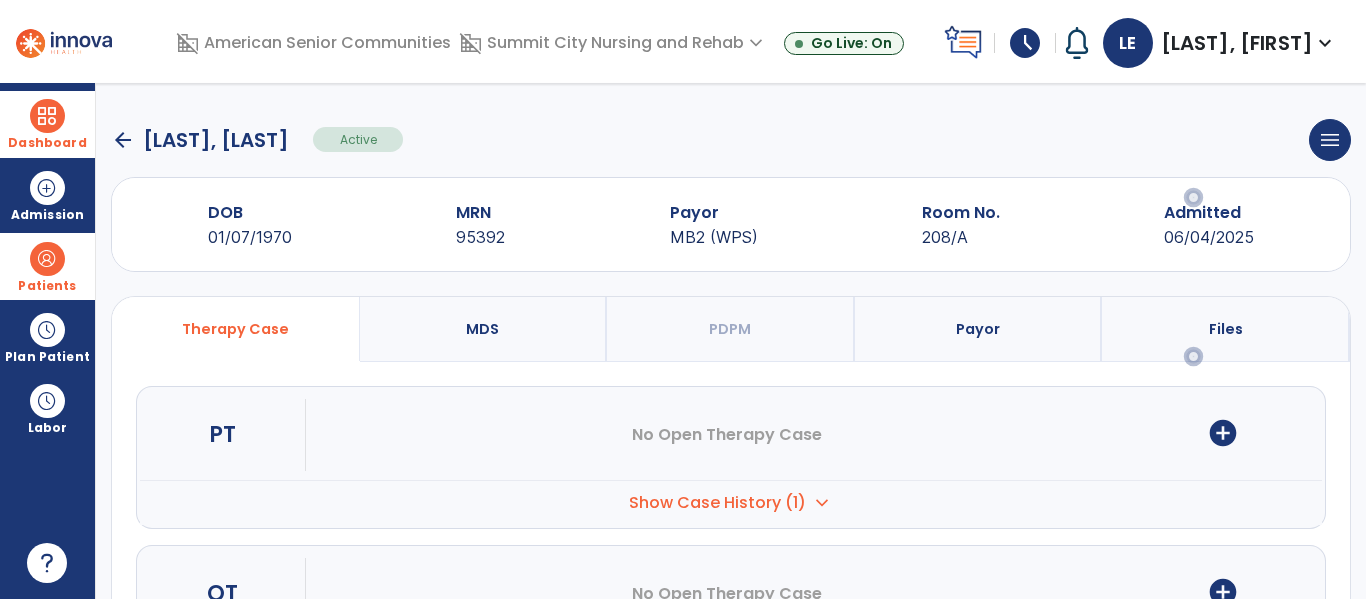 scroll, scrollTop: 252, scrollLeft: 0, axis: vertical 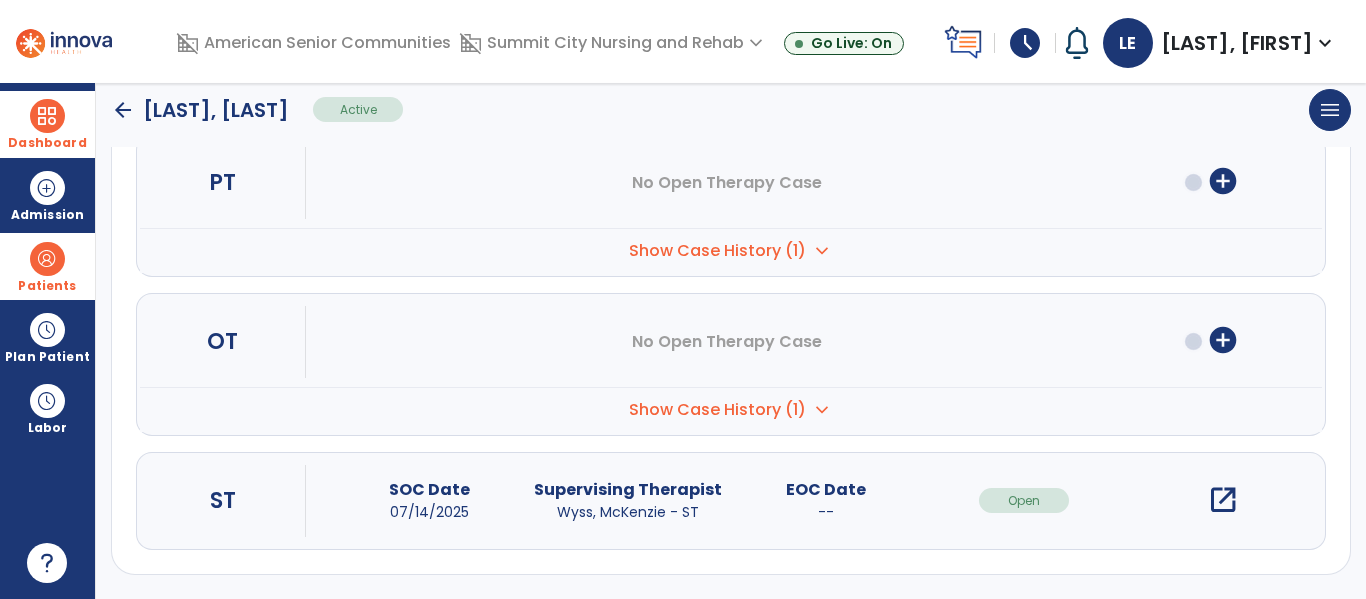 click on "open_in_new" at bounding box center [1223, 500] 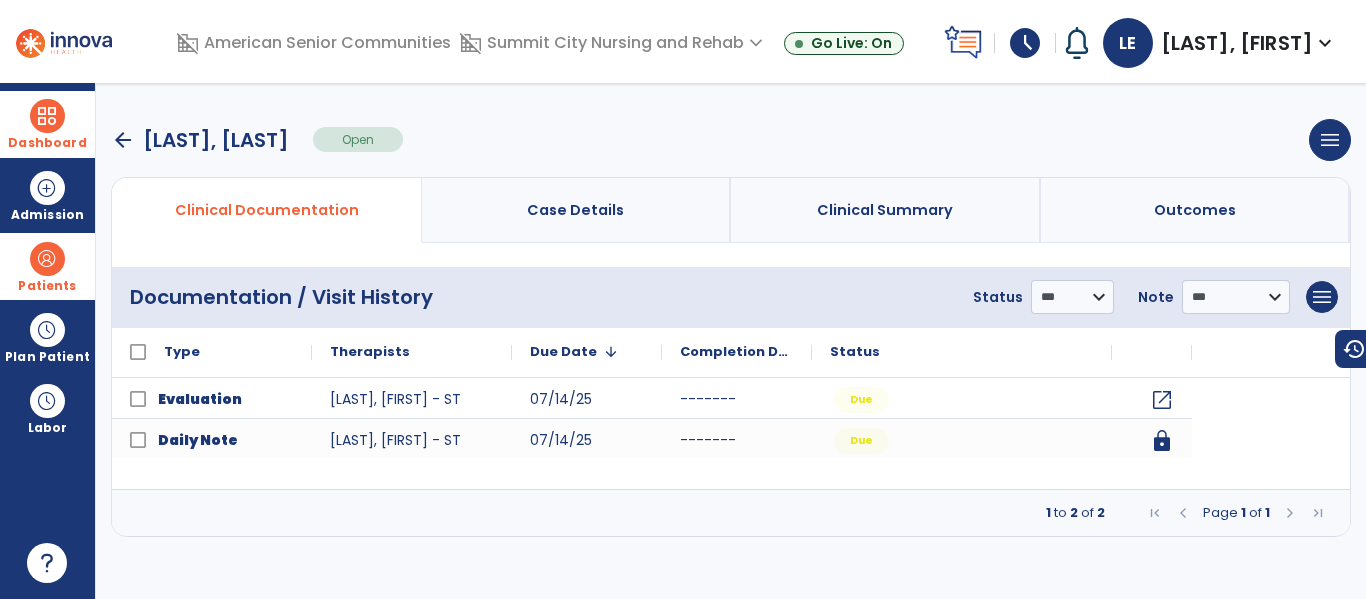 scroll, scrollTop: 0, scrollLeft: 0, axis: both 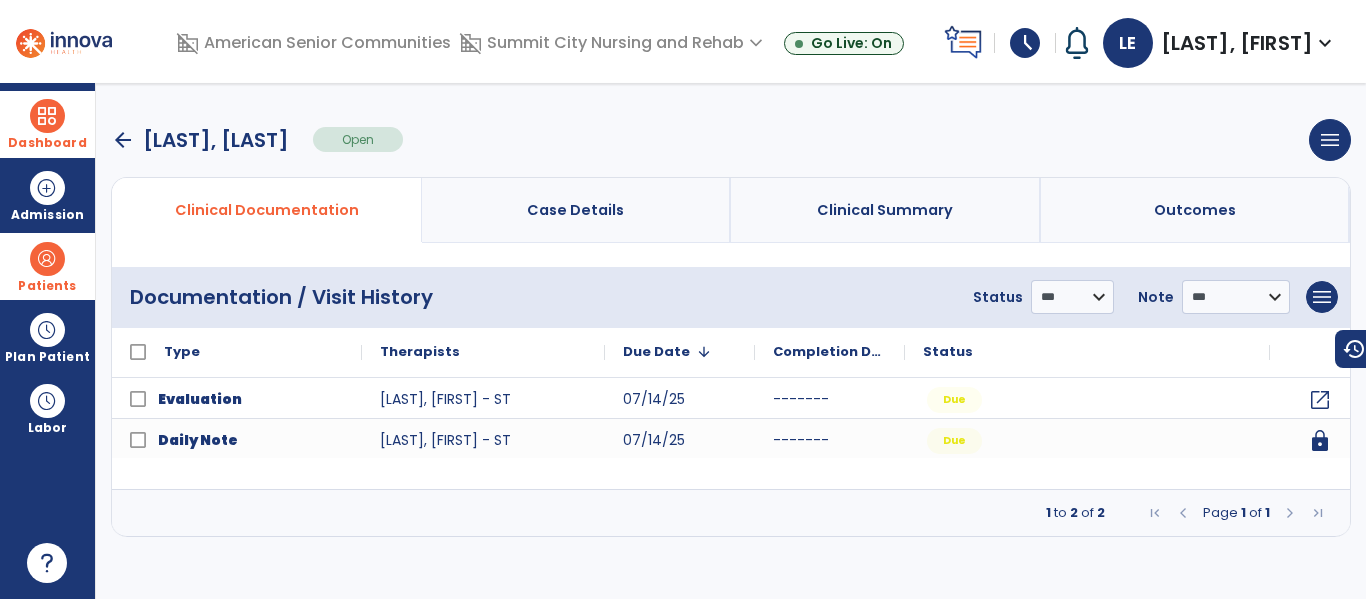click at bounding box center [1290, 513] 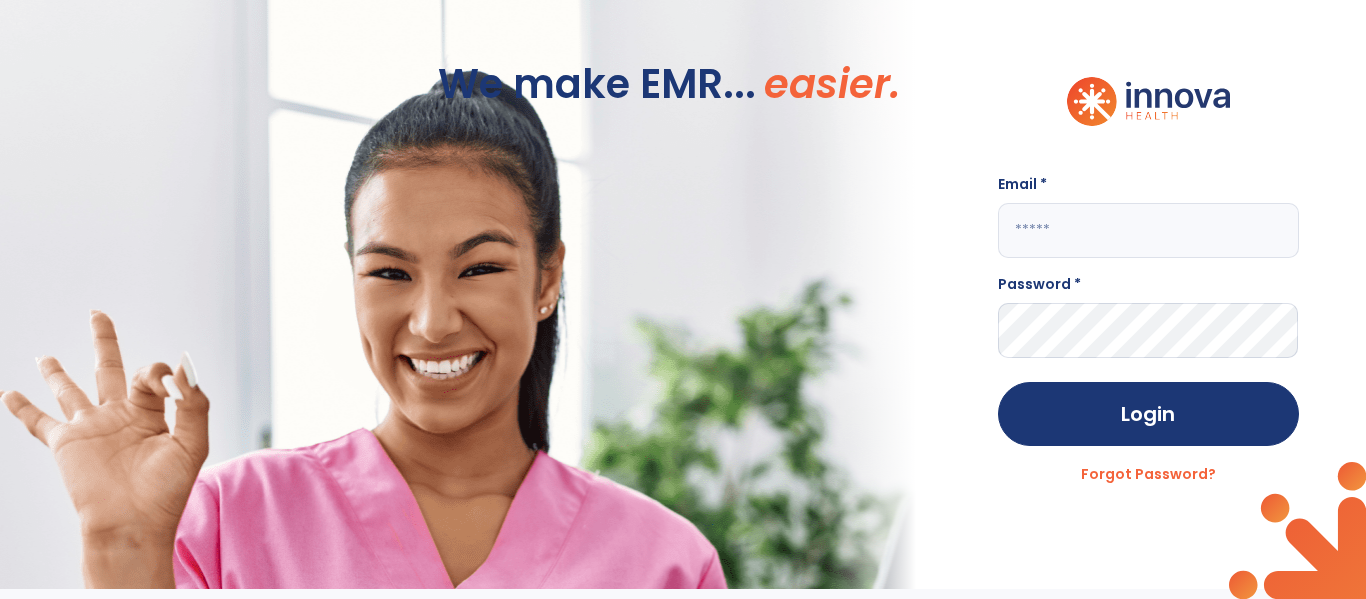 click 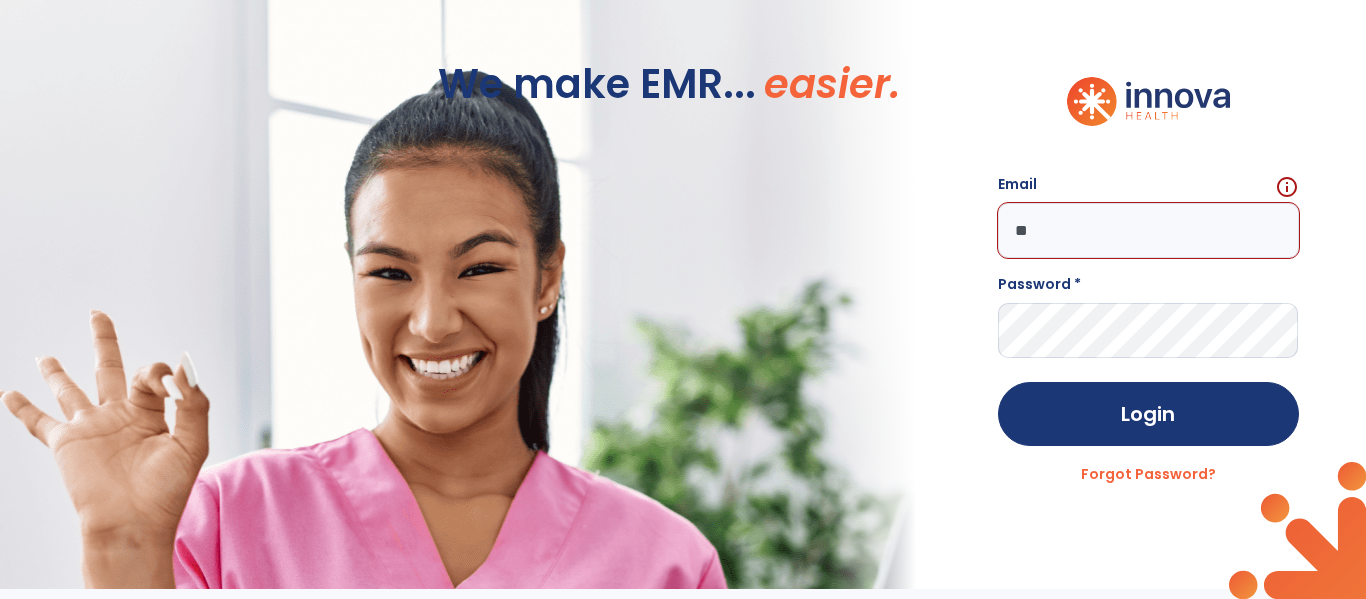 type on "*" 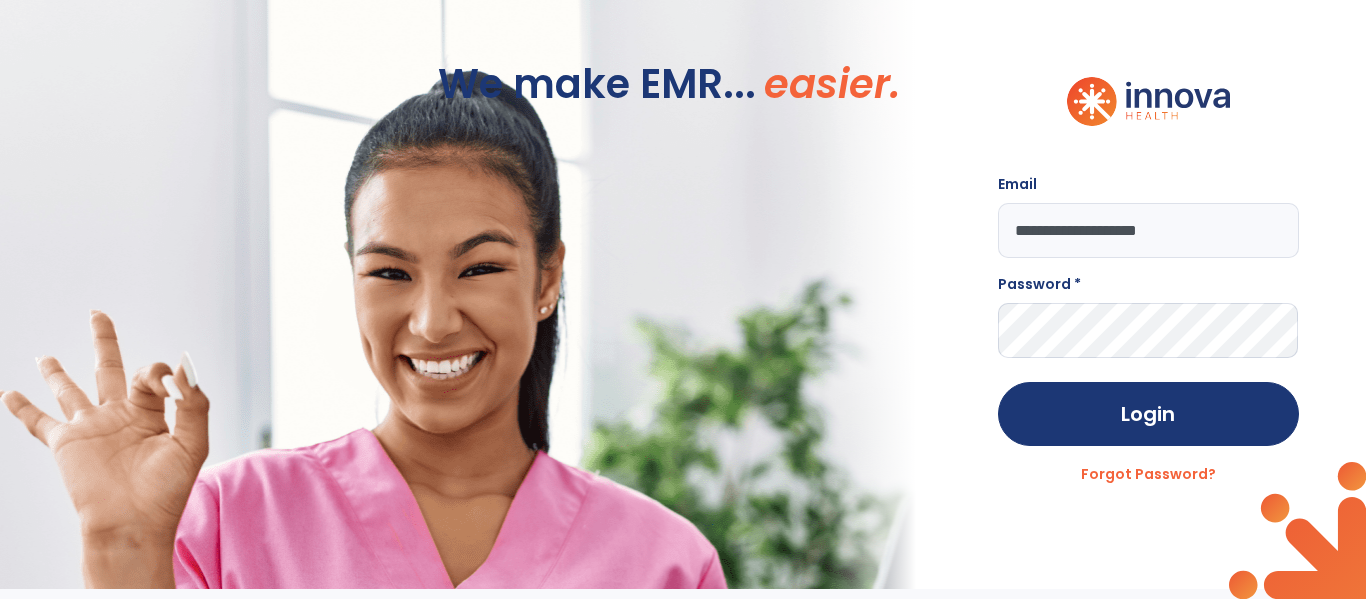 type on "**********" 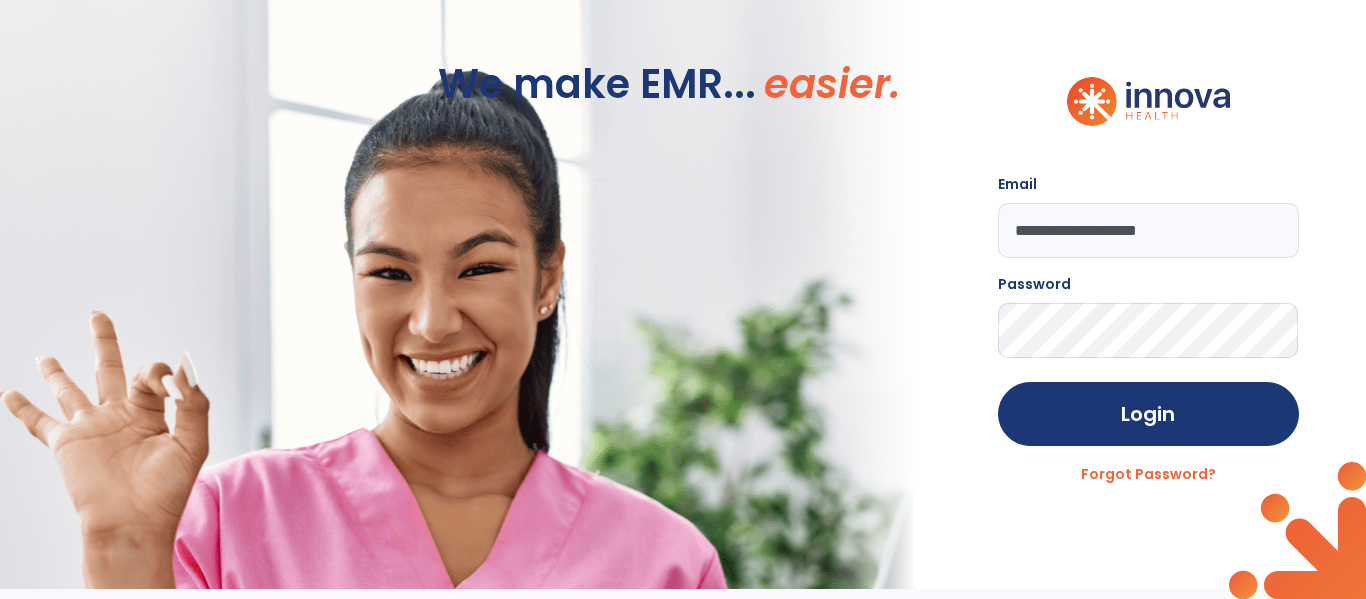 click on "Login" 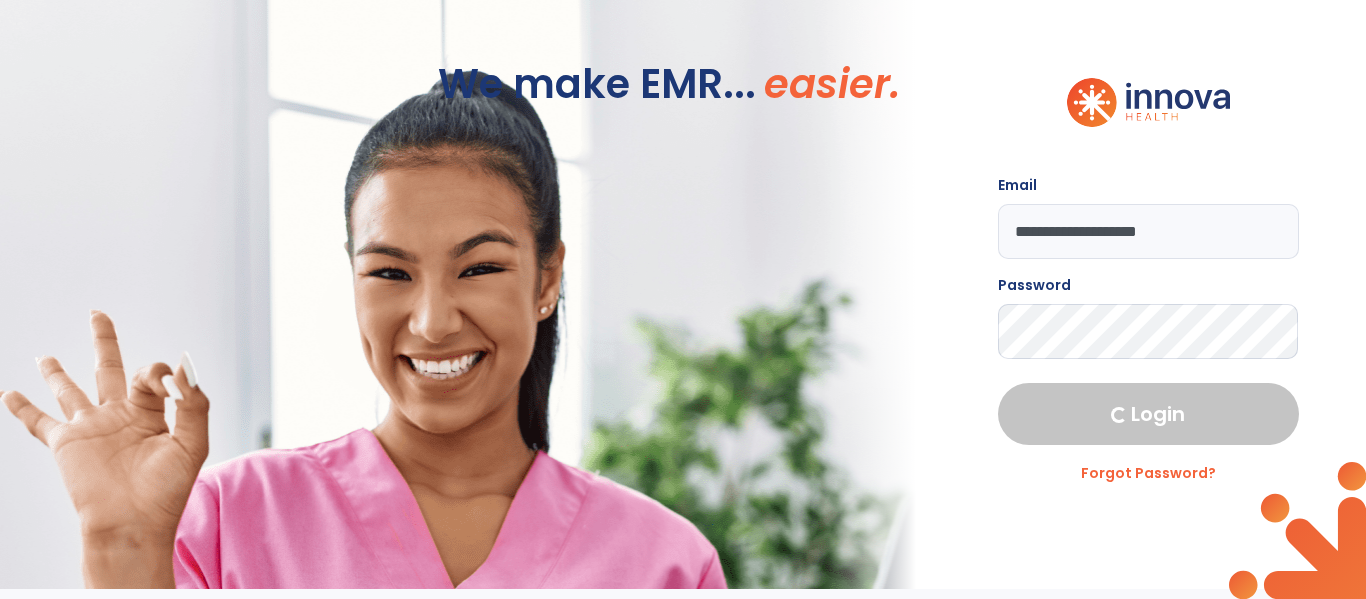 select on "****" 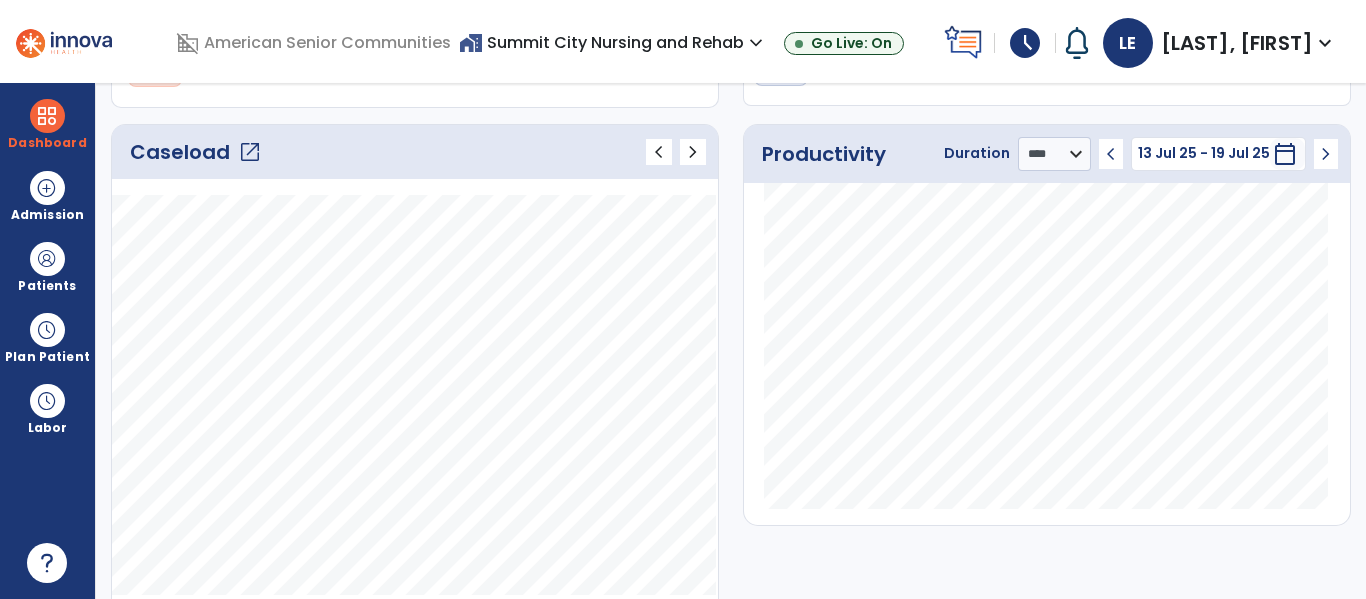 scroll, scrollTop: 244, scrollLeft: 0, axis: vertical 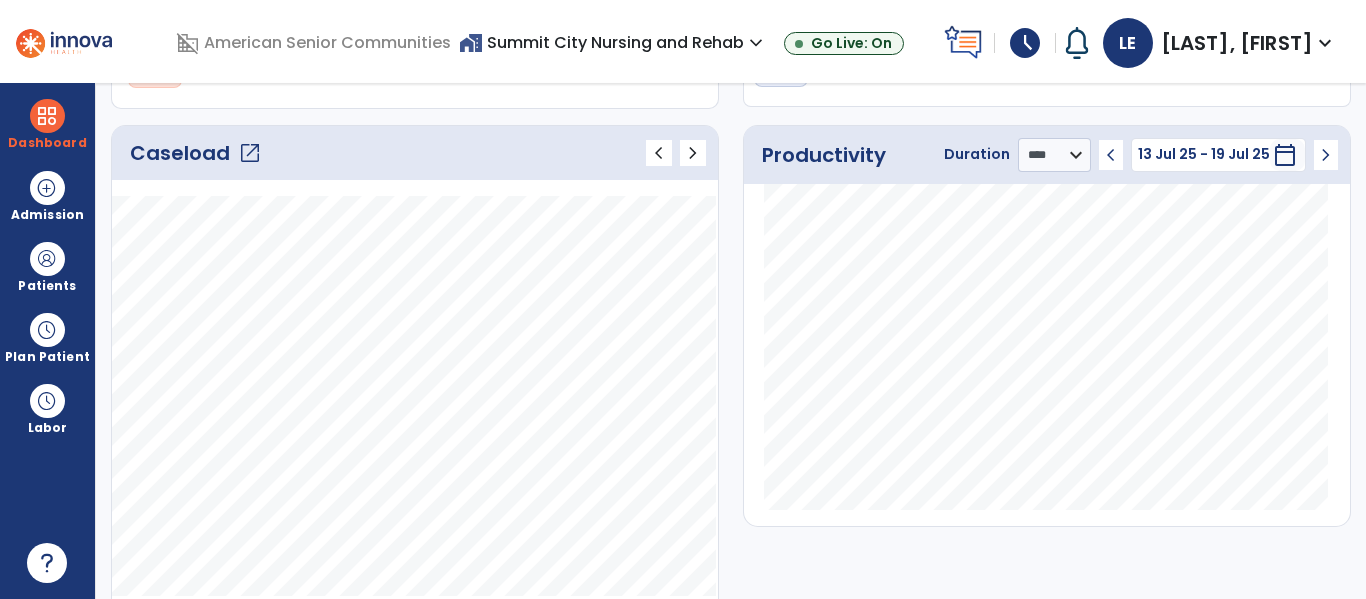 click on "open_in_new" 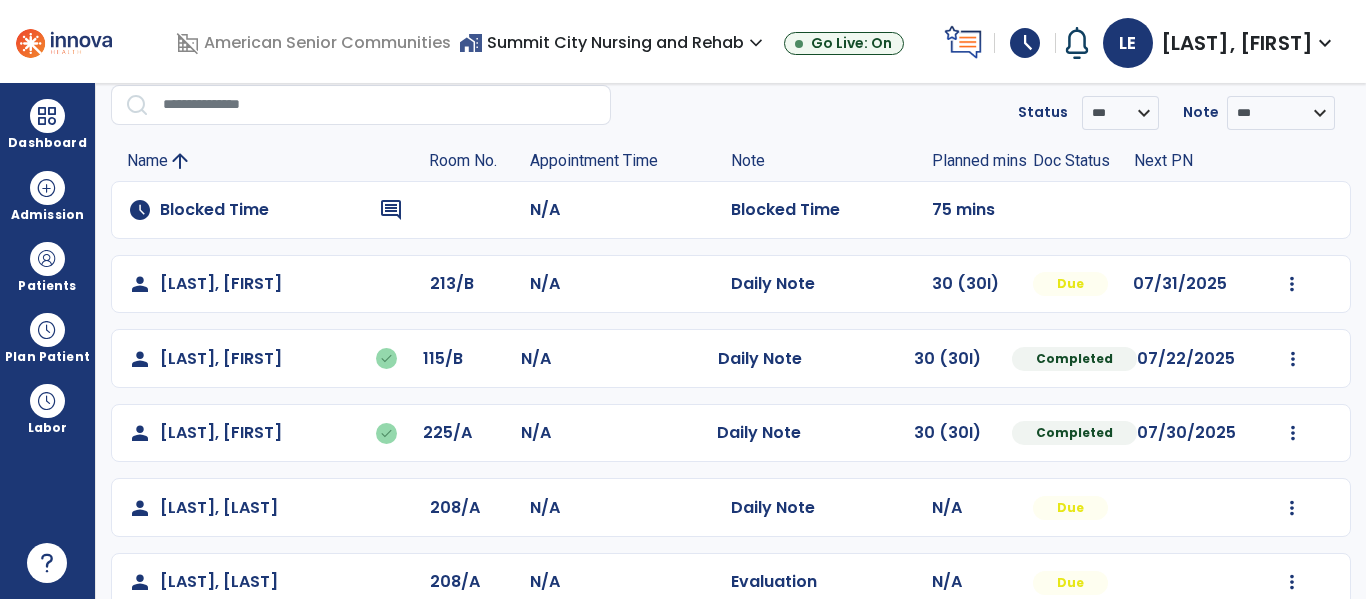 scroll, scrollTop: 189, scrollLeft: 0, axis: vertical 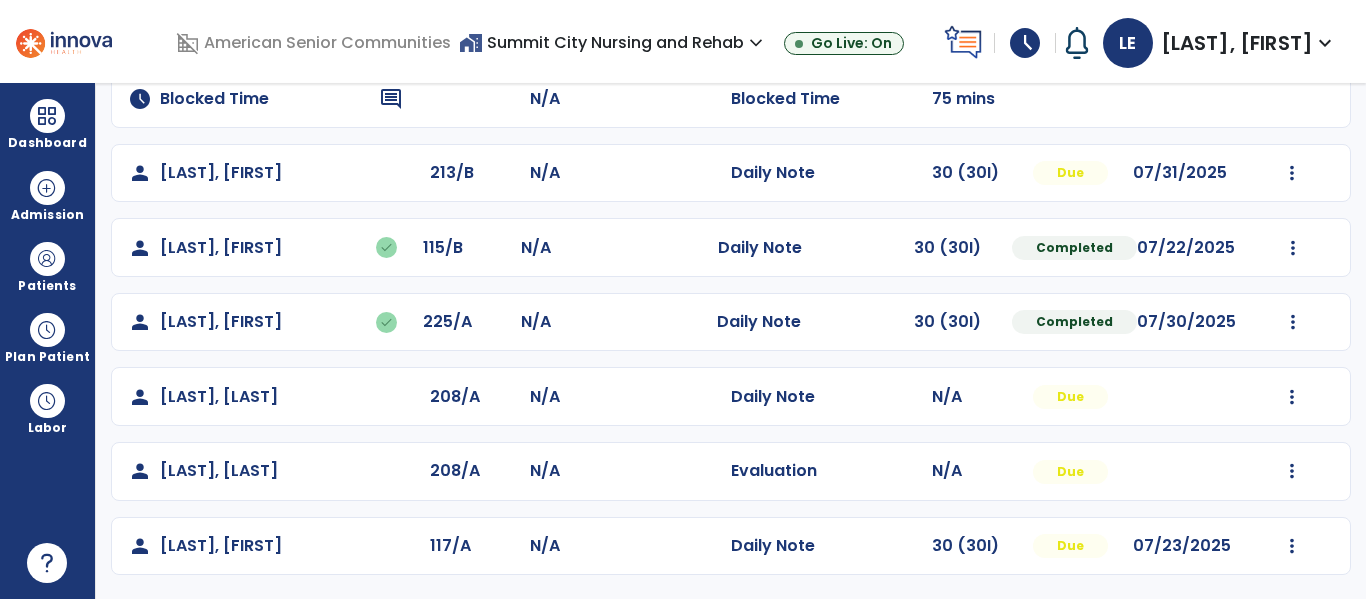 click on "Mark Visit As Complete   Reset Note   Open Document   G + C Mins" 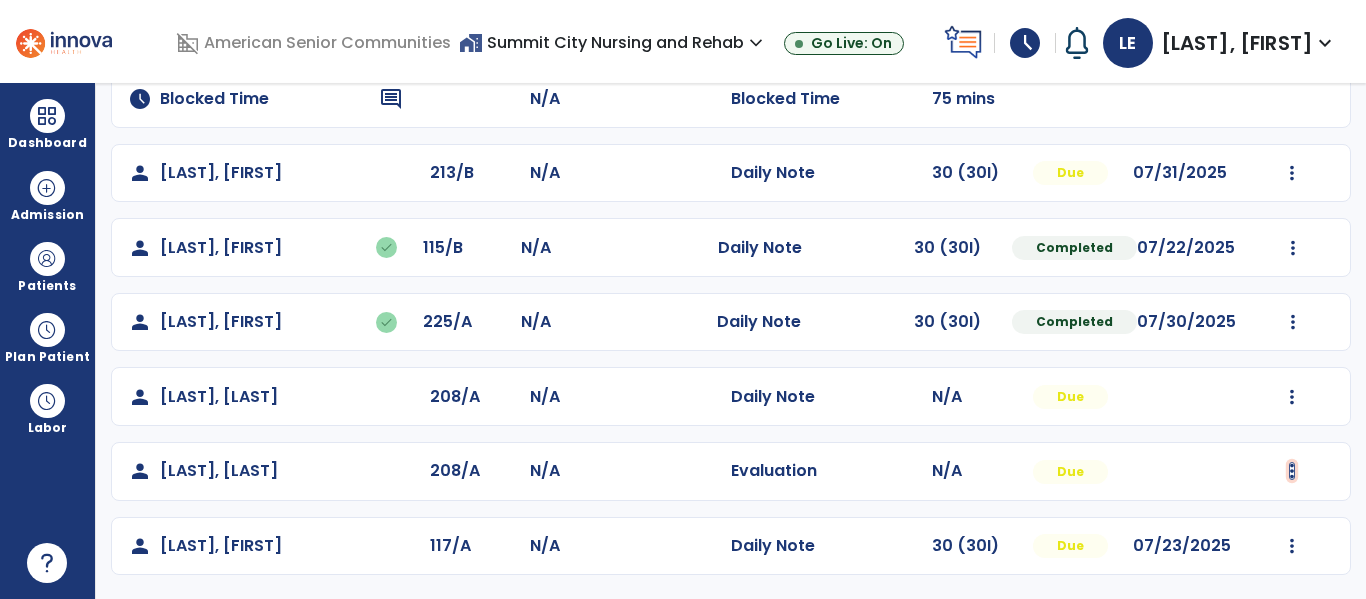 click at bounding box center (1292, 173) 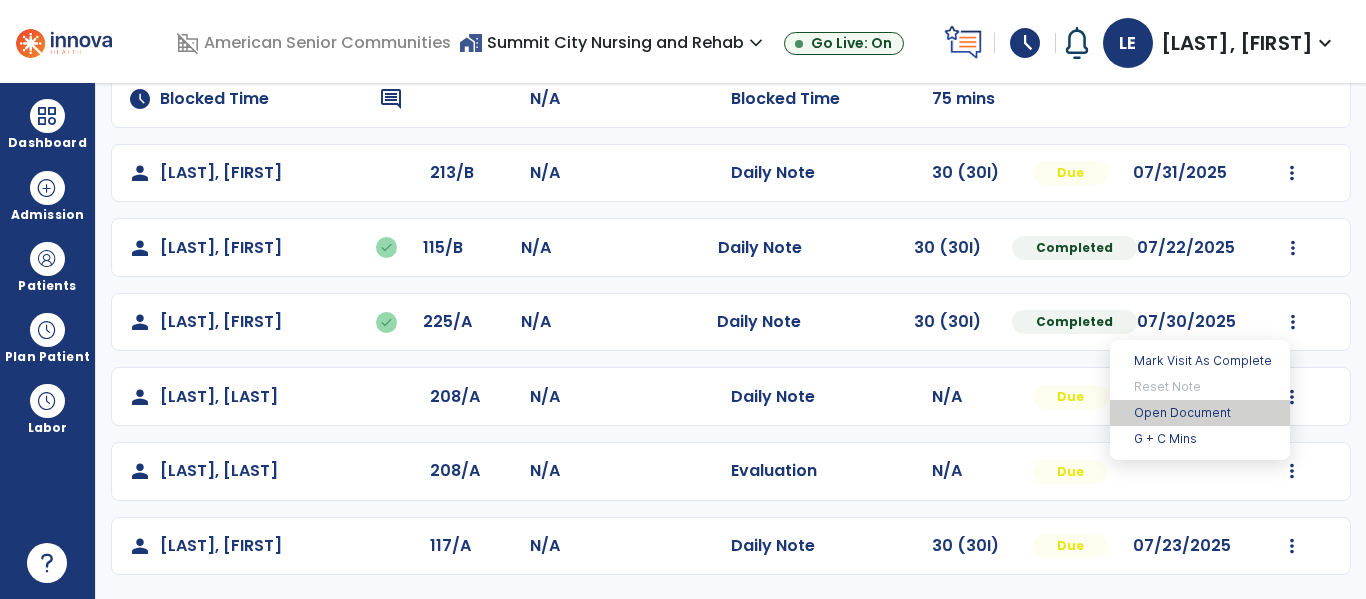 click on "Open Document" at bounding box center [1200, 413] 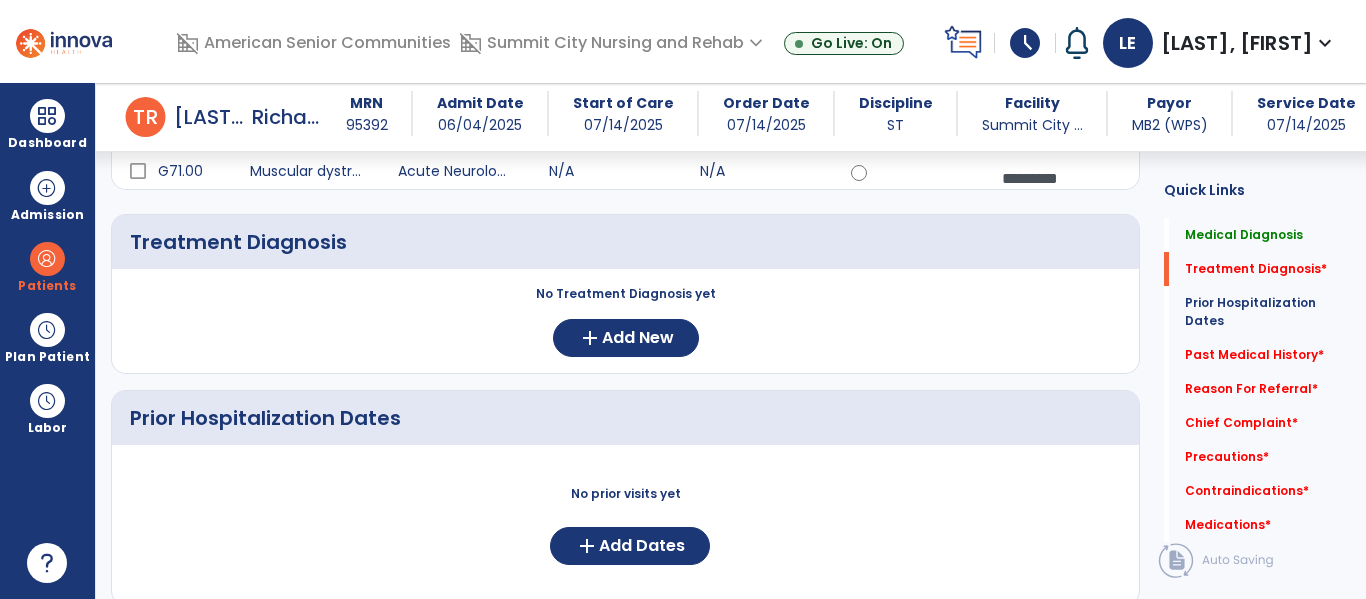 scroll, scrollTop: 387, scrollLeft: 0, axis: vertical 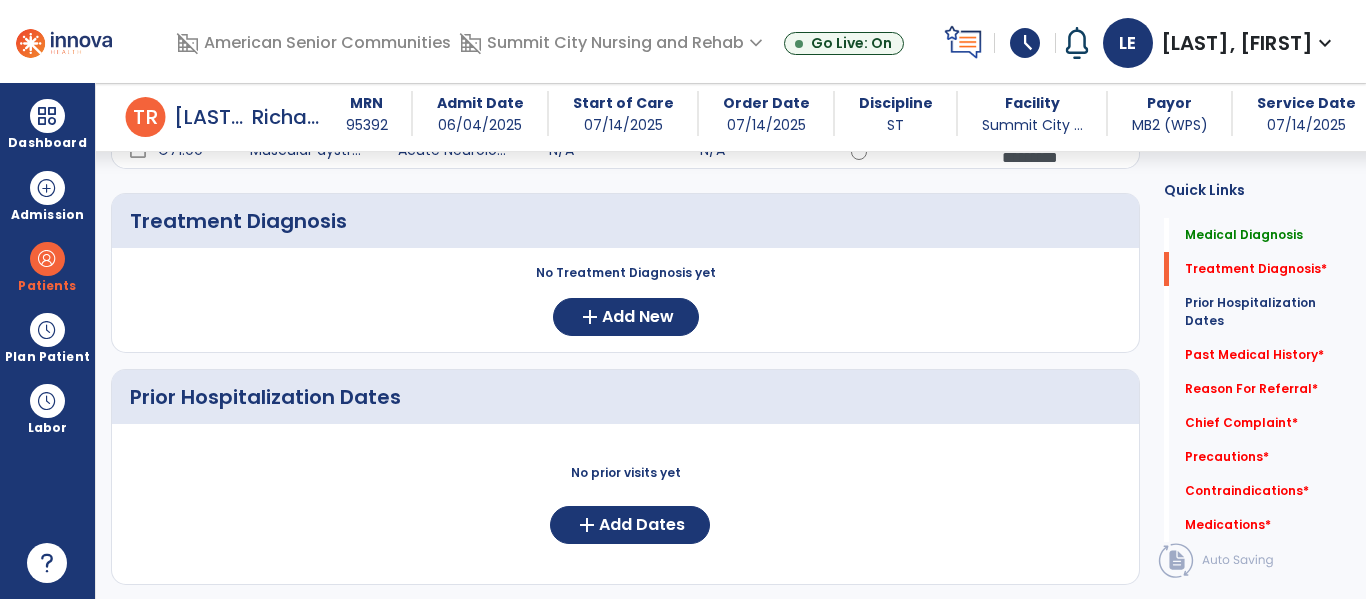 click on "Treatment Diagnosis     No Treatment Diagnosis yet  add  Add New" 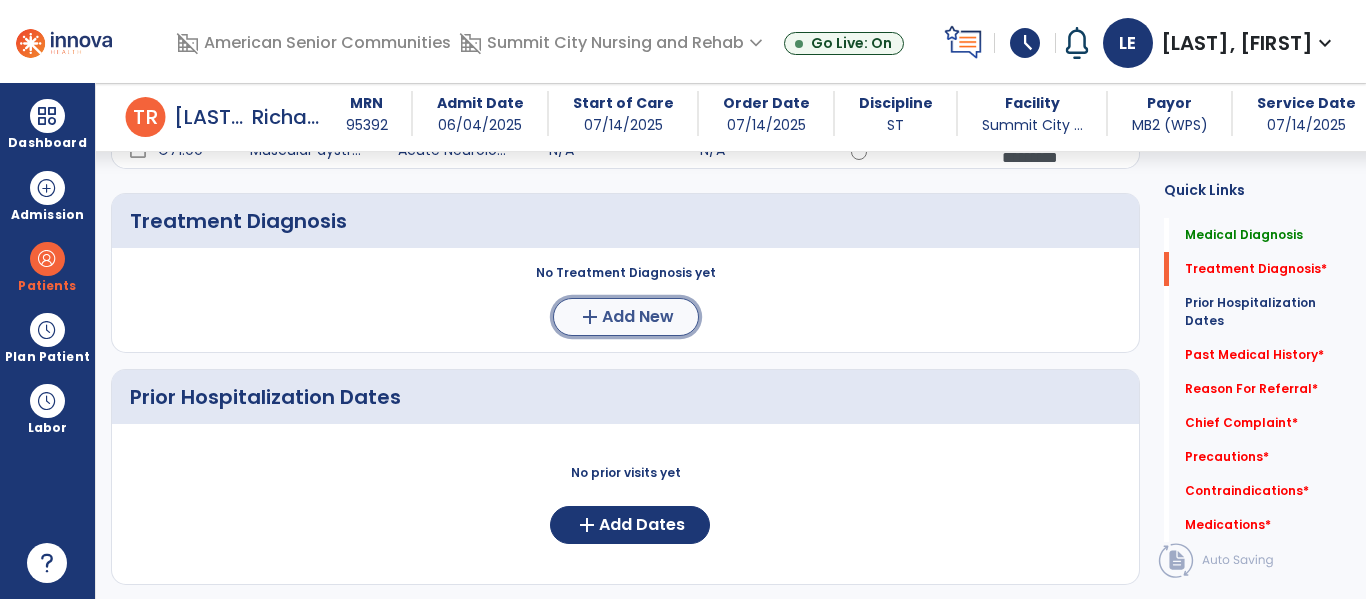 click on "Add New" 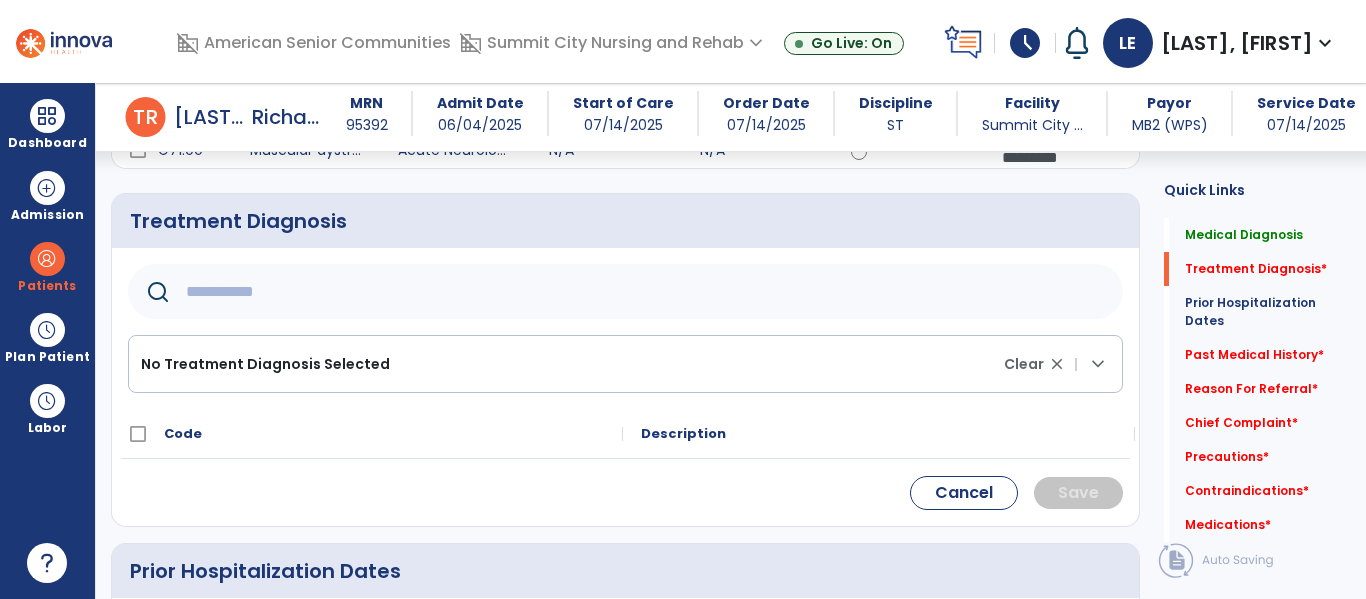 click 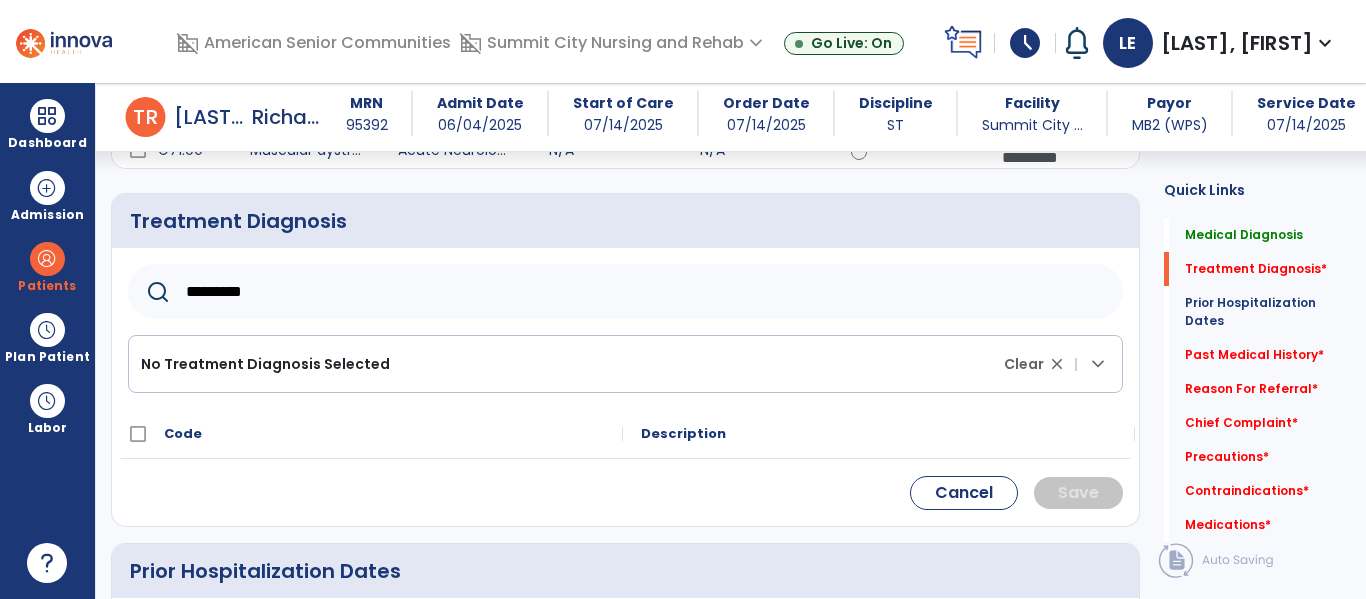 type on "*********" 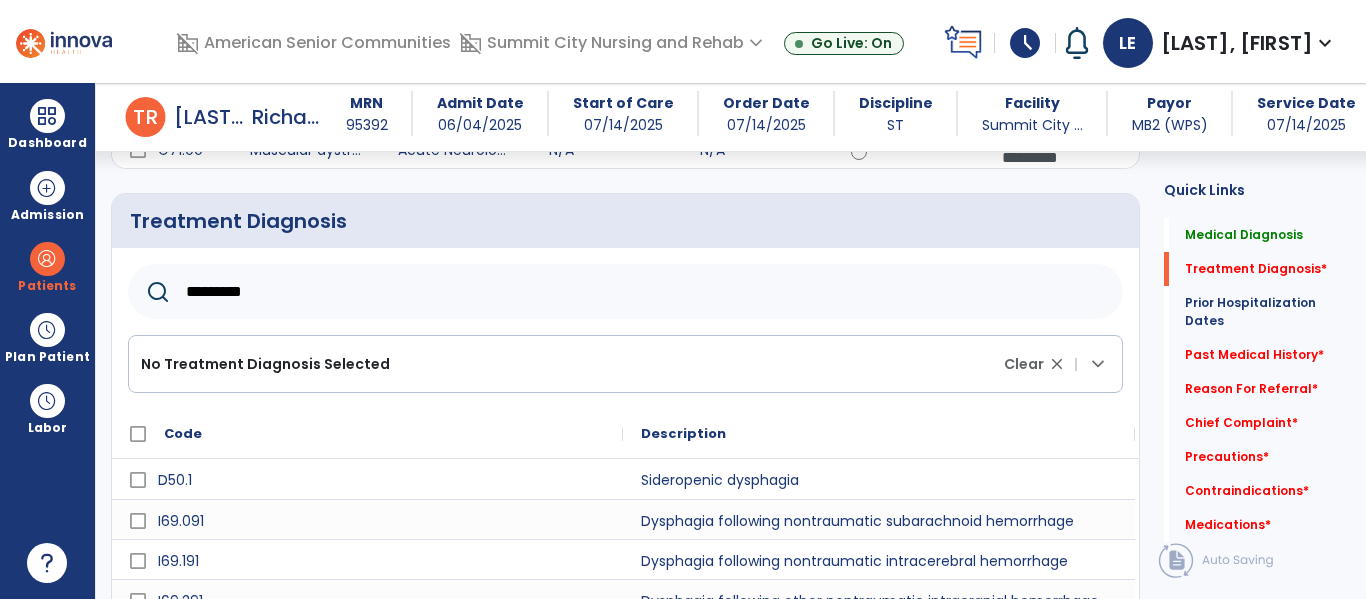 scroll, scrollTop: 693, scrollLeft: 0, axis: vertical 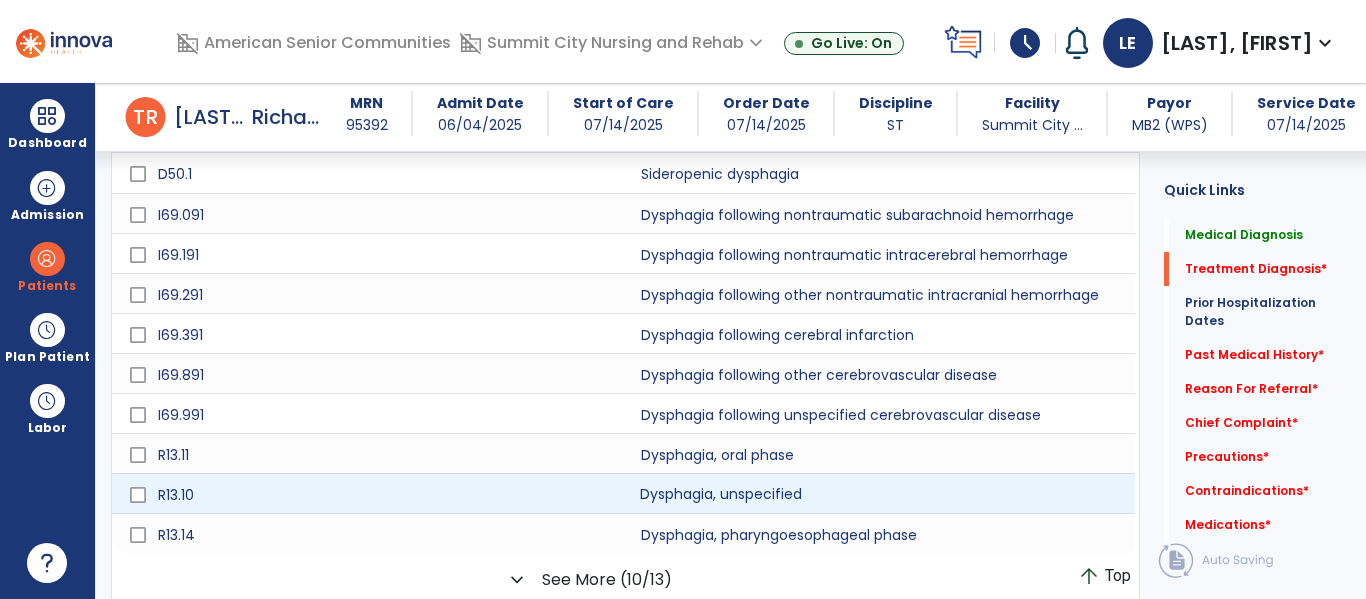 click on "Dysphagia, unspecified" 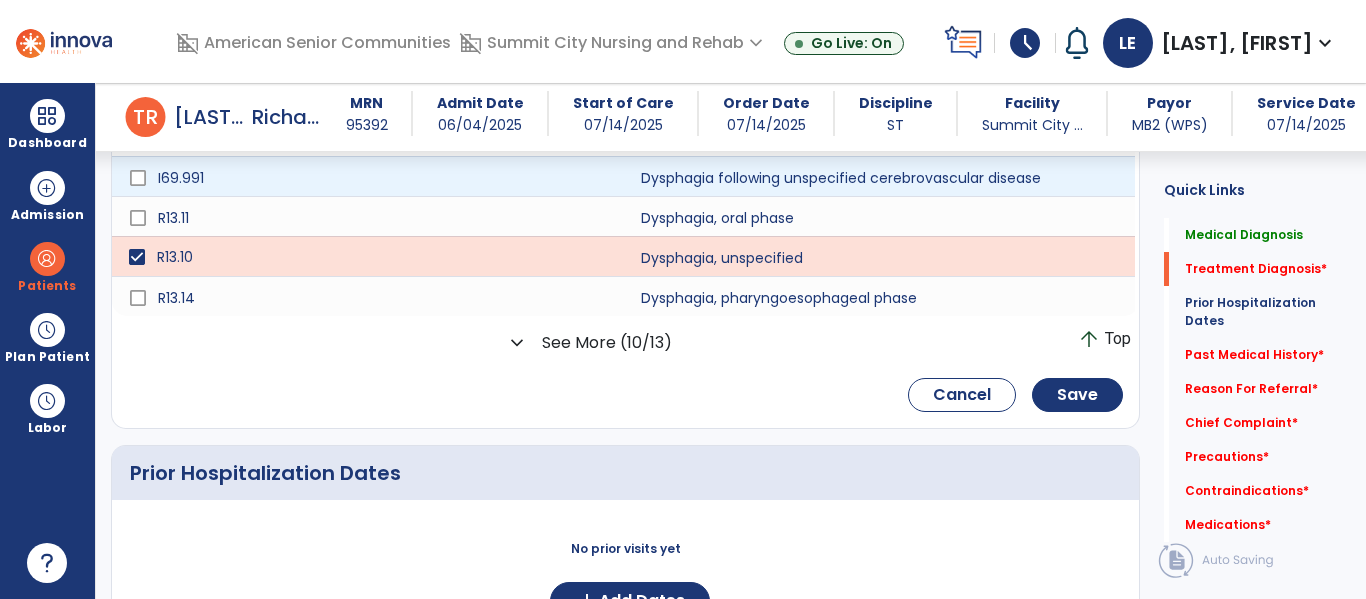 scroll, scrollTop: 946, scrollLeft: 0, axis: vertical 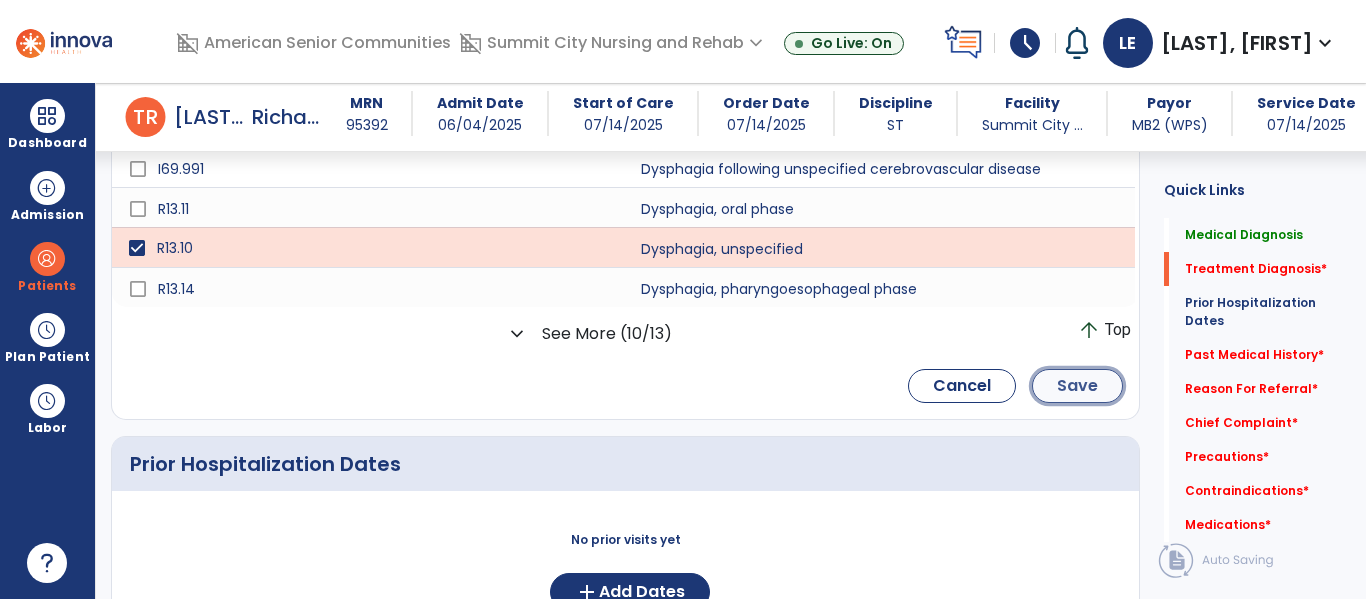 click on "Save" 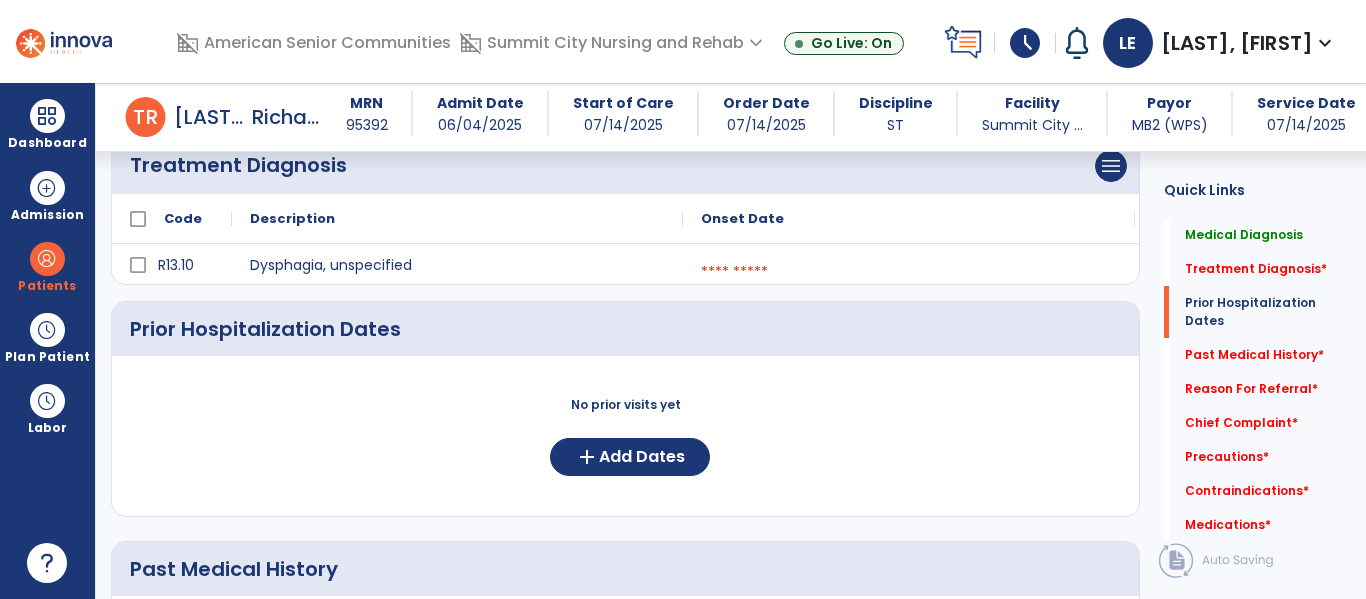 scroll, scrollTop: 422, scrollLeft: 0, axis: vertical 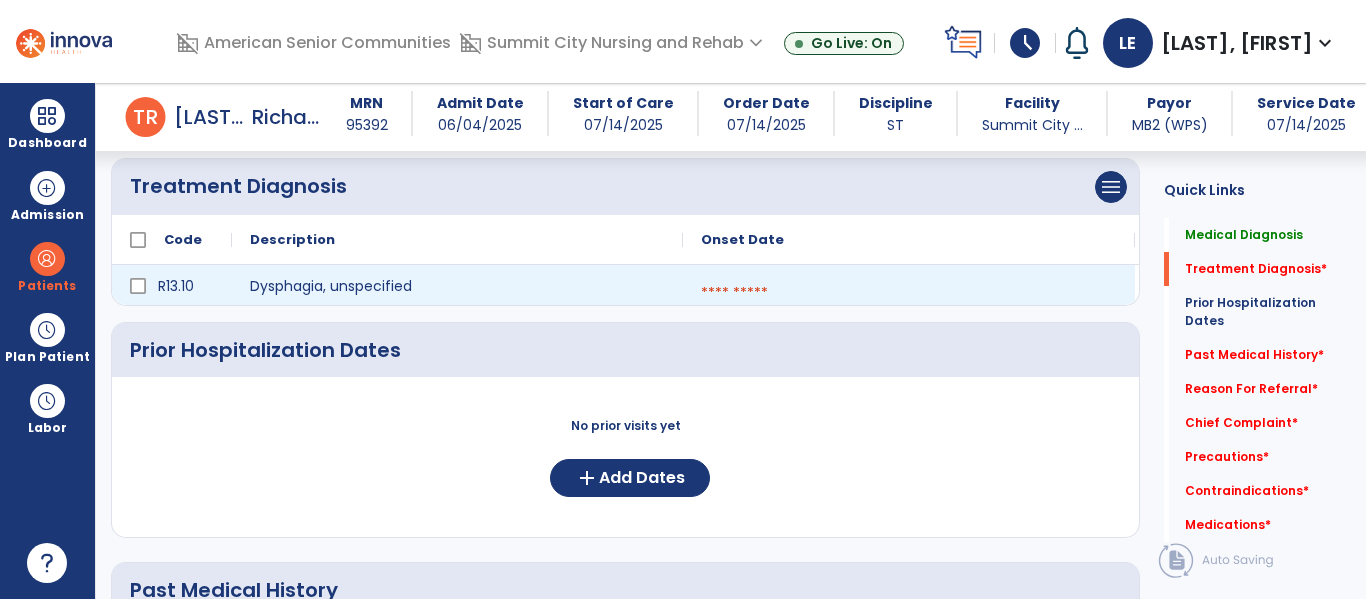 click at bounding box center (909, 293) 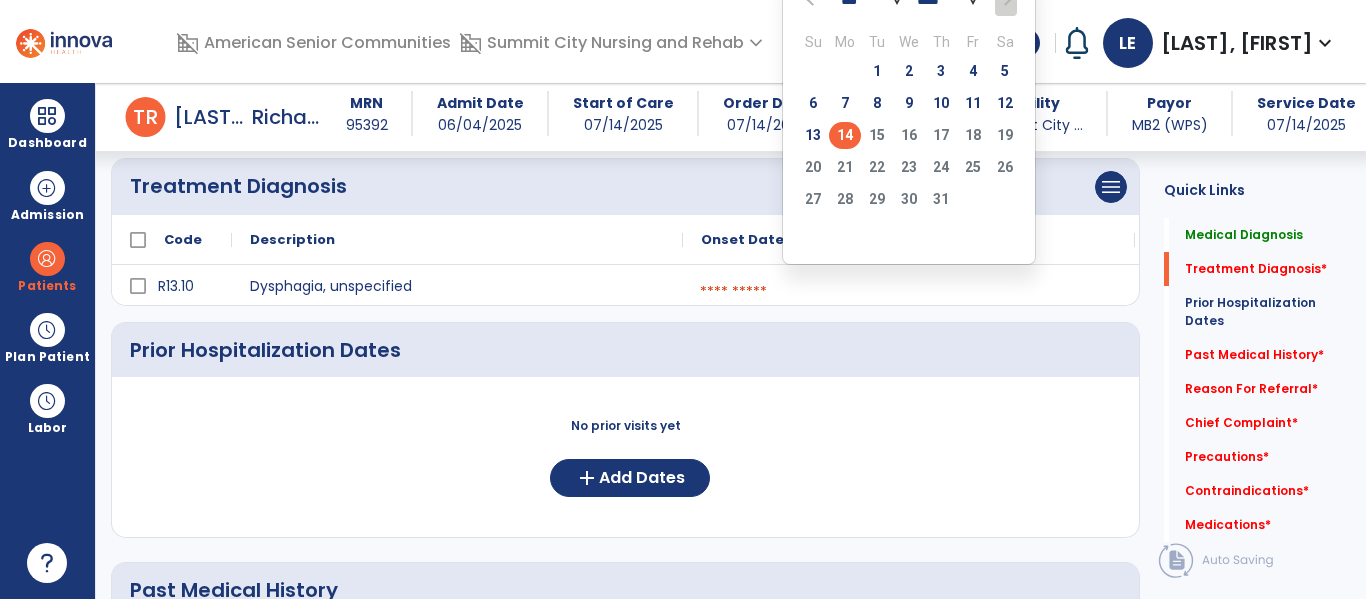 click on "14" 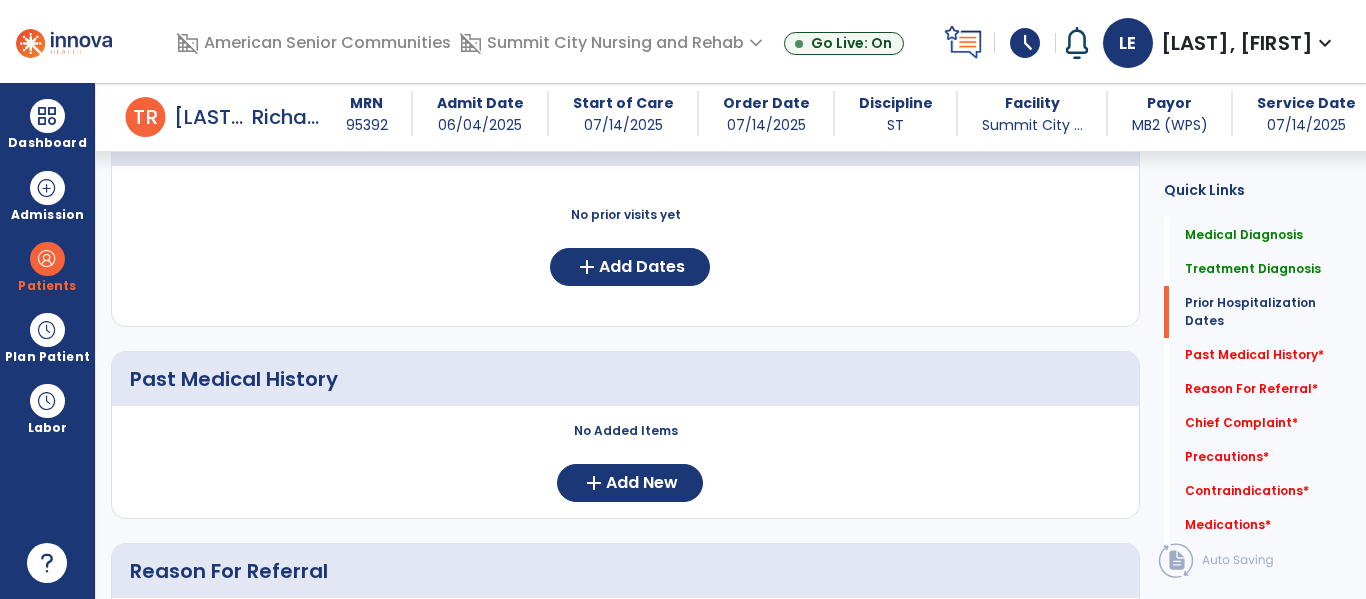 scroll, scrollTop: 634, scrollLeft: 0, axis: vertical 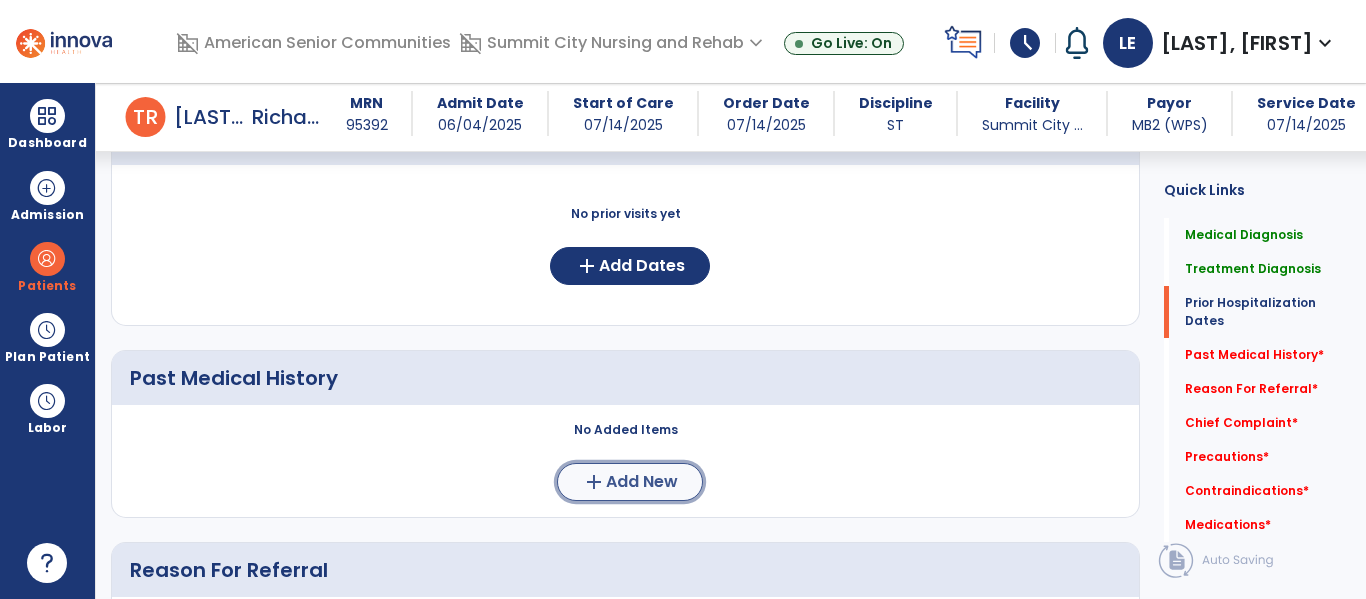 click on "Add New" 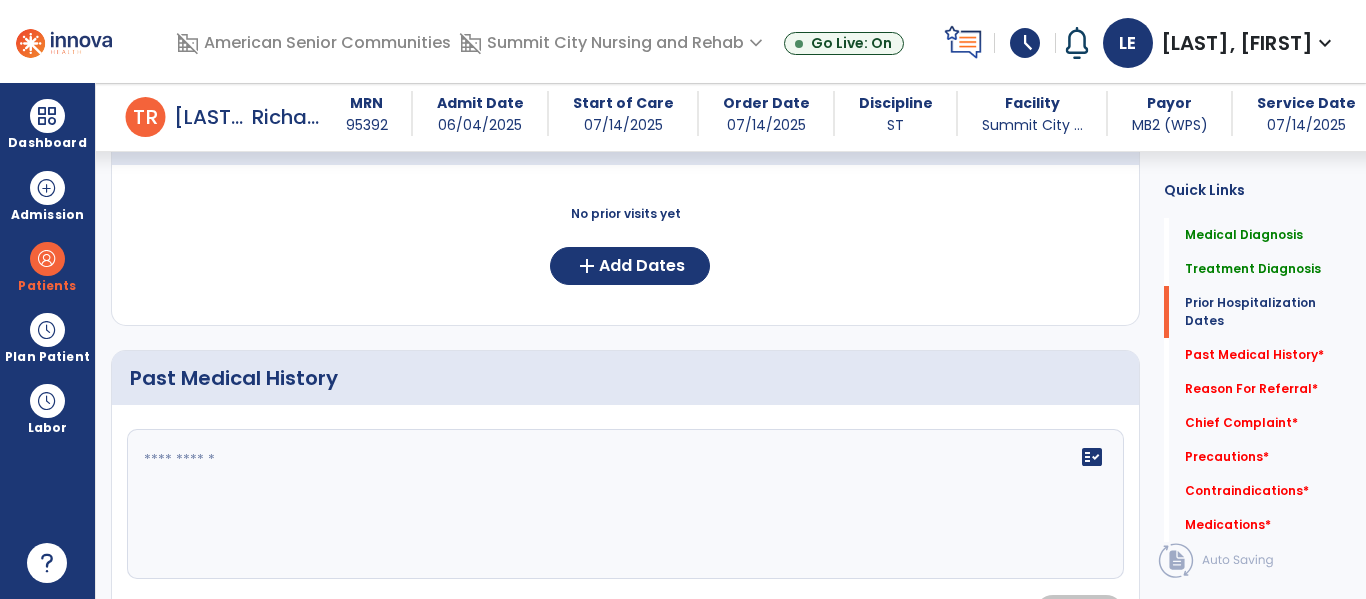 click on "fact_check" 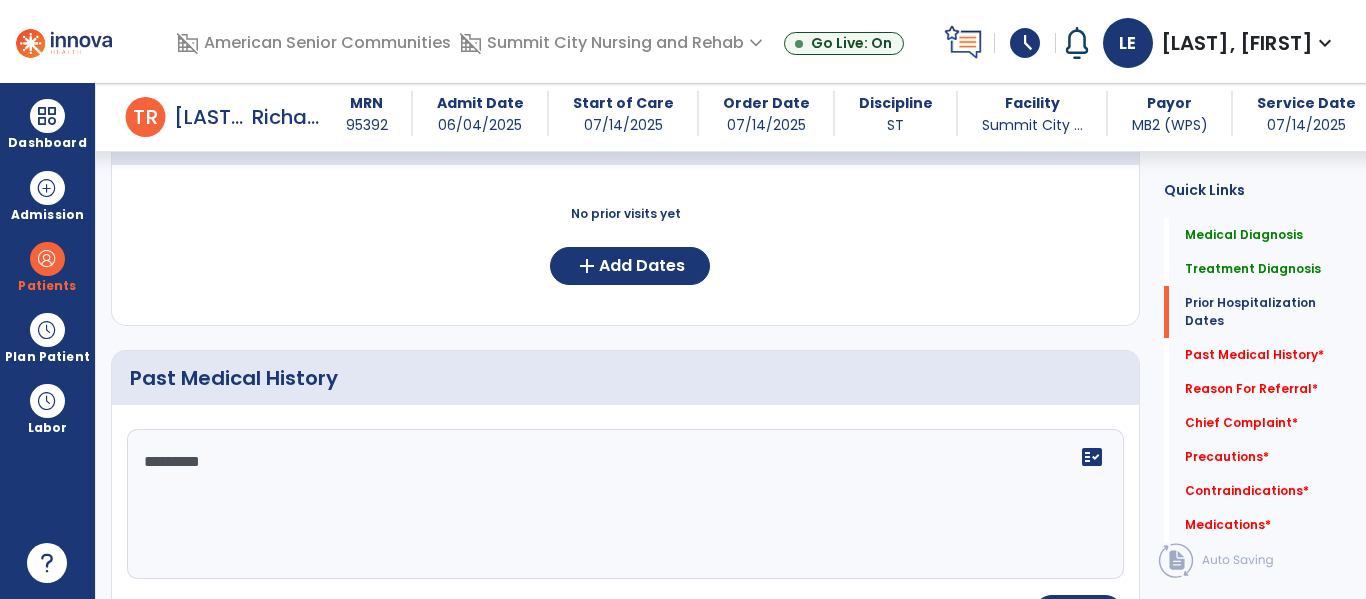 type on "*********" 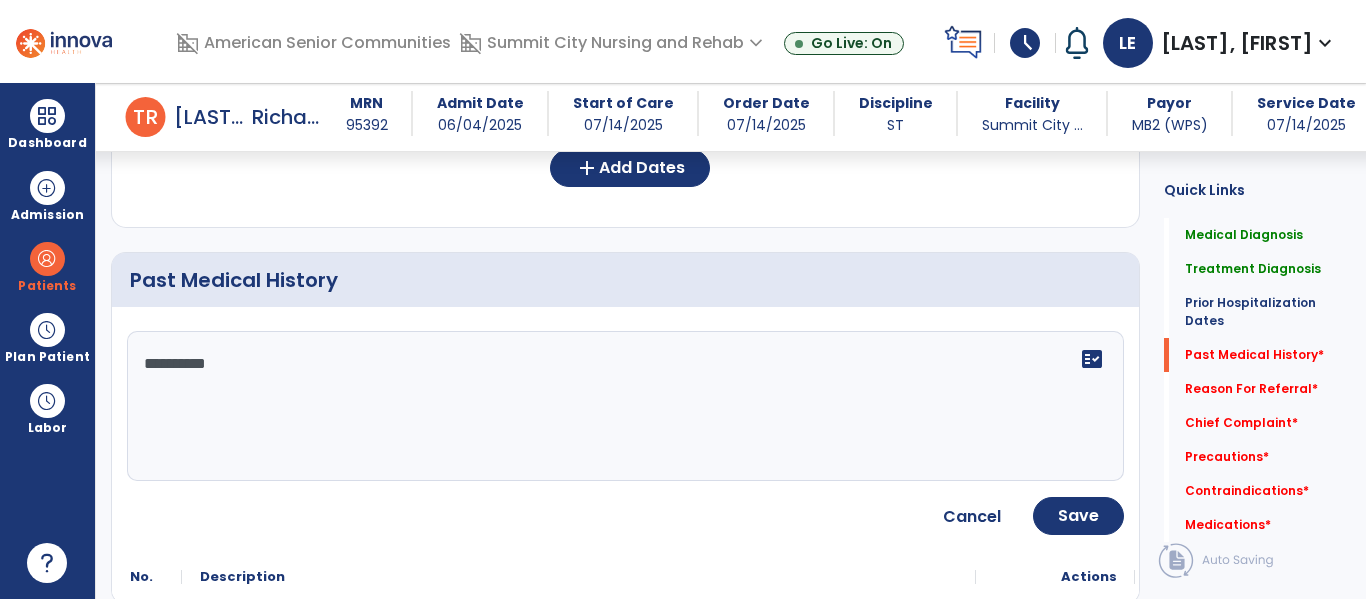 scroll, scrollTop: 736, scrollLeft: 0, axis: vertical 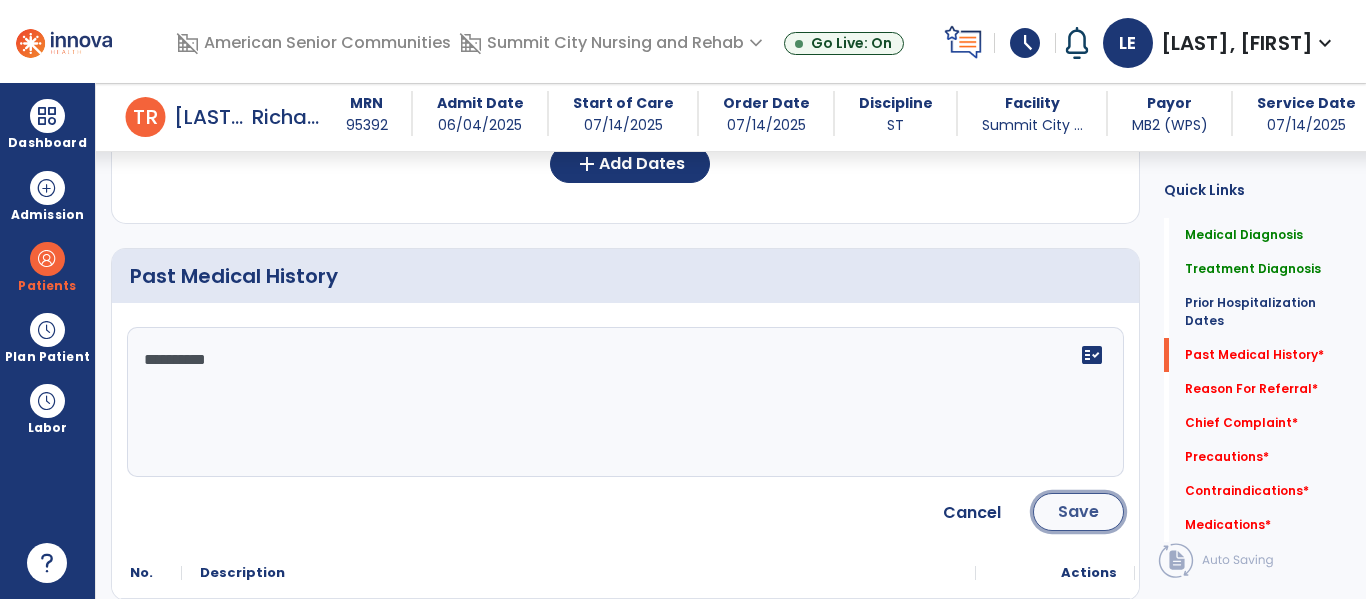 click on "Save" 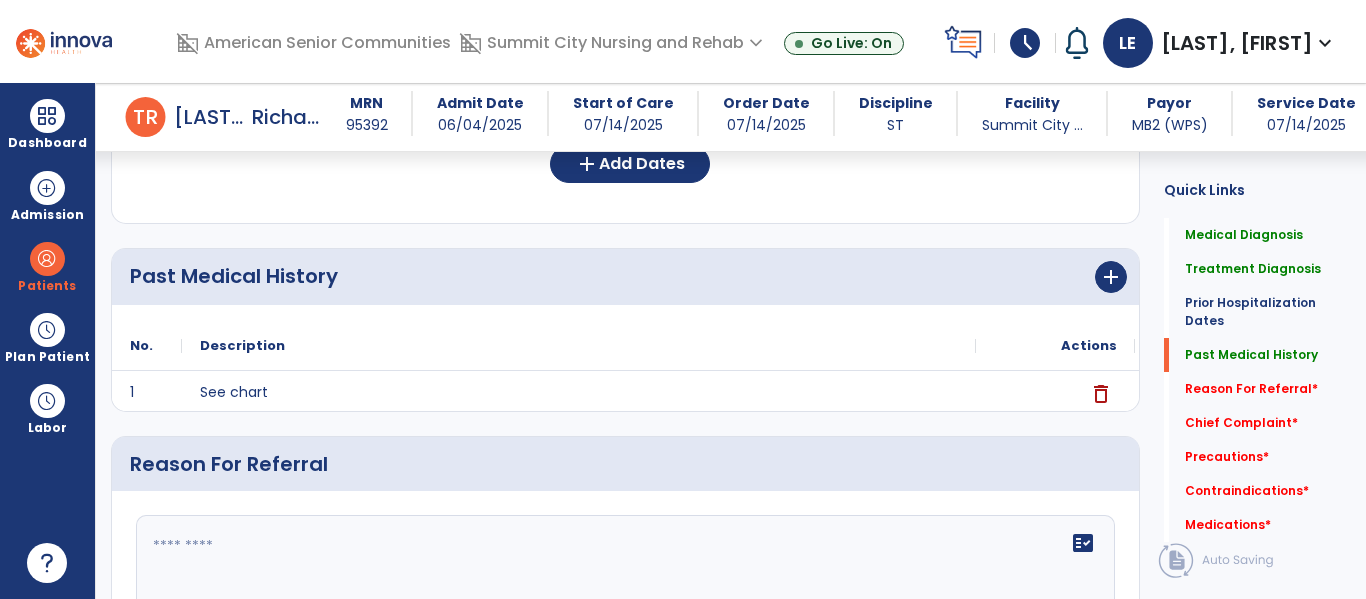 scroll, scrollTop: 781, scrollLeft: 0, axis: vertical 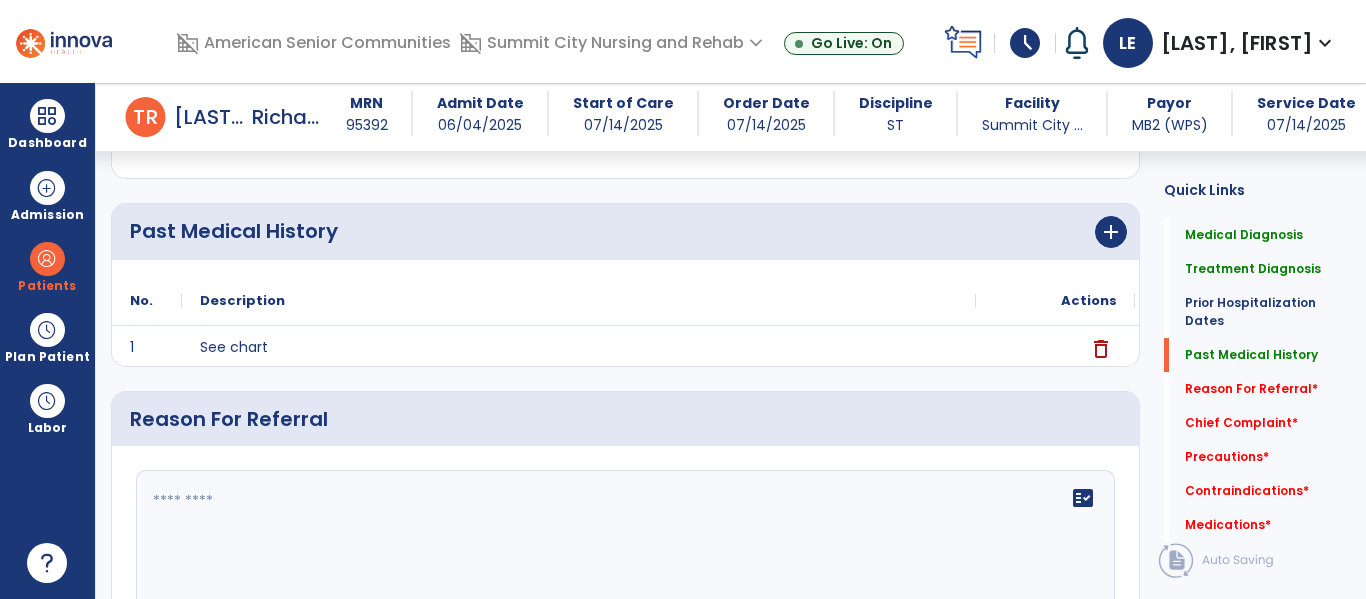 click on "fact_check" 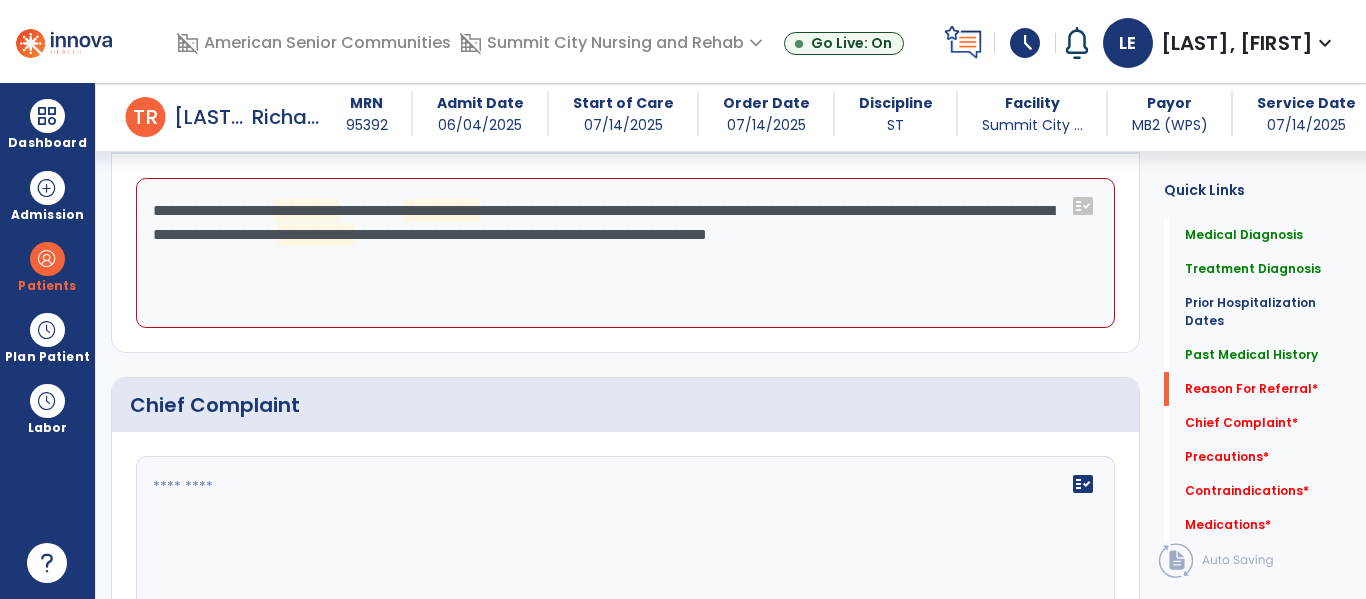 scroll, scrollTop: 1071, scrollLeft: 0, axis: vertical 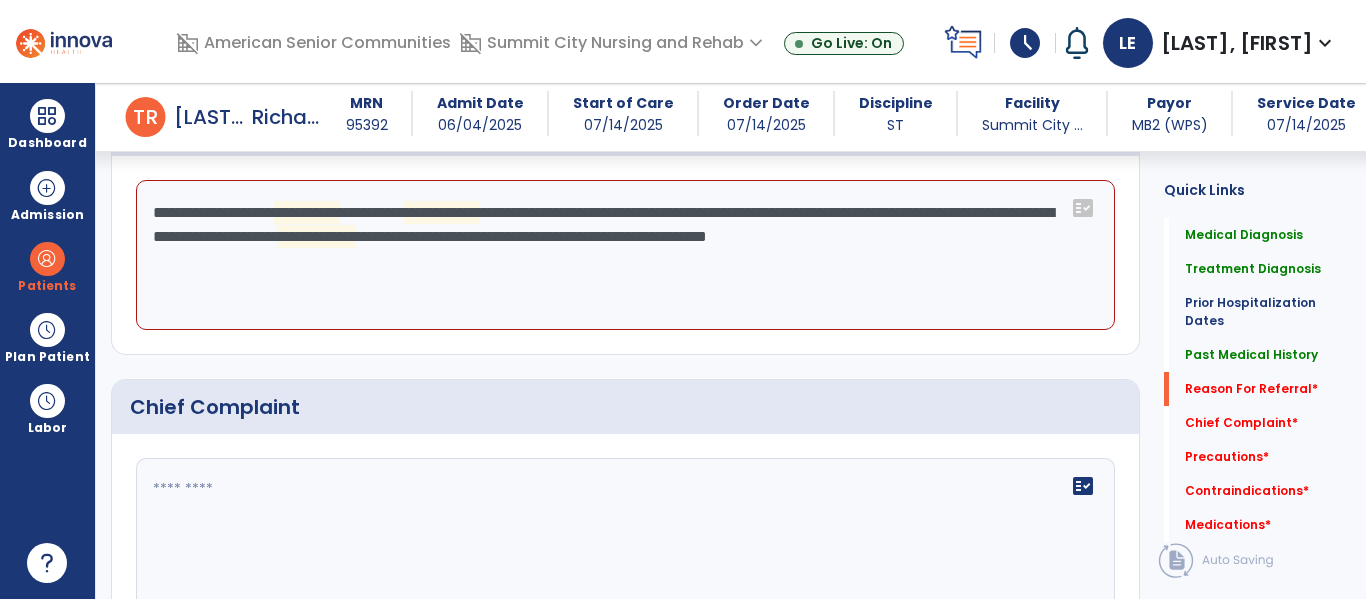 click on "**********" 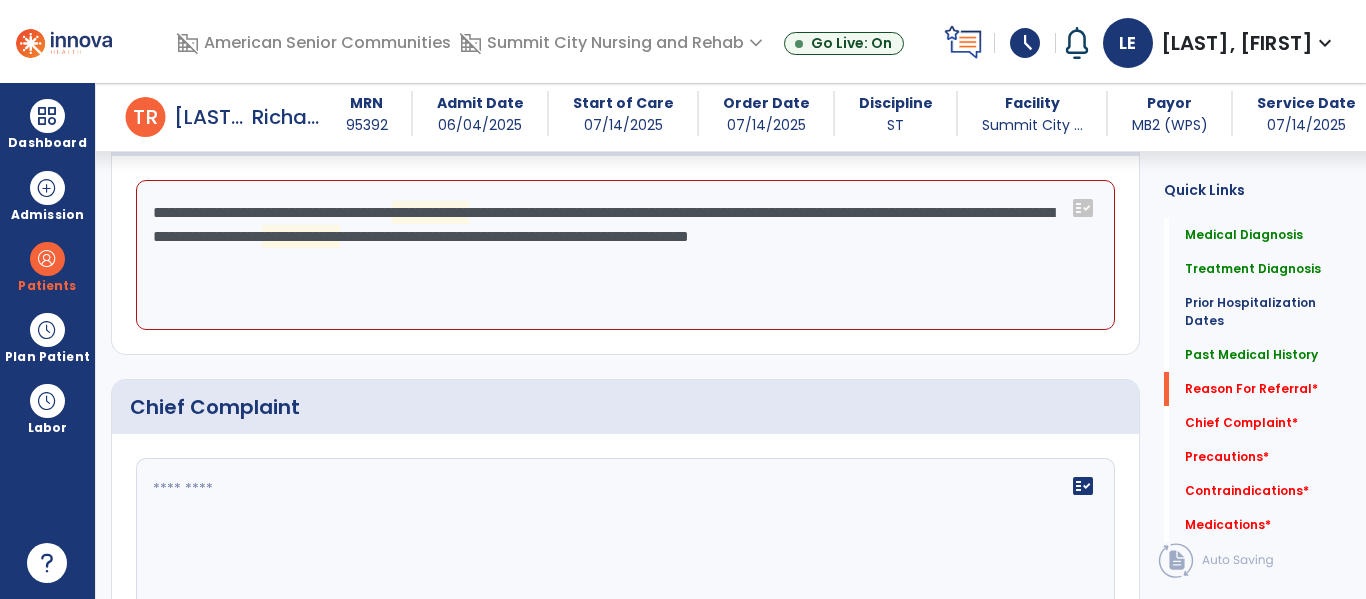 click on "**********" 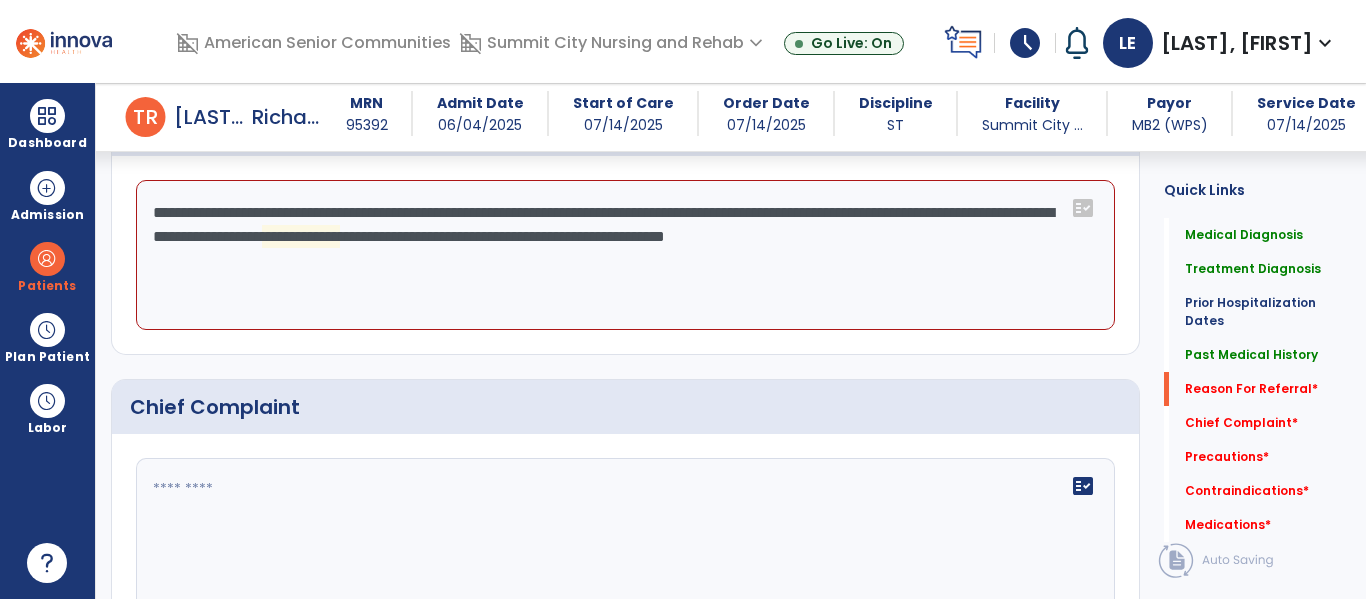 click on "**********" 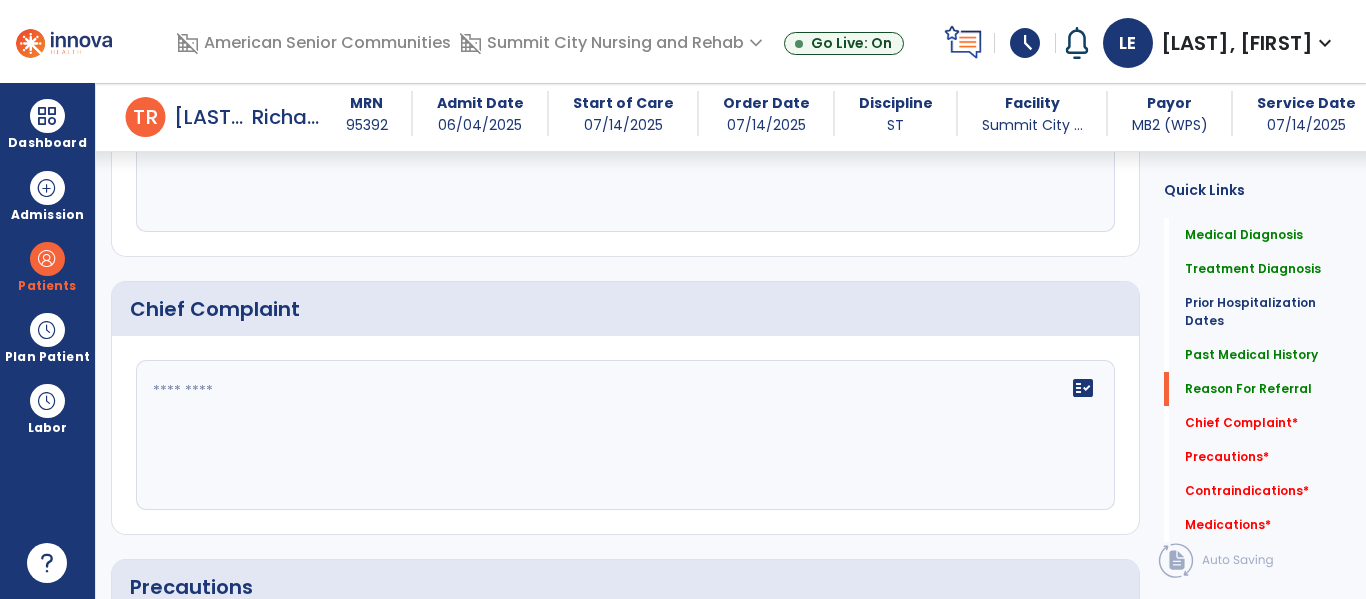 scroll, scrollTop: 1204, scrollLeft: 0, axis: vertical 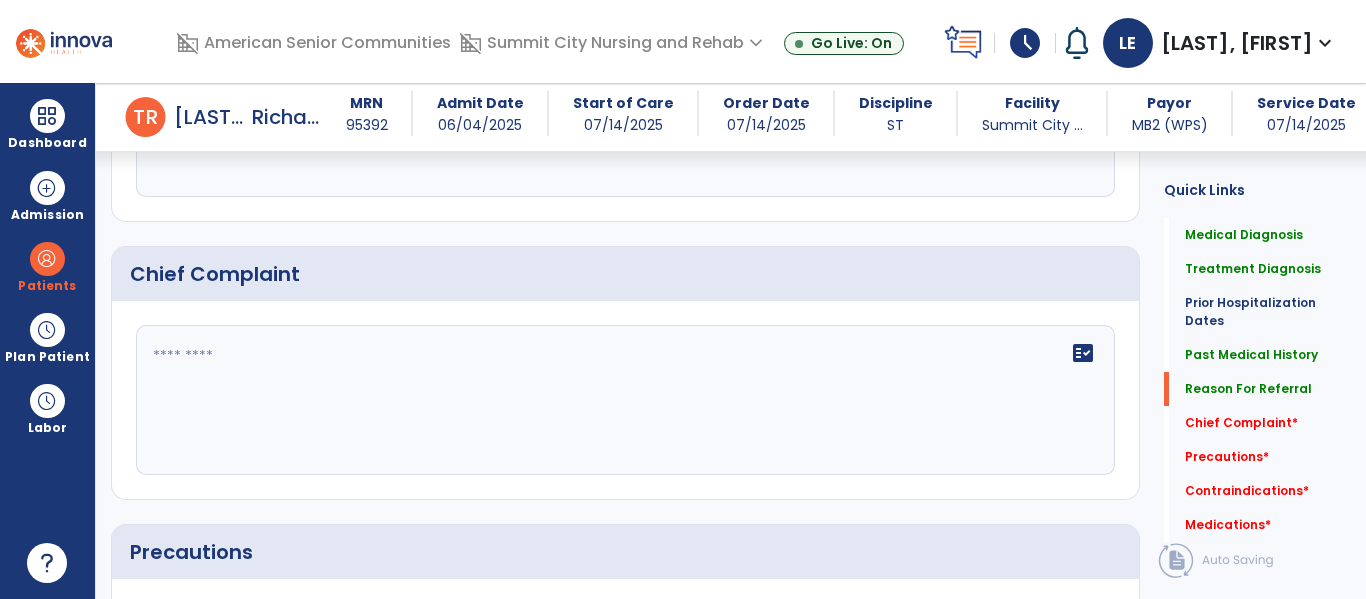 type on "**********" 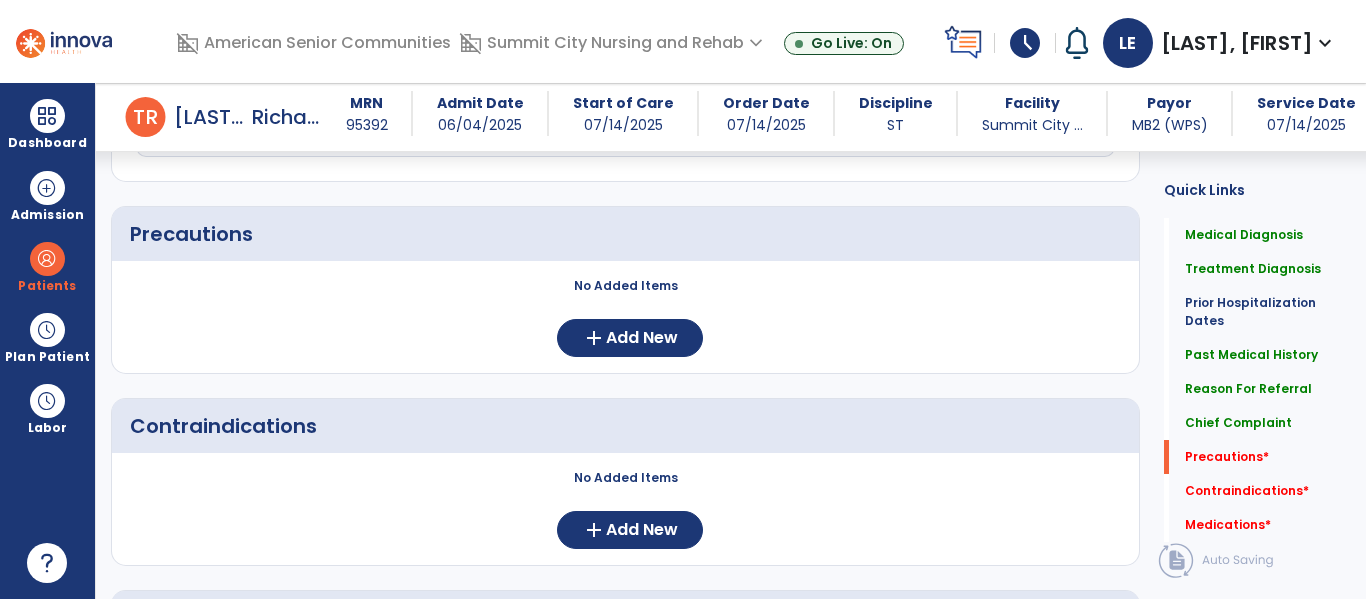 scroll, scrollTop: 1523, scrollLeft: 0, axis: vertical 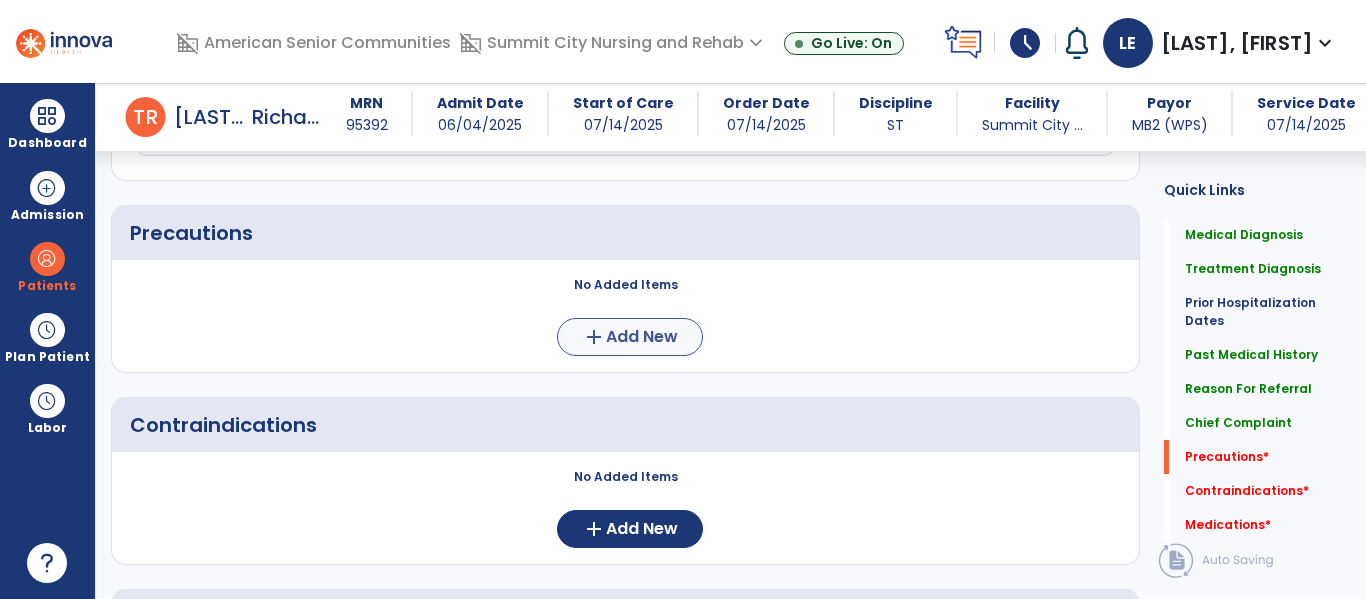 type on "**********" 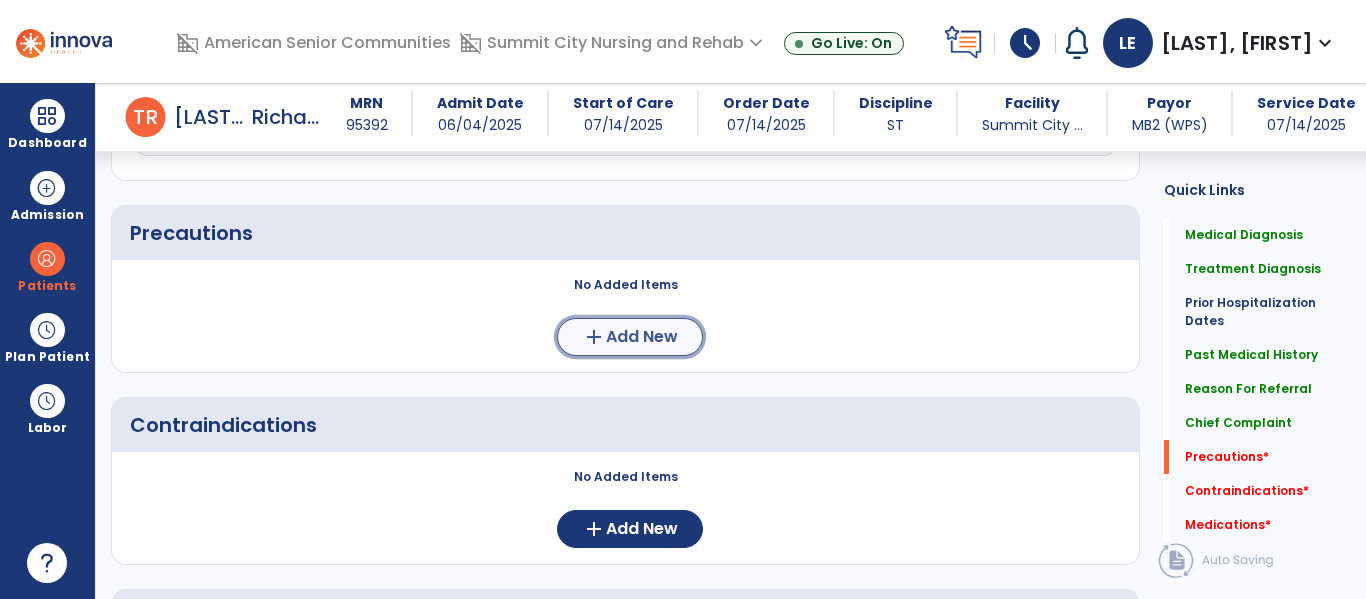 click on "Add New" 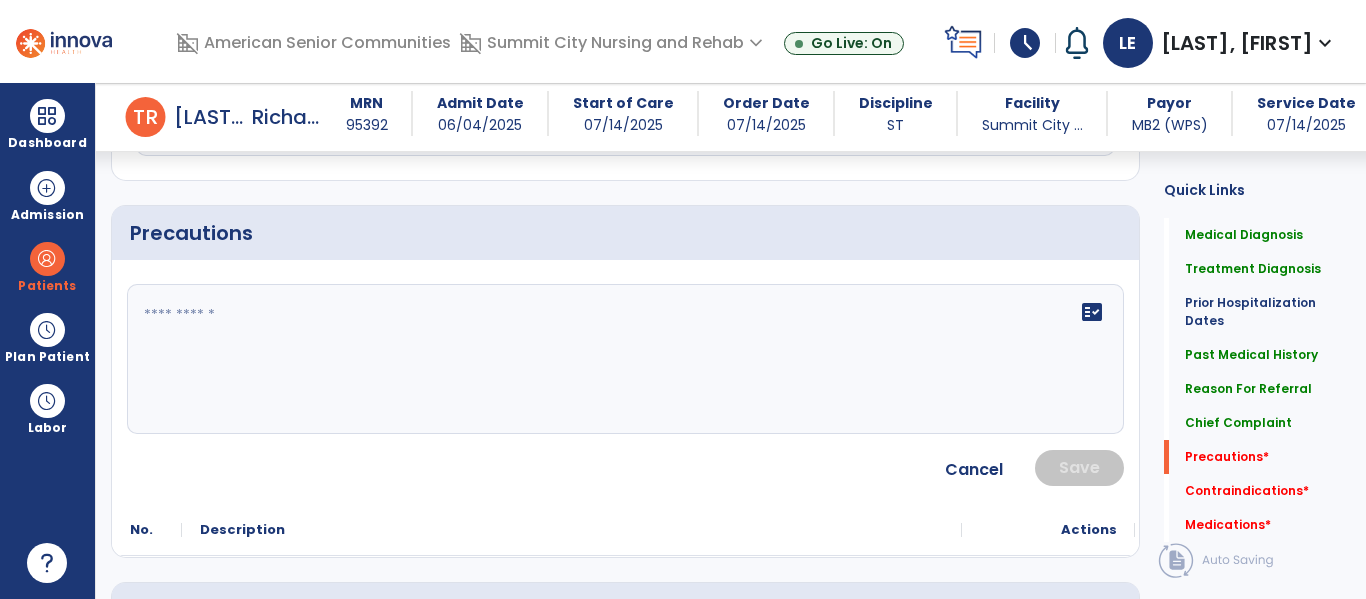 click on "fact_check" 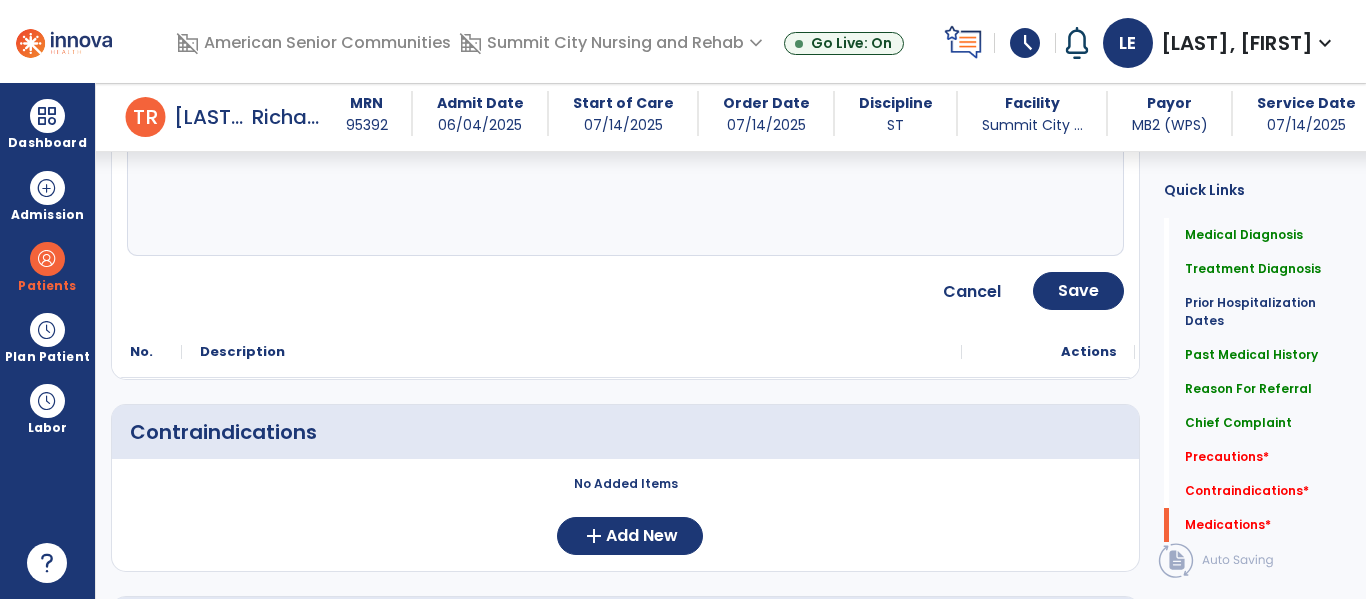 scroll, scrollTop: 1841, scrollLeft: 0, axis: vertical 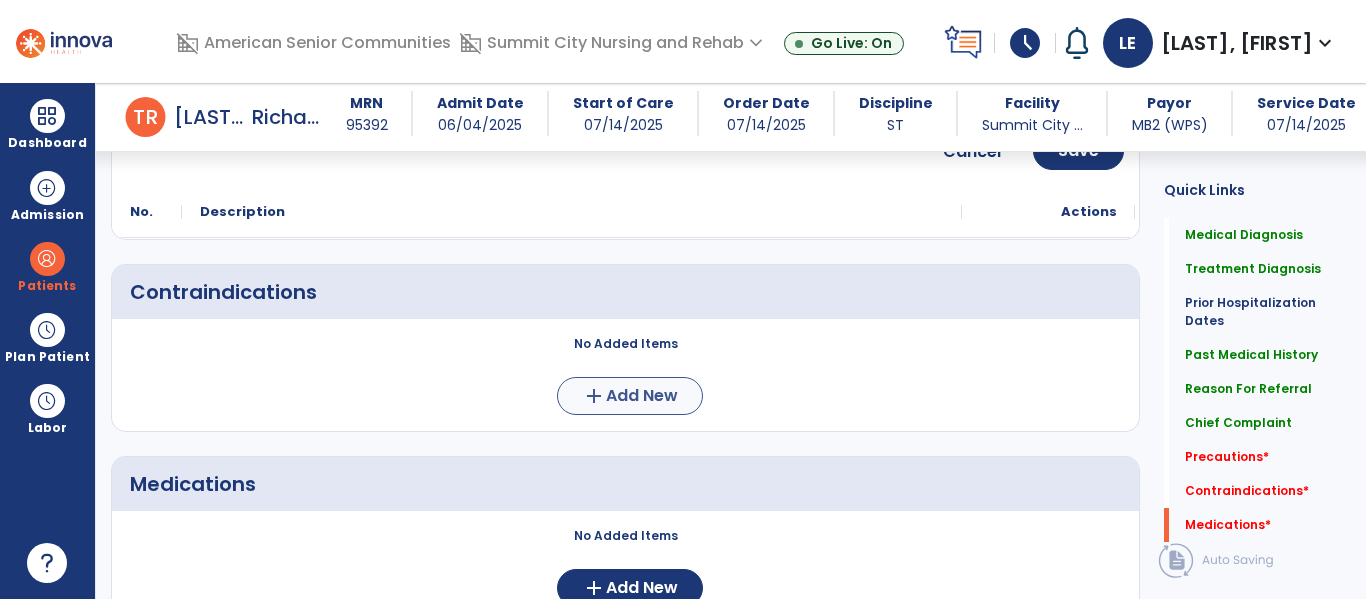 type on "****" 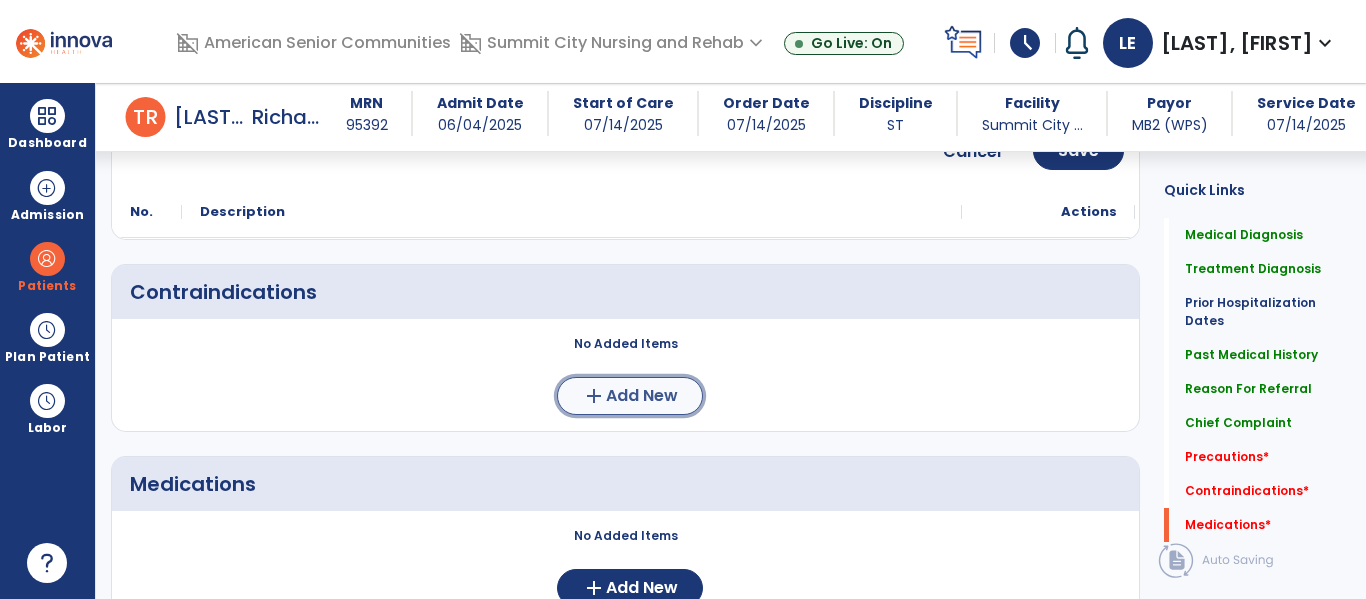 click on "Add New" 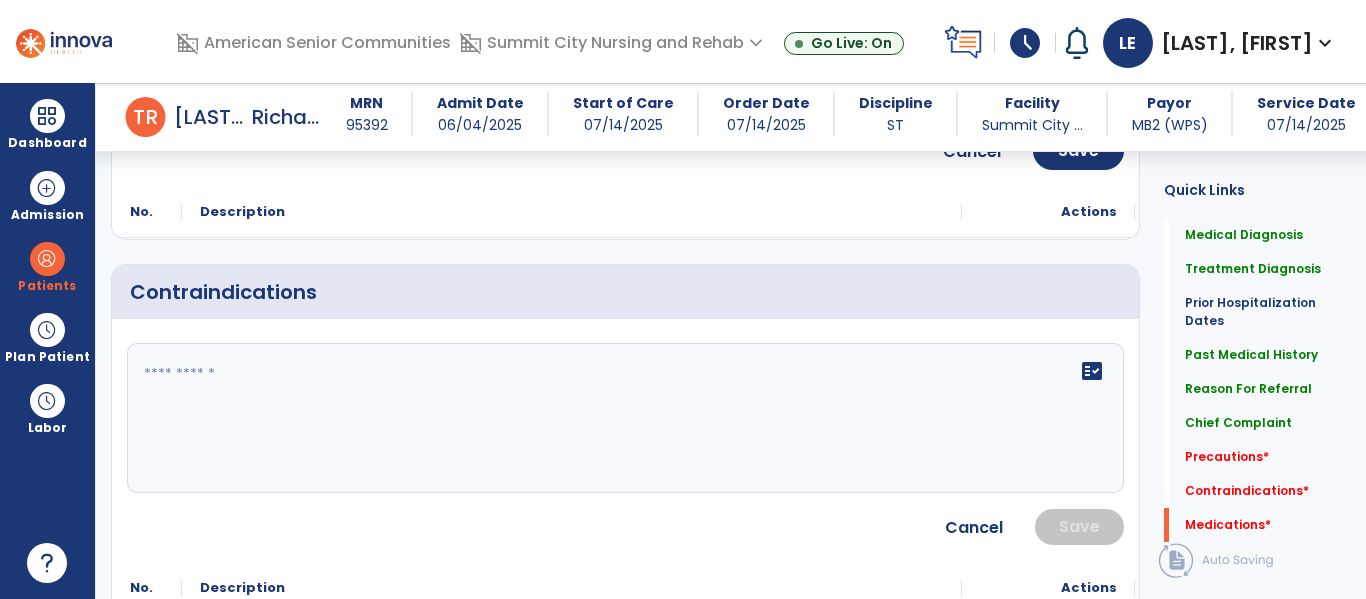 click 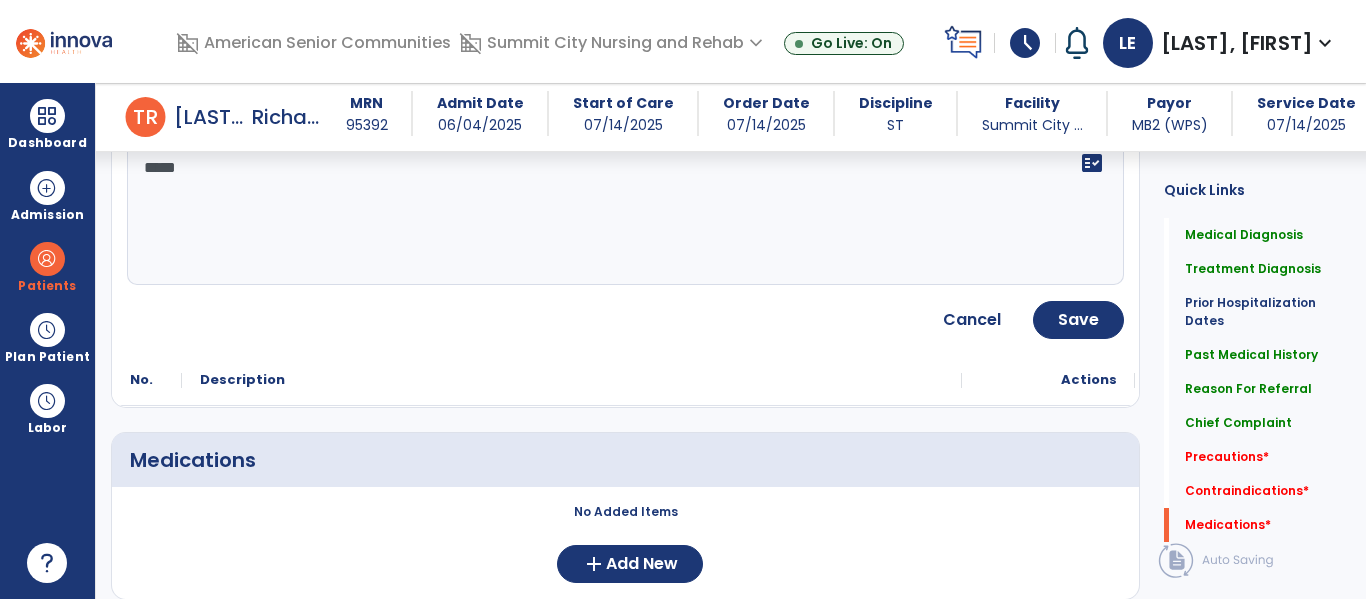 scroll, scrollTop: 2120, scrollLeft: 0, axis: vertical 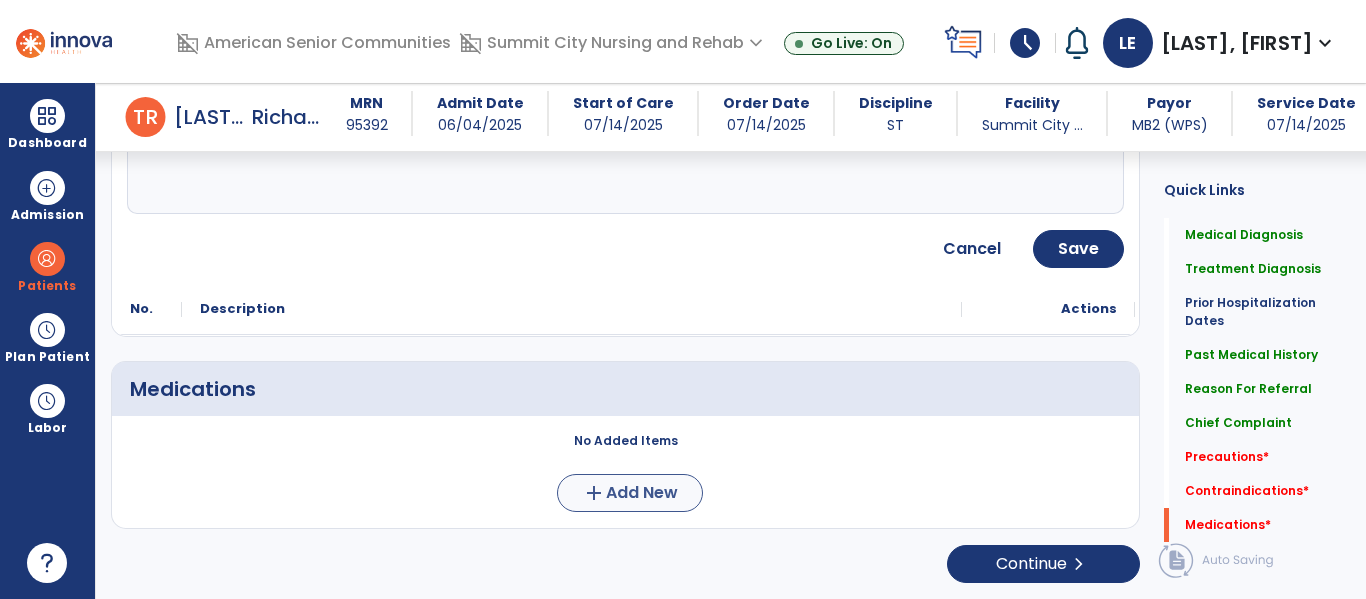 type on "****" 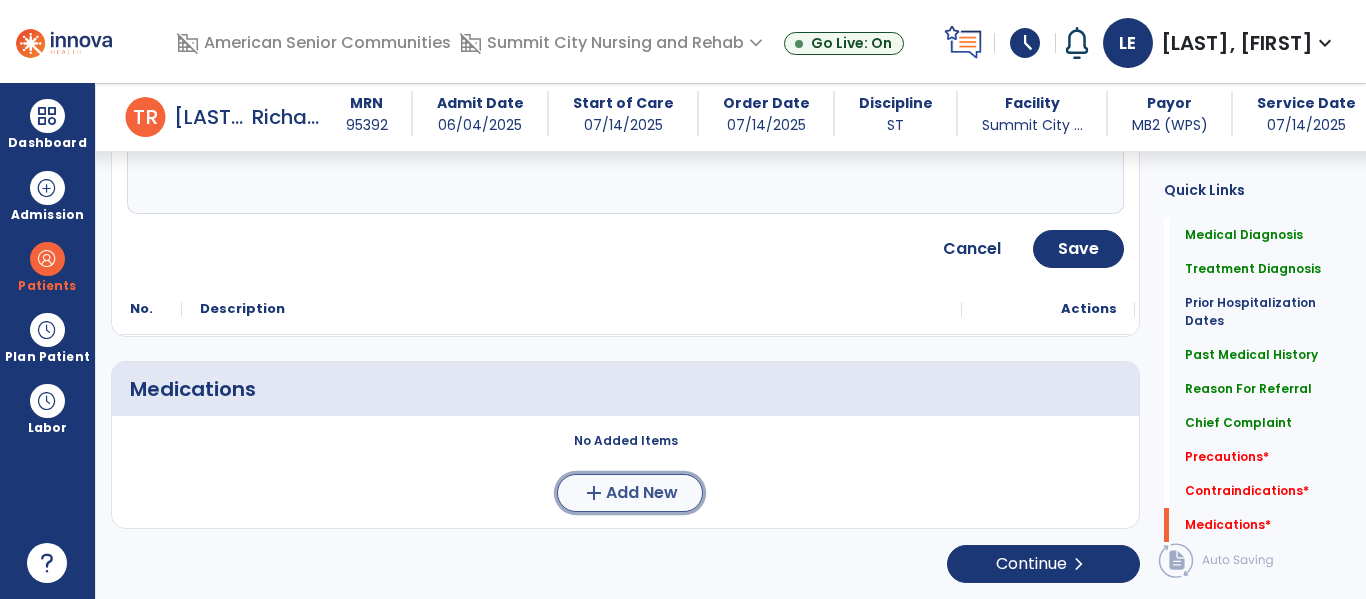 click on "Add New" 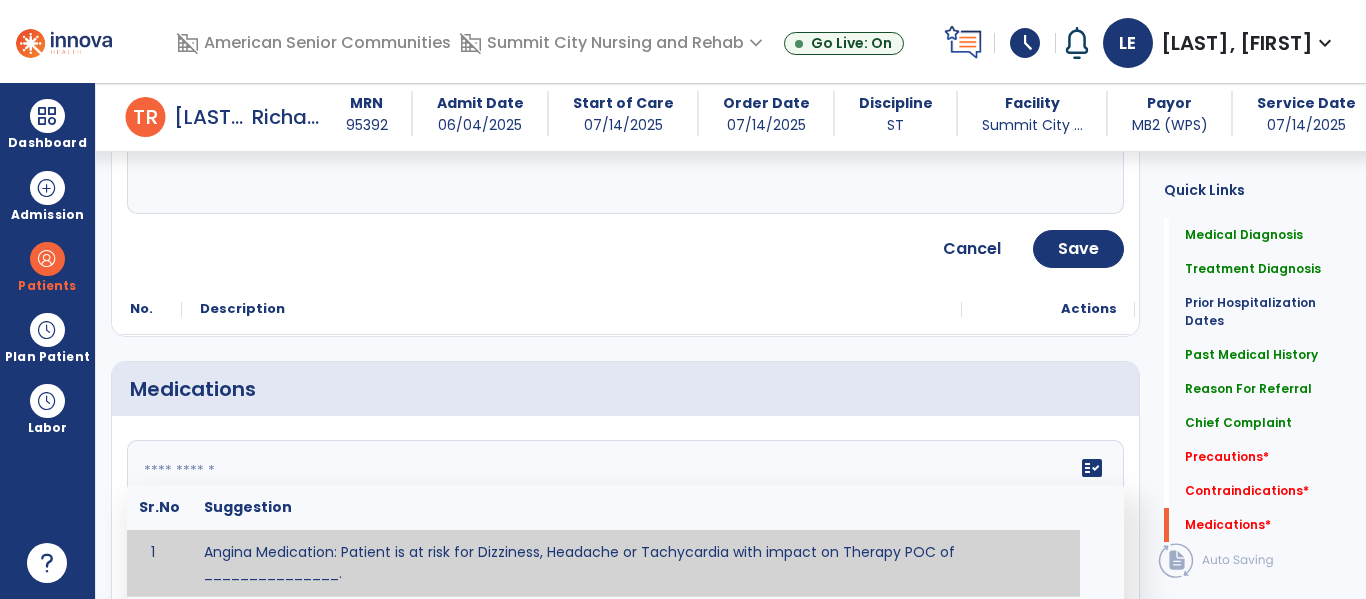 click 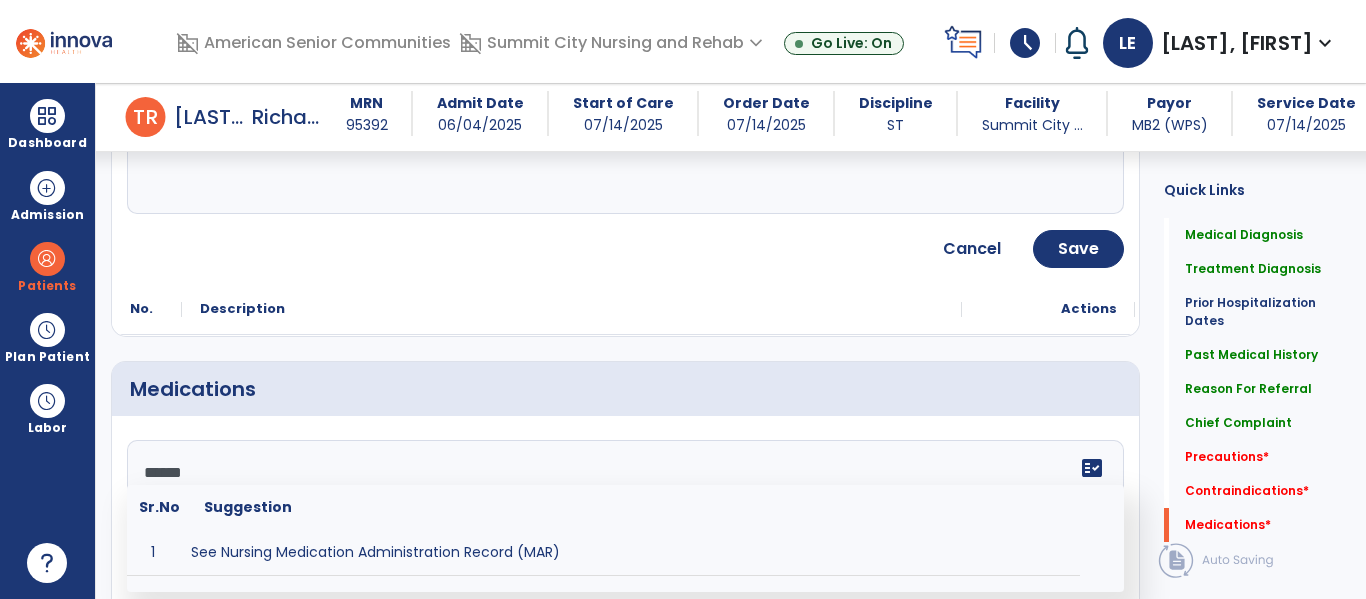 type on "*******" 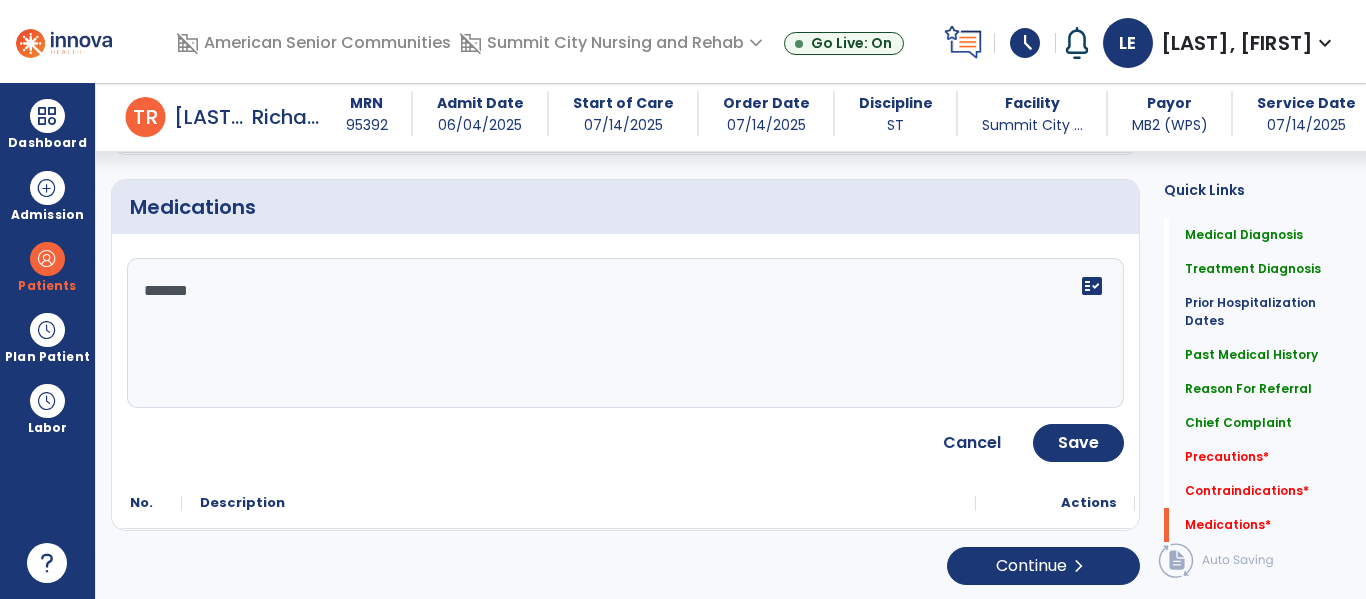scroll, scrollTop: 2304, scrollLeft: 0, axis: vertical 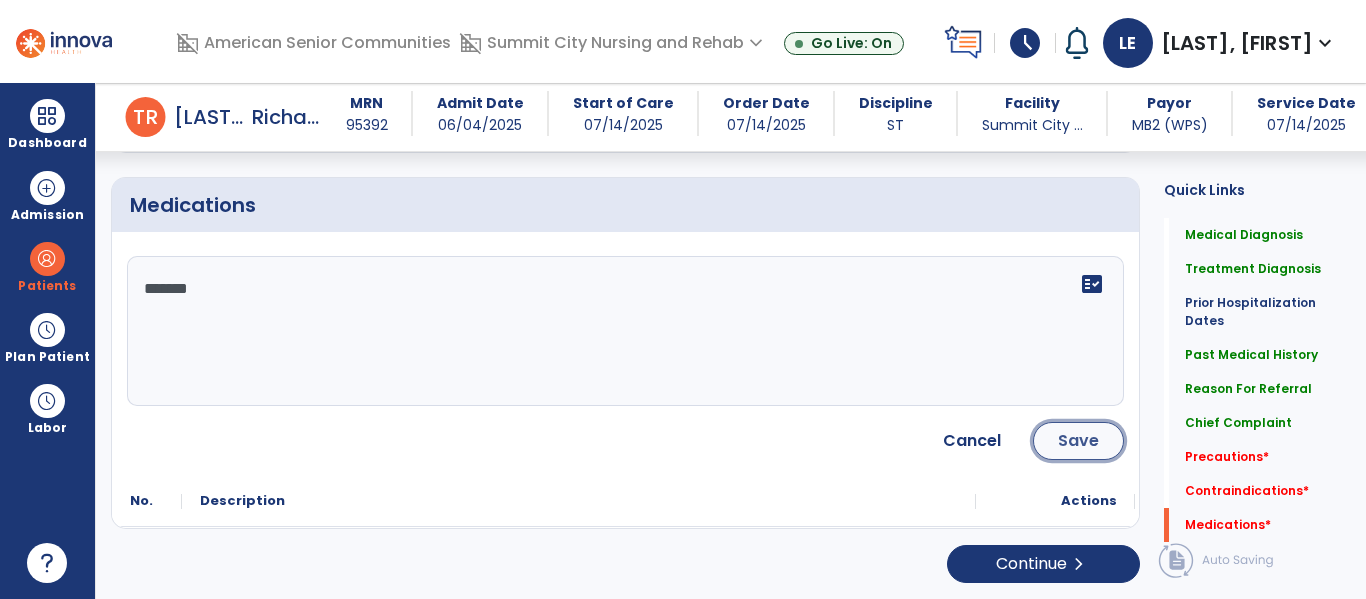 click on "Save" 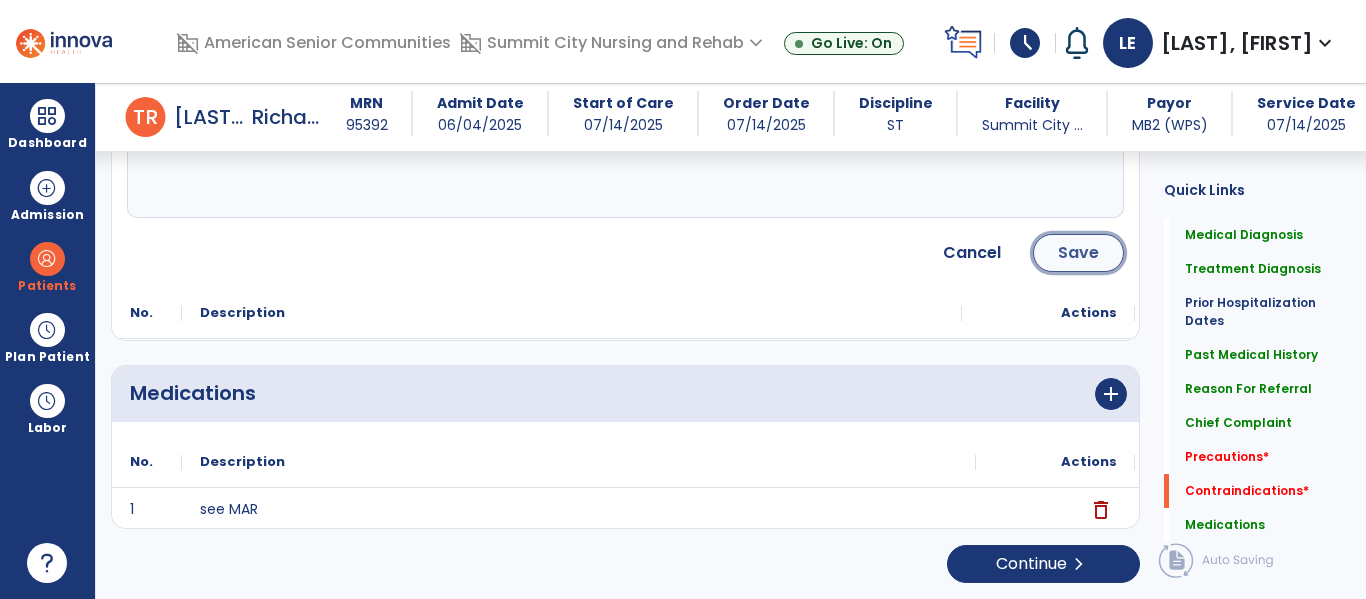 click on "Save" 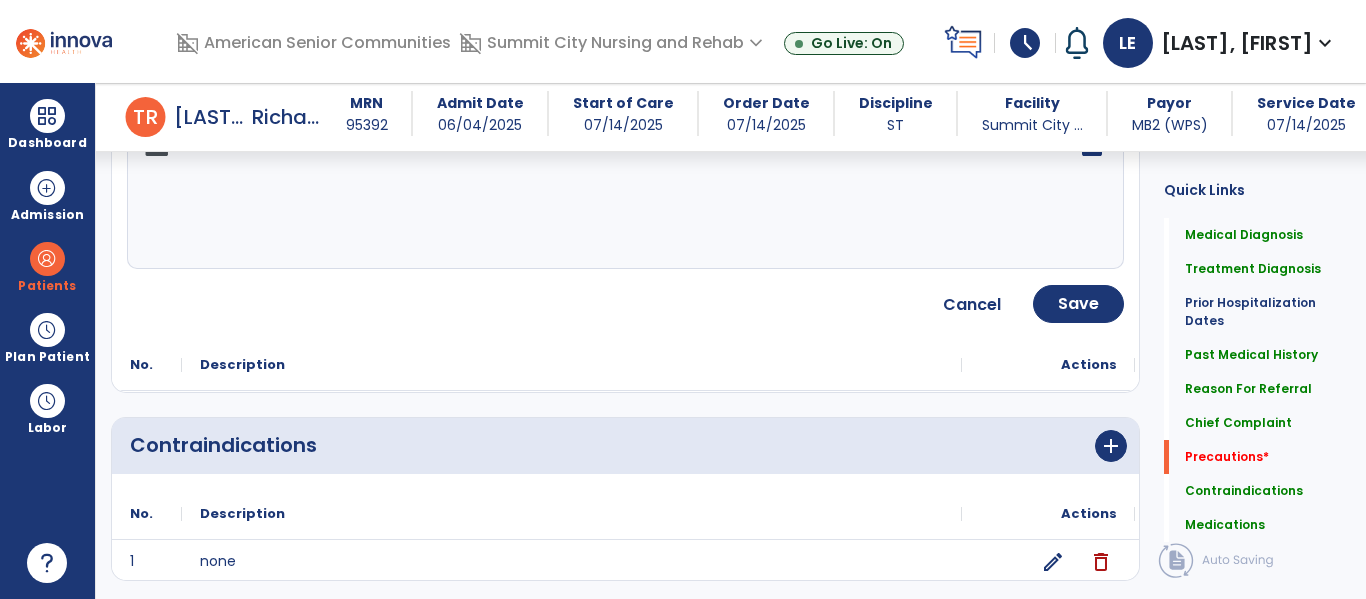 scroll, scrollTop: 1666, scrollLeft: 0, axis: vertical 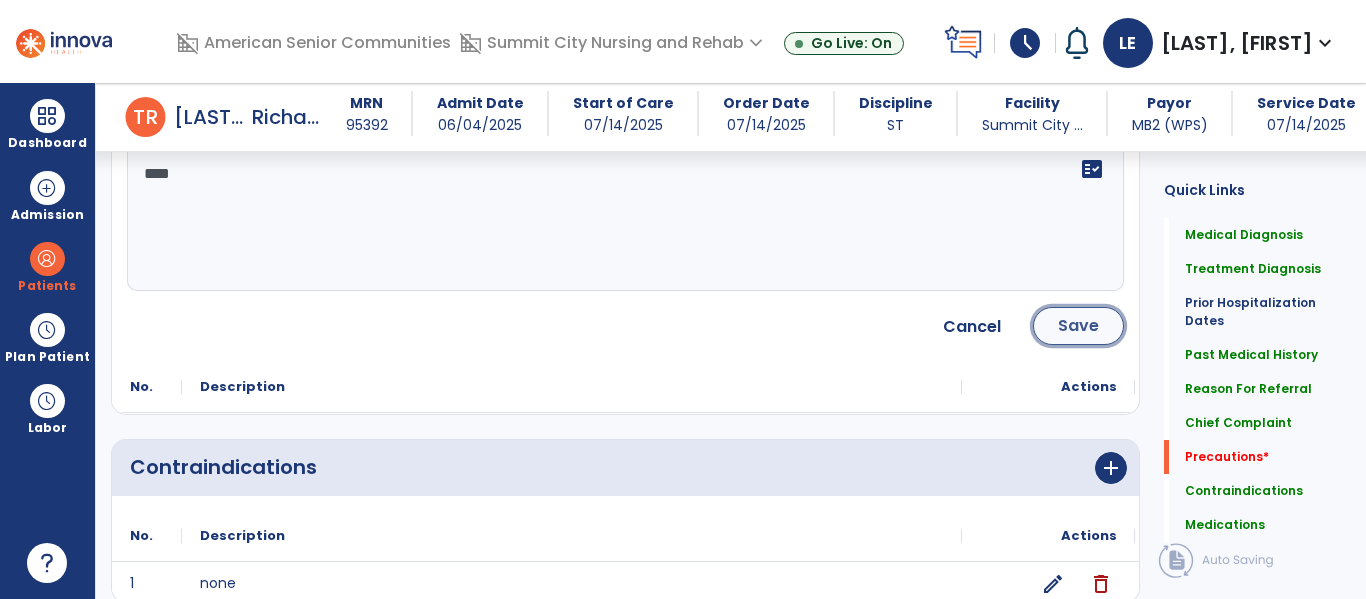 click on "Save" 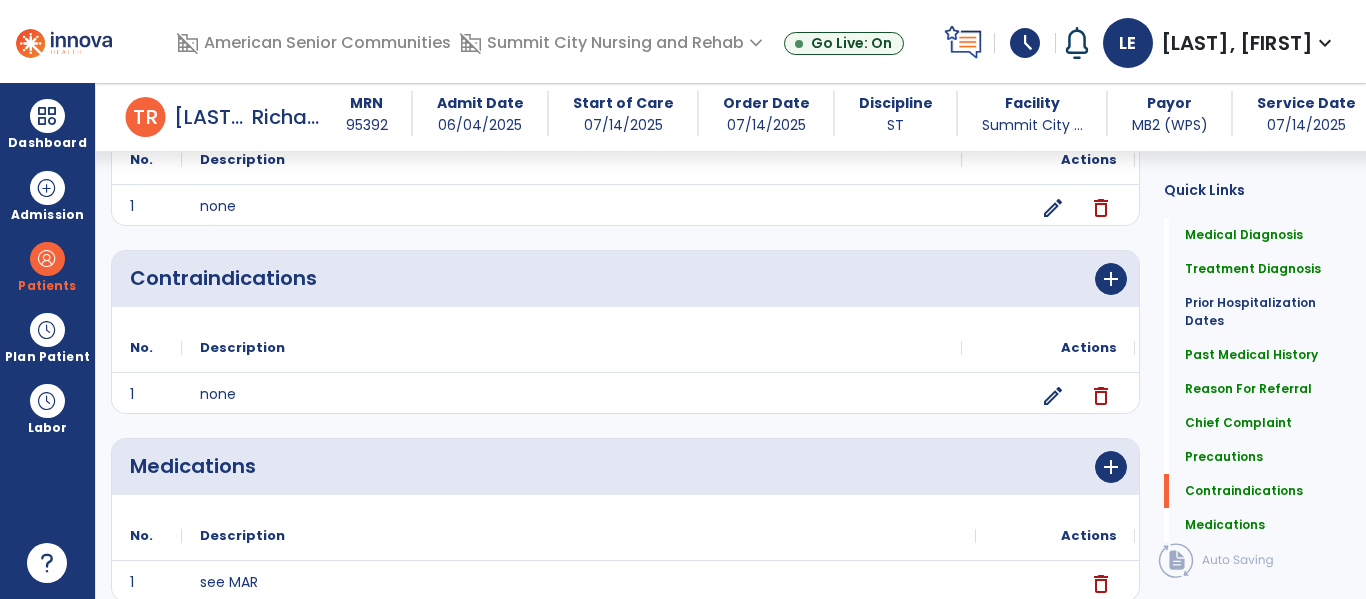 scroll, scrollTop: 1739, scrollLeft: 0, axis: vertical 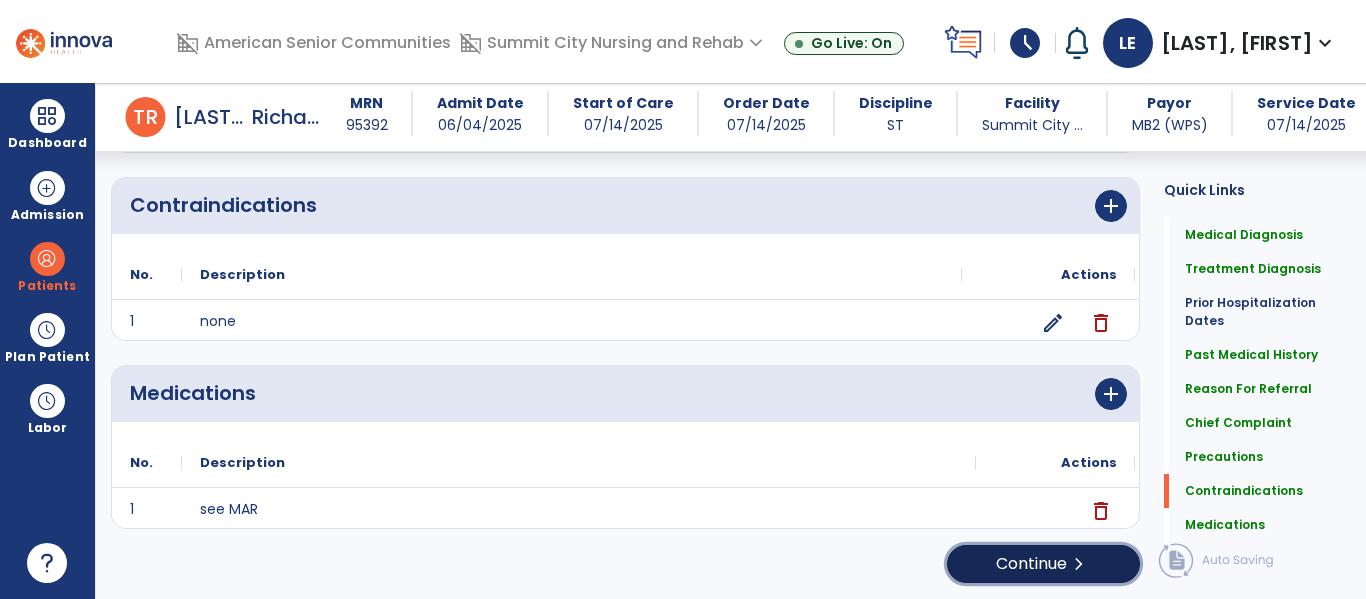 click on "Continue  chevron_right" 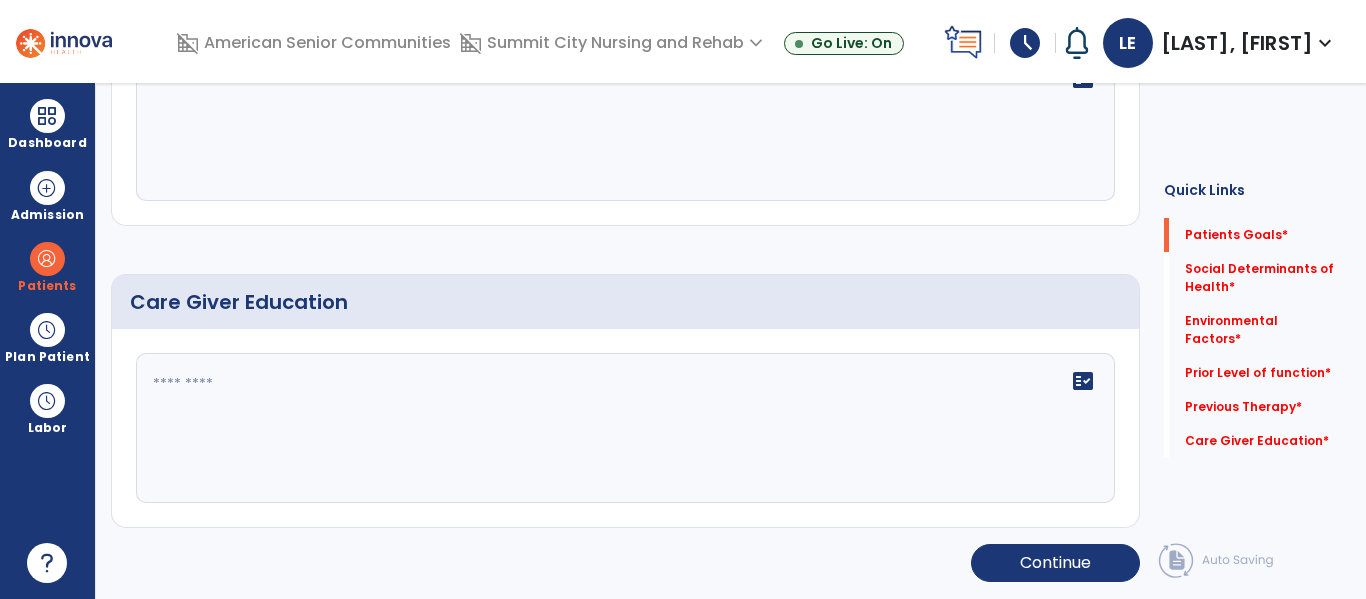 scroll, scrollTop: 0, scrollLeft: 0, axis: both 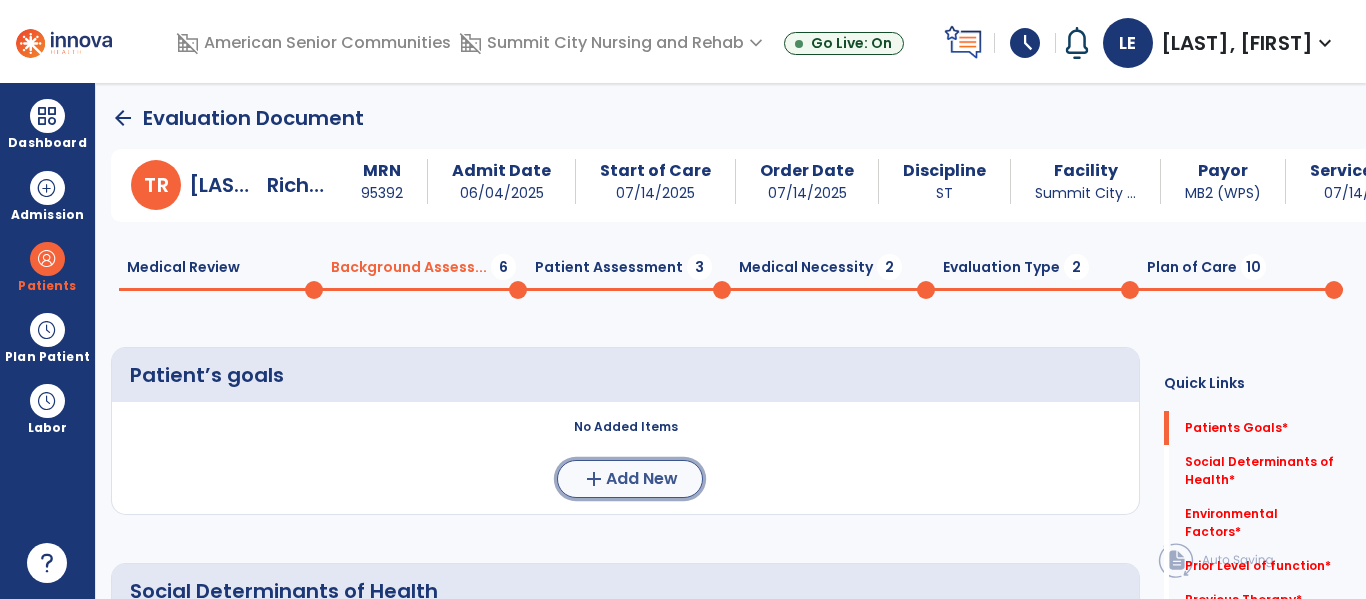 click on "Add New" 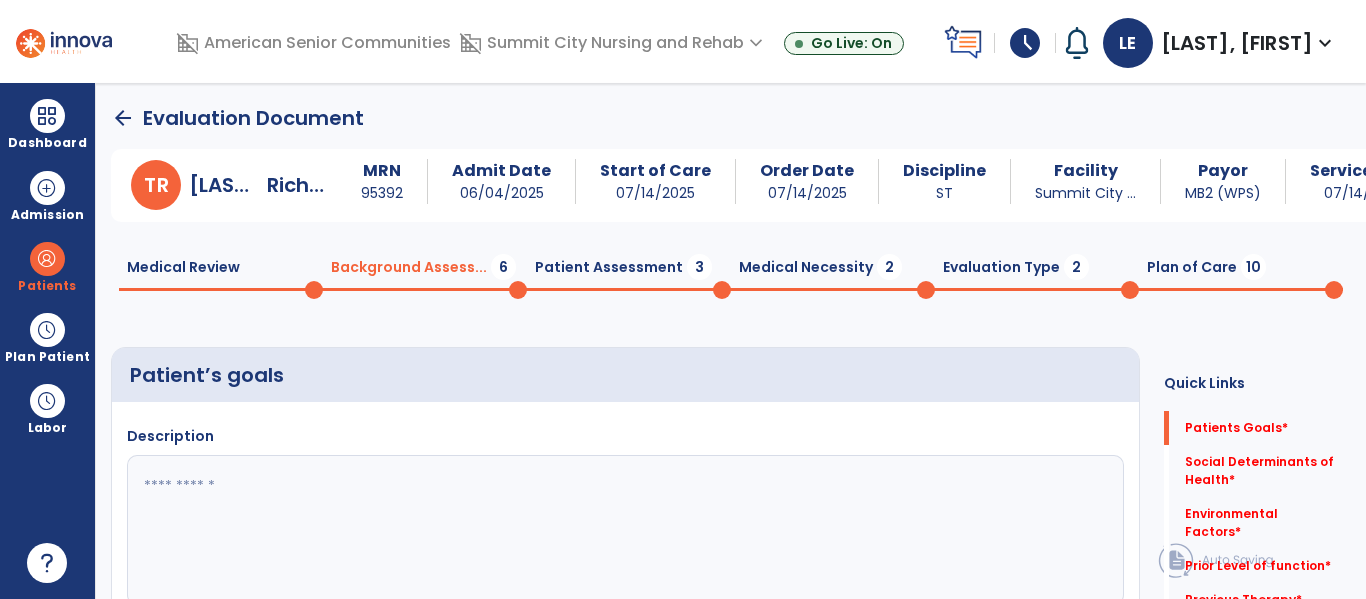 click 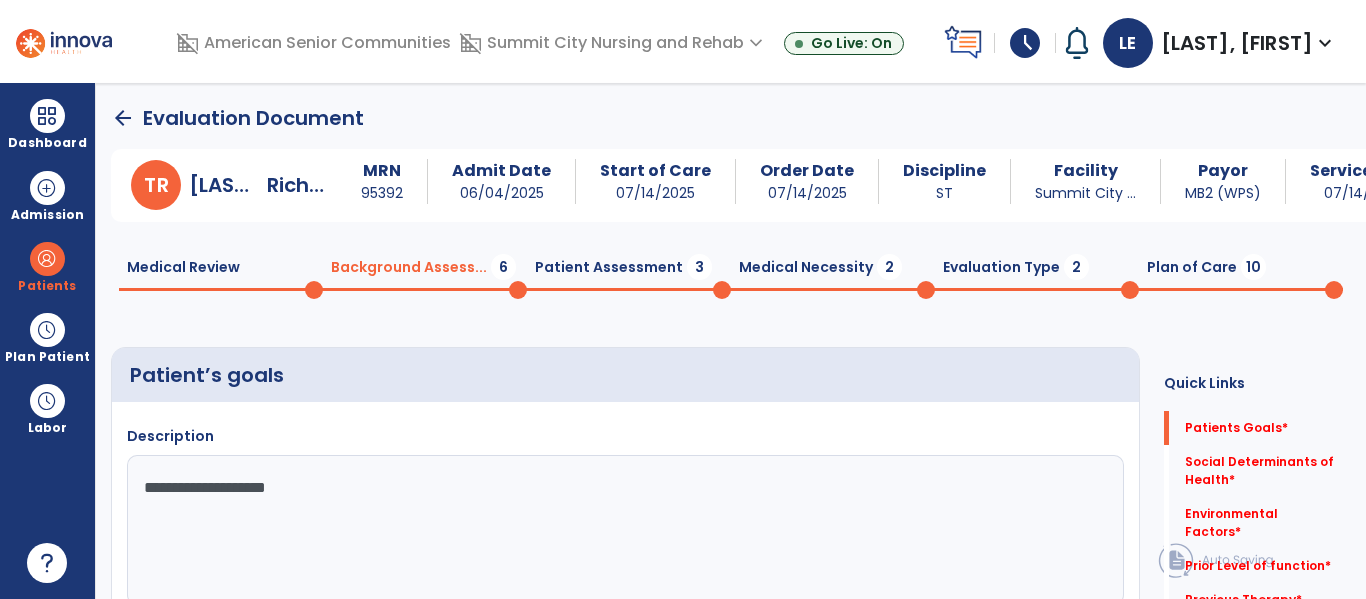 type on "**********" 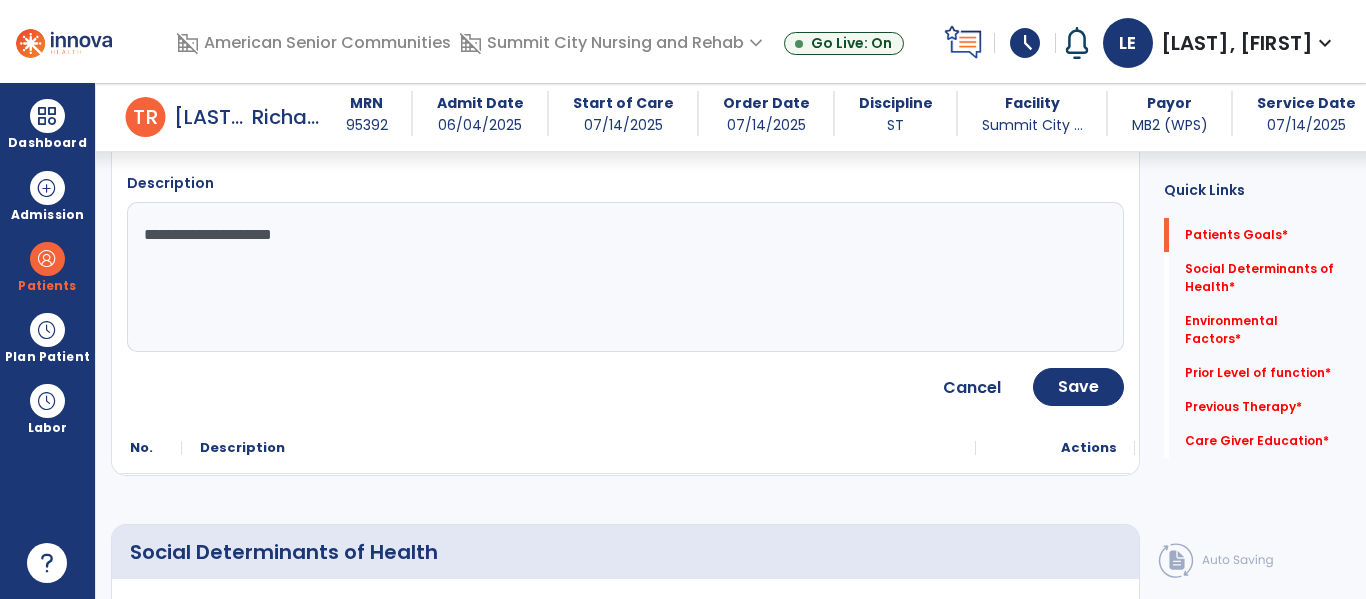 scroll, scrollTop: 235, scrollLeft: 0, axis: vertical 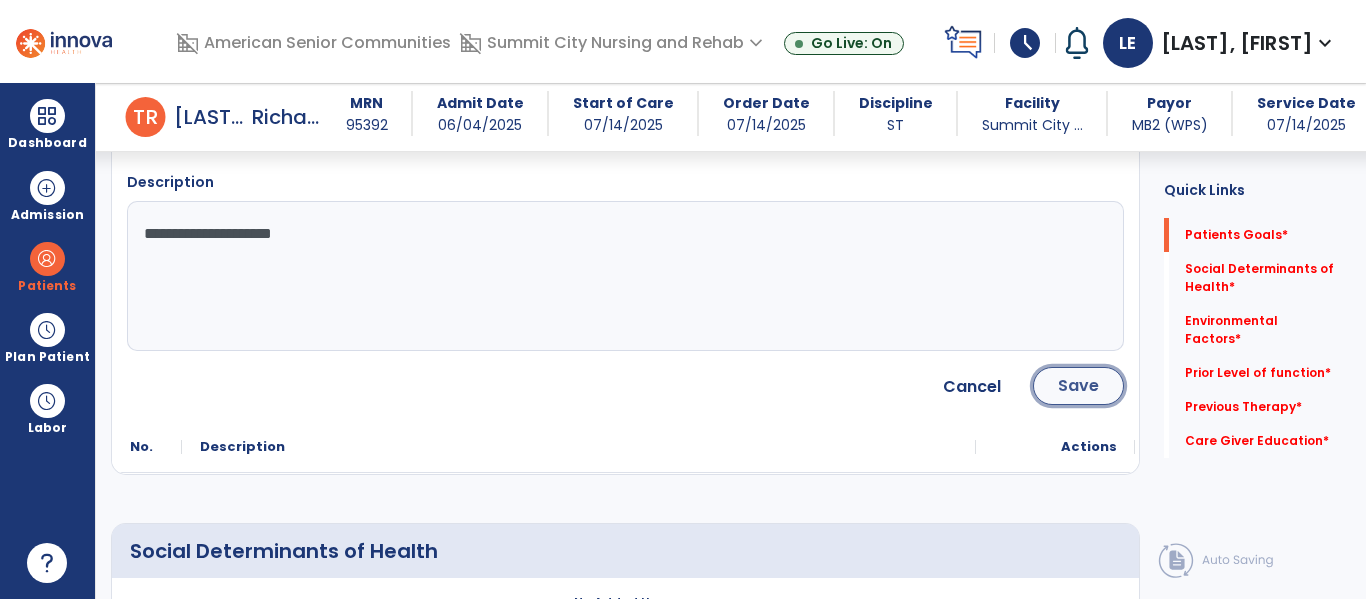 click on "Save" 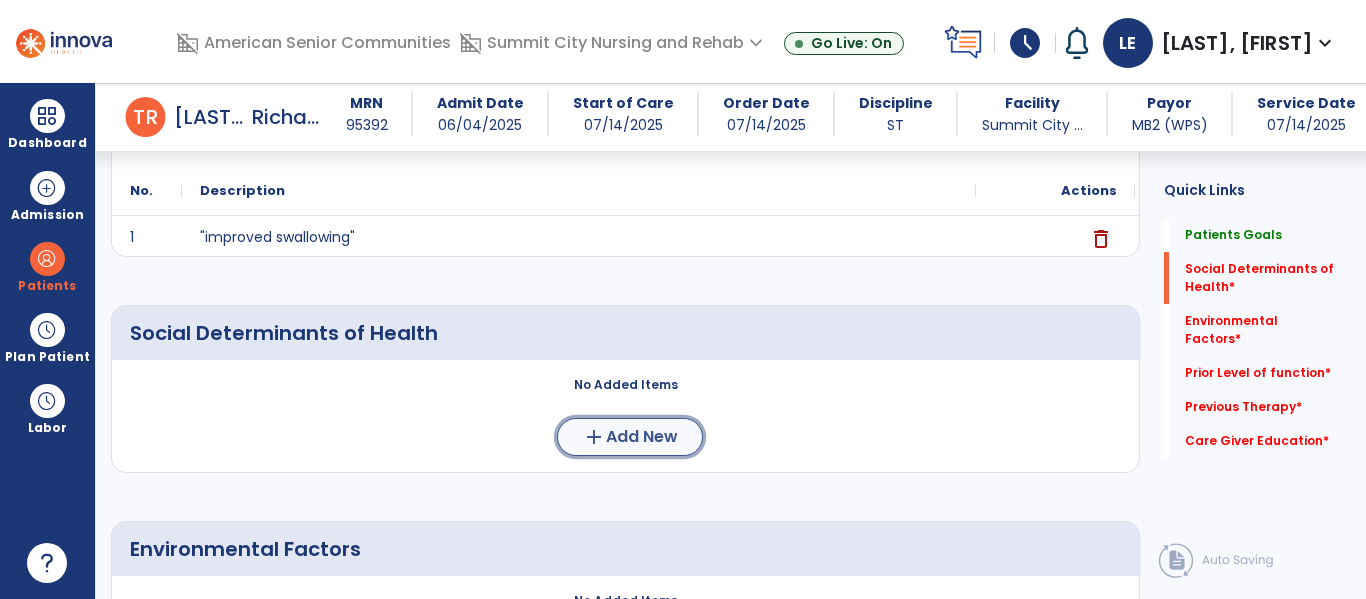 click on "Add New" 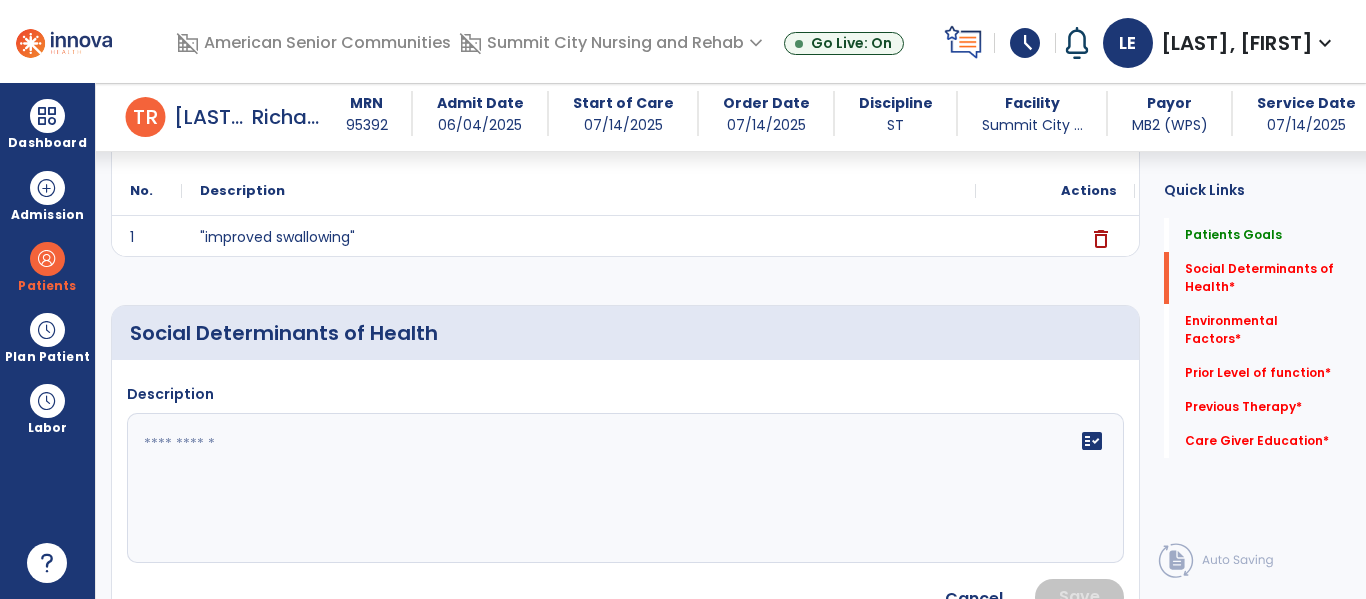 click 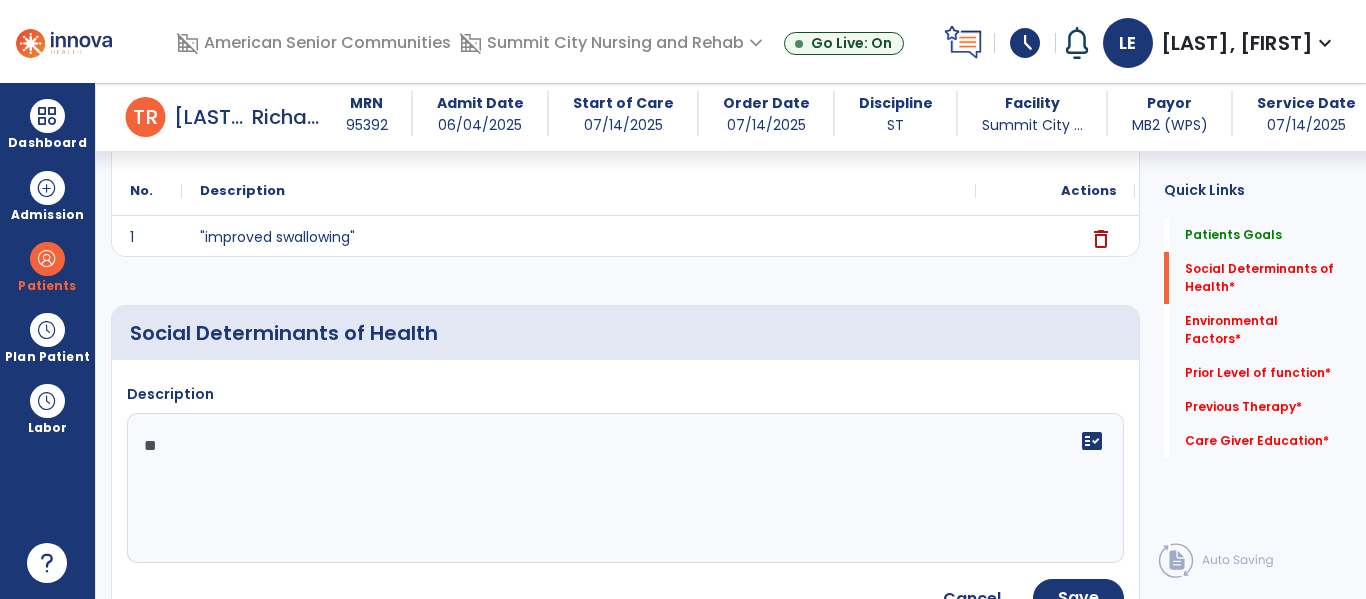 type on "*" 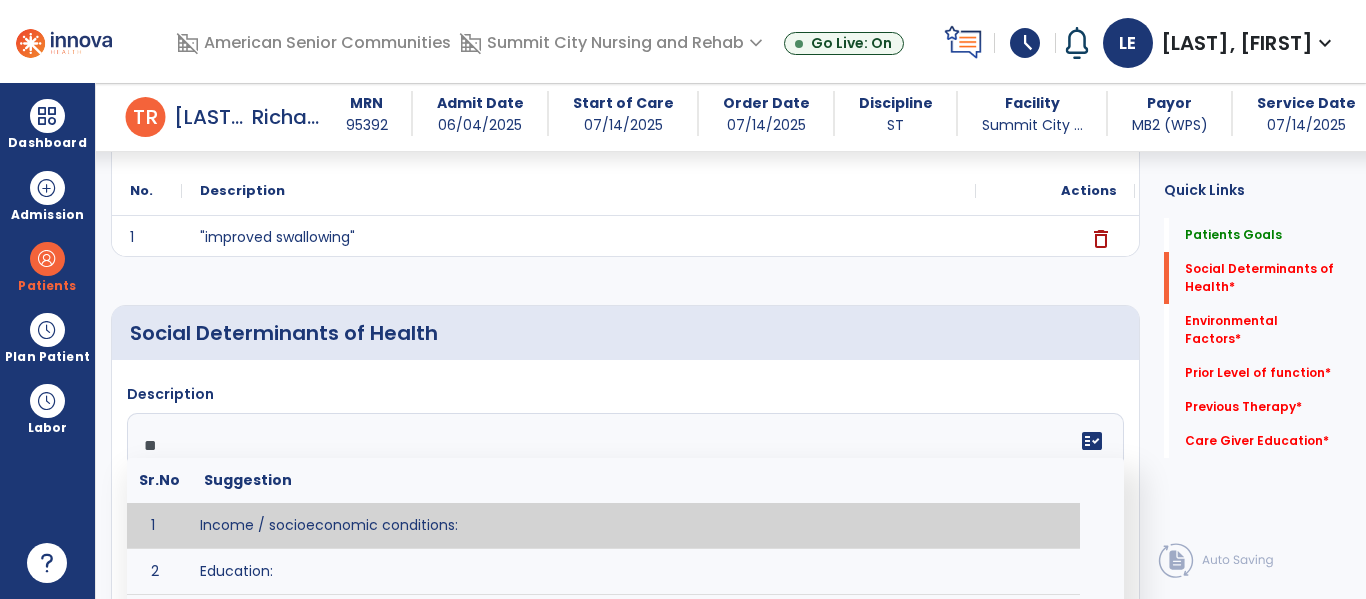 type on "***" 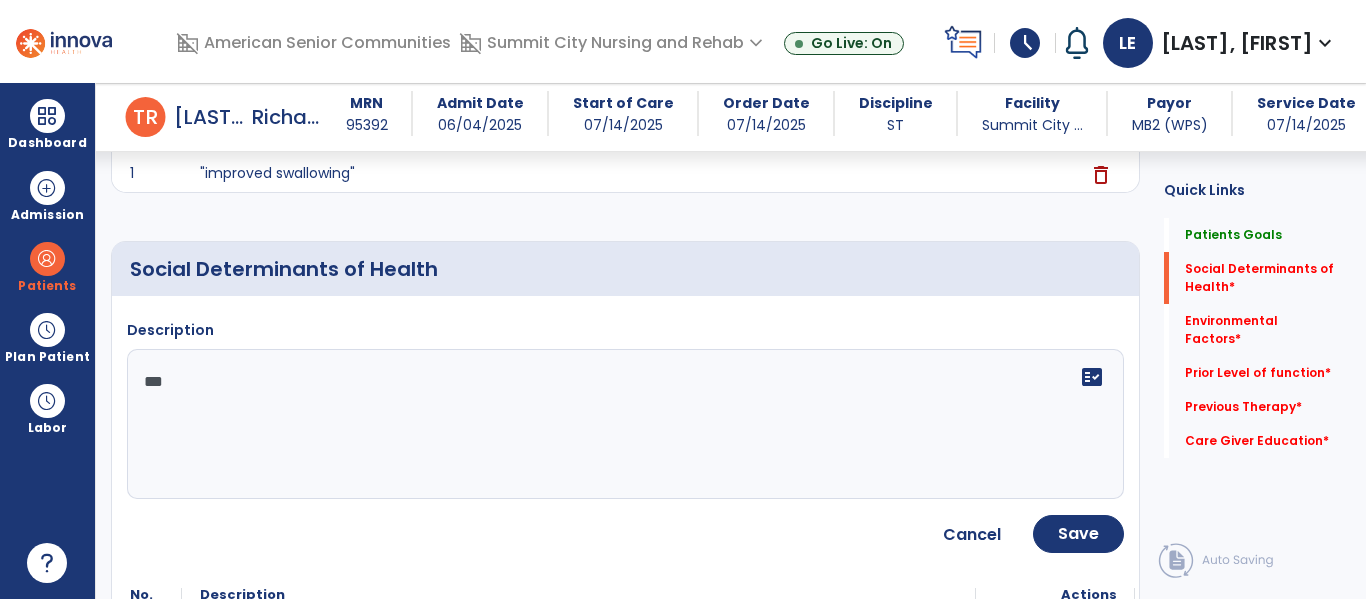 scroll, scrollTop: 302, scrollLeft: 0, axis: vertical 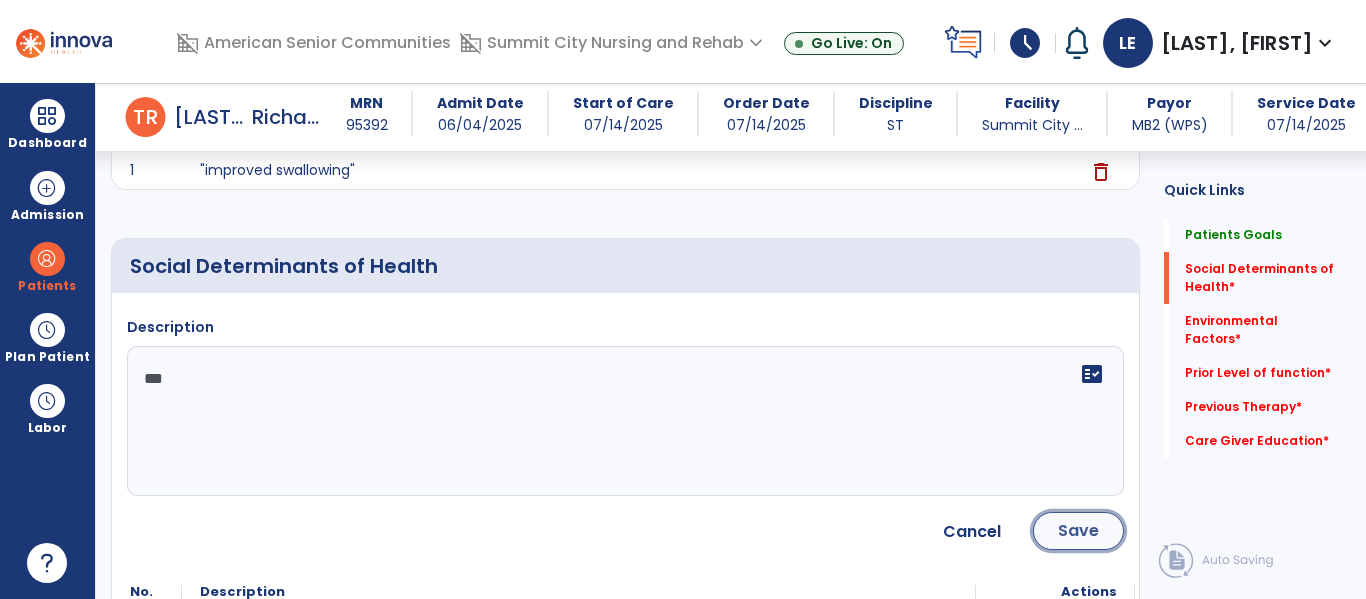 click on "Save" 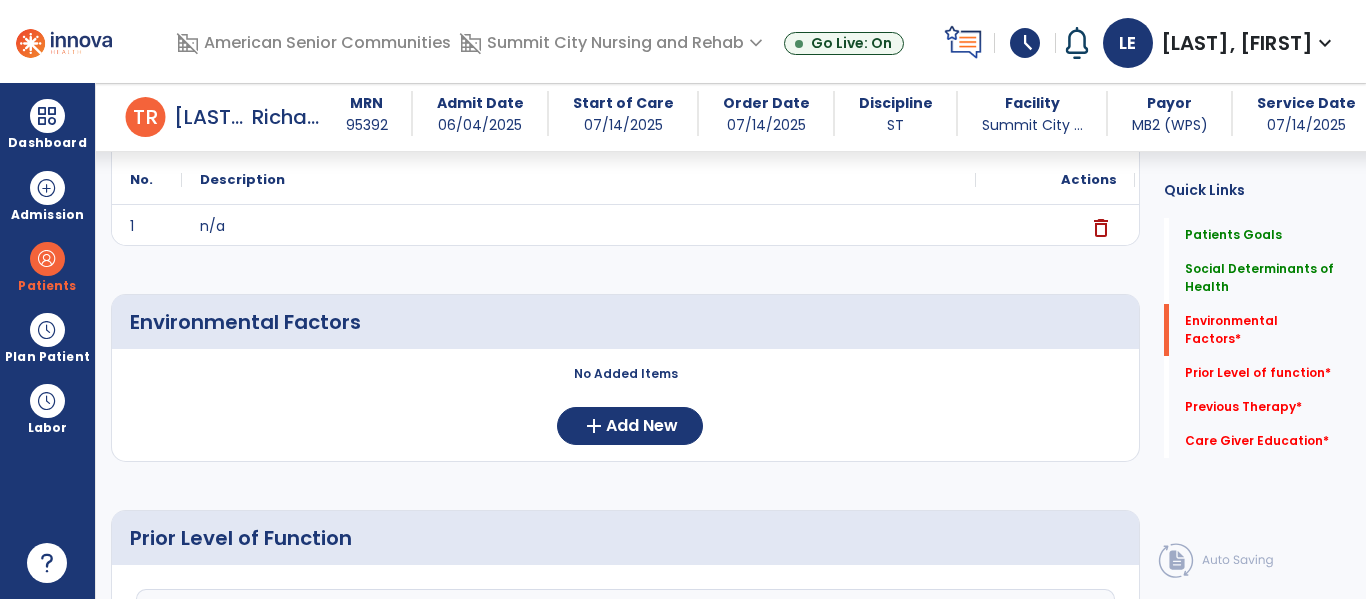 scroll, scrollTop: 469, scrollLeft: 0, axis: vertical 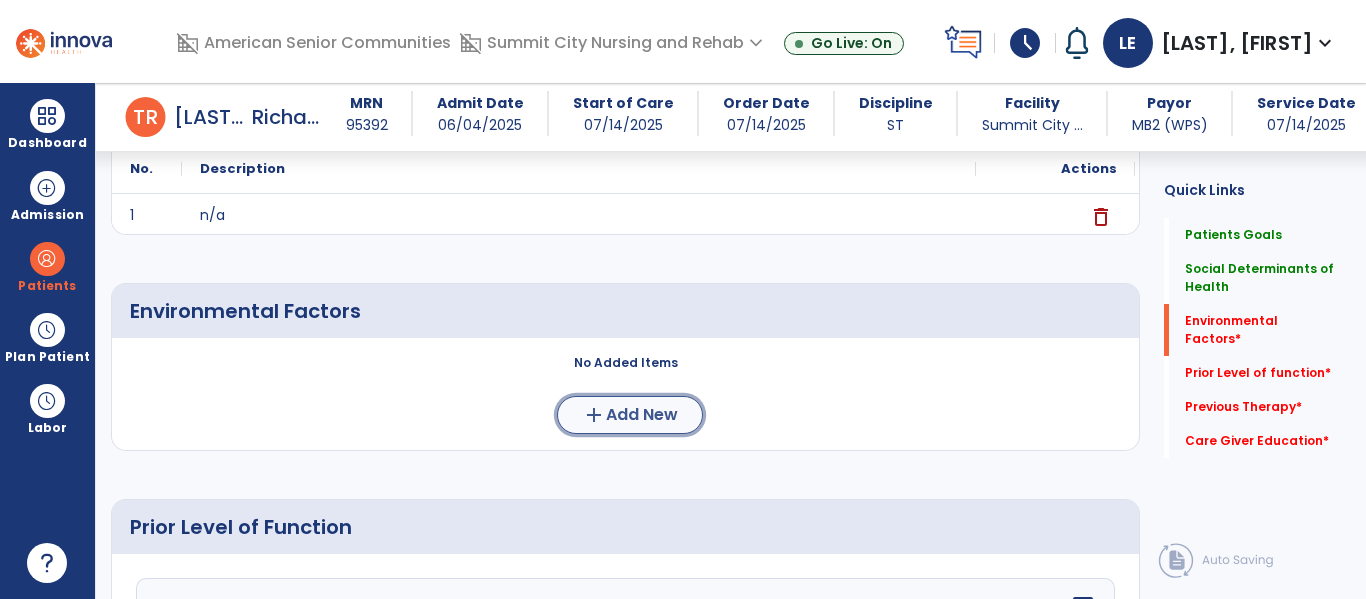 click on "Add New" 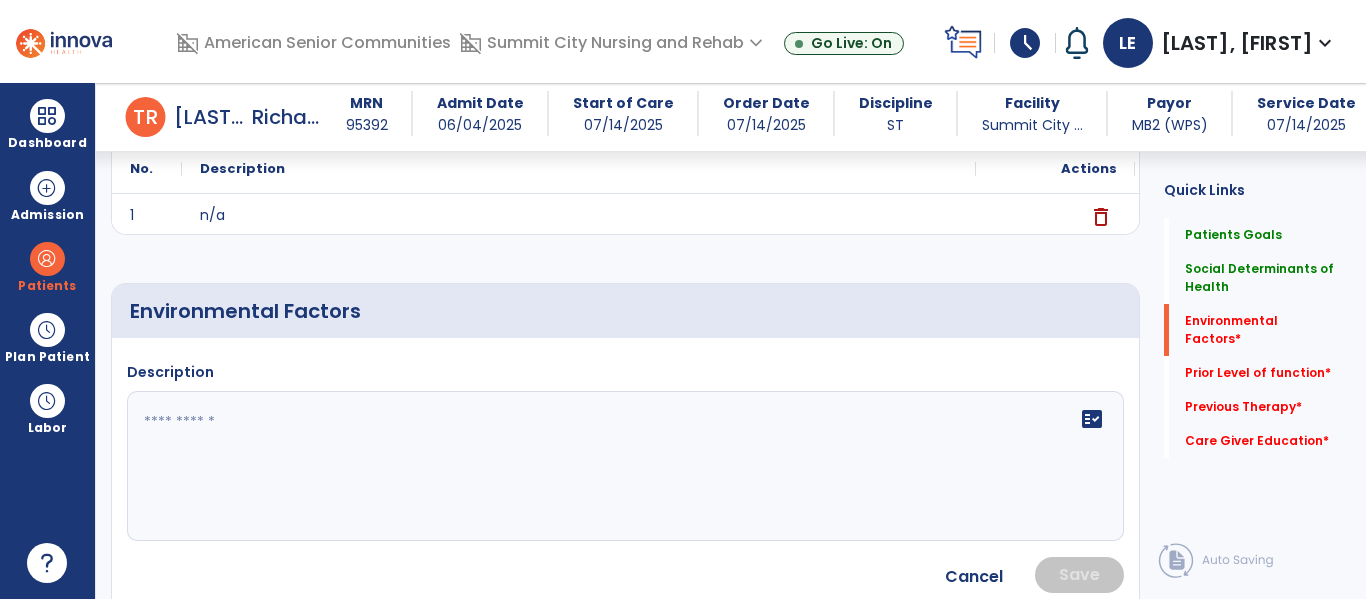 click on "fact_check" 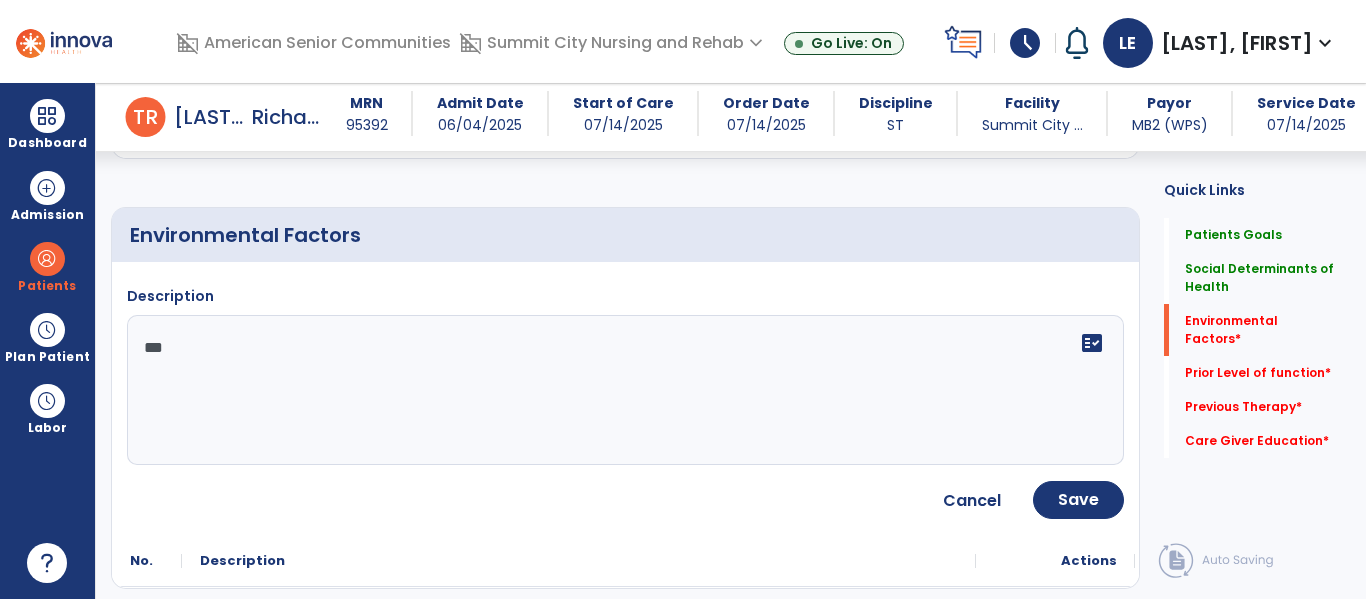scroll, scrollTop: 553, scrollLeft: 0, axis: vertical 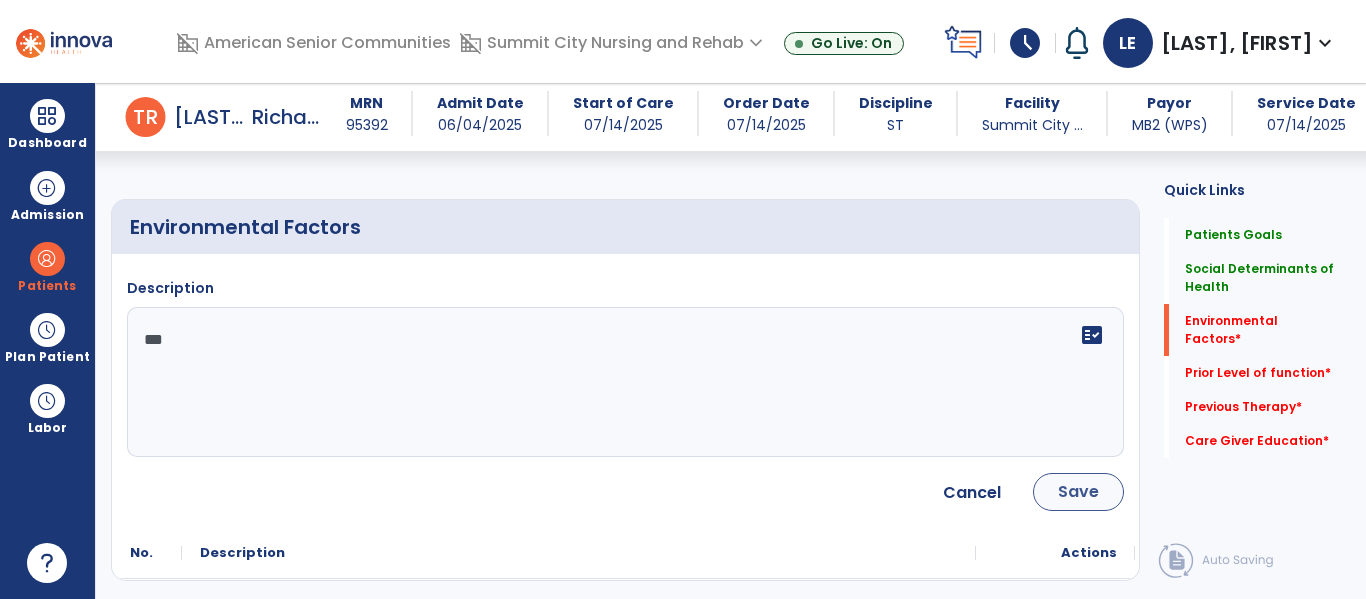 type on "***" 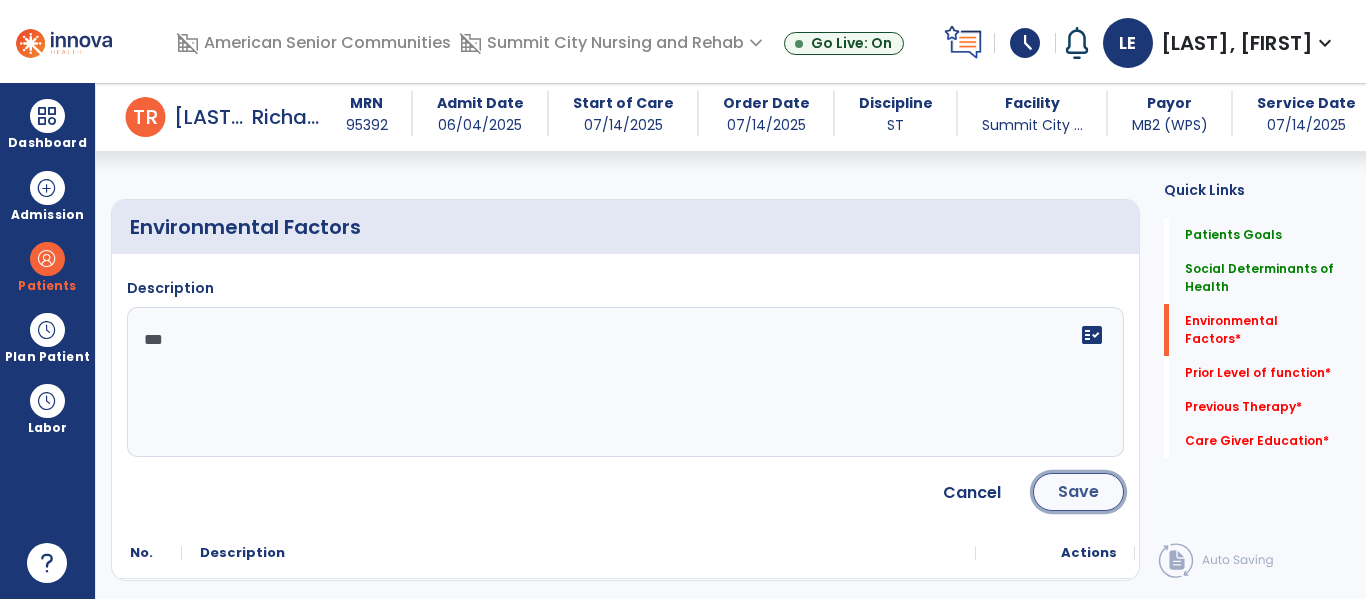 click on "Save" 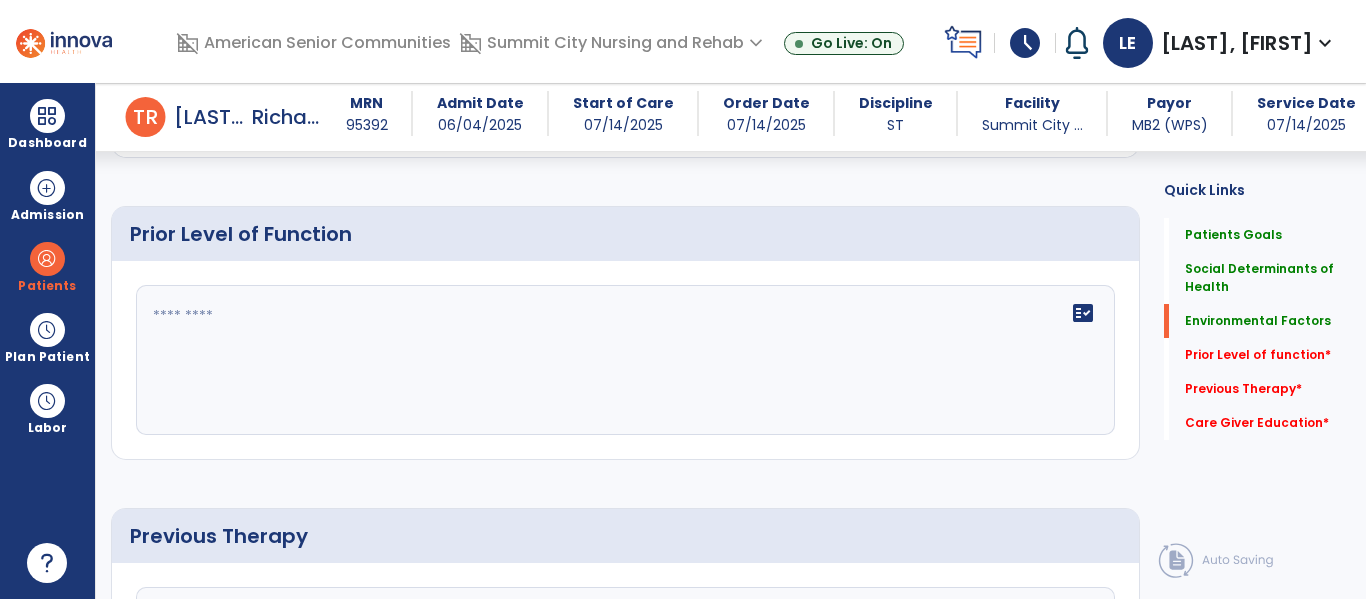 scroll, scrollTop: 762, scrollLeft: 0, axis: vertical 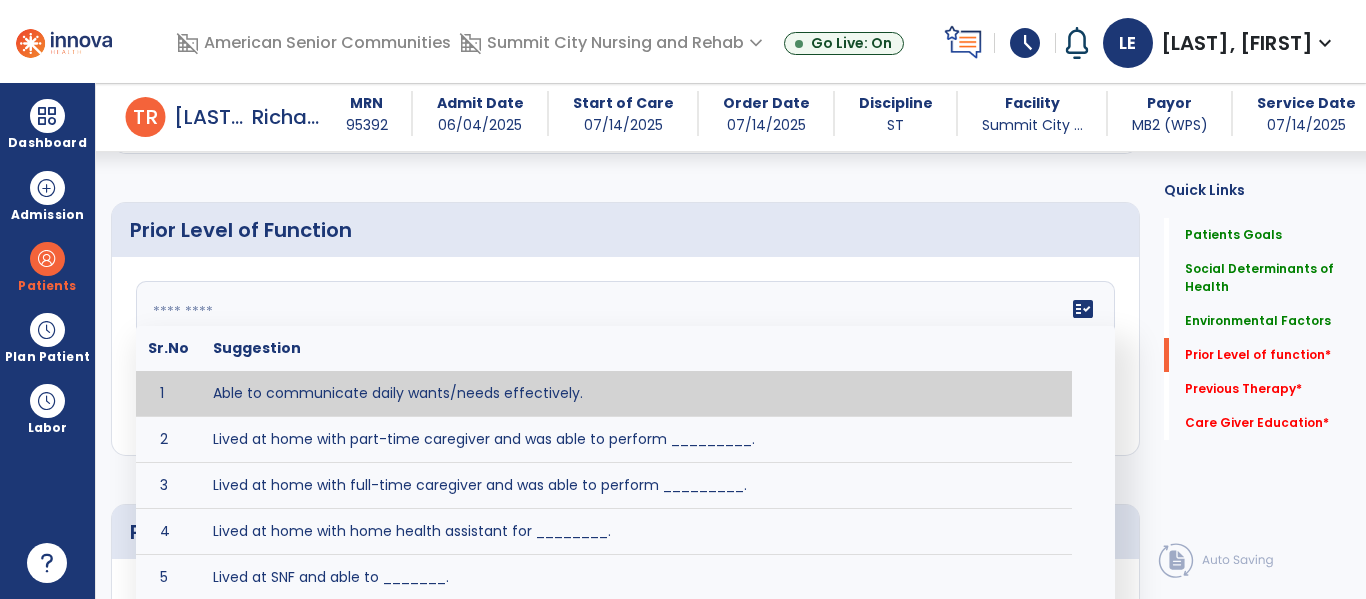 click 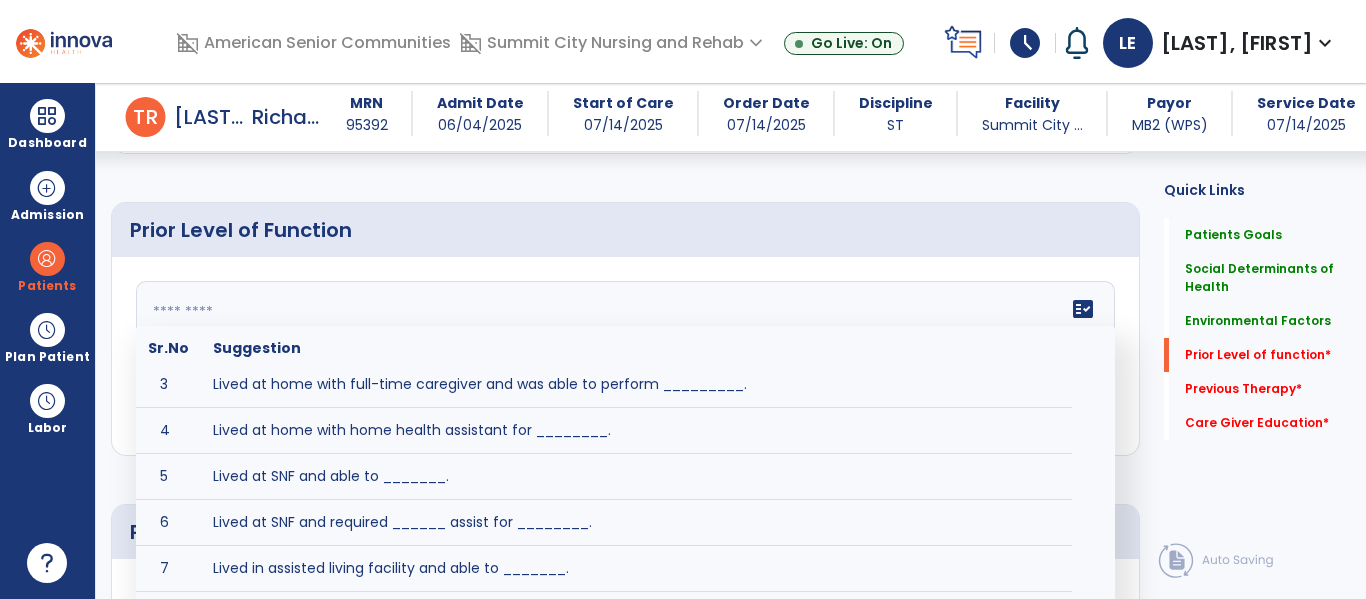 scroll, scrollTop: 0, scrollLeft: 0, axis: both 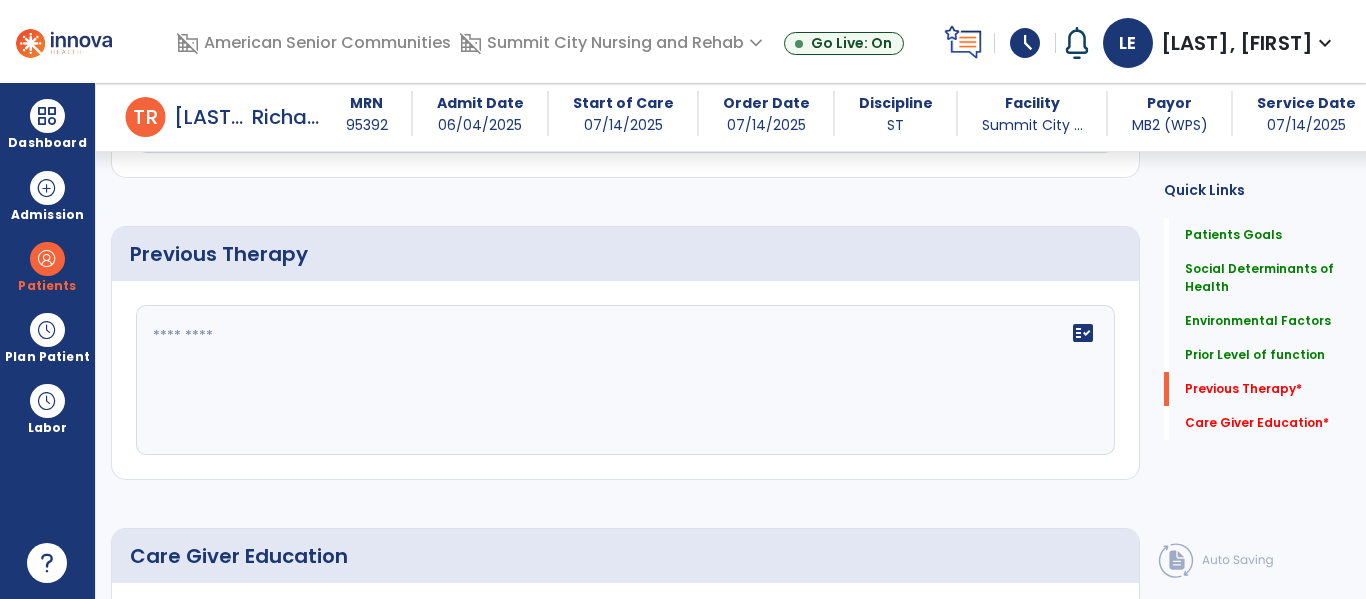 type on "**********" 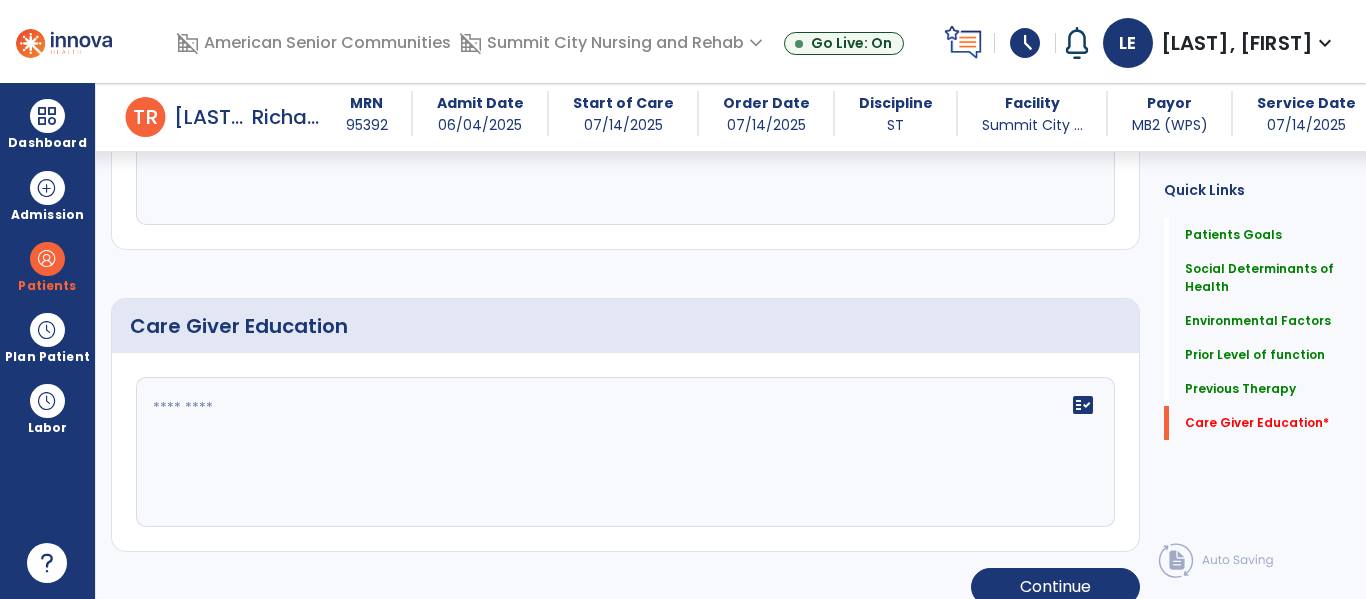 scroll, scrollTop: 1271, scrollLeft: 0, axis: vertical 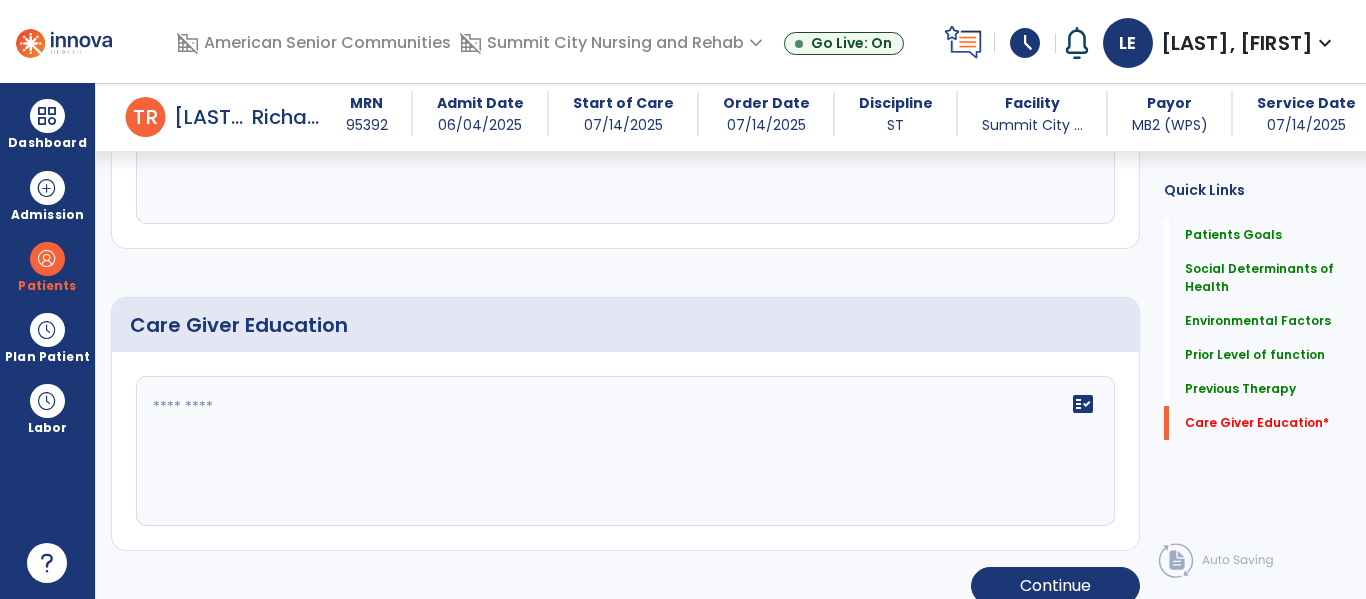 type on "**********" 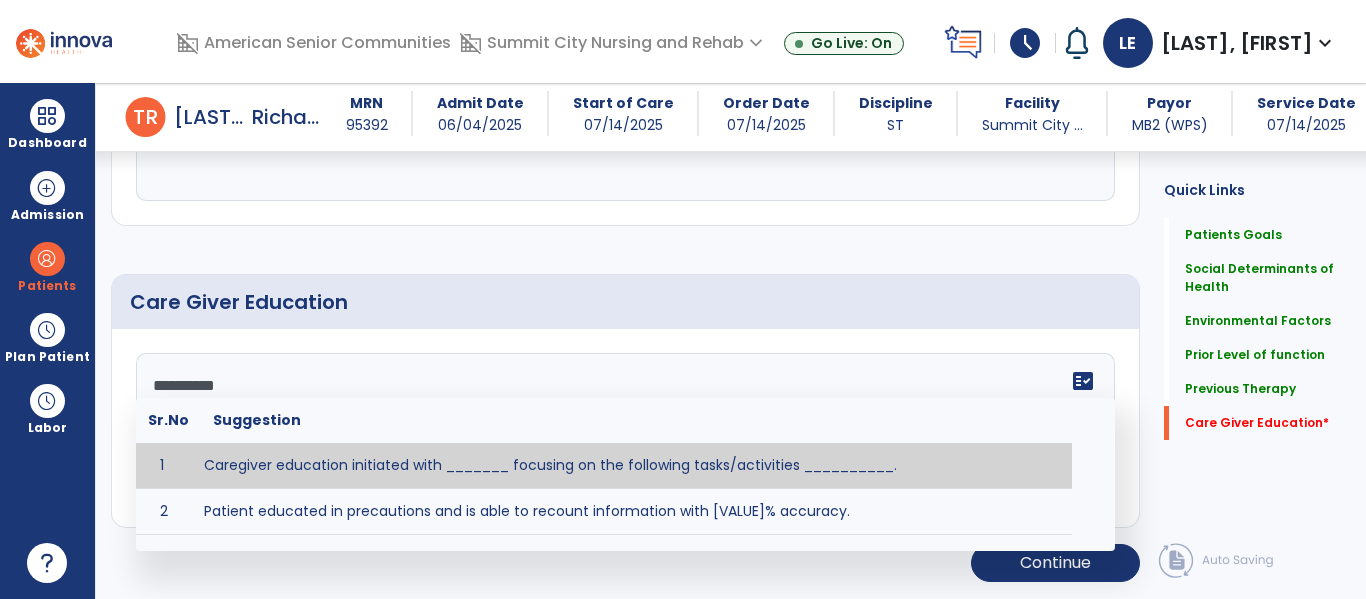 scroll, scrollTop: 1294, scrollLeft: 0, axis: vertical 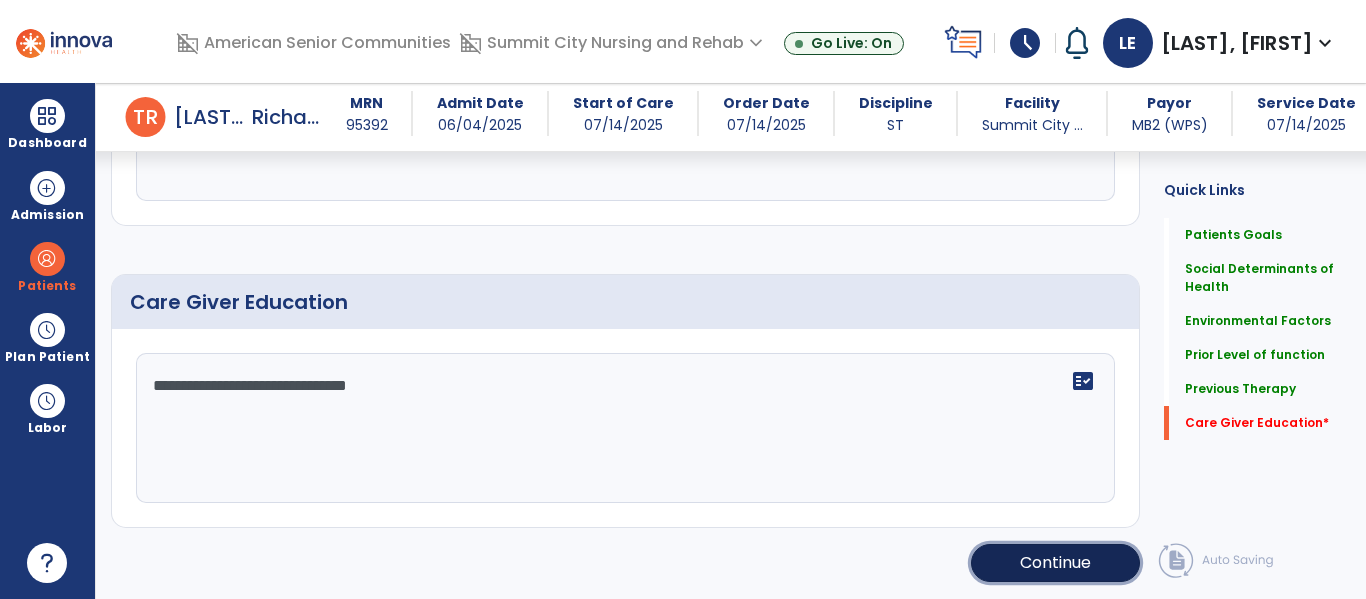 click on "Continue" 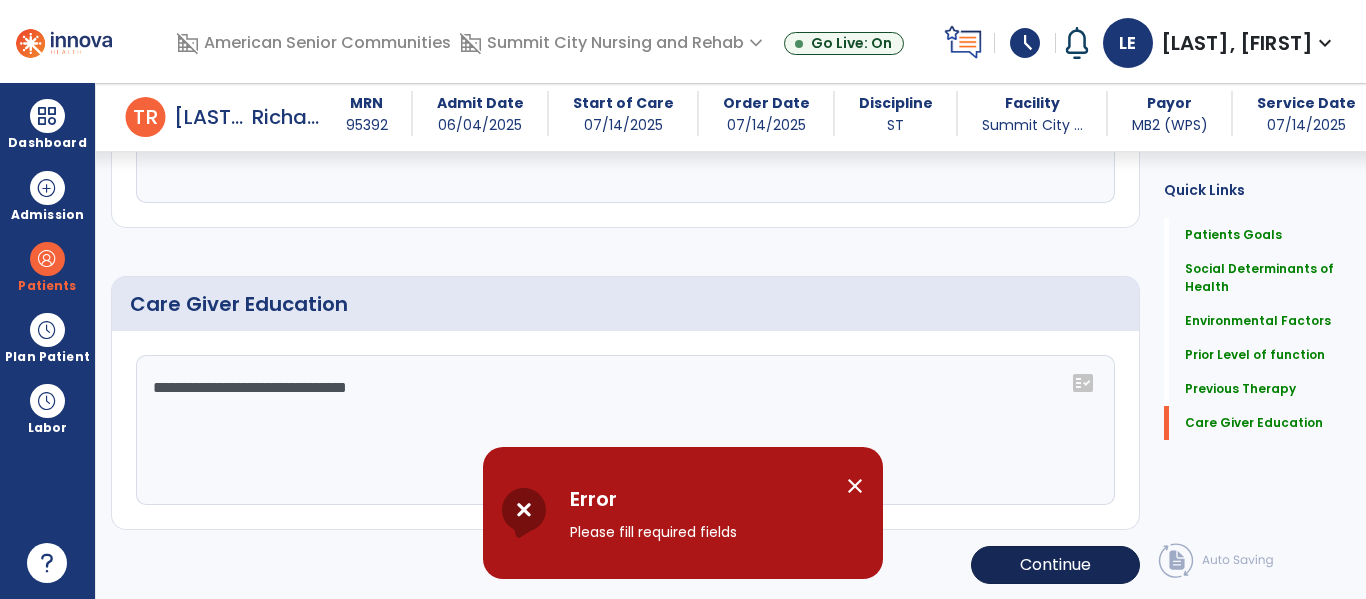 scroll, scrollTop: 1294, scrollLeft: 0, axis: vertical 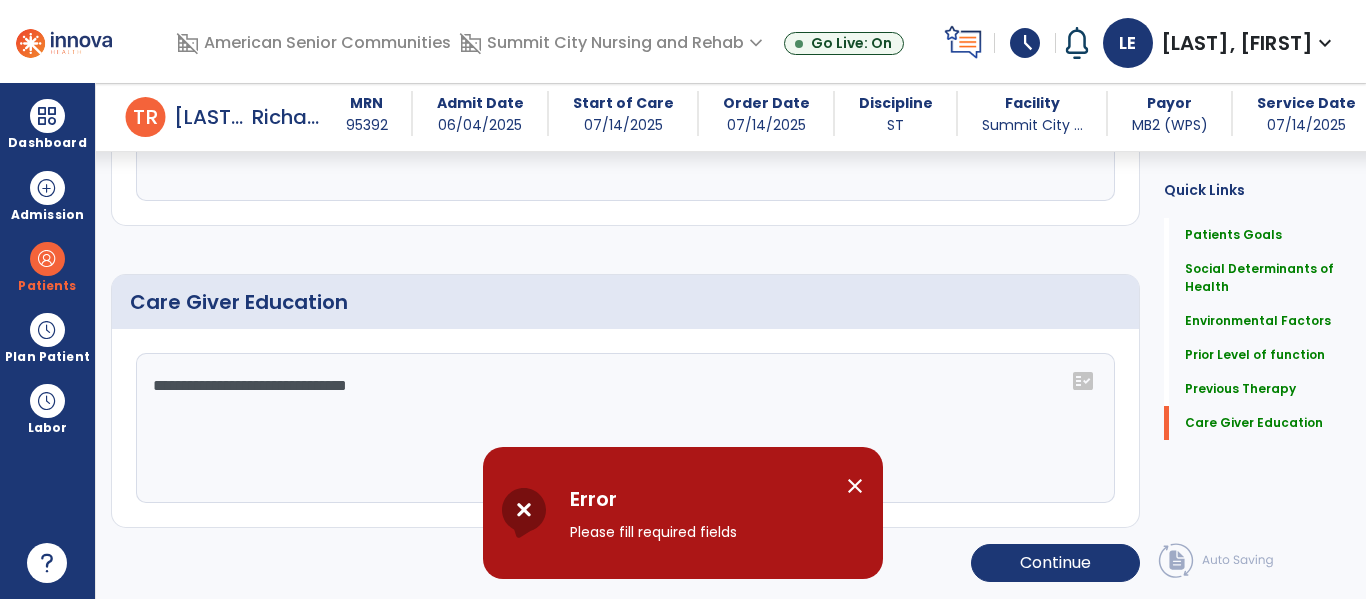 click on "**********" 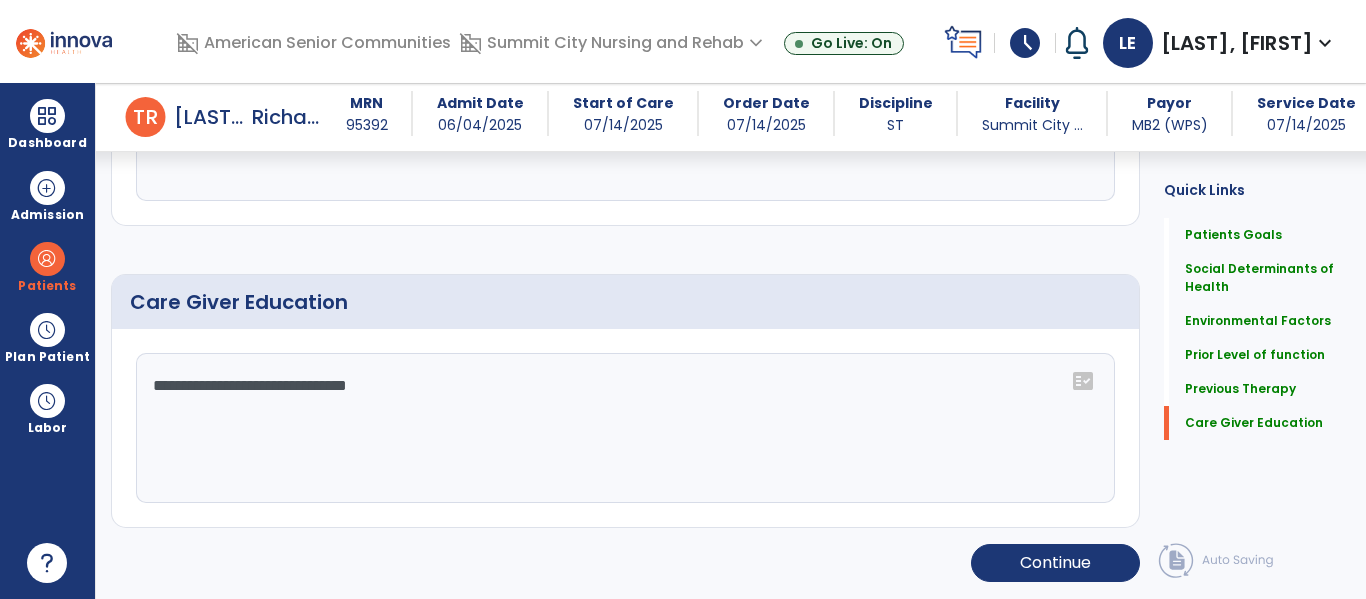 click on "**********" 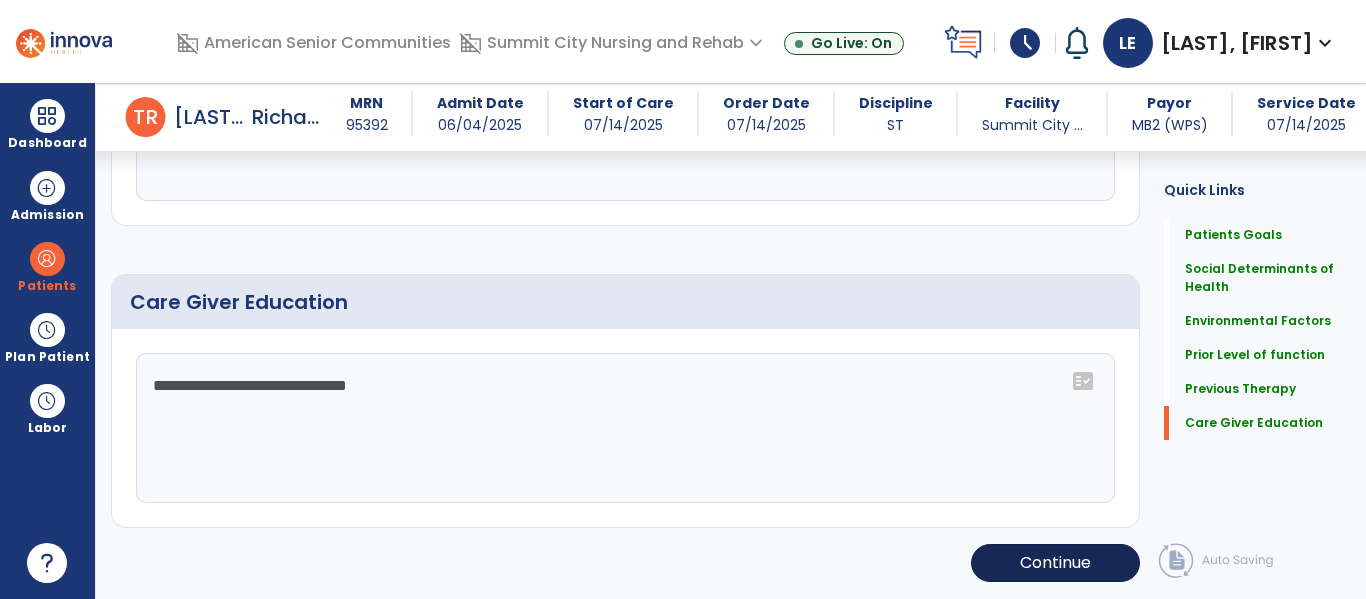 type on "**********" 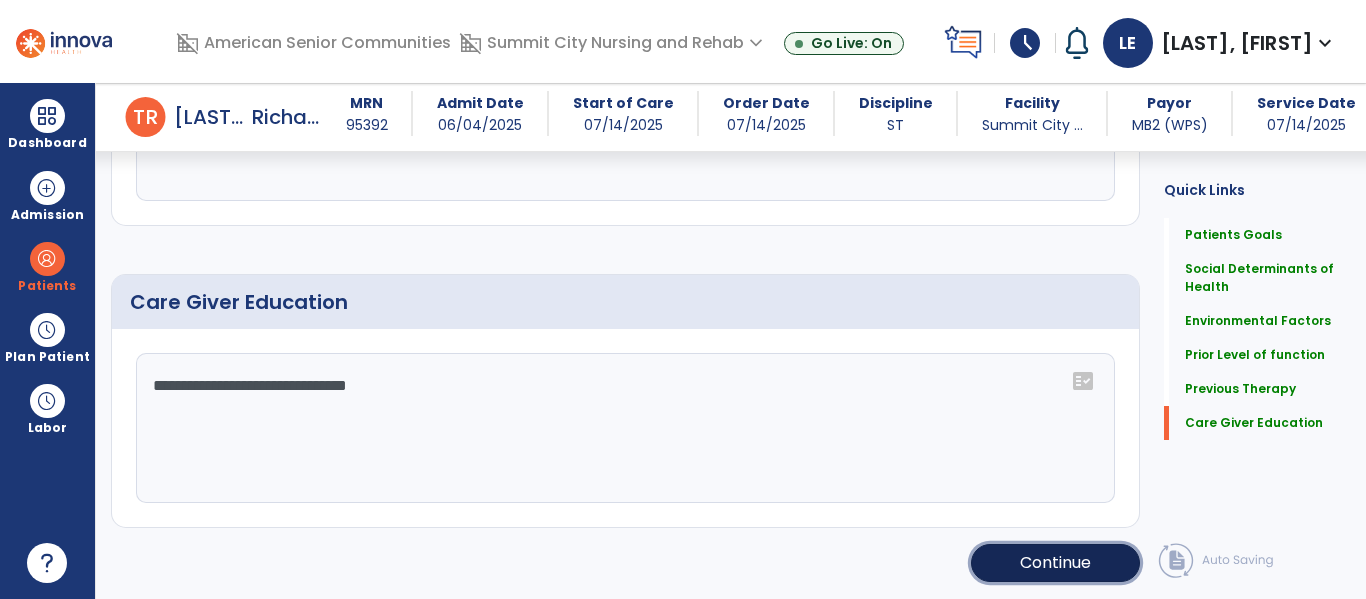 click on "Continue" 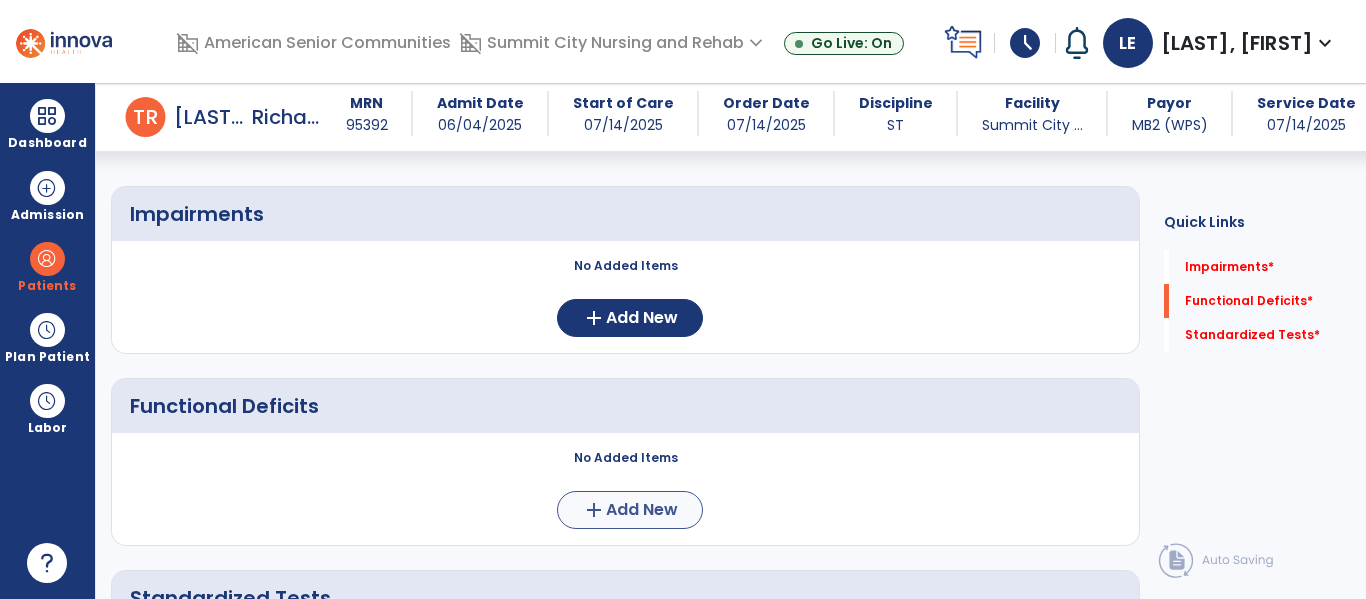 scroll, scrollTop: 114, scrollLeft: 0, axis: vertical 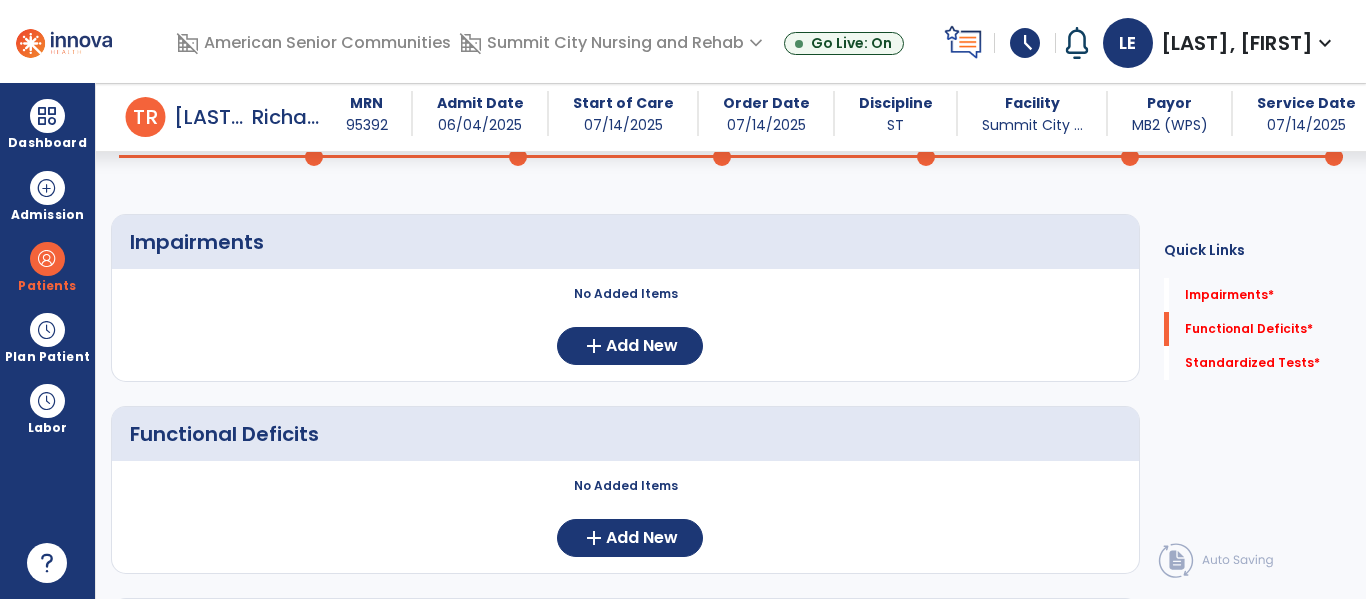 click on "No Added Items  add  Add New" 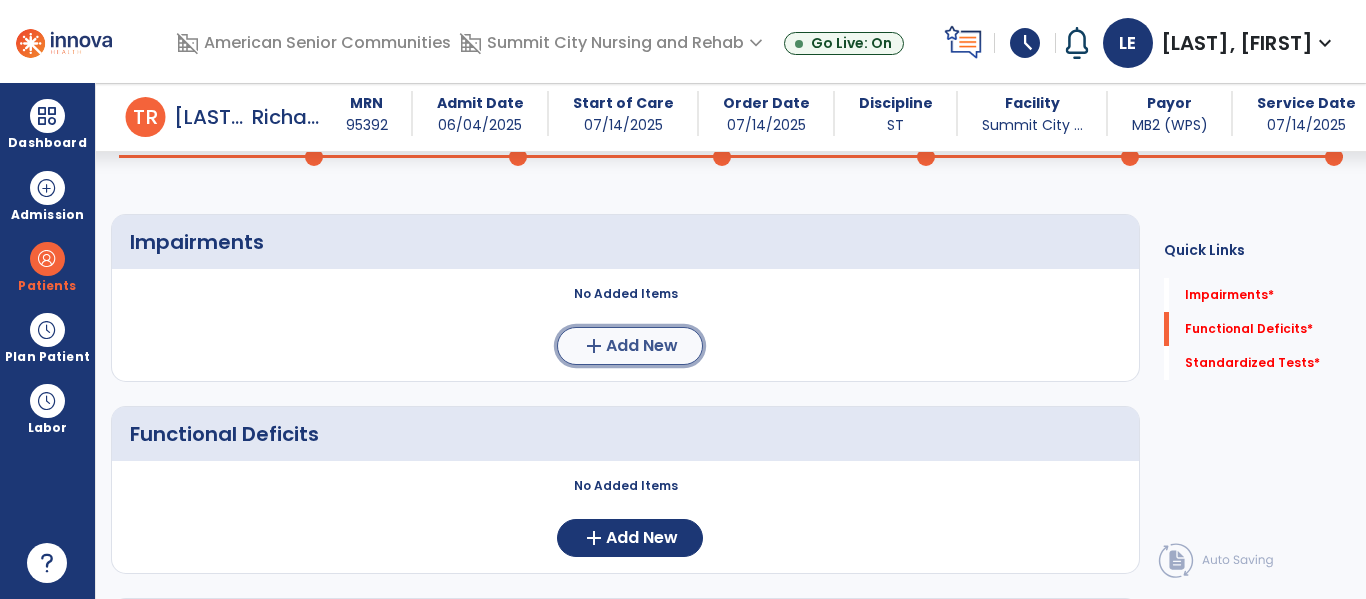 click on "Add New" 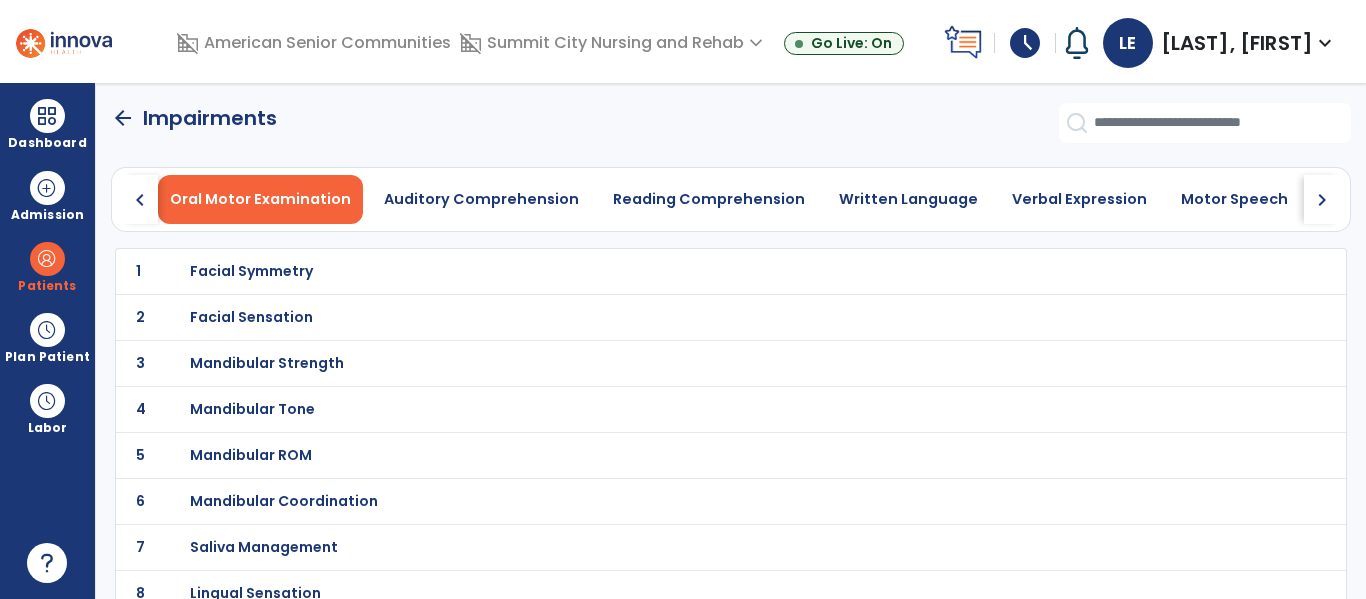 scroll, scrollTop: 2, scrollLeft: 0, axis: vertical 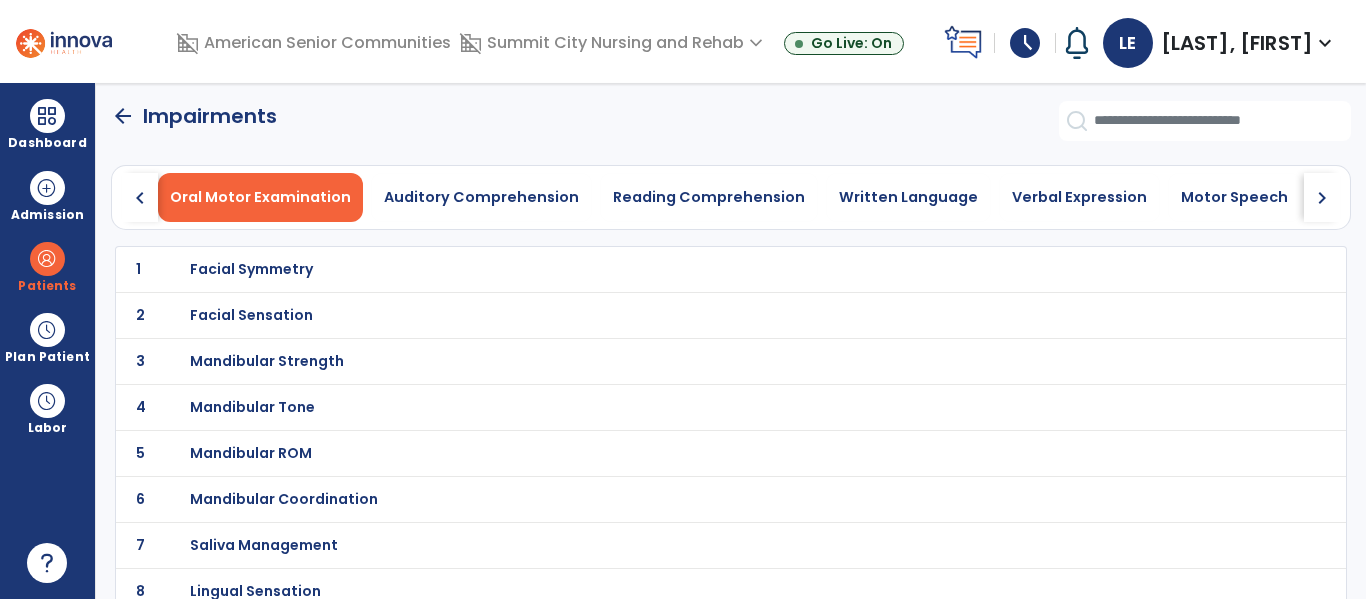 click on "chevron_right" 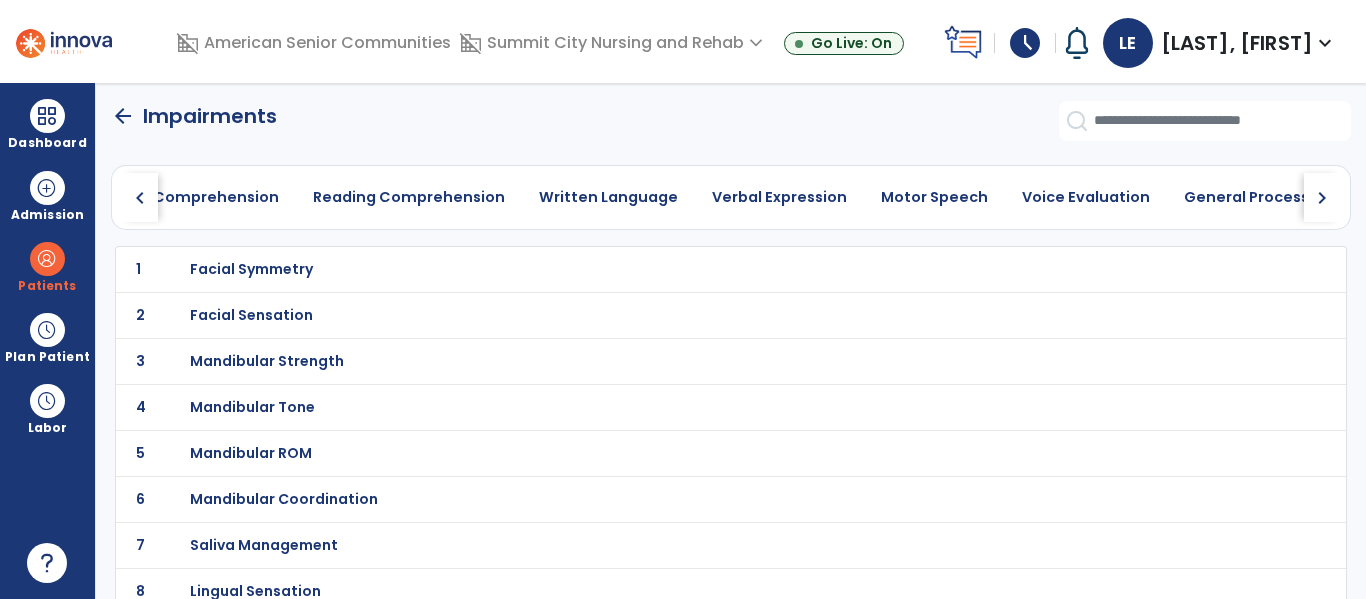 click on "chevron_right" 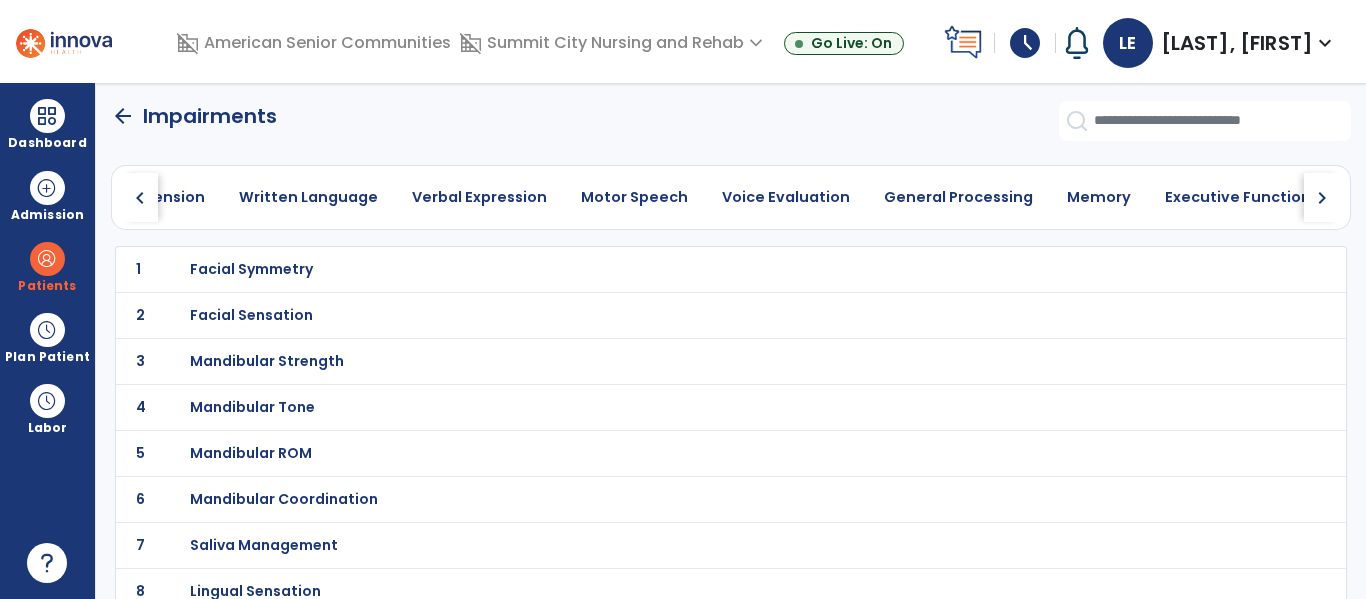 click on "chevron_right" 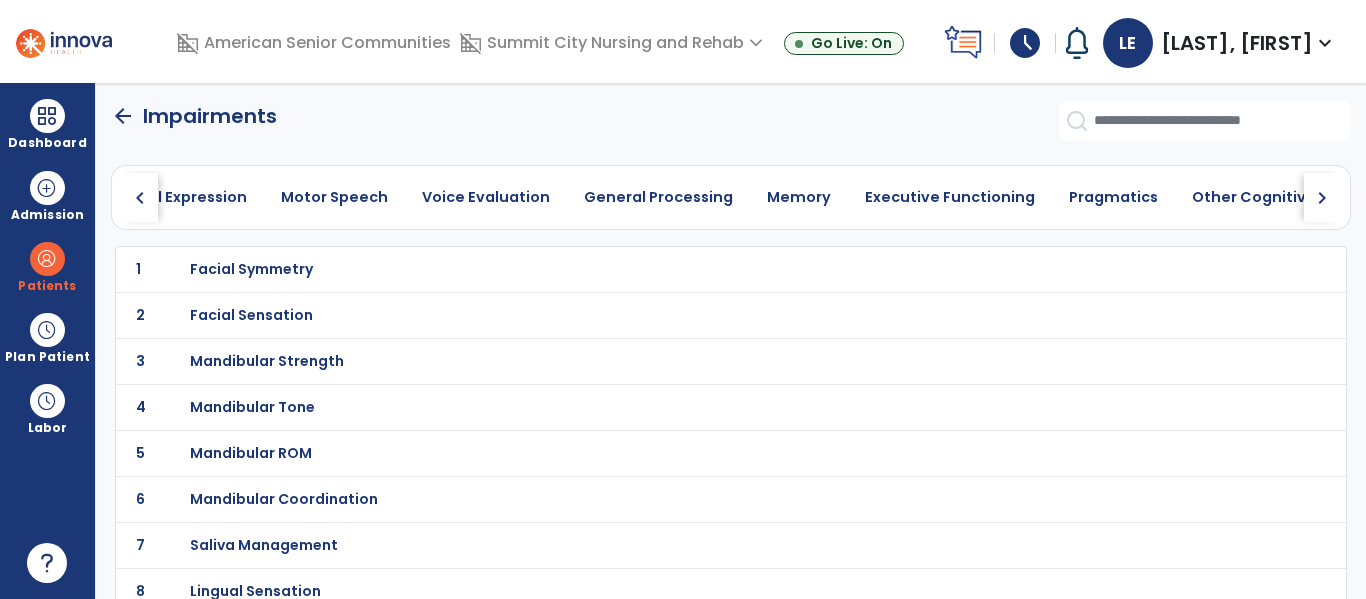click on "chevron_right" 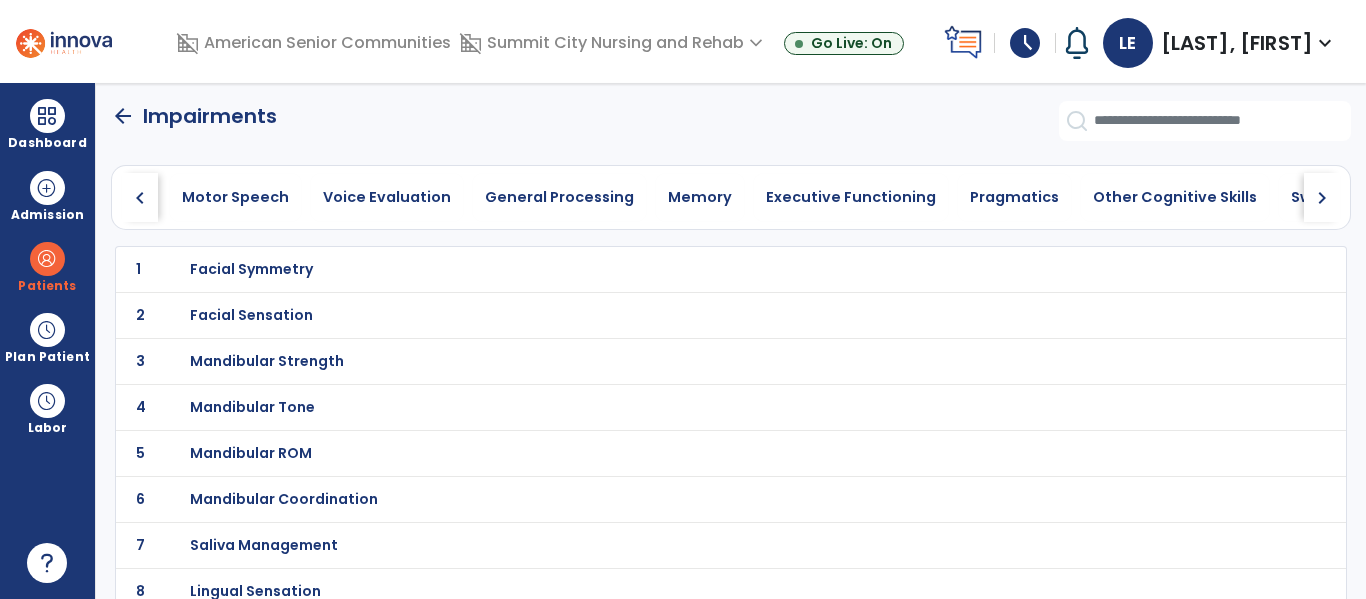 click on "chevron_right" 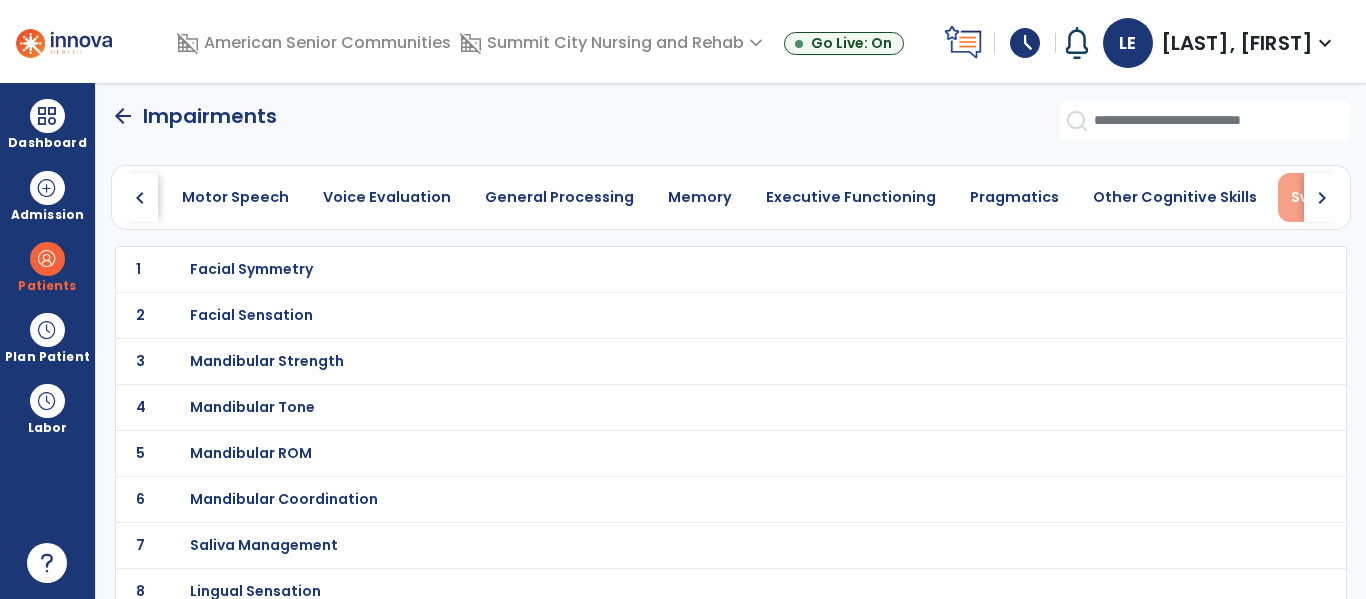 click on "Swallowing" at bounding box center (1333, 197) 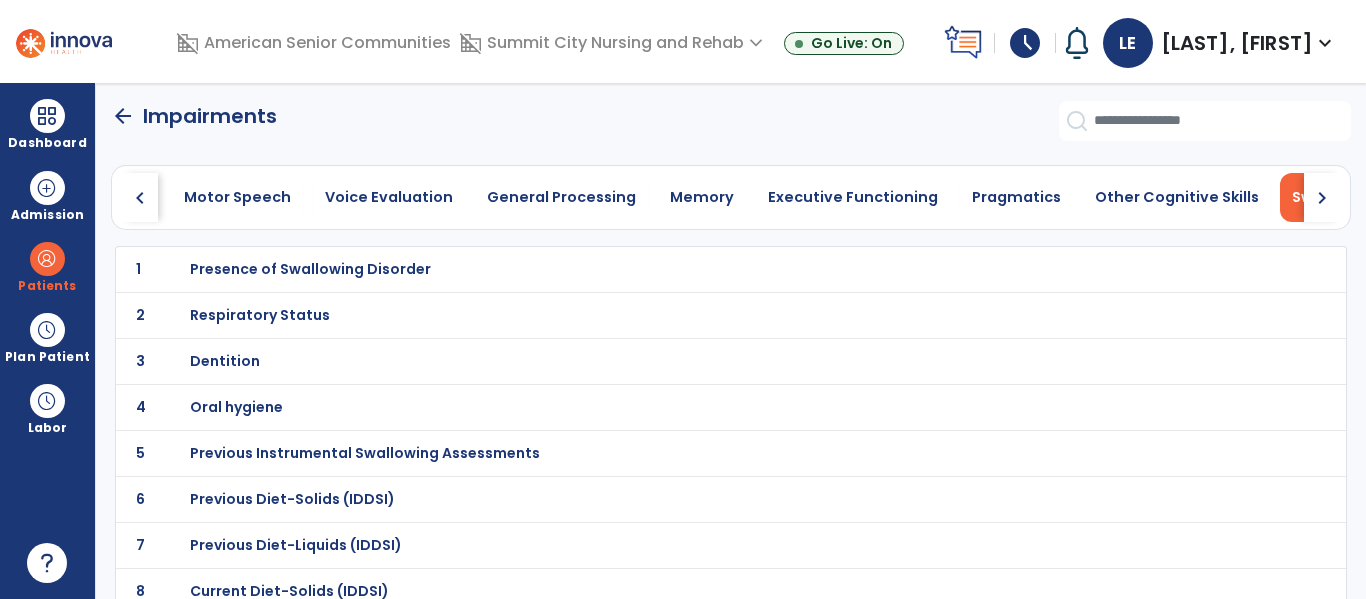 scroll, scrollTop: 0, scrollLeft: 997, axis: horizontal 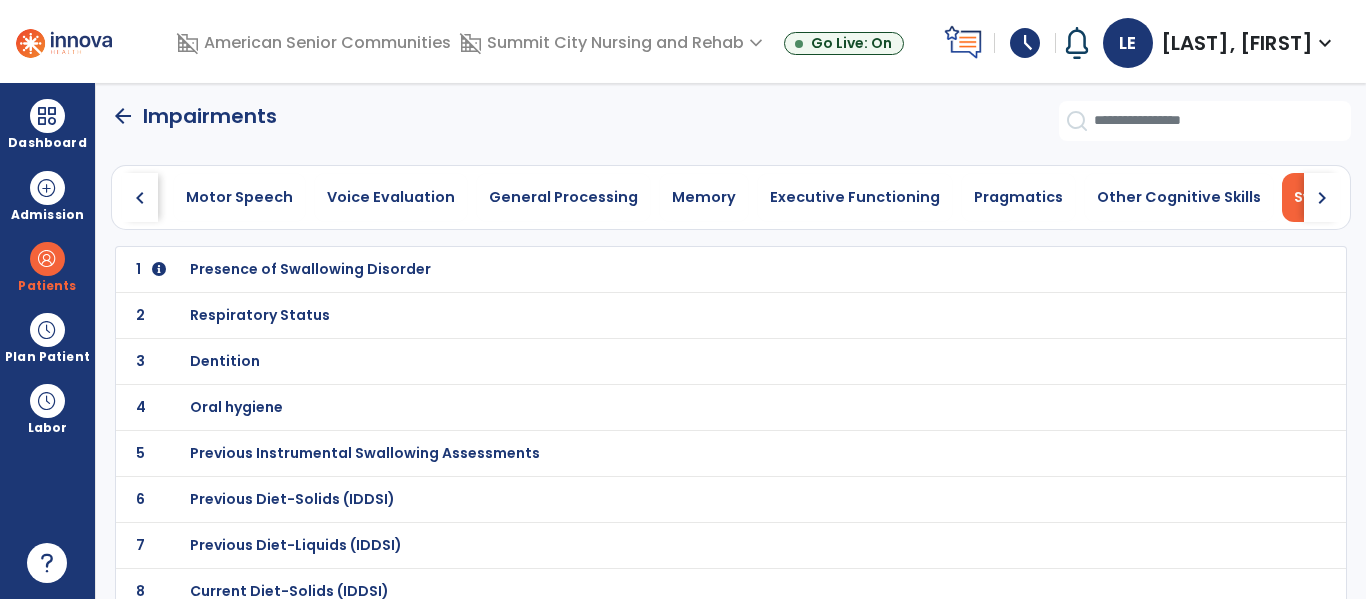 click on "Presence of Swallowing Disorder" at bounding box center (687, 269) 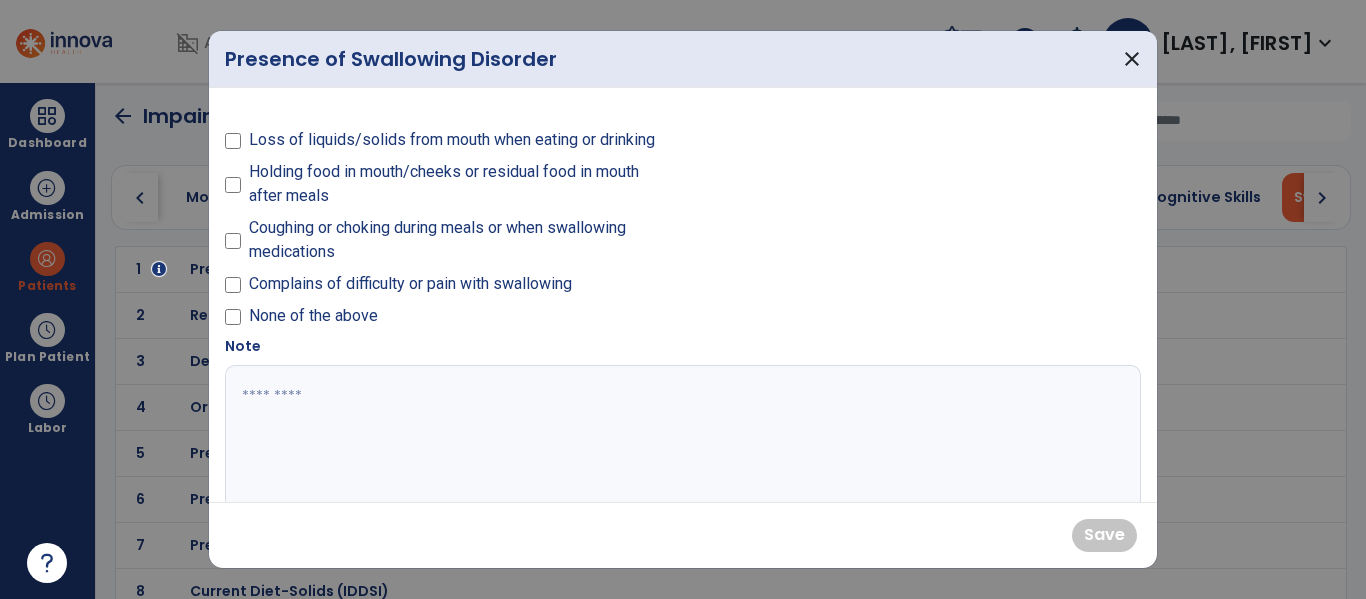click on "Complains of difficulty or pain with swallowing" at bounding box center (410, 284) 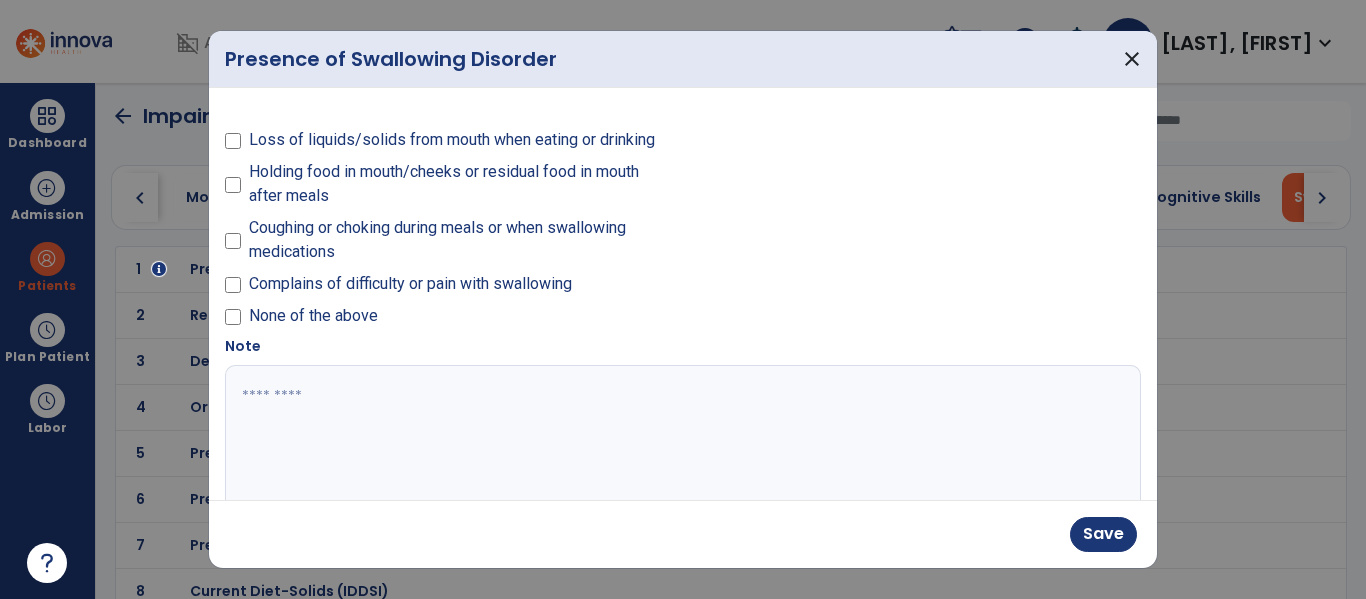 click on "Coughing or choking during meals or when swallowing medications" at bounding box center (460, 240) 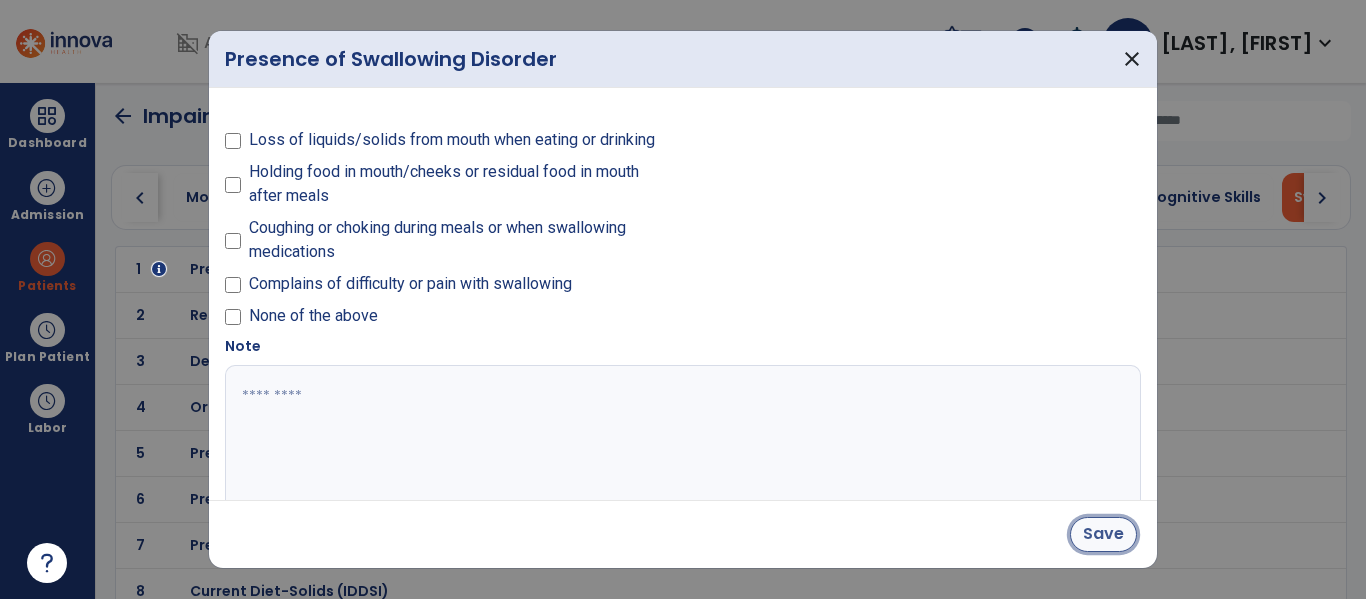 click on "Save" at bounding box center (1103, 534) 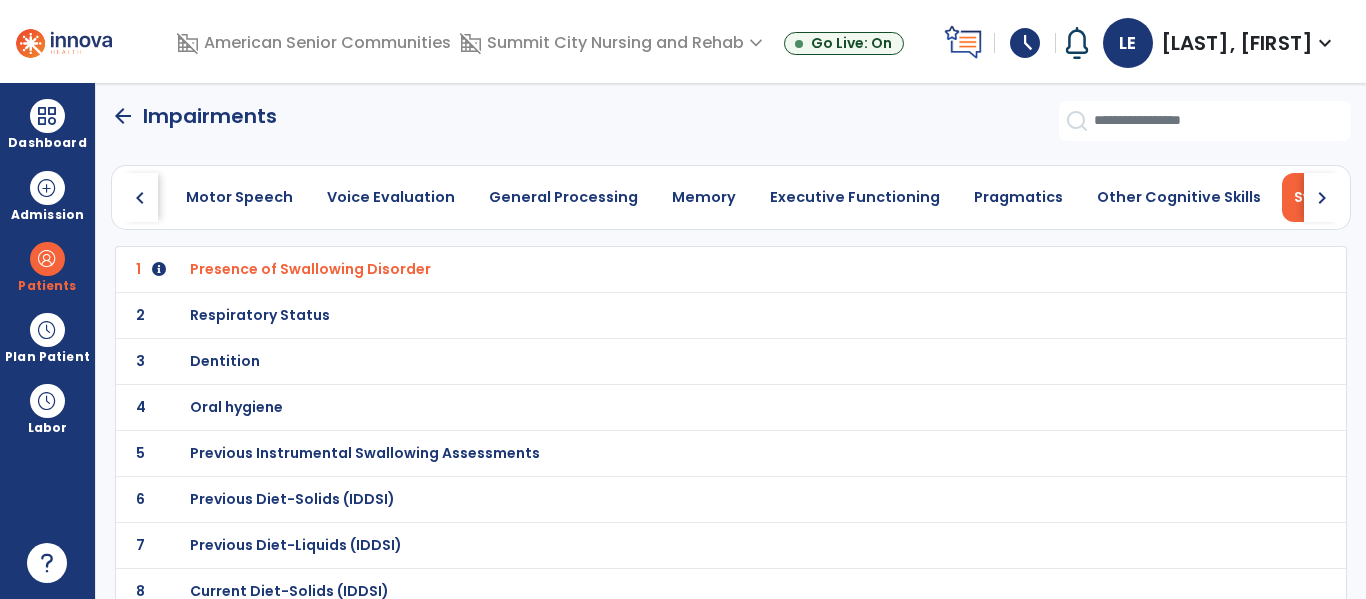 click on "Respiratory Status" at bounding box center (687, 269) 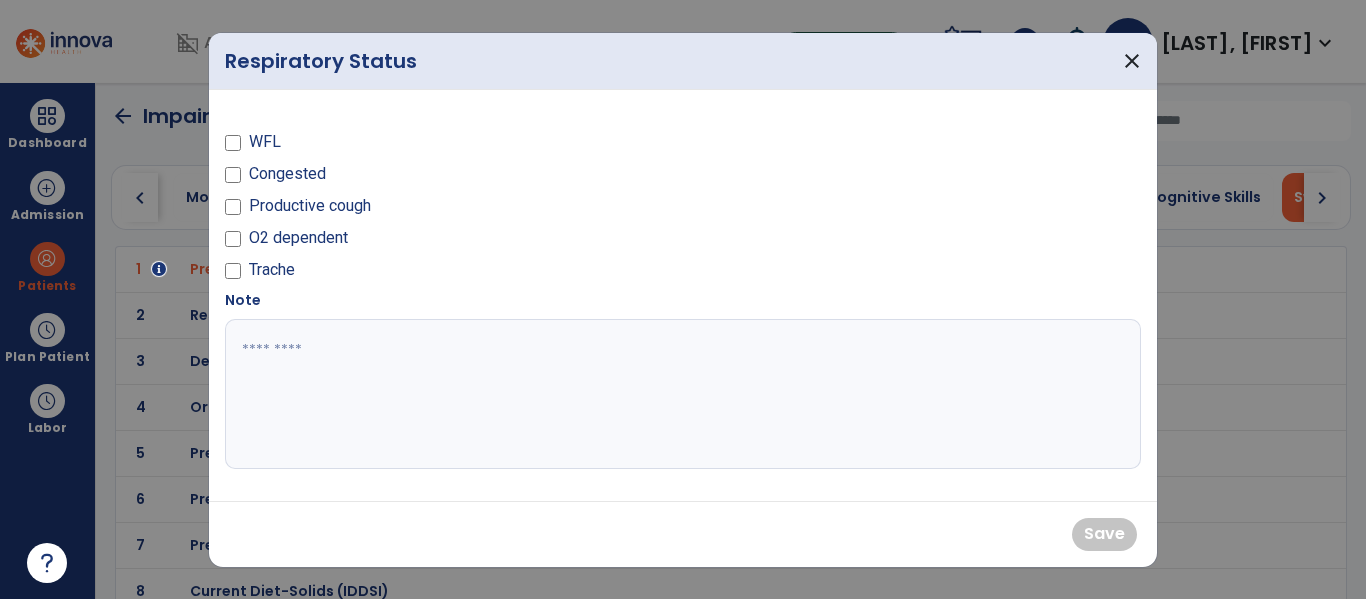 click on "WFL" at bounding box center [265, 142] 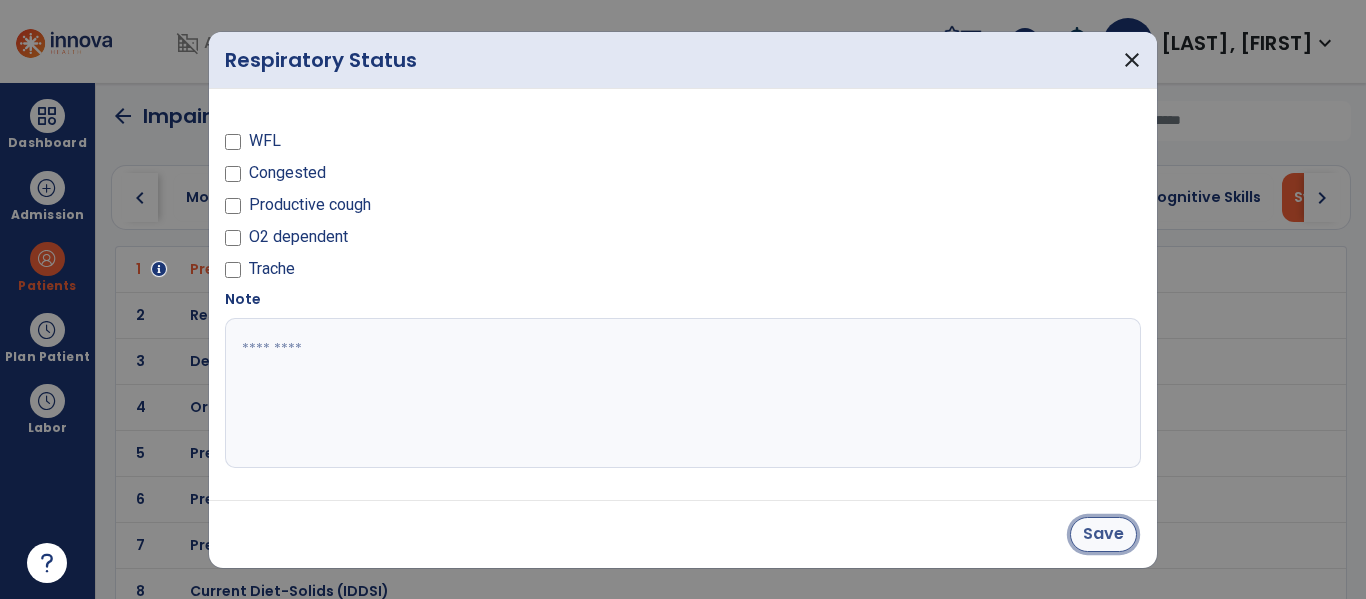 click on "Save" at bounding box center [1103, 534] 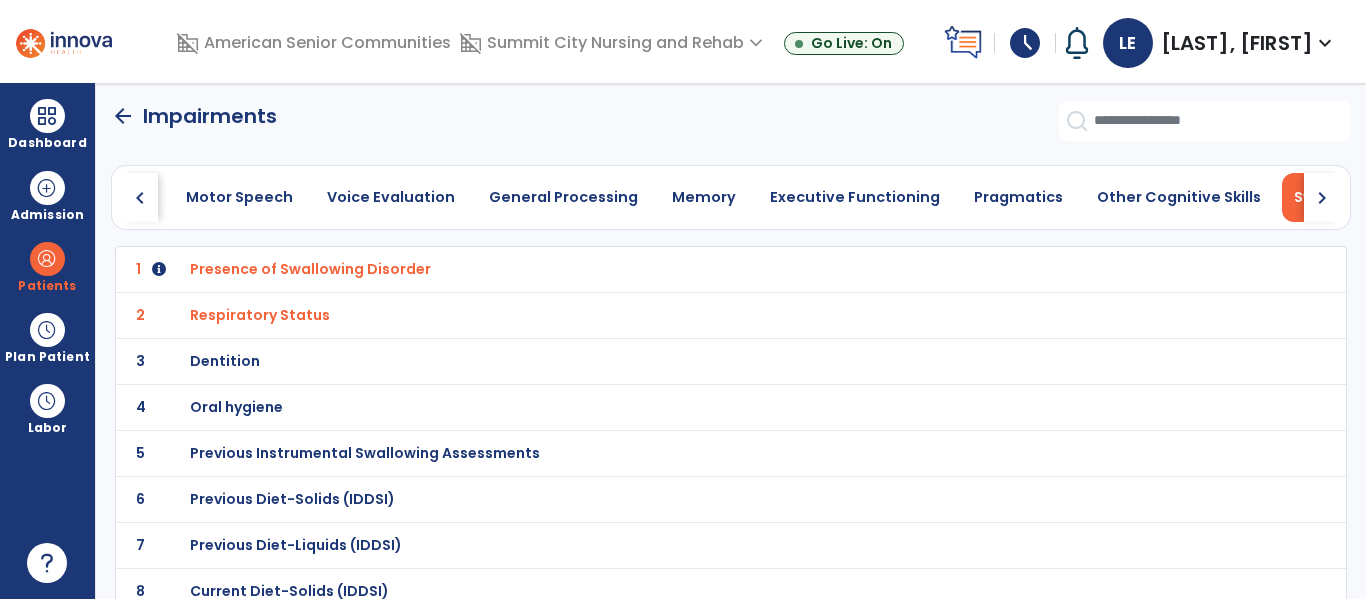 click on "Dentition" at bounding box center [310, 269] 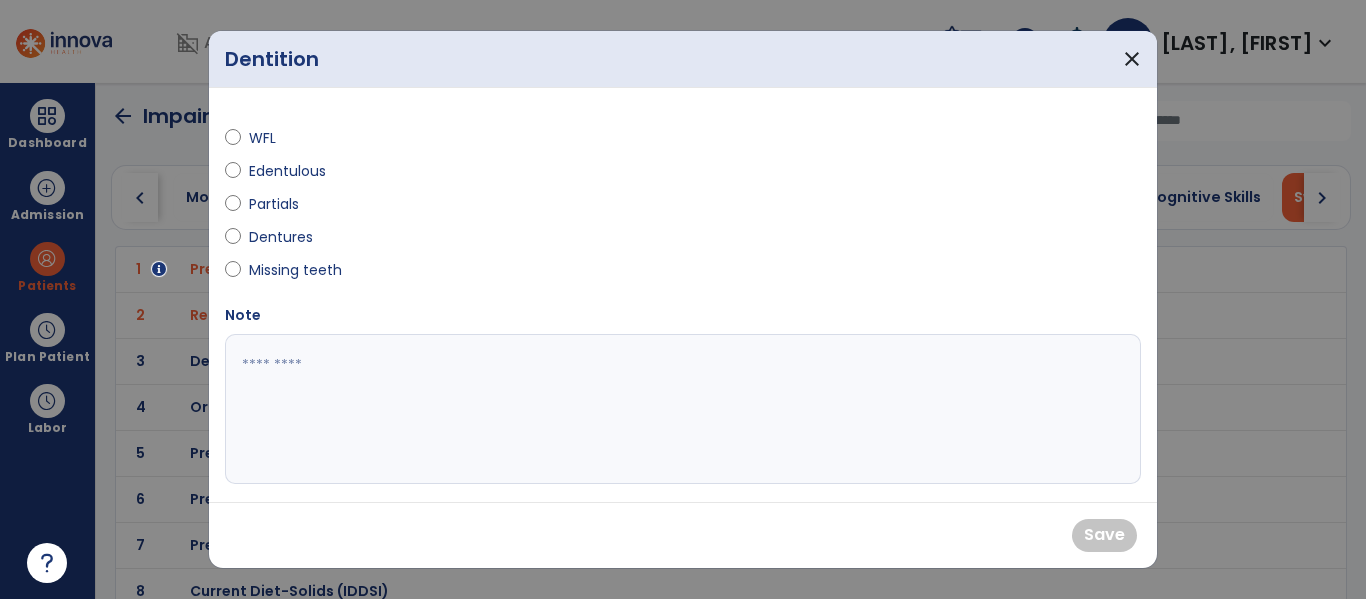 click on "Edentulous" at bounding box center [287, 171] 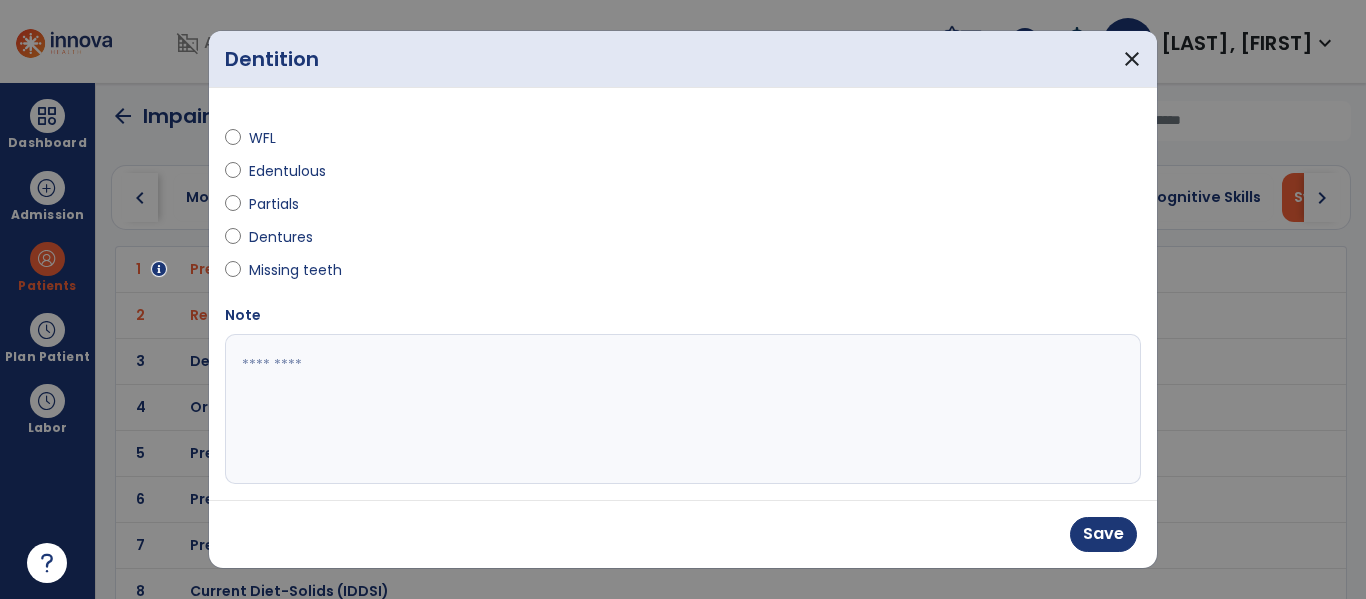 click on "Missing teeth" at bounding box center [295, 270] 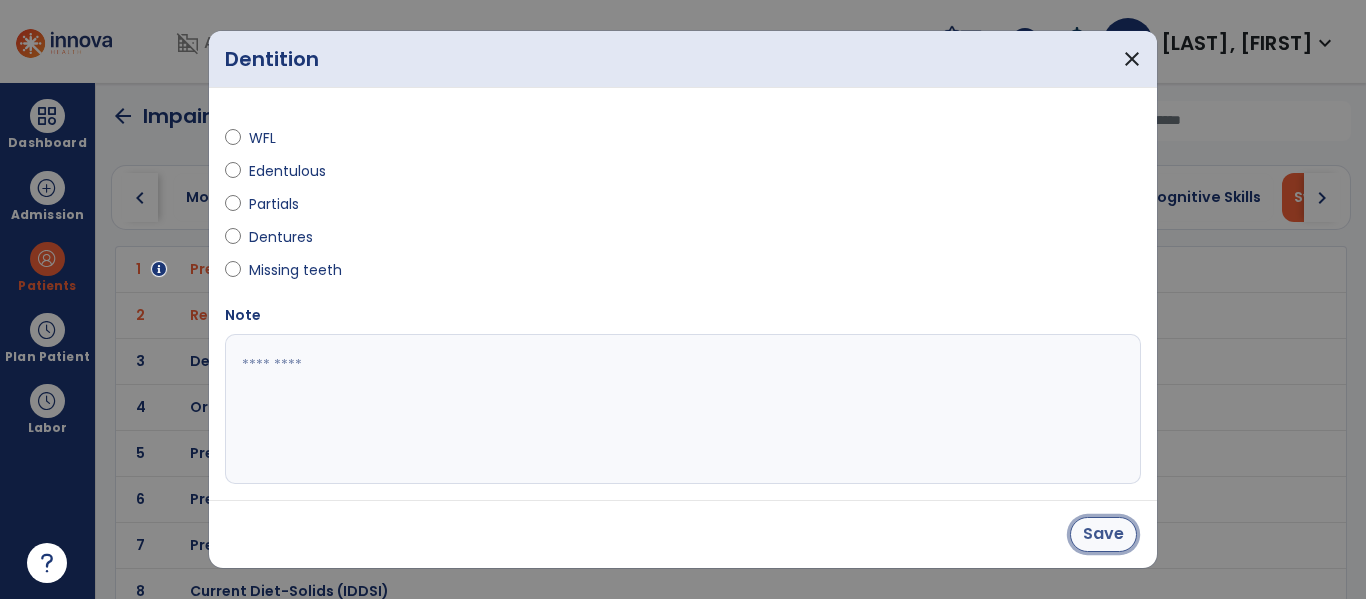 click on "Save" at bounding box center [1103, 534] 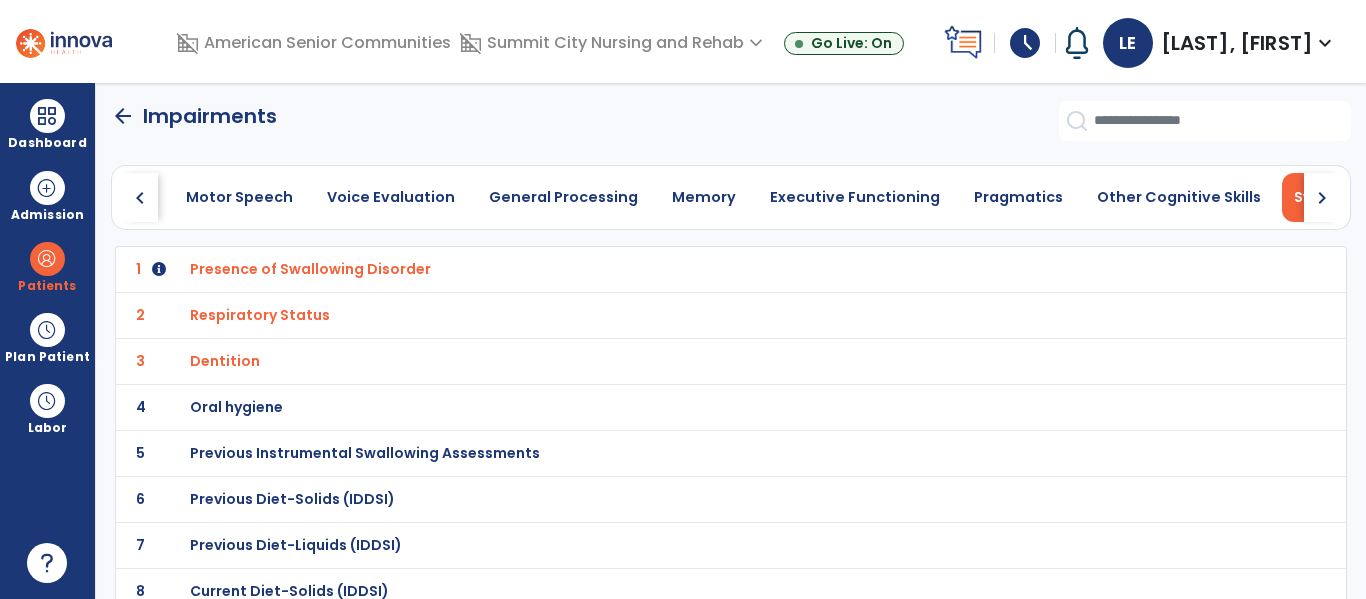 click on "4 Oral hygiene" 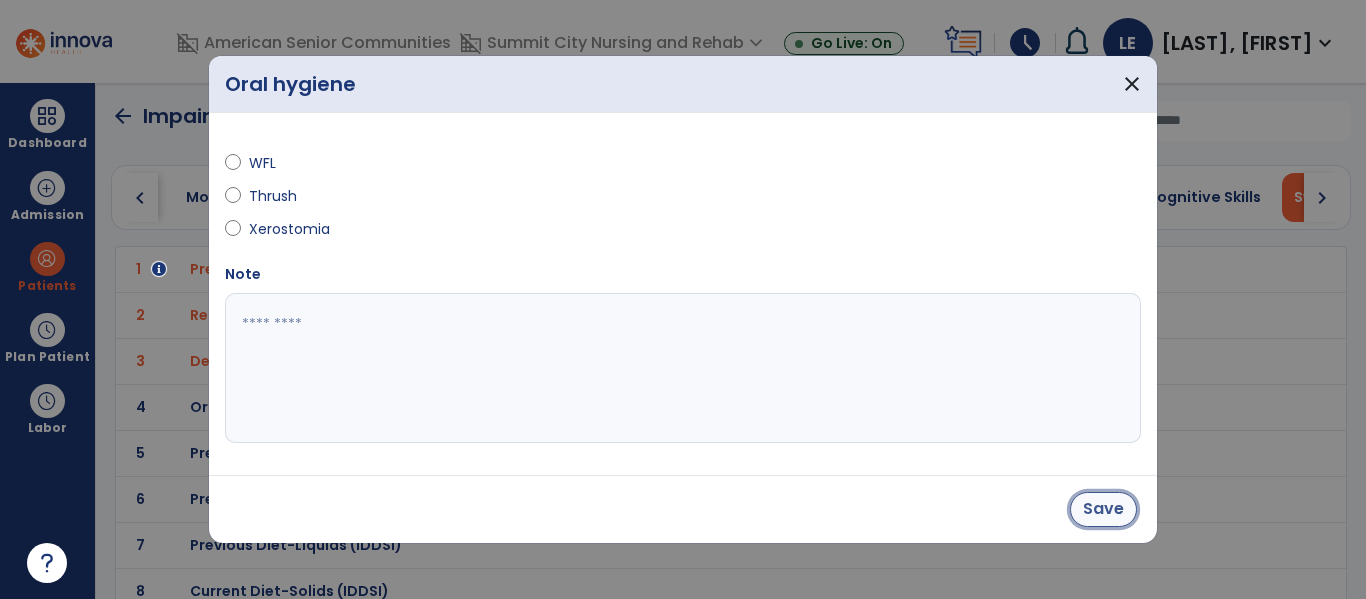 click on "Save" at bounding box center [1103, 509] 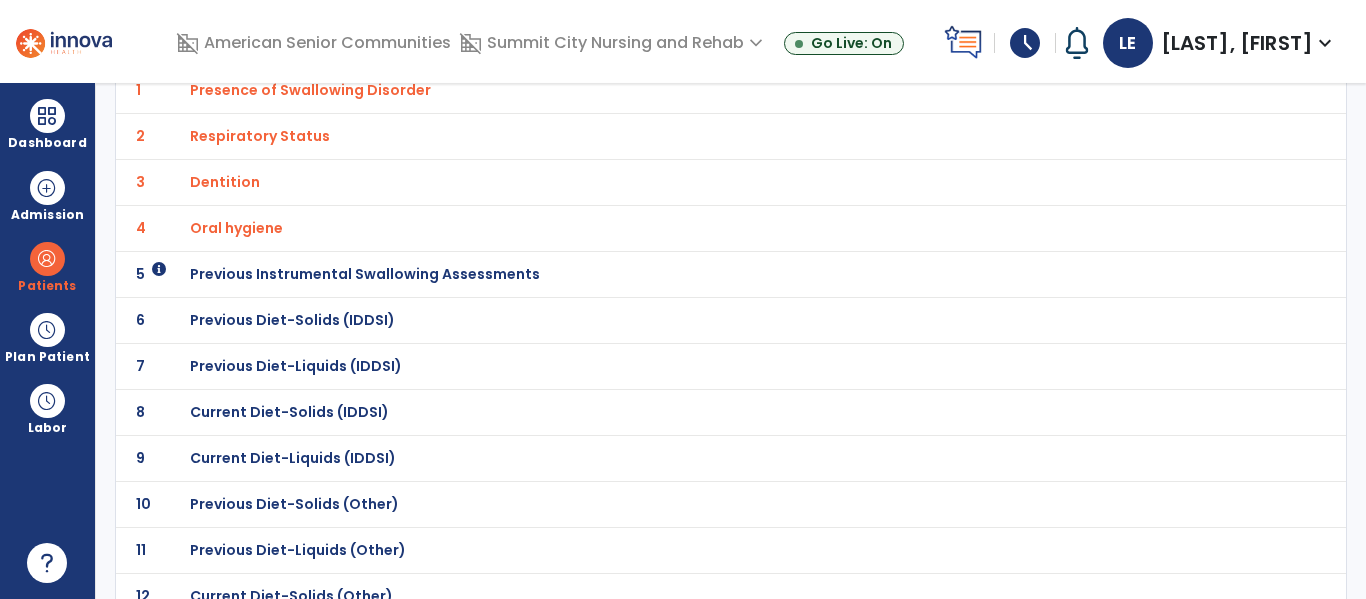 scroll, scrollTop: 185, scrollLeft: 0, axis: vertical 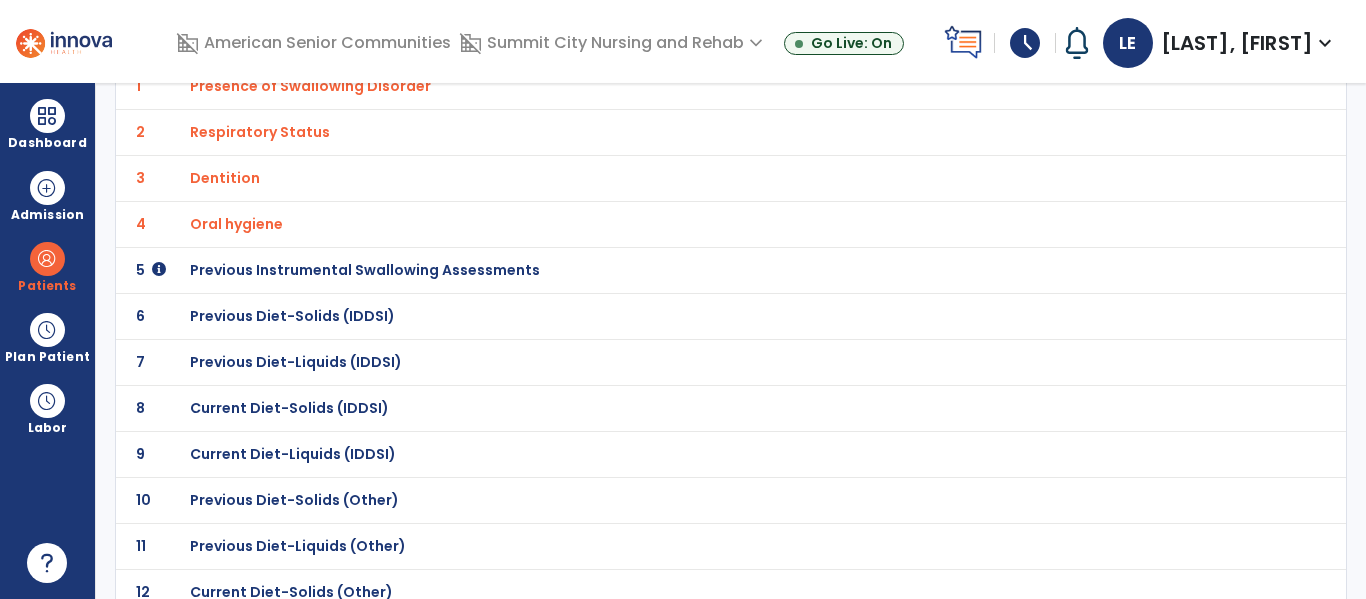 click on "Previous Instrumental Swallowing Assessments" at bounding box center [310, 86] 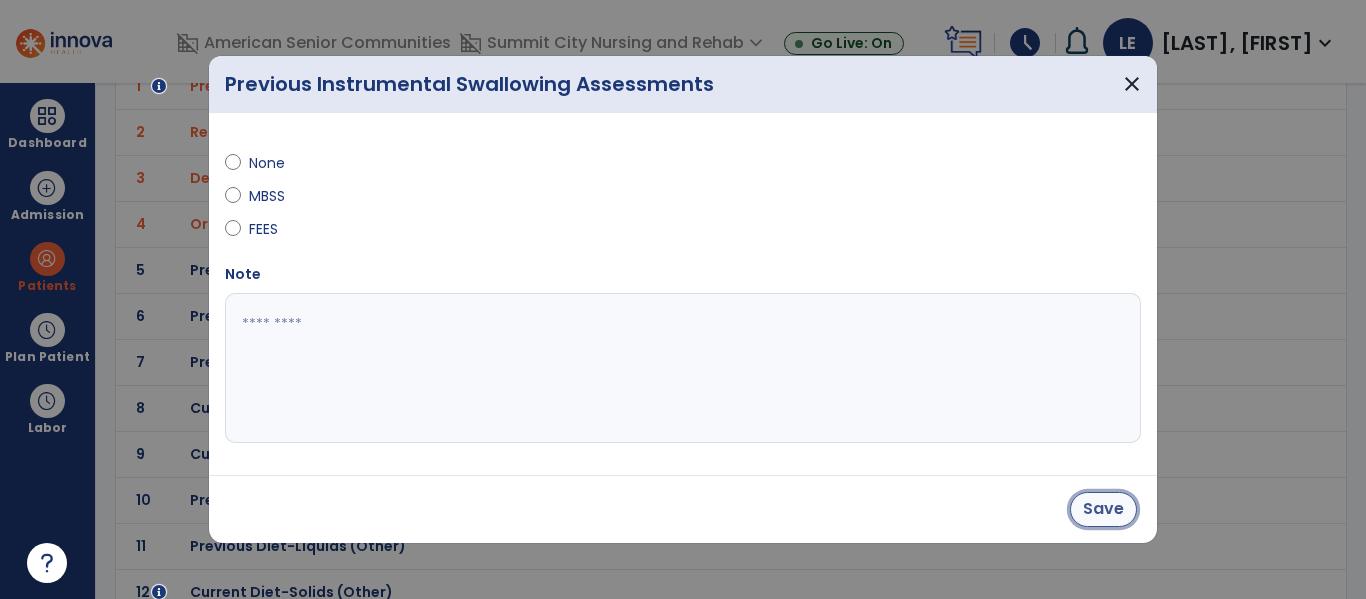 click on "Save" at bounding box center [1103, 509] 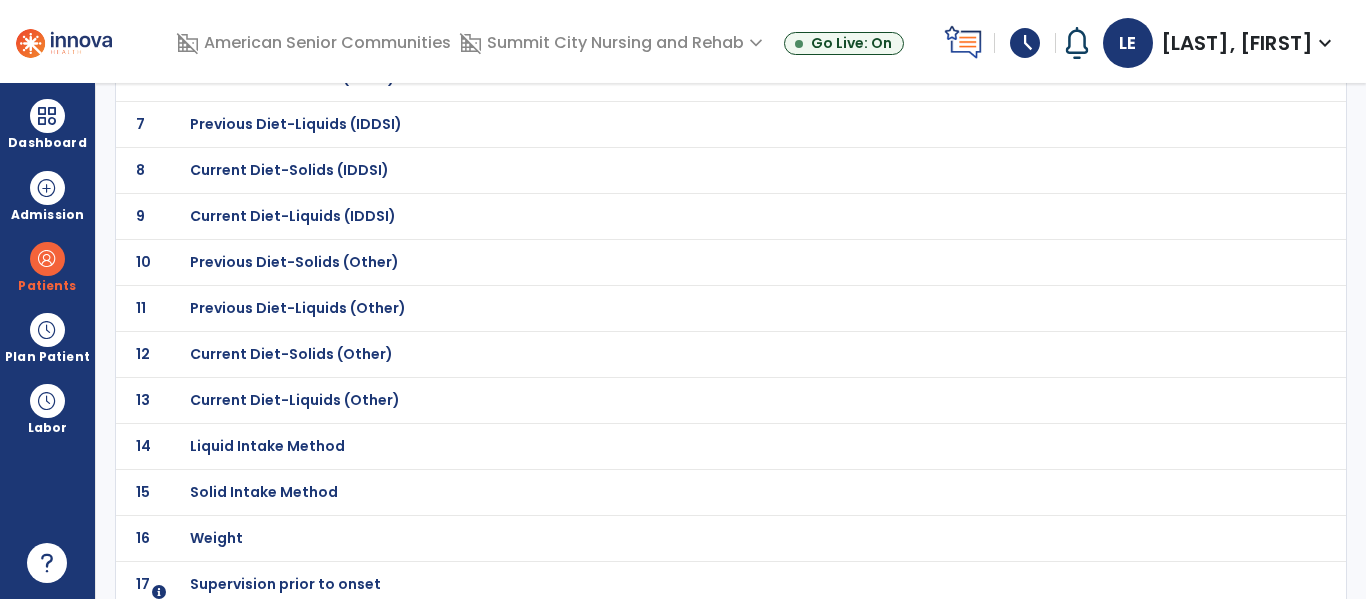 scroll, scrollTop: 424, scrollLeft: 0, axis: vertical 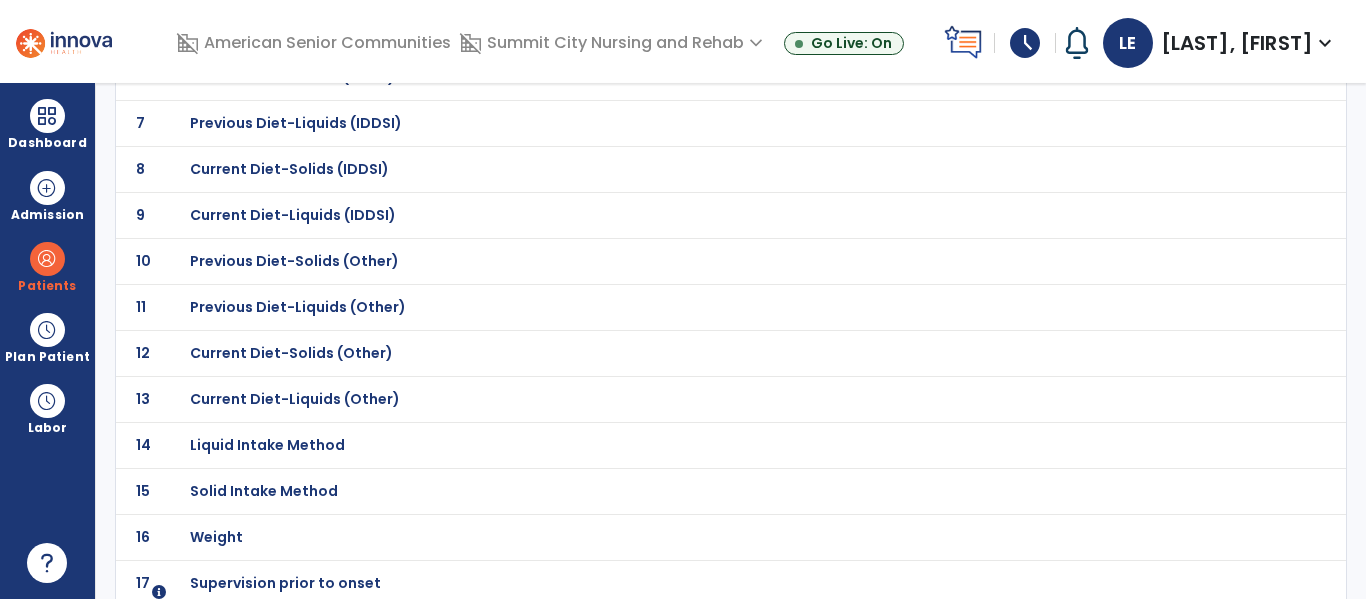 click on "12 Current Diet-Solids (Other)" 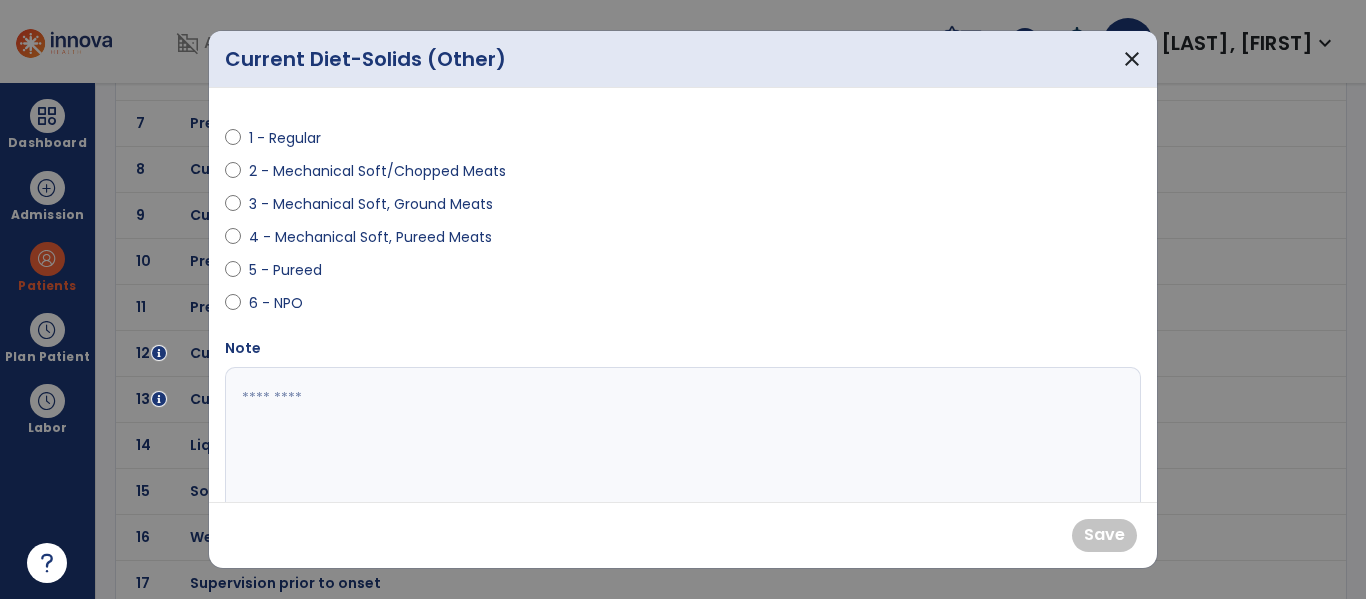 click on "1 - Regular" at bounding box center (285, 138) 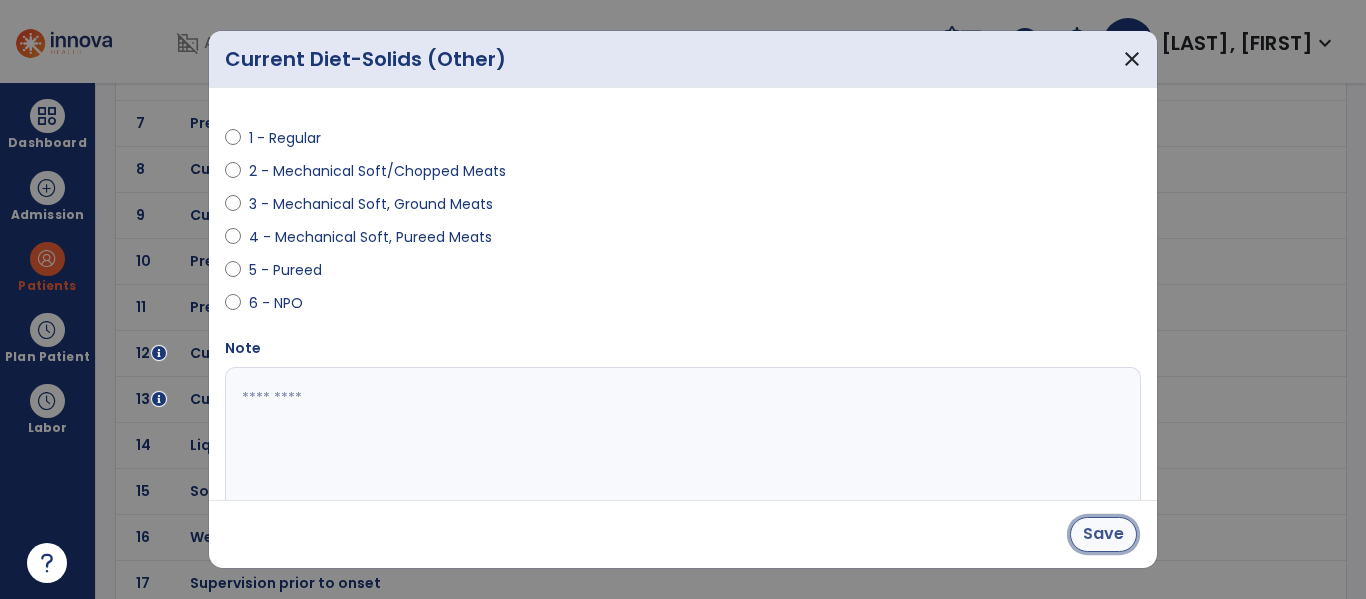 click on "Save" at bounding box center [1103, 534] 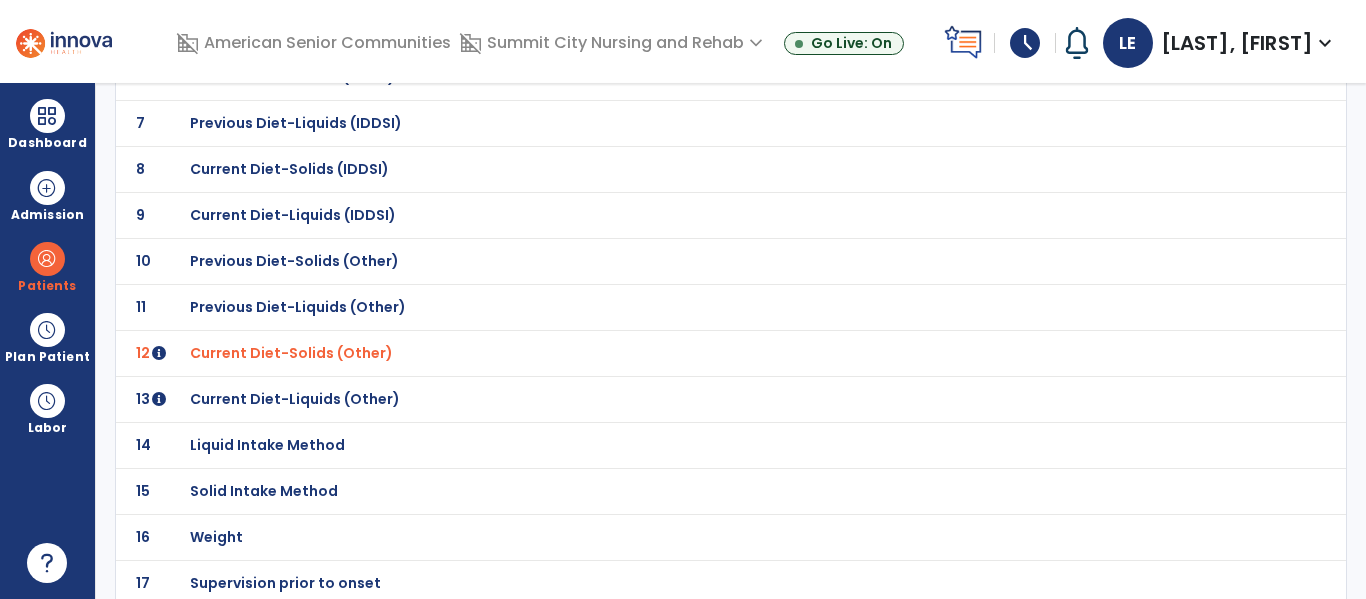 click on "Current Diet-Liquids (Other)" at bounding box center [310, -153] 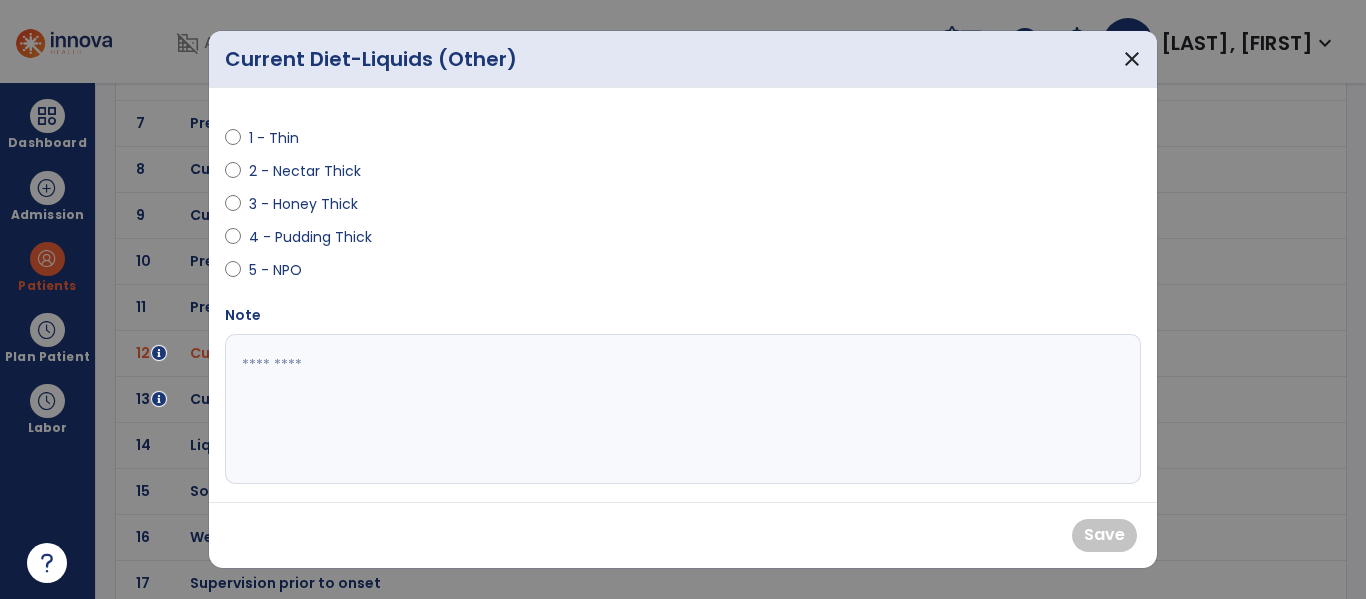 click on "1 - Thin" at bounding box center [284, 138] 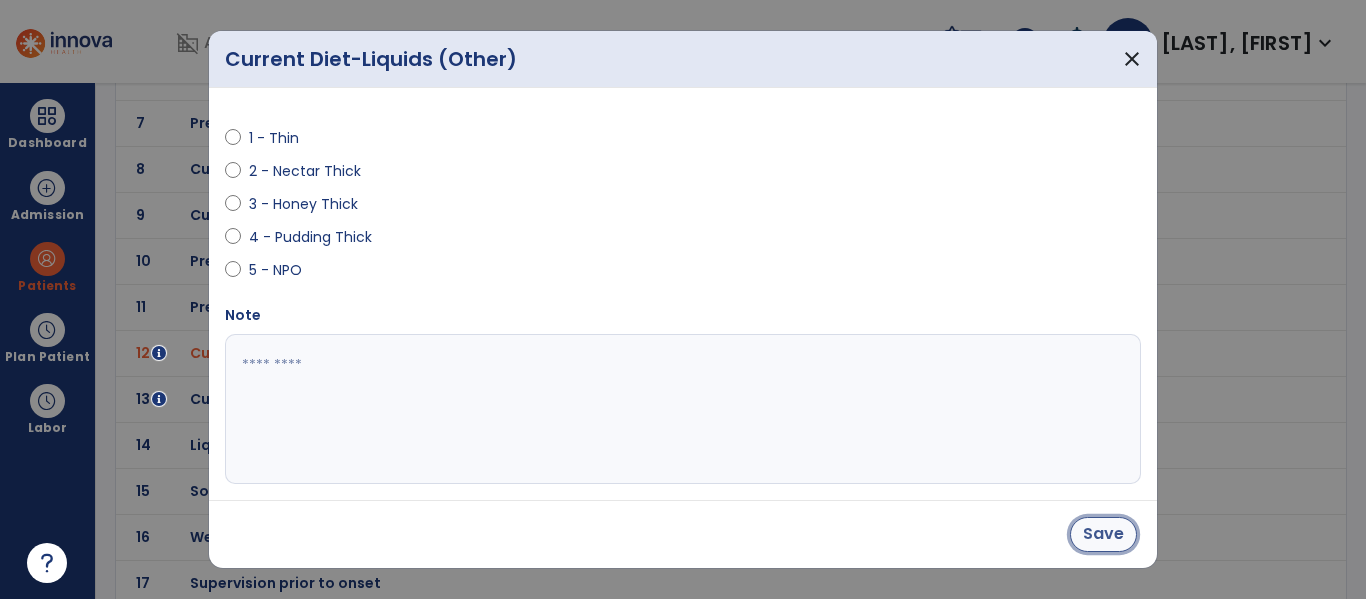 click on "Save" at bounding box center (1103, 534) 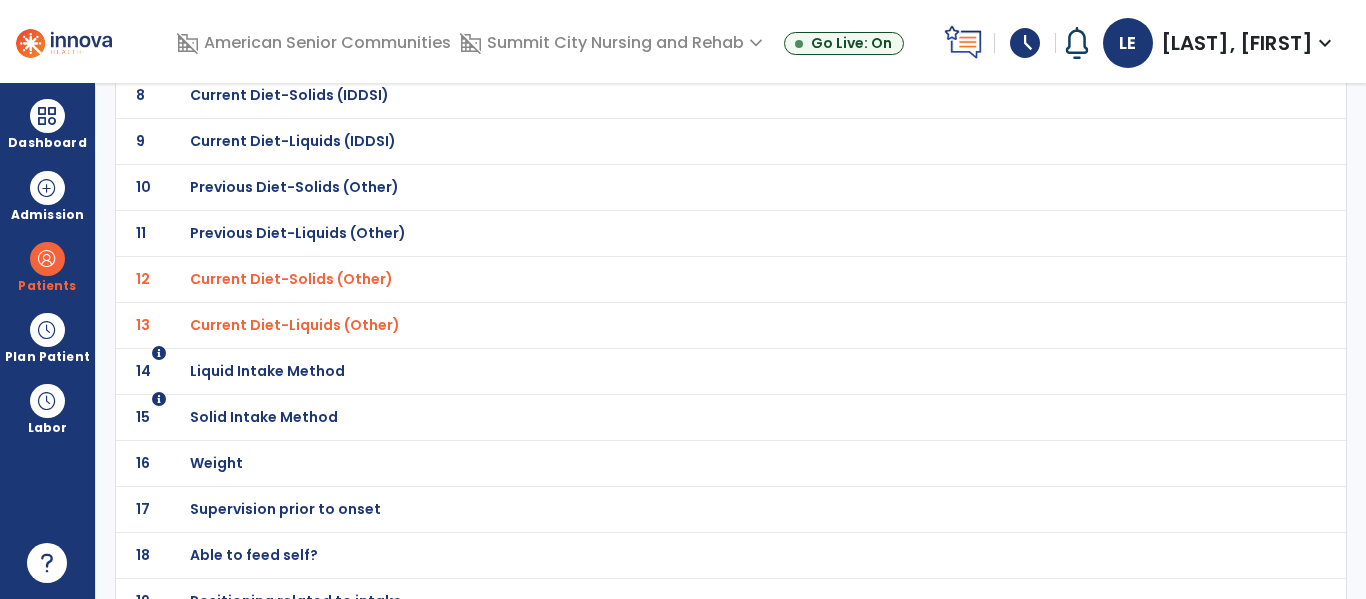 scroll, scrollTop: 570, scrollLeft: 0, axis: vertical 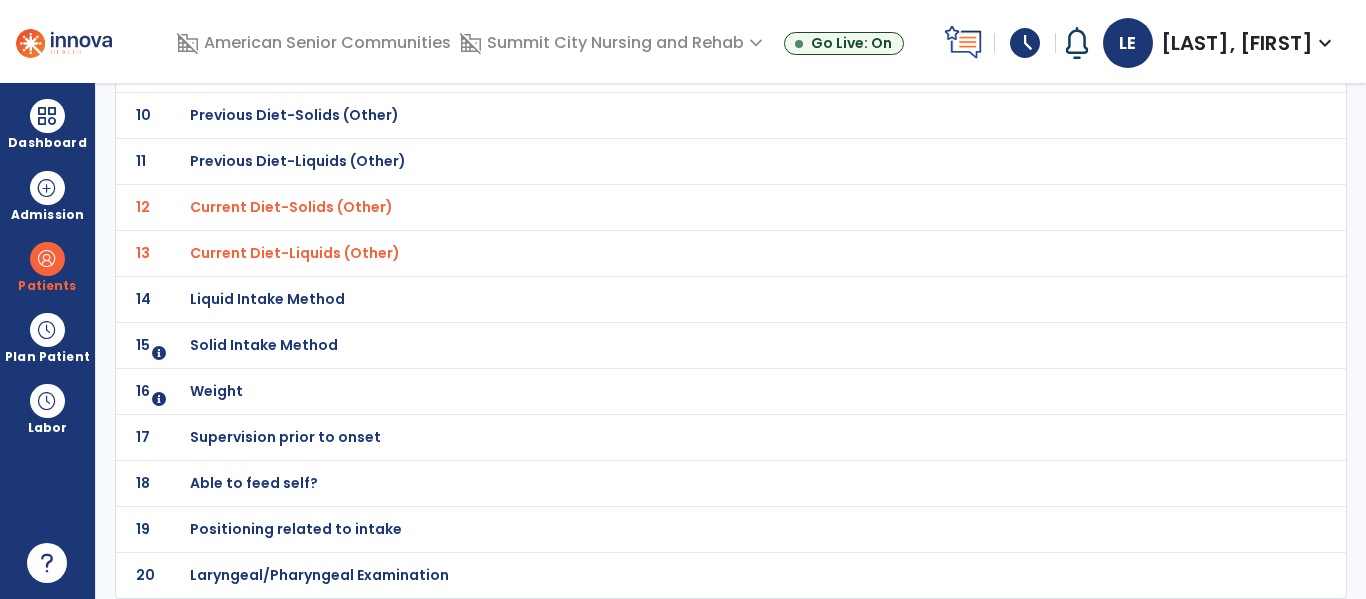 click on "Able to feed self?" at bounding box center (310, -299) 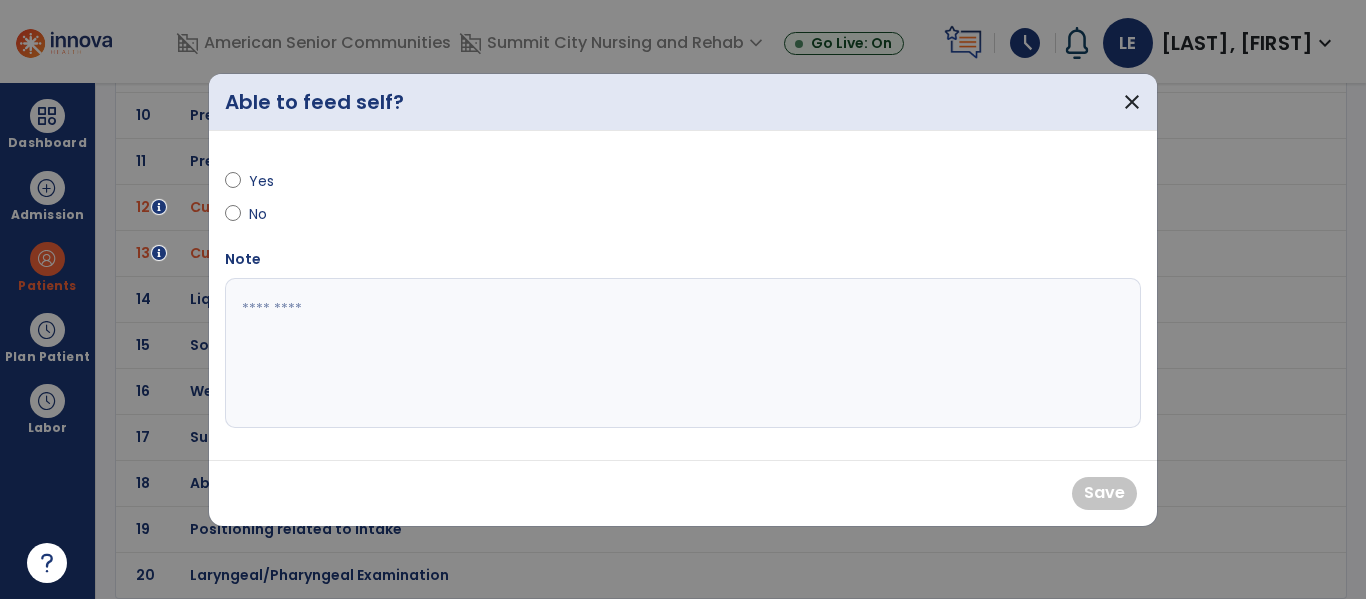 click on "Yes" at bounding box center [284, 181] 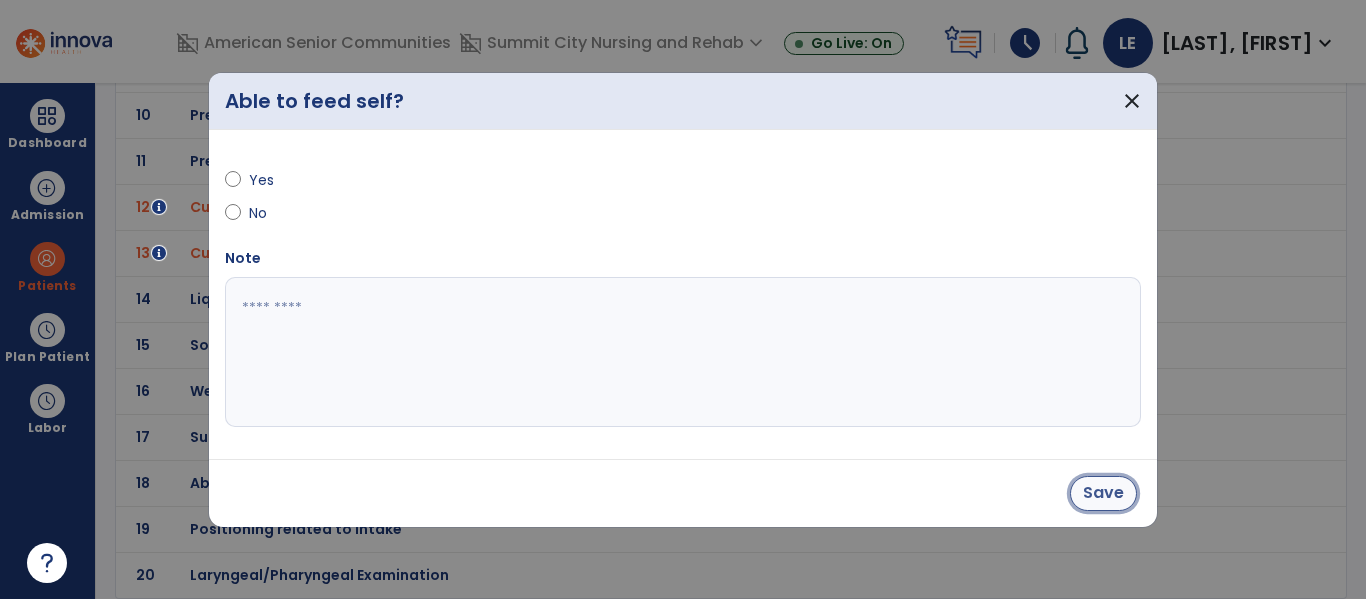click on "Save" at bounding box center (1103, 493) 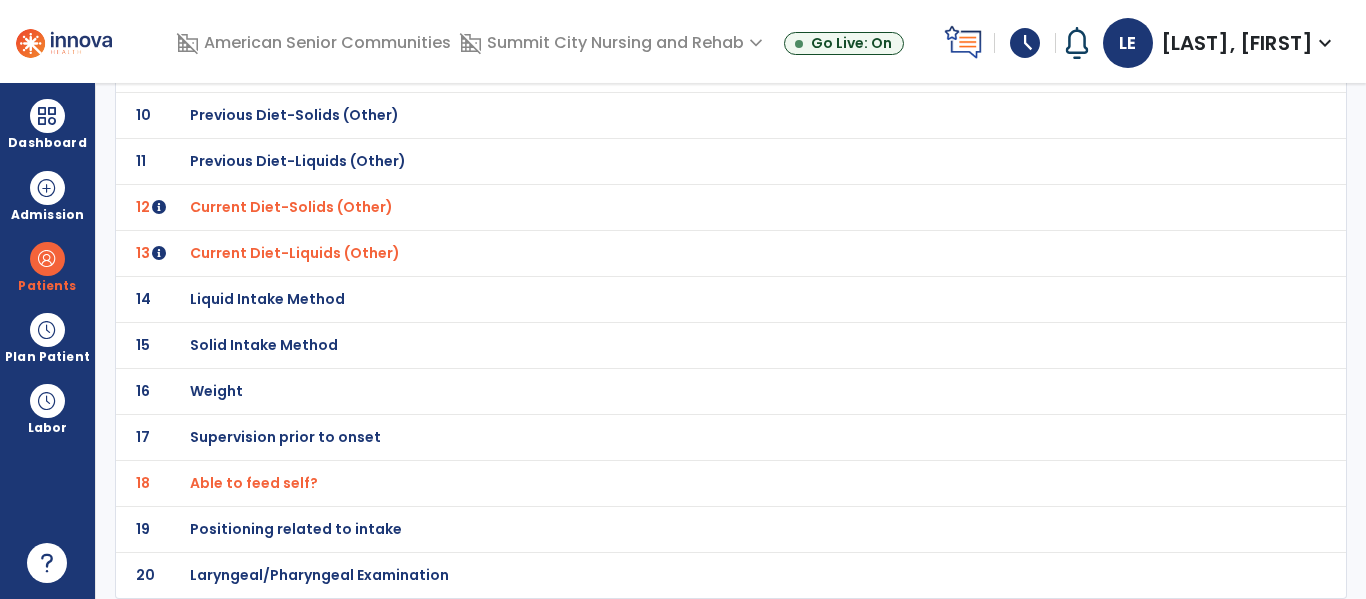 click on "Supervision prior to onset" at bounding box center [310, -299] 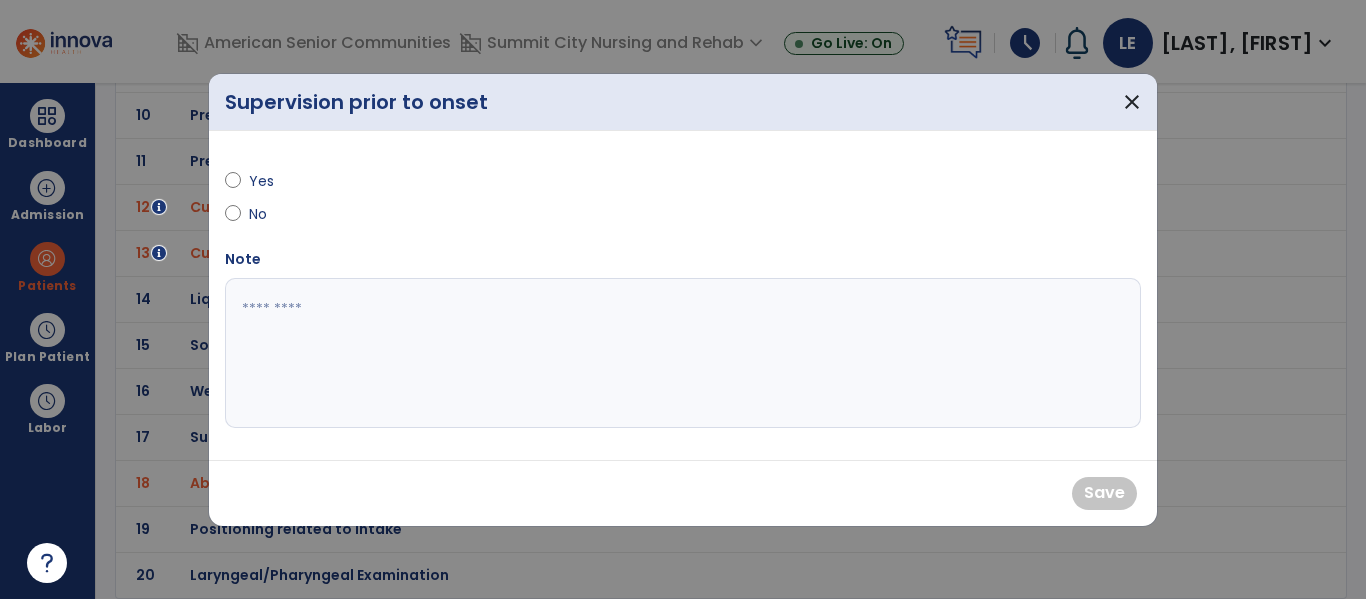click on "Yes" at bounding box center [284, 181] 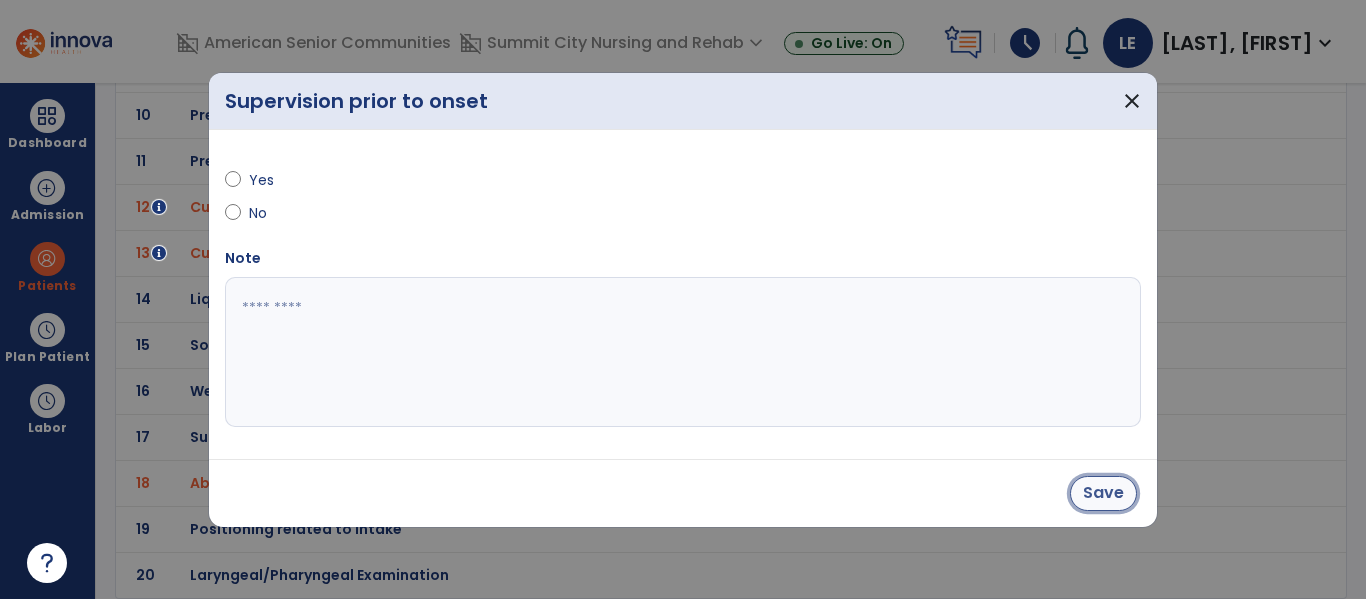 click on "Save" at bounding box center (1103, 493) 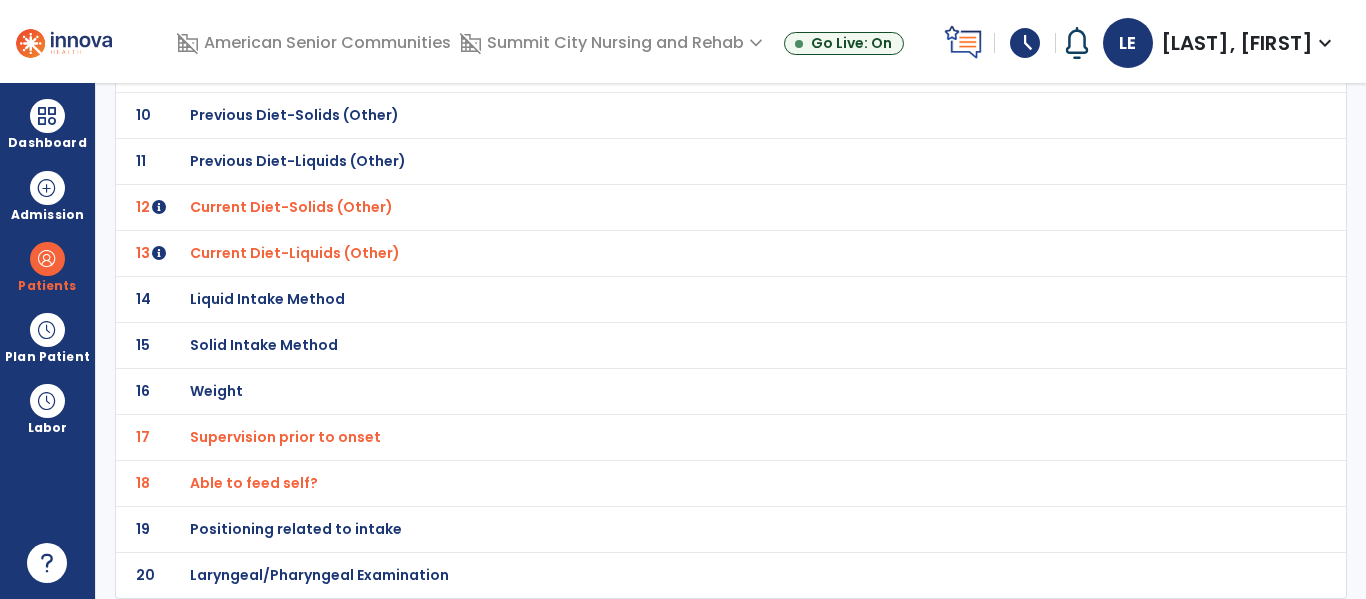 click on "Laryngeal/Pharyngeal Examination" at bounding box center [310, -299] 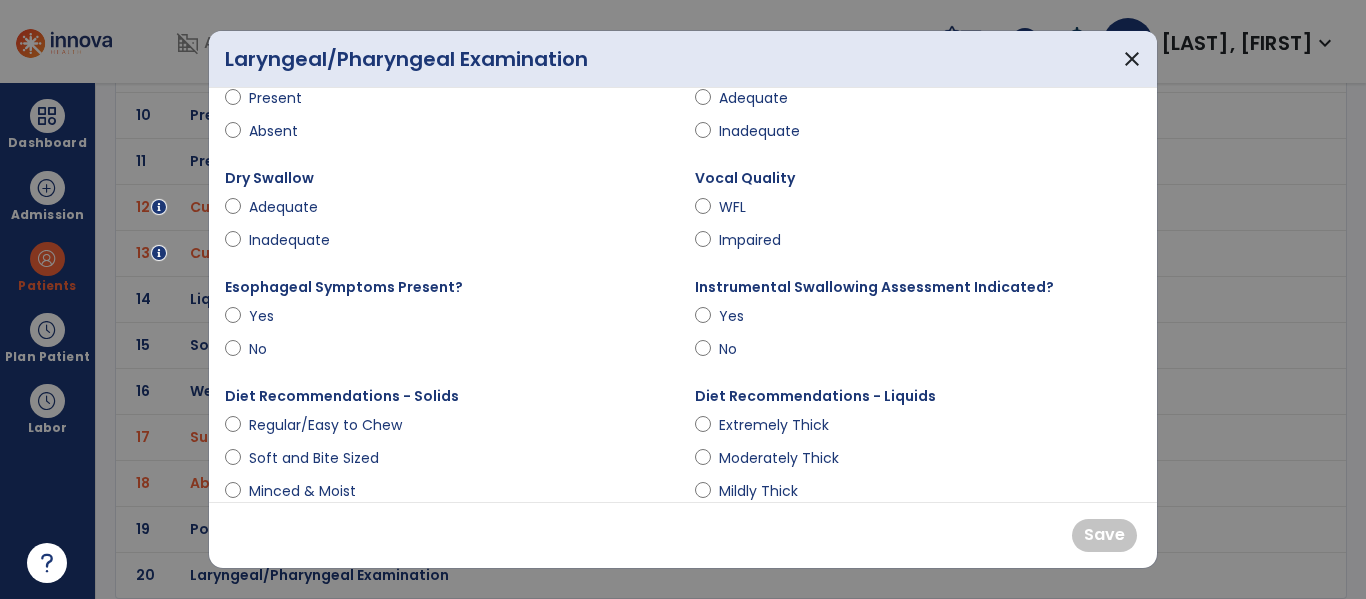 scroll, scrollTop: 53, scrollLeft: 0, axis: vertical 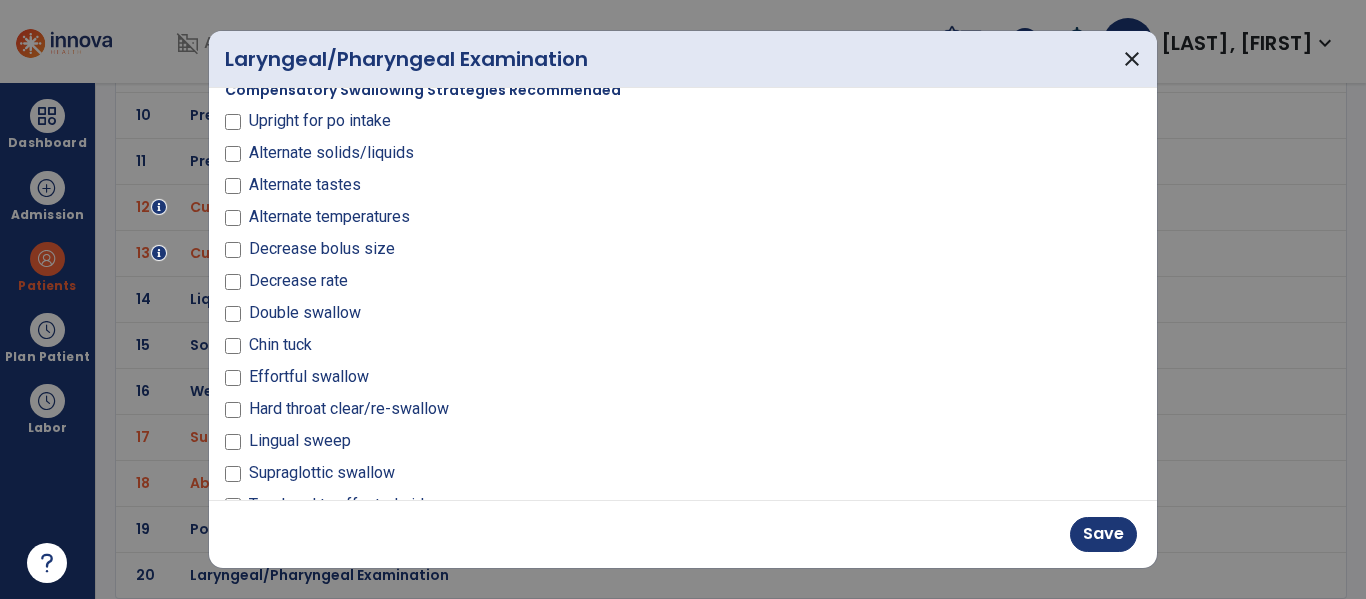 click on "Upright for po intake" at bounding box center (320, 121) 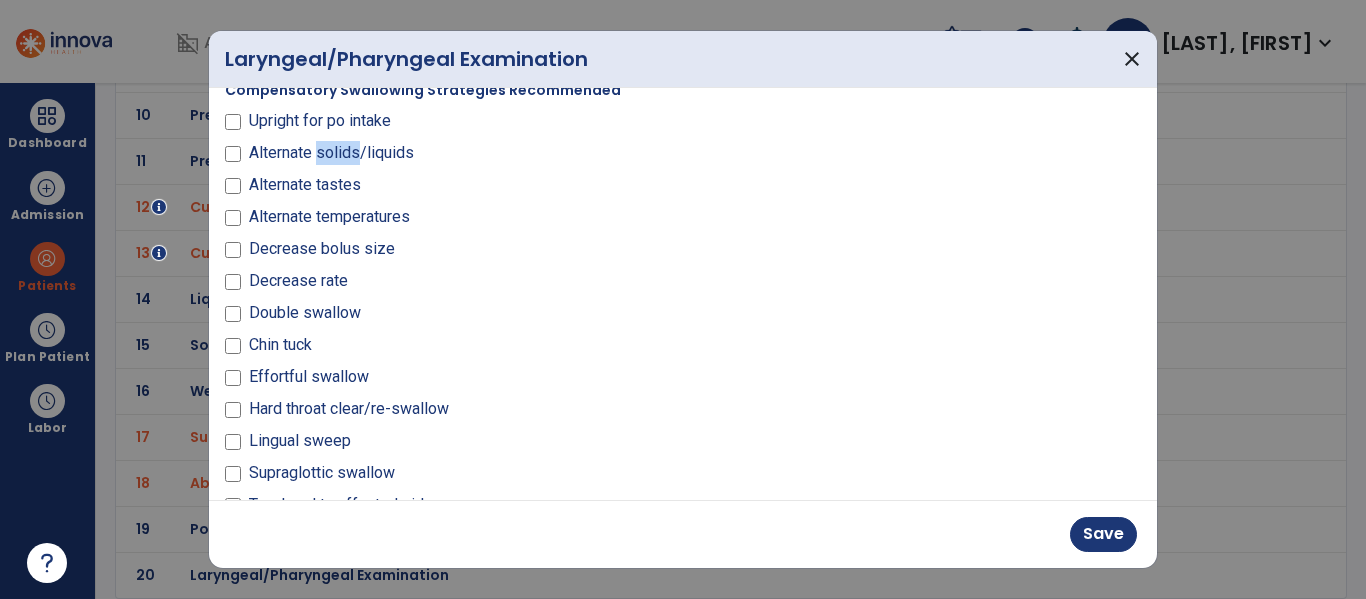 click on "Alternate solids/liquids" at bounding box center [331, 153] 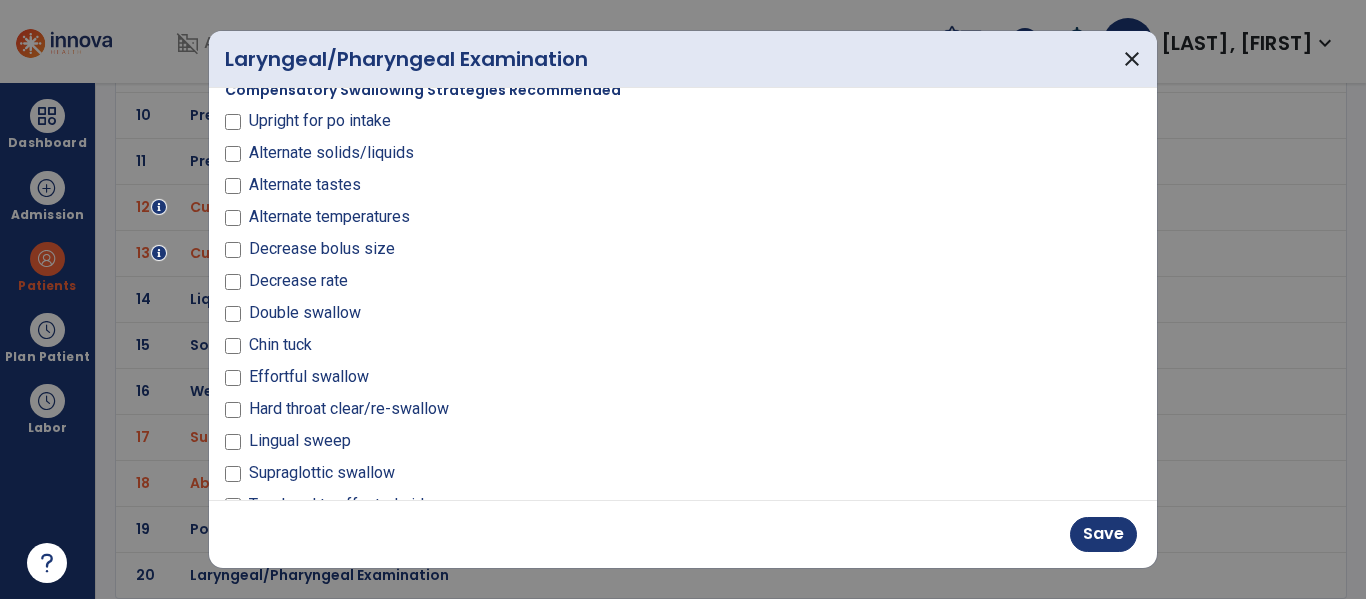 click on "Decrease bolus size" at bounding box center (322, 249) 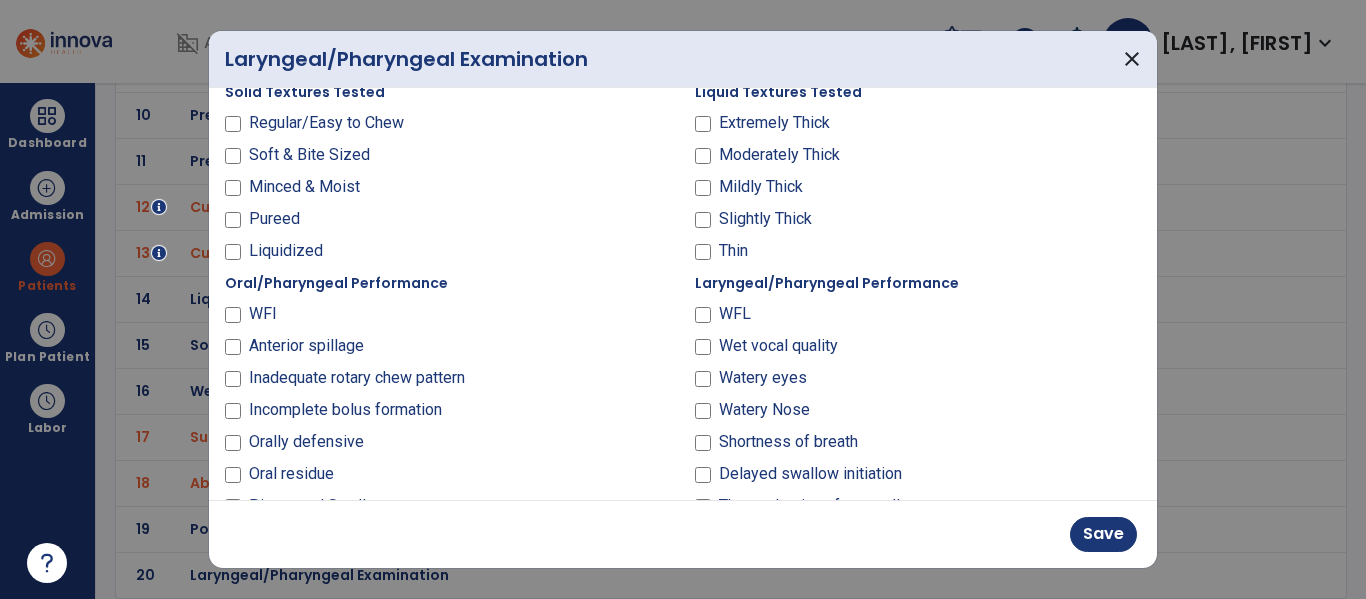 scroll, scrollTop: 532, scrollLeft: 0, axis: vertical 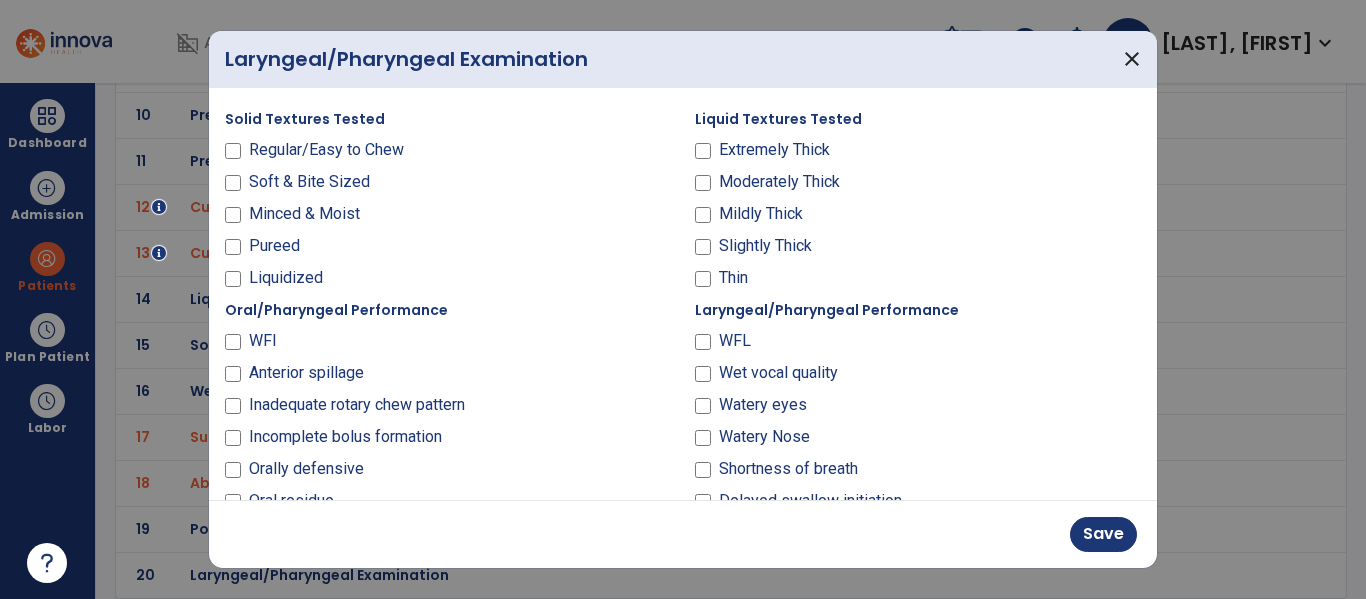 click on "Regular/Easy to Chew" at bounding box center [326, 150] 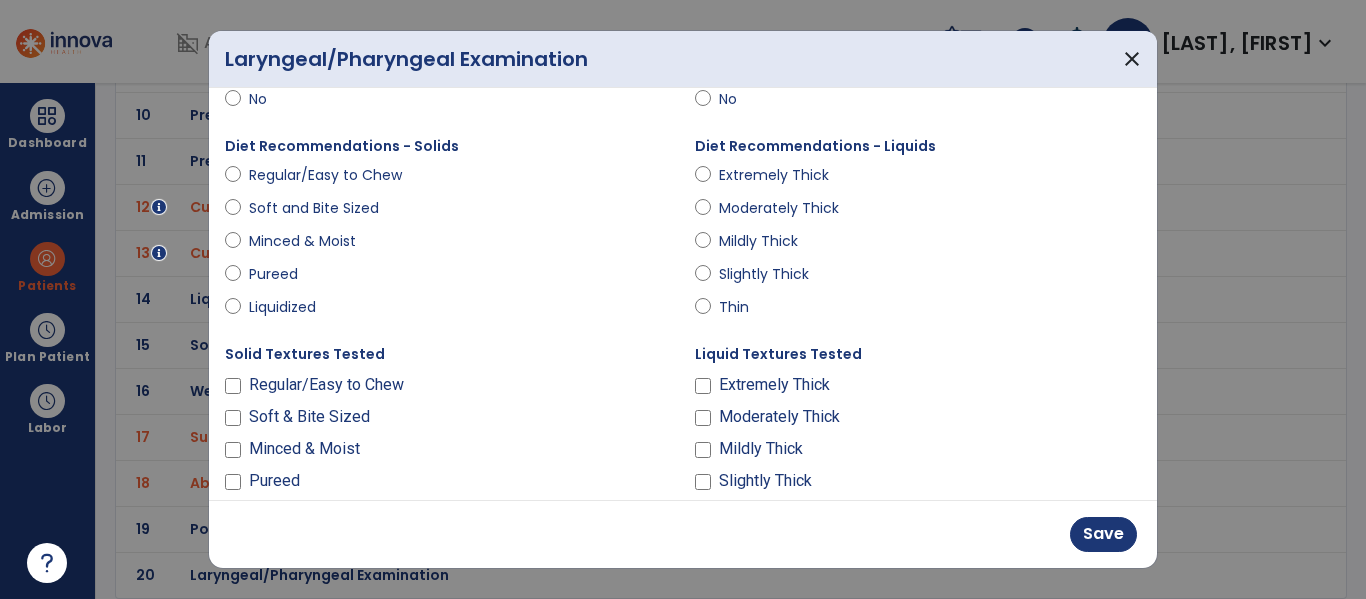 scroll, scrollTop: 292, scrollLeft: 0, axis: vertical 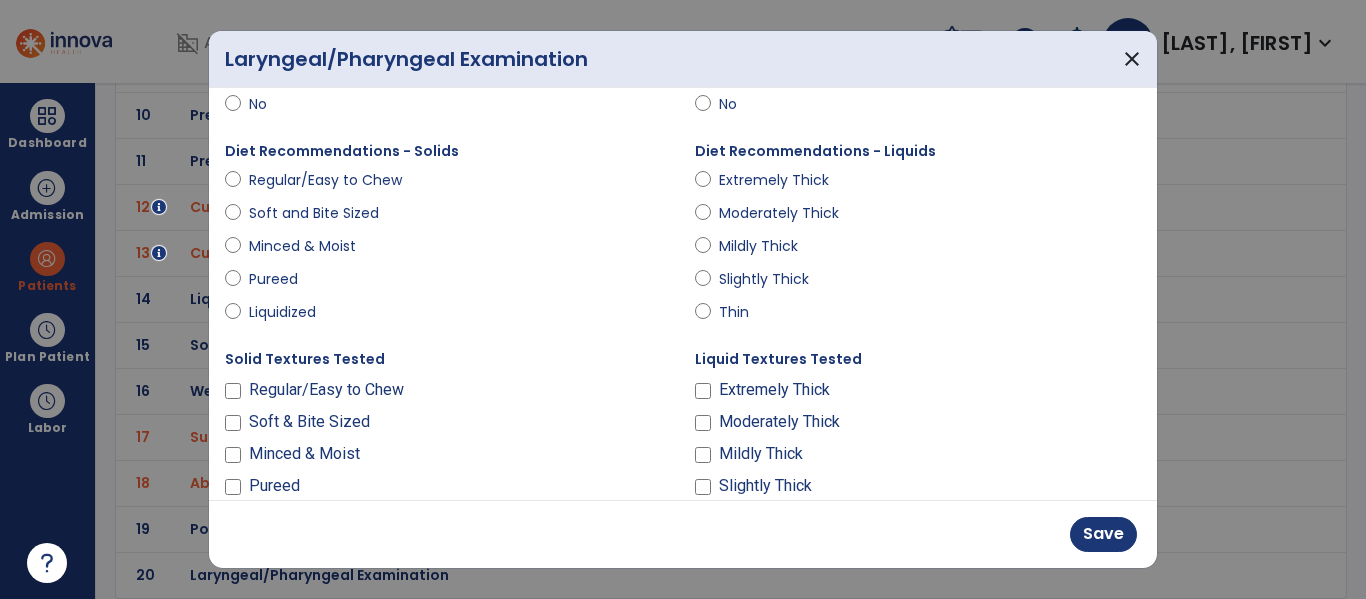 click on "Diet Recommendations - Solids Regular/Easy to Chew Soft and Bite Sized Minced & Moist Pureed Liquidized" at bounding box center [448, 235] 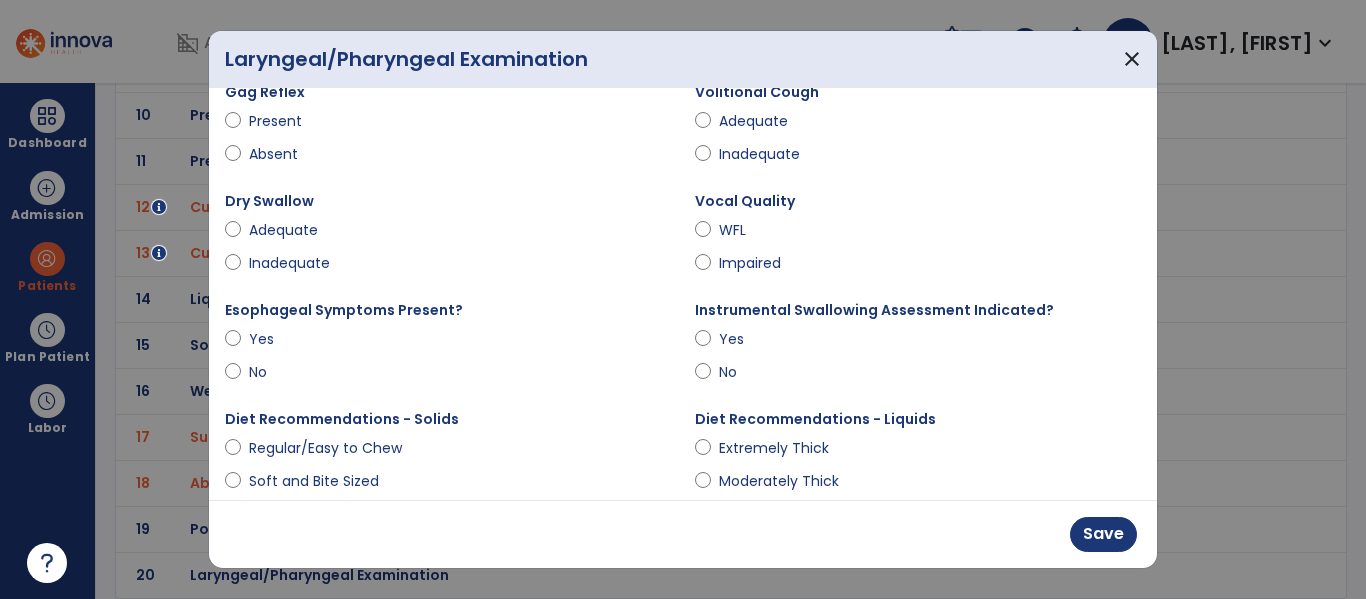 scroll, scrollTop: 0, scrollLeft: 0, axis: both 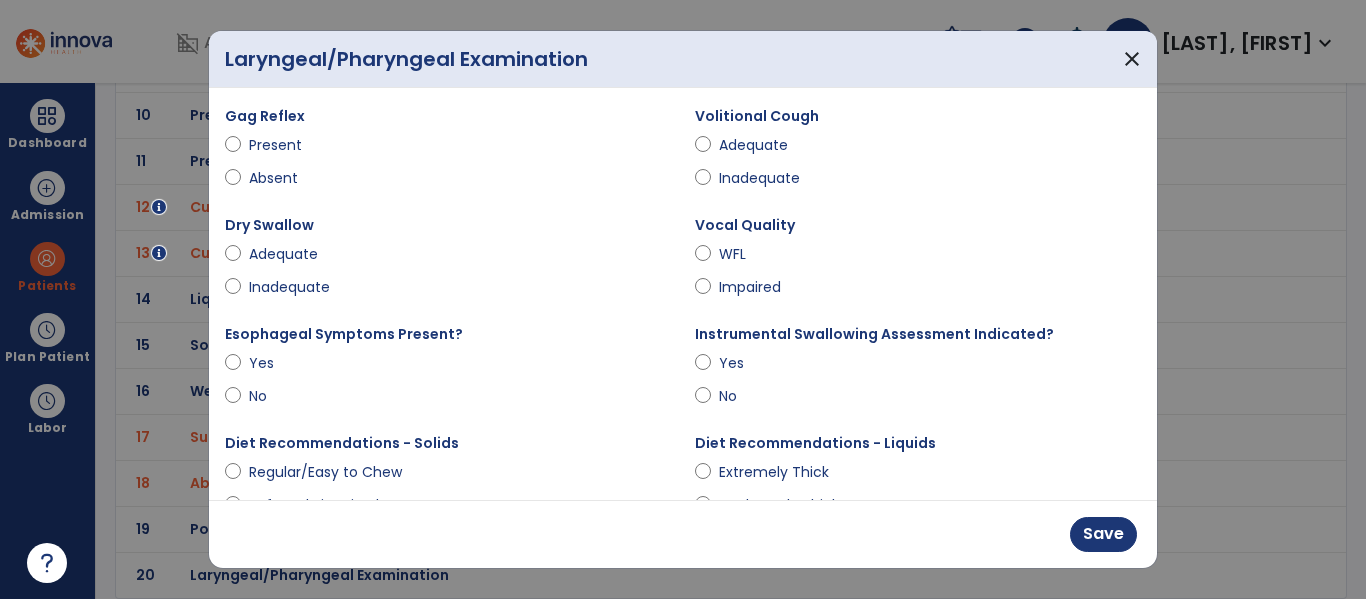 click on "Adequate" at bounding box center [284, 254] 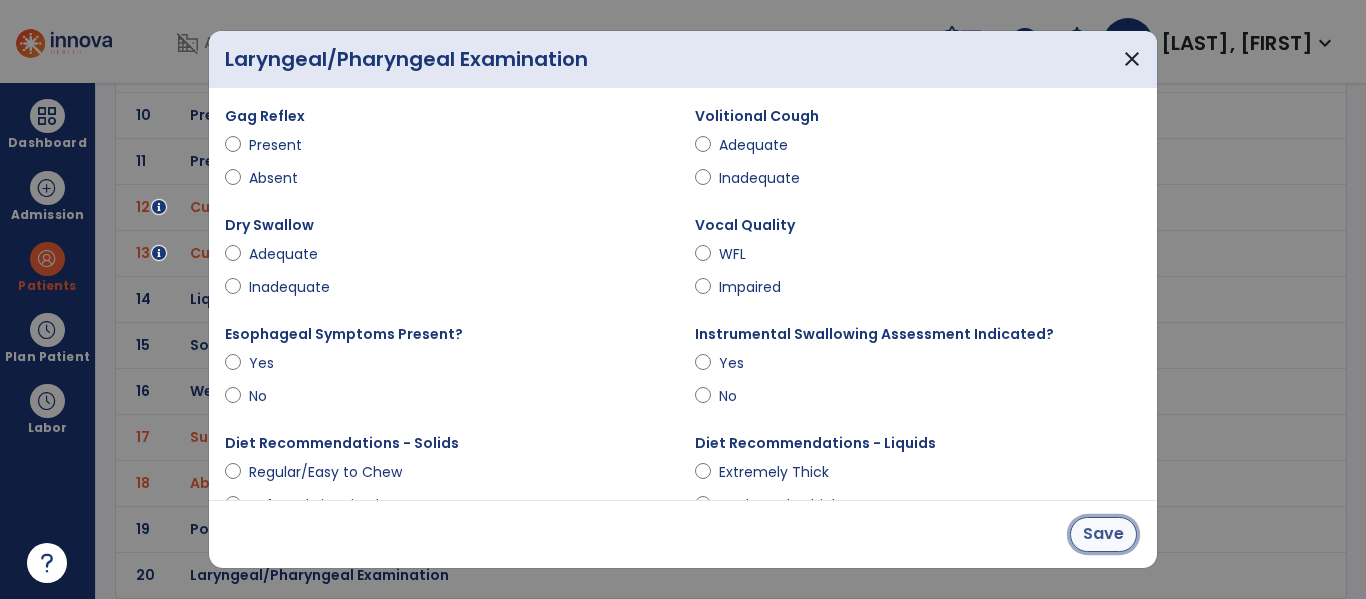 click on "Save" at bounding box center [1103, 534] 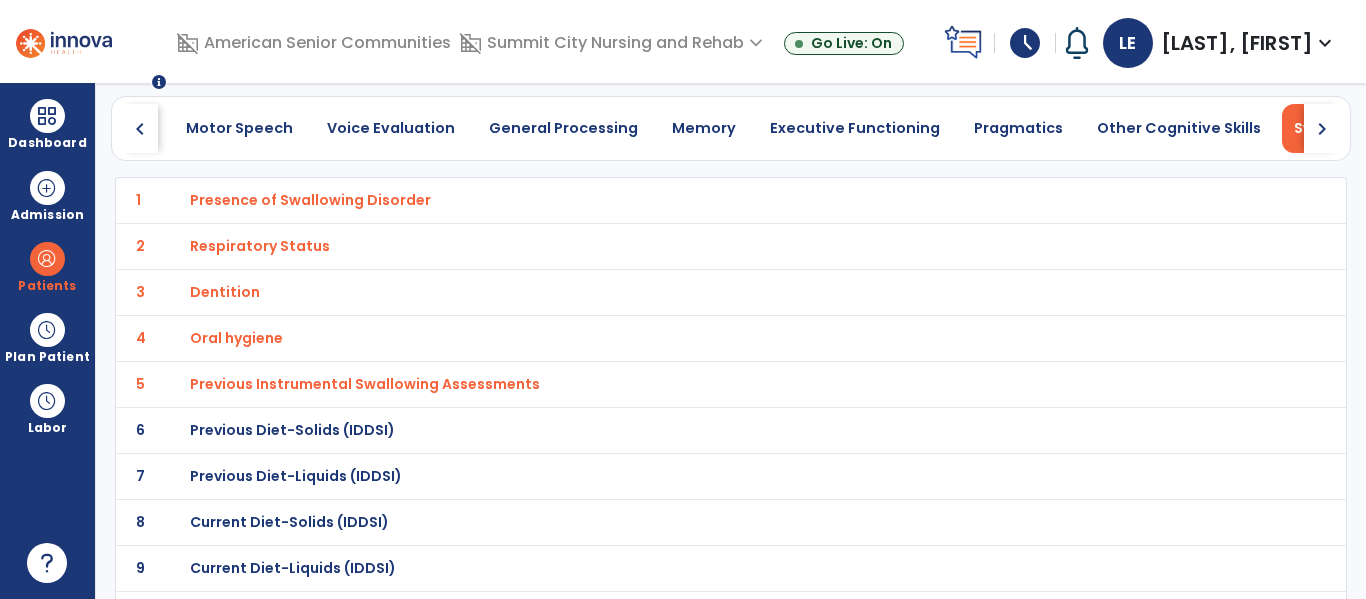 scroll, scrollTop: 0, scrollLeft: 0, axis: both 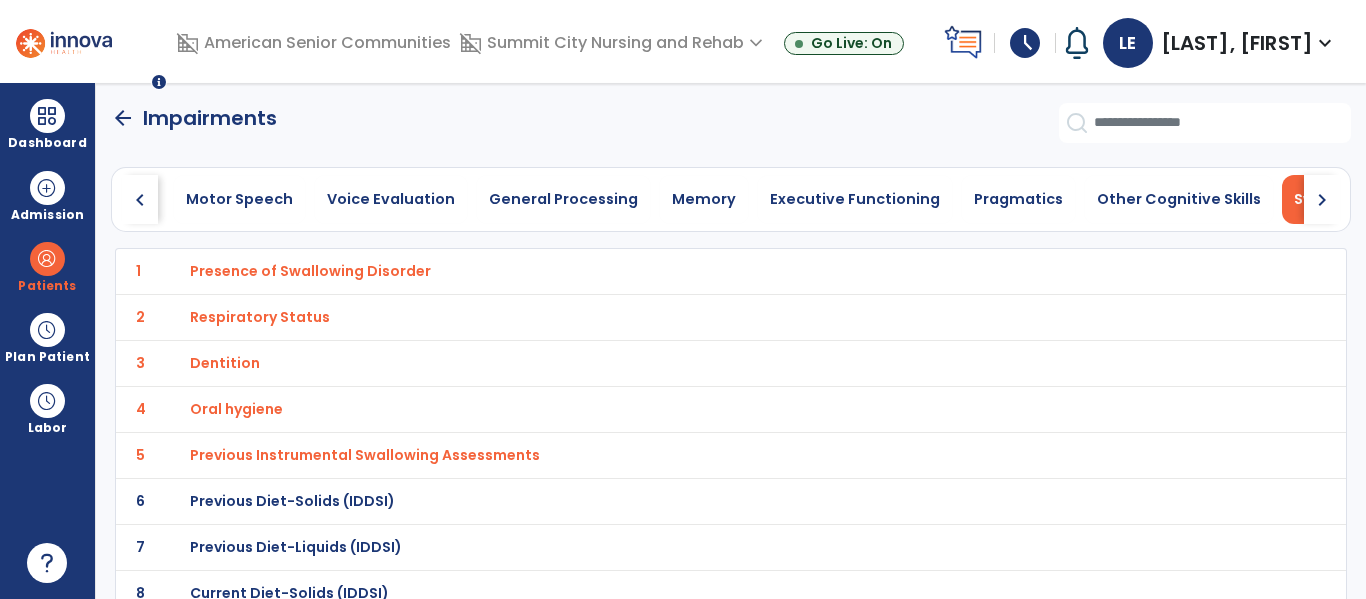 click on "arrow_back" 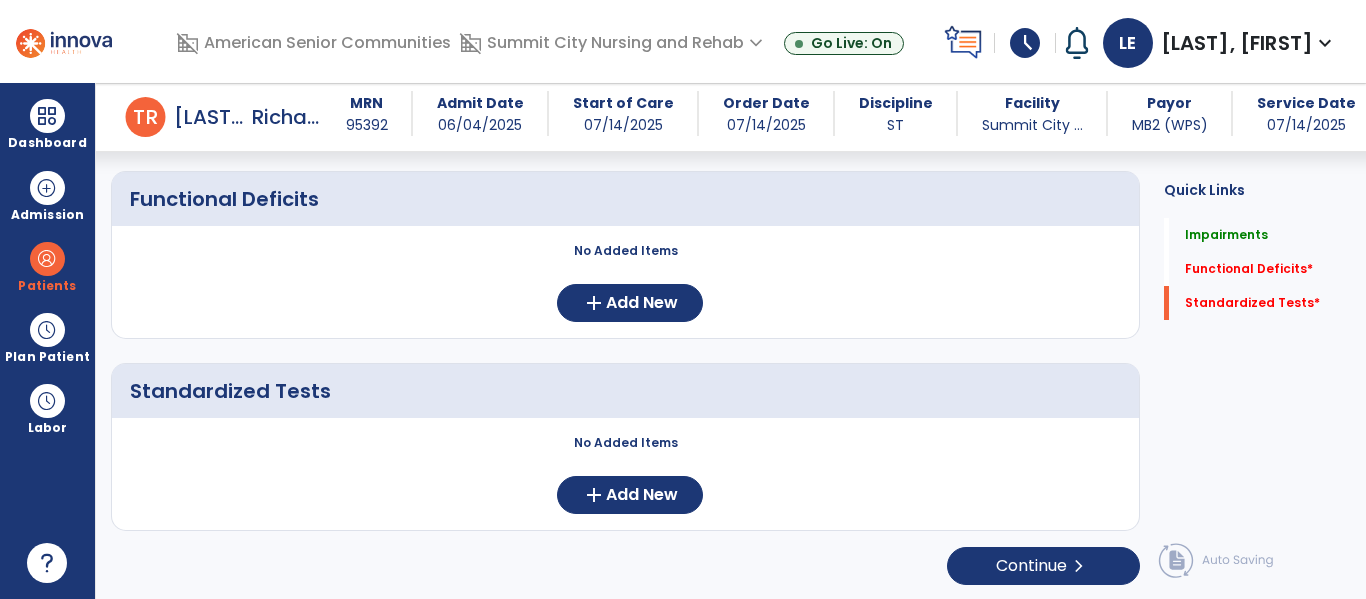 scroll, scrollTop: 1523, scrollLeft: 0, axis: vertical 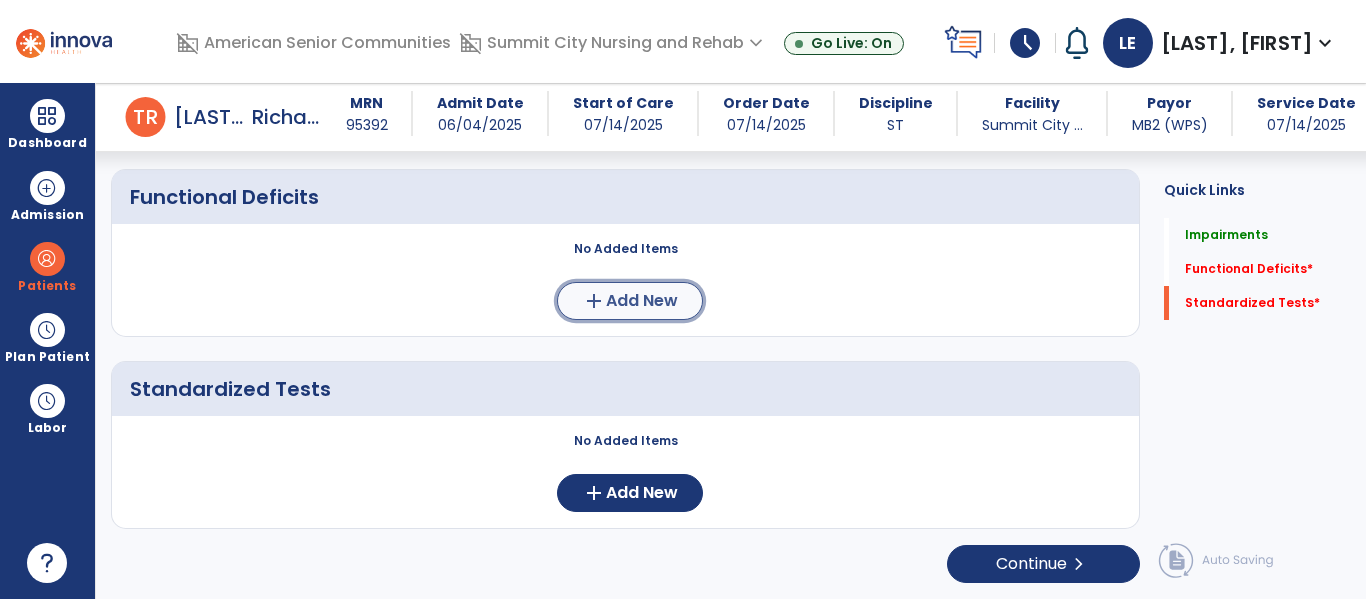 click on "Add New" 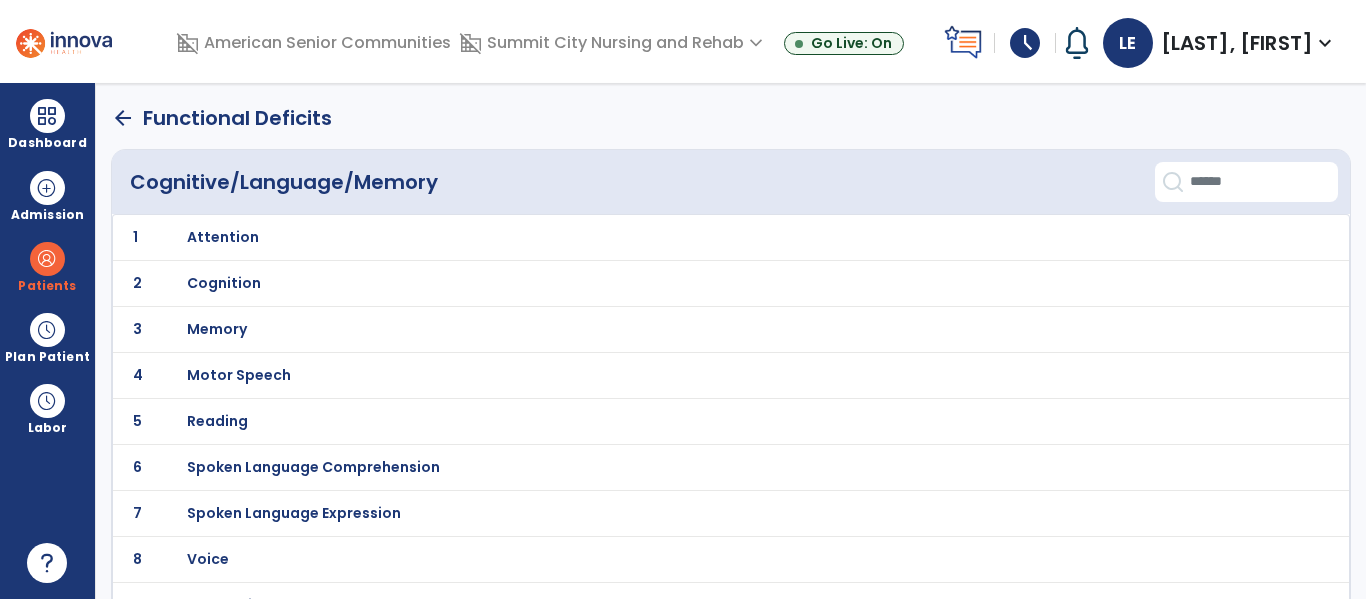 scroll, scrollTop: 31, scrollLeft: 0, axis: vertical 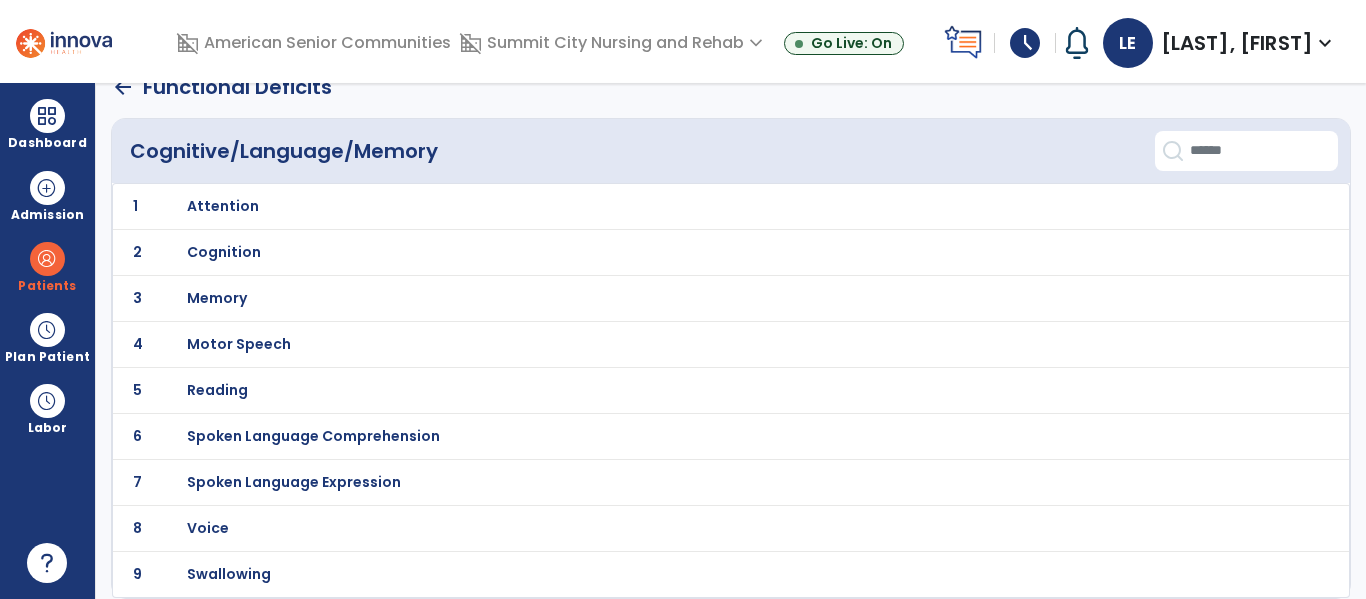 click on "Swallowing" at bounding box center (223, 206) 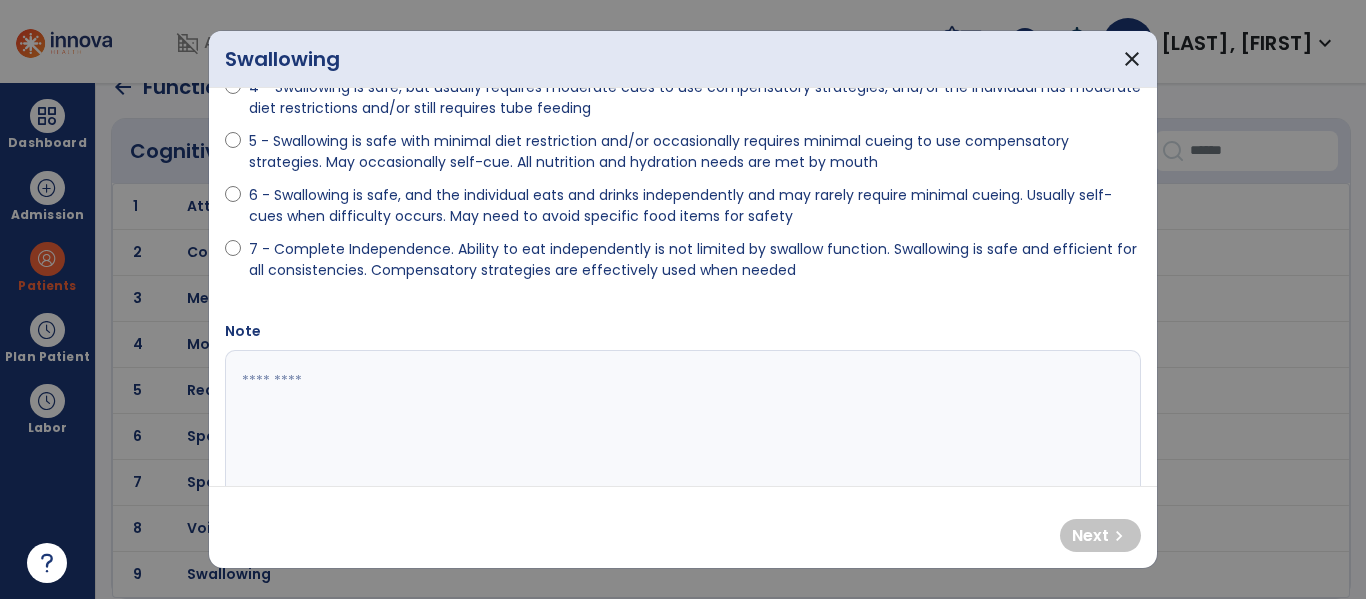 scroll, scrollTop: 316, scrollLeft: 0, axis: vertical 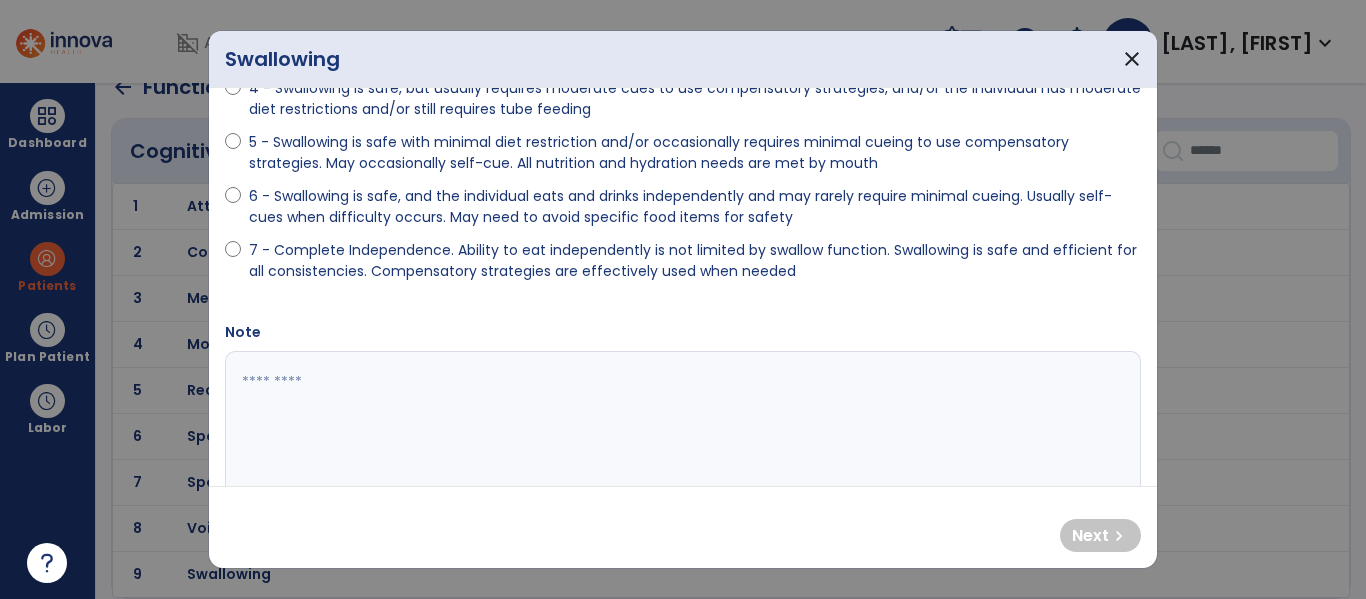 click on "6 - Swallowing is safe, and the individual eats and drinks independently and may rarely require minimal cueing. Usually self-cues when difficulty occurs. May need to avoid specific food items for safety" at bounding box center [695, 207] 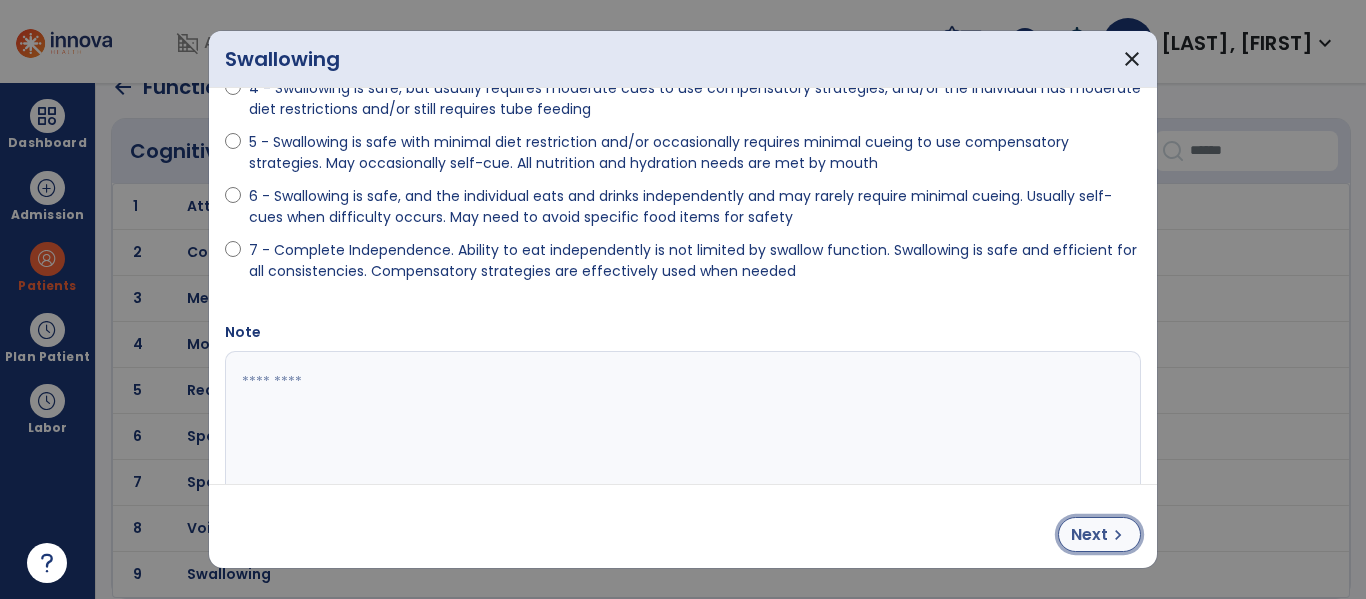 click on "chevron_right" at bounding box center (1118, 535) 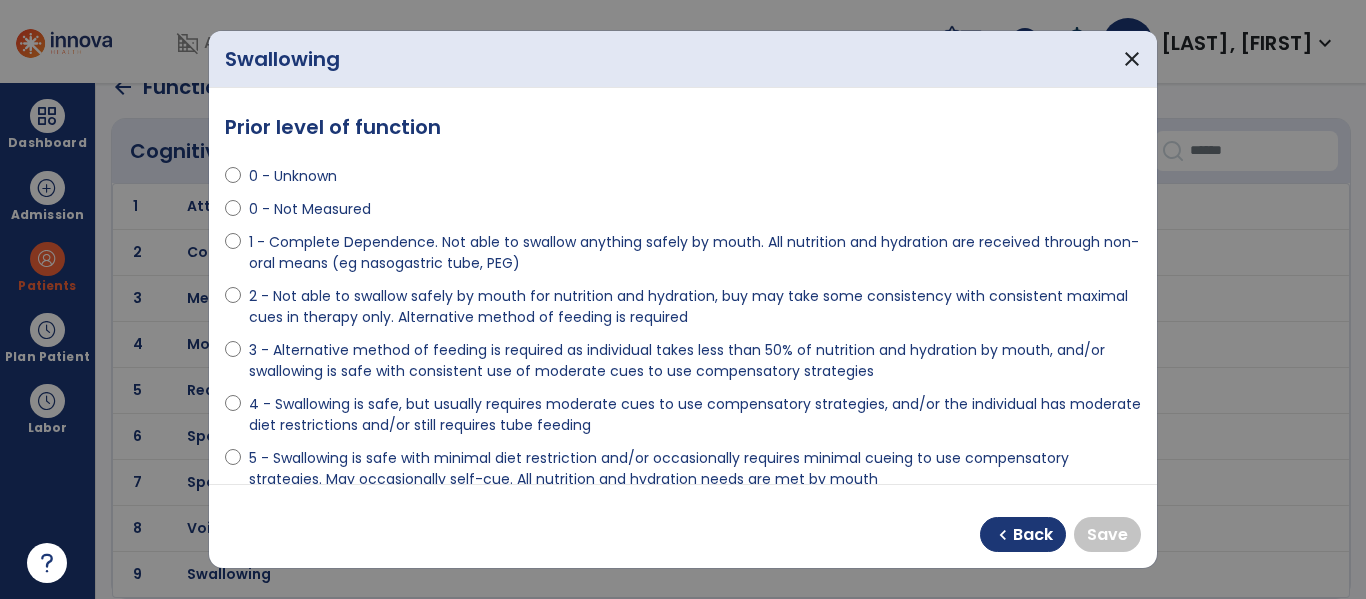 scroll, scrollTop: 364, scrollLeft: 0, axis: vertical 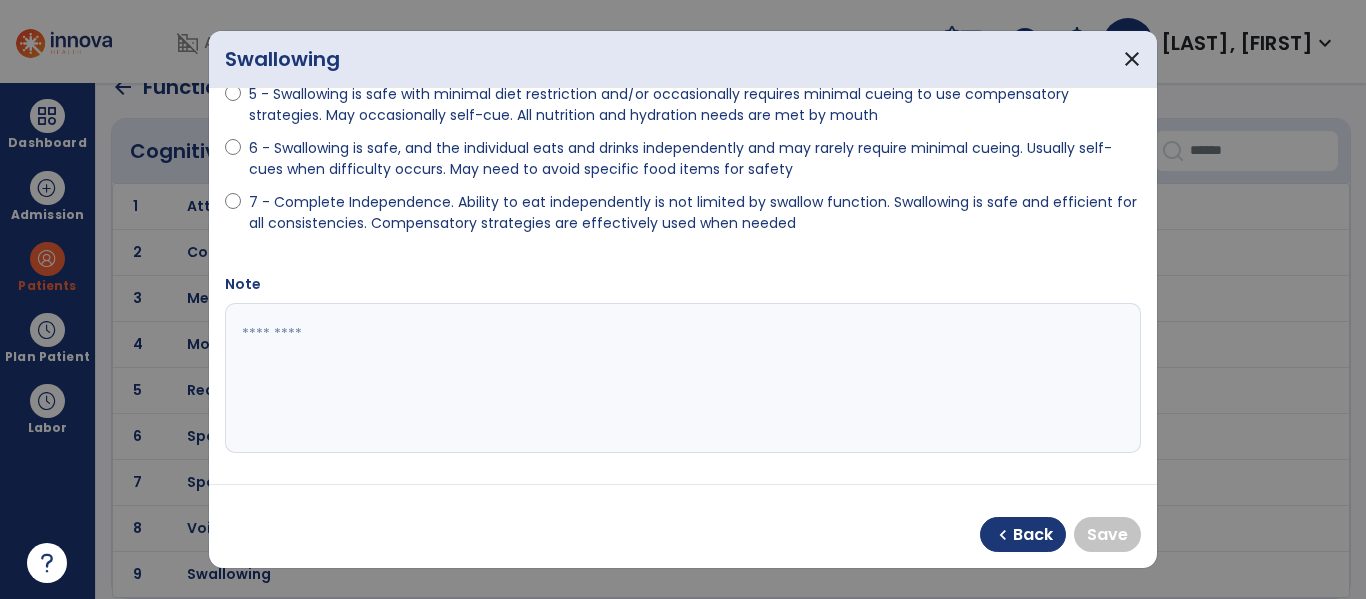 click on "0 - Unknown 0 - Not Measured 1 - Complete Dependence. Not able to swallow anything safely by mouth. All nutrition and hydration are received through non-oral means (eg nasogastric tube, PEG) 2 - Not able to swallow safely by mouth for nutrition and hydration, buy may take some consistency with consistent maximal cues in therapy only. Alternative method of feeding is required 3 - Alternative method of feeding is required as individual takes less than 50% of nutrition and hydration by mouth, and/or swallowing is safe with consistent use of moderate cues to use compensatory strategies 4 - Swallowing is safe, but usually requires moderate cues to use compensatory strategies, and/or the individual has moderate diet restrictions and/or still requires tube feeding 5 - Swallowing is safe with minimal diet restriction and/or occasionally requires minimal cueing to use compensatory strategies. May occasionally self-cue. All nutrition and hydration needs are met by mouth" at bounding box center [683, 10] 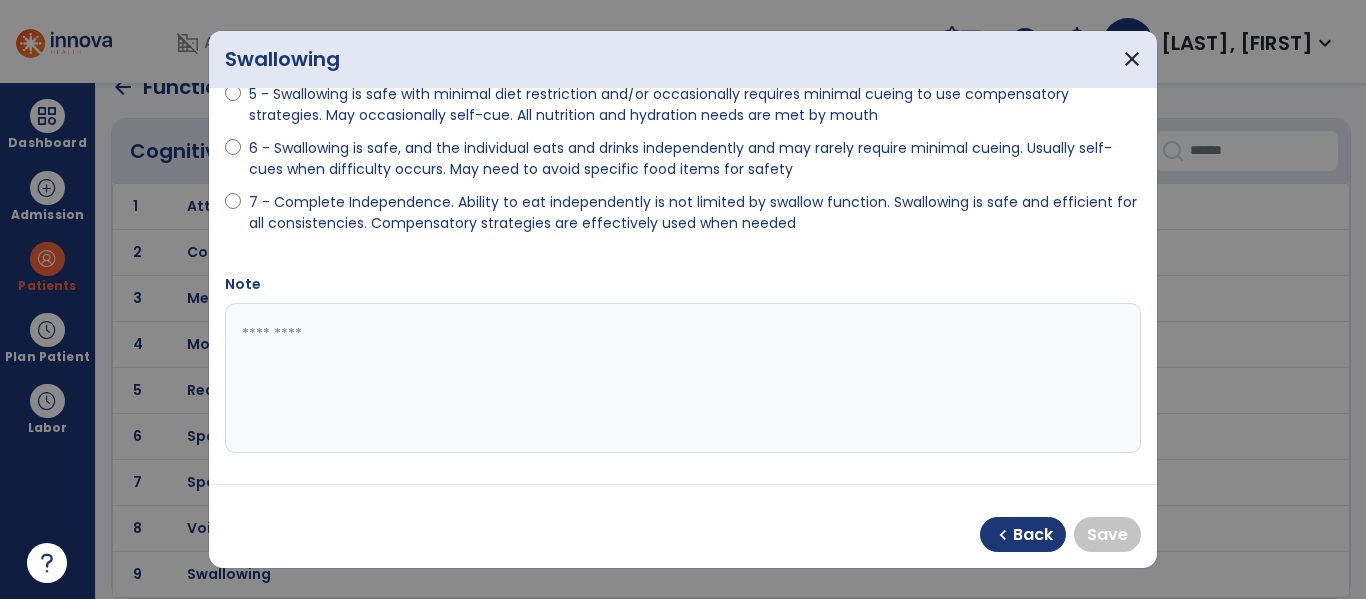 click on "Note" at bounding box center [683, 363] 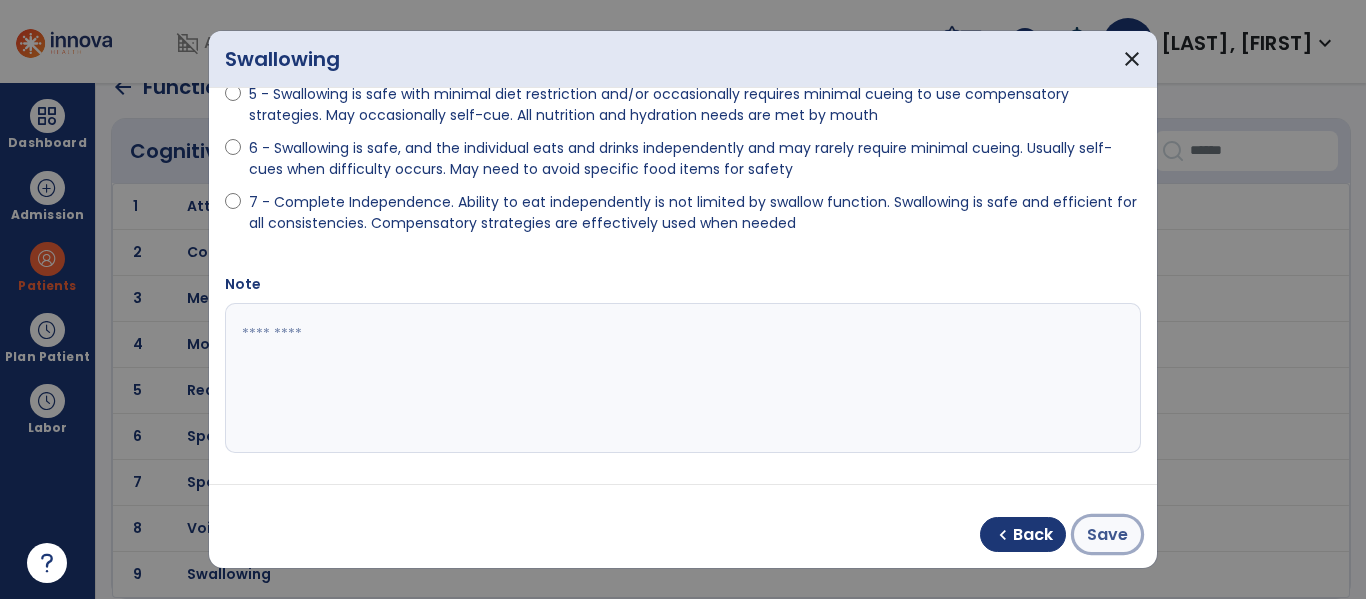 click on "Save" at bounding box center [1107, 535] 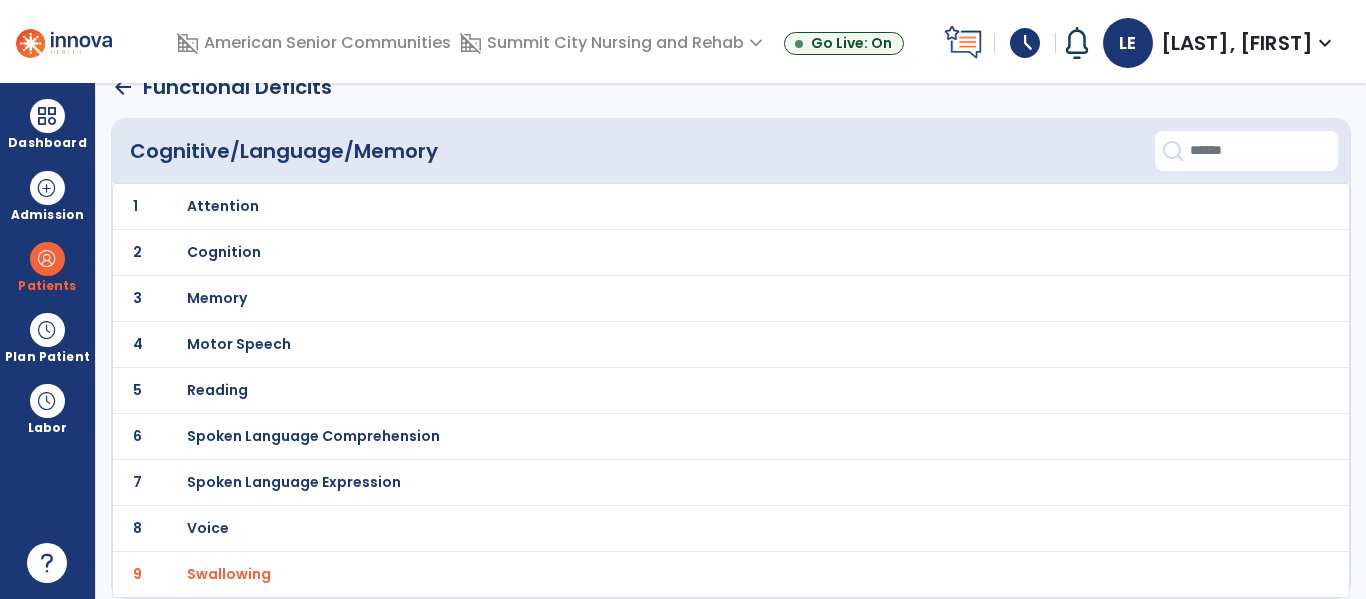 click on "arrow_back" 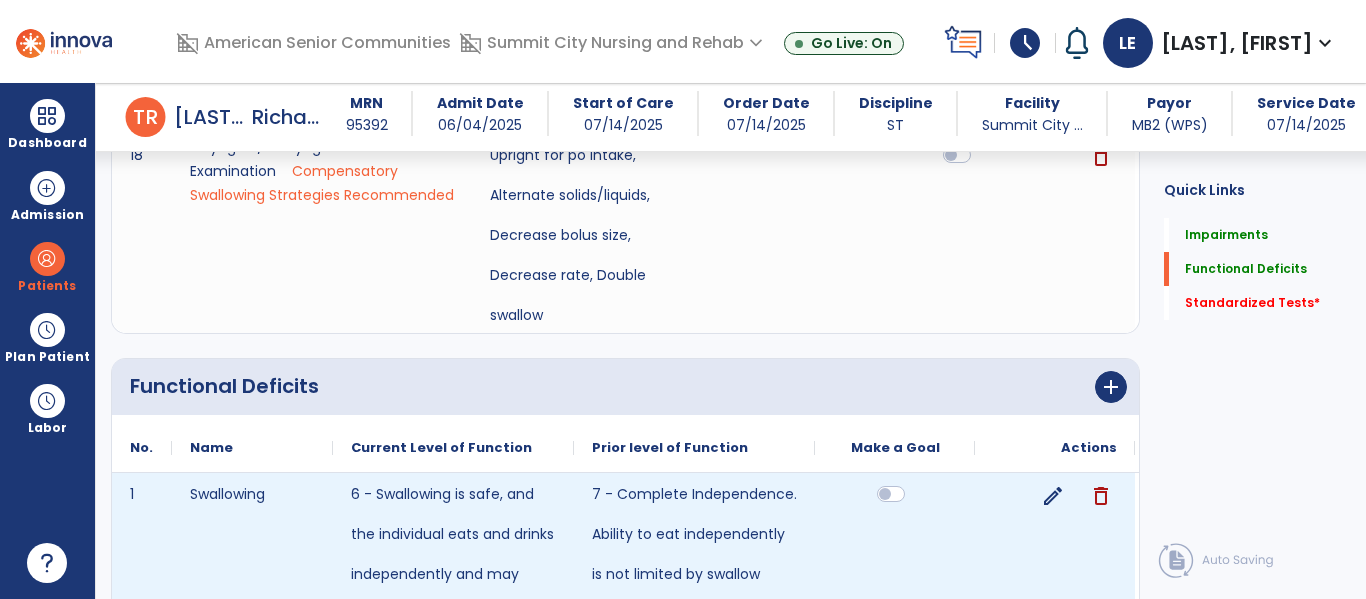 scroll, scrollTop: 1831, scrollLeft: 0, axis: vertical 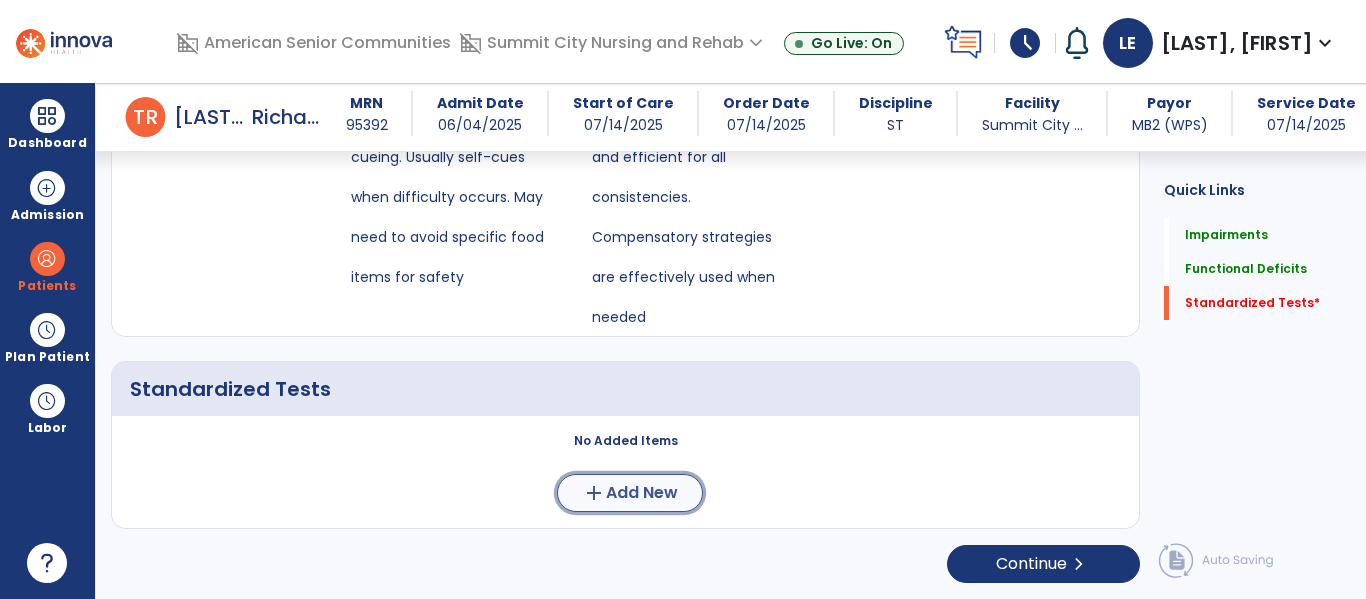 click on "add  Add New" 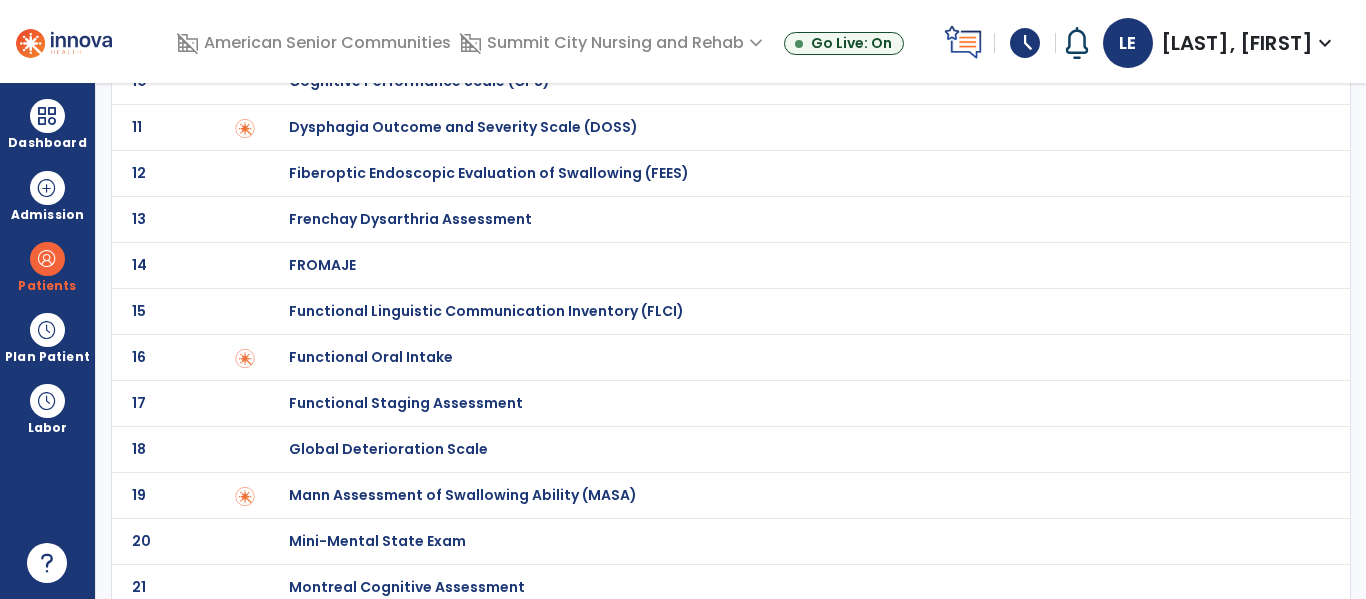 scroll, scrollTop: 534, scrollLeft: 0, axis: vertical 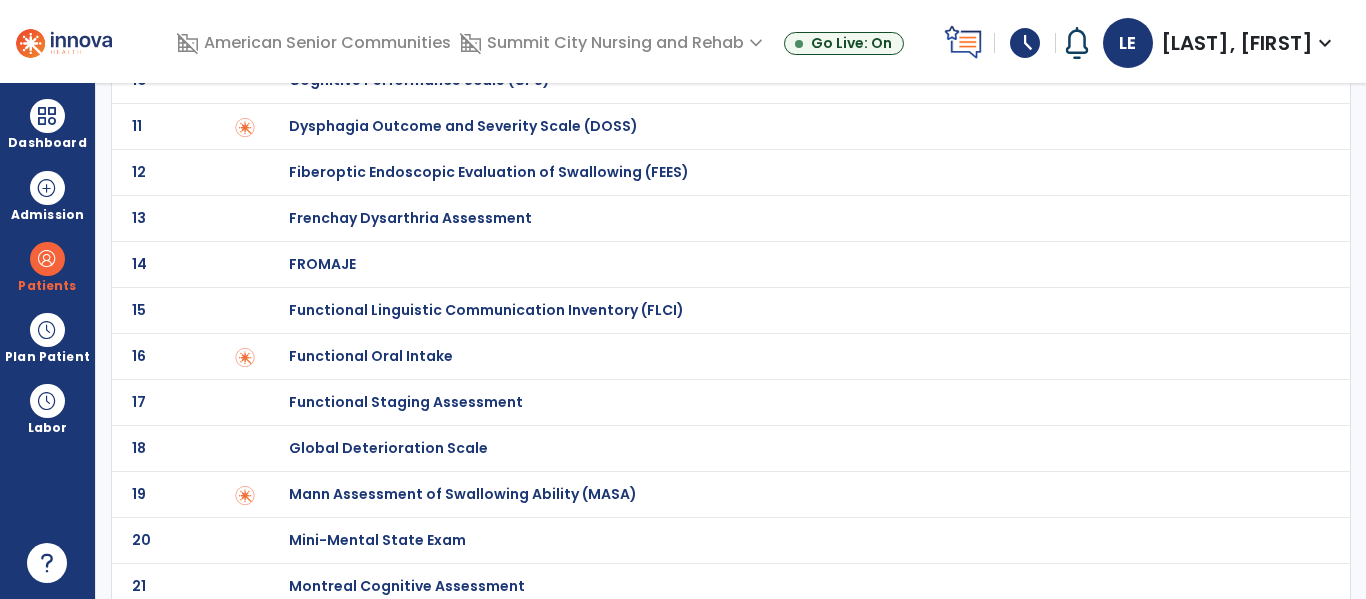 click on "Functional Oral Intake" at bounding box center (789, -334) 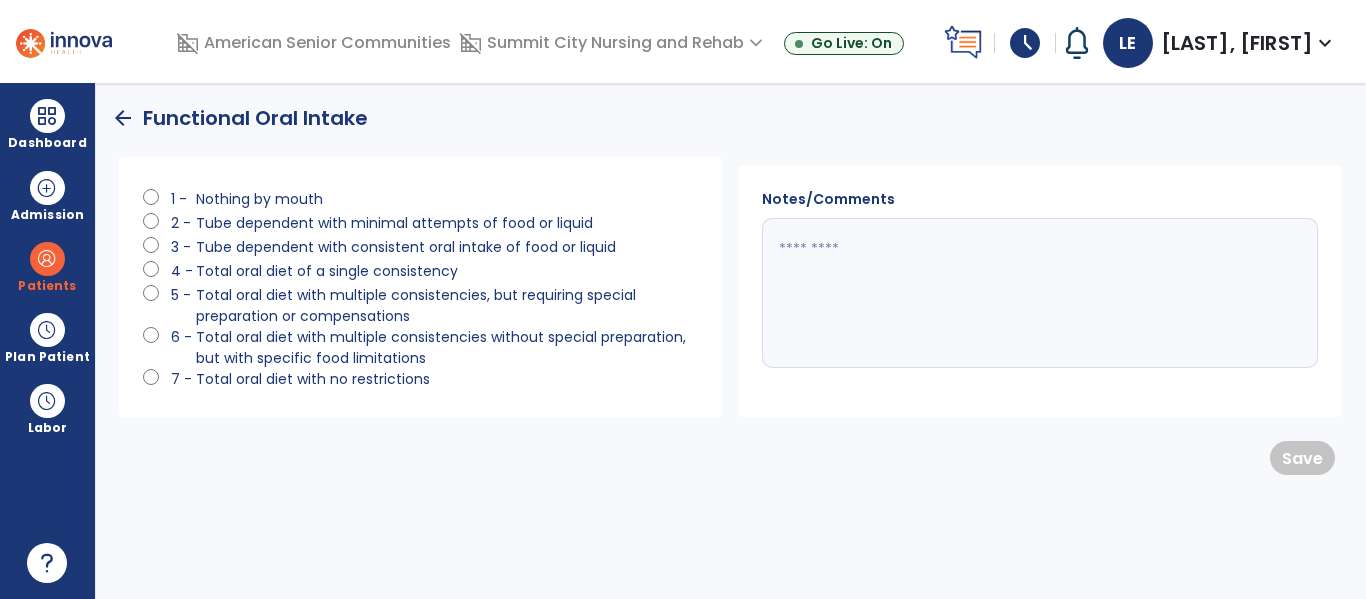 scroll, scrollTop: 0, scrollLeft: 0, axis: both 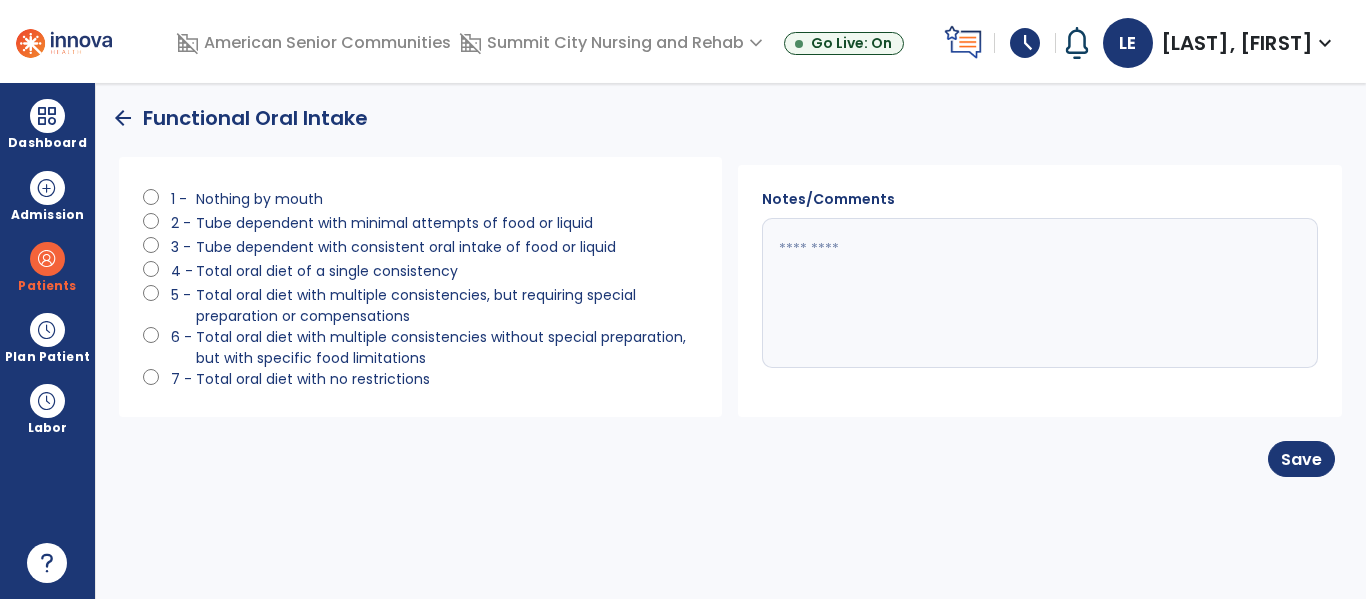 click on "arrow_back   Standardized Tests   add  1 Allen Cognitive Levels 2 Arizona Battery for Communication Disorders of Dementia (ABCD) 3 Assessment of Language Related Functional Activities (ALFA) 4 Boston Diagnostic Aphasia Examination (BDAE) 5 Boston Naming Test 6 Brief Cognitive Assessment Tool (BCAT) 7 Brief Cognitive Rating Scale (BCRS) 8 Brief Interview for Mental Status (BIMS) 9 Cognitive Linguistic Test 10 Cognitive Performance Scale (CPS) 11 Dysphagia Outcome and Severity Scale (DOSS) 12 Fiberoptic Endoscopic Evaluation of Swallowing (FEES) 13 Frenchay Dysarthria Assessment 14 FROMAJE 15 Functional Linguistic Communication Inventory (FLCI) 16 Functional Oral Intake 17 Functional Staging Assessment 18 Global Deterioration Scale 19 Mann Assessment of Swallowing Ability (MASA) 20 Mini-Mental State Exam 21 Montreal Cognitive Assessment 22 NIH Stroke Scale 23 NOMS - Memory 24 NOMS - Motor Speech 25 NOMS - Spoken Language 26 NOMS - SWALLOWING 27 Pain Assessment in Advanced Dementia 28 Pain Disability Index 29" at bounding box center [731, 341] 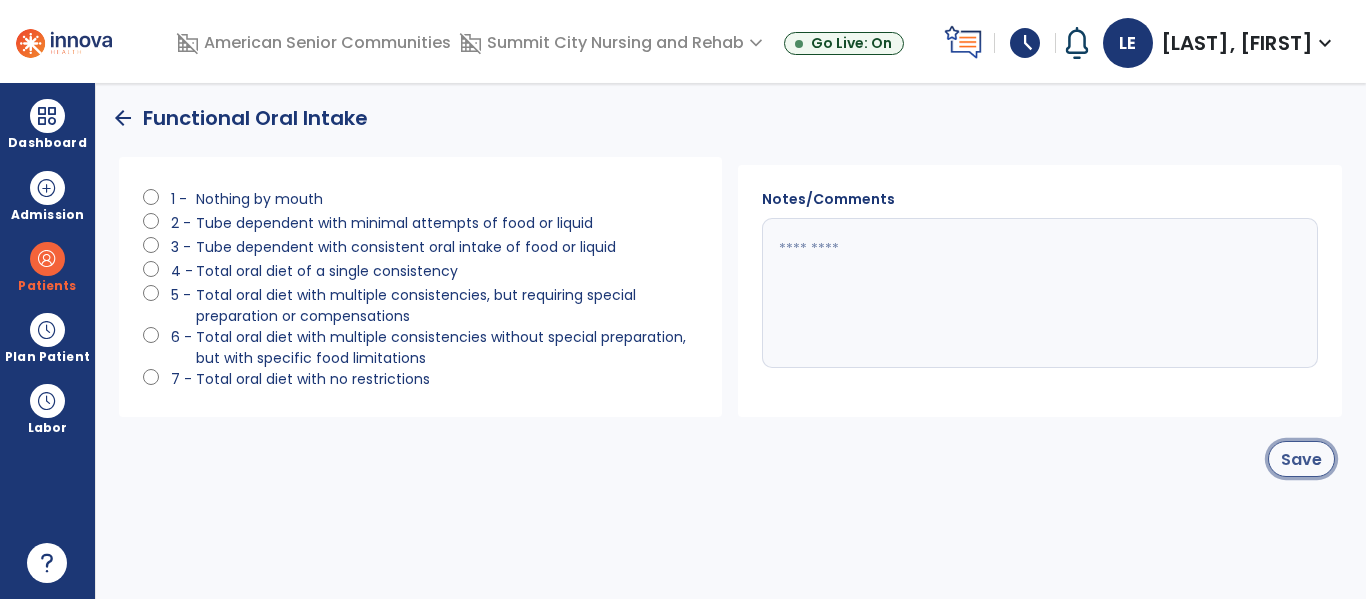 click on "Save" 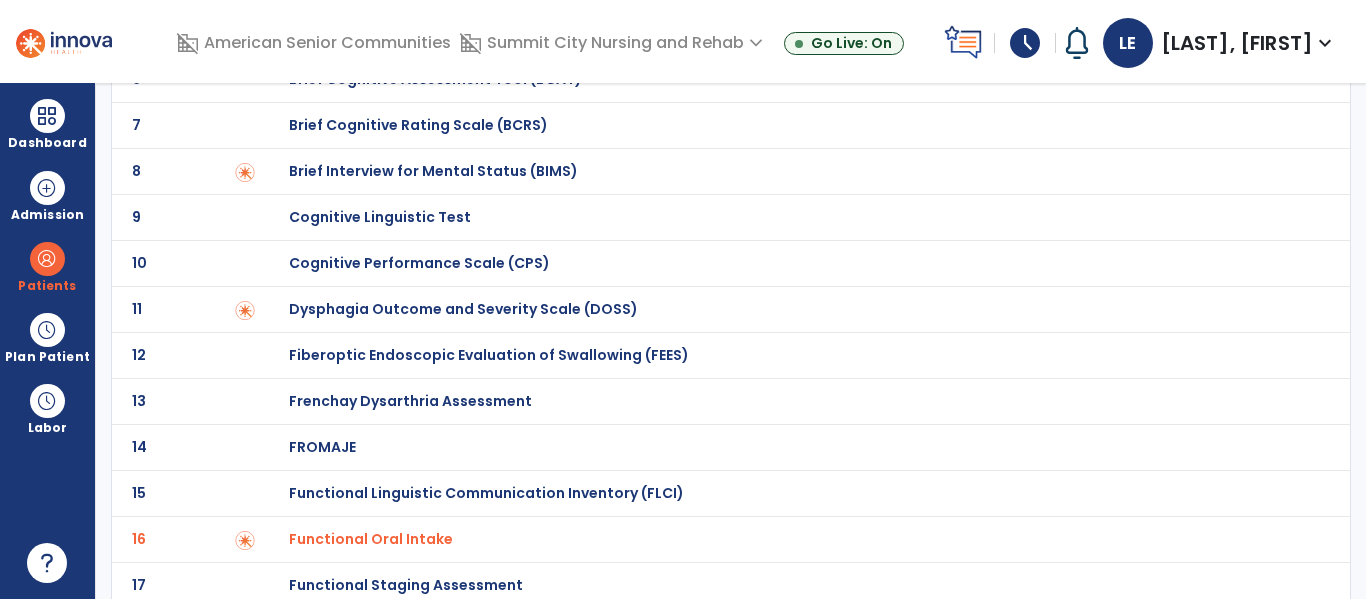 scroll, scrollTop: 0, scrollLeft: 0, axis: both 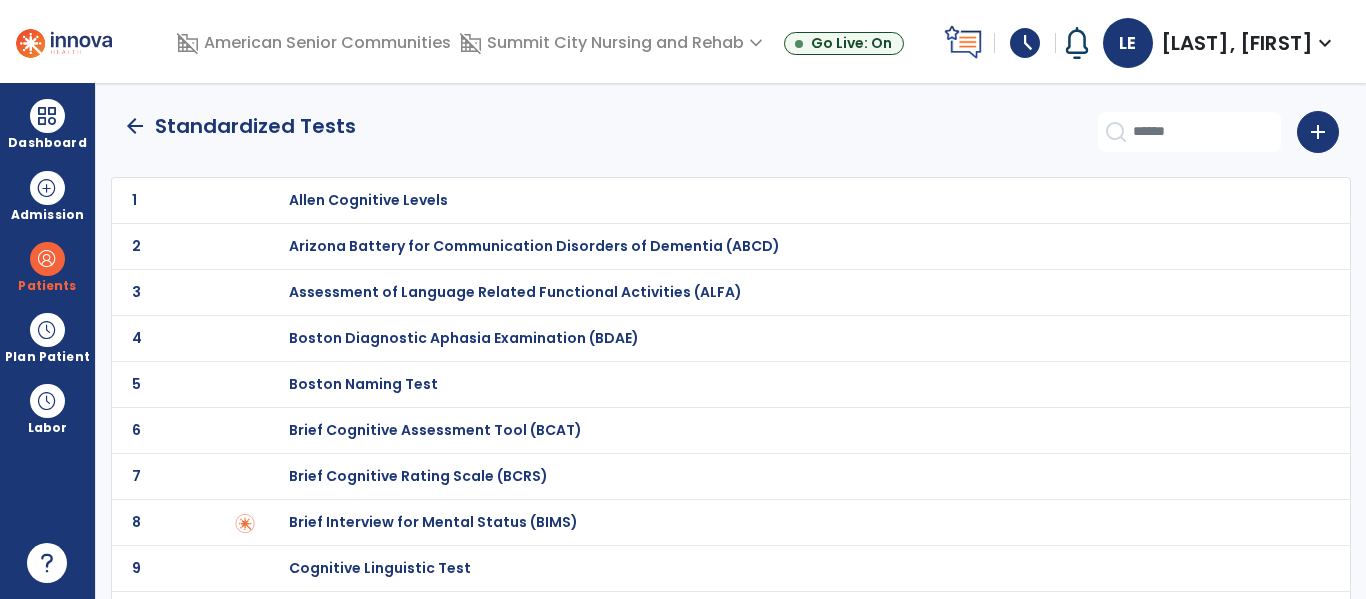 click on "arrow_back" 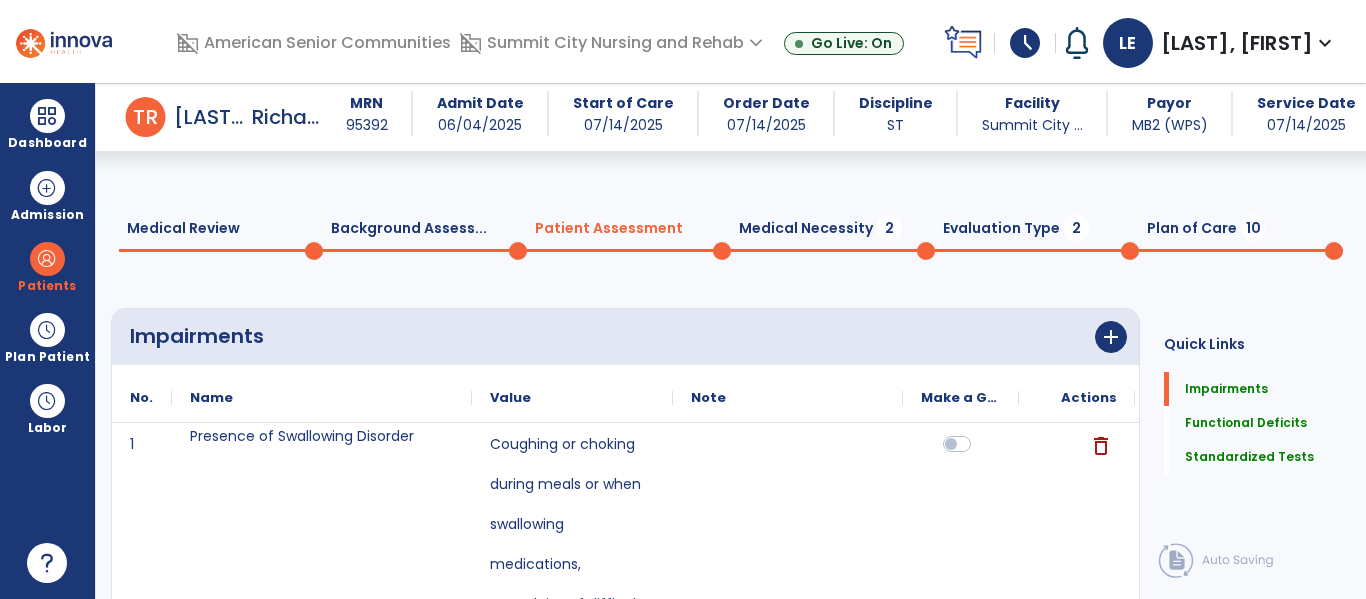 scroll, scrollTop: 1859, scrollLeft: 0, axis: vertical 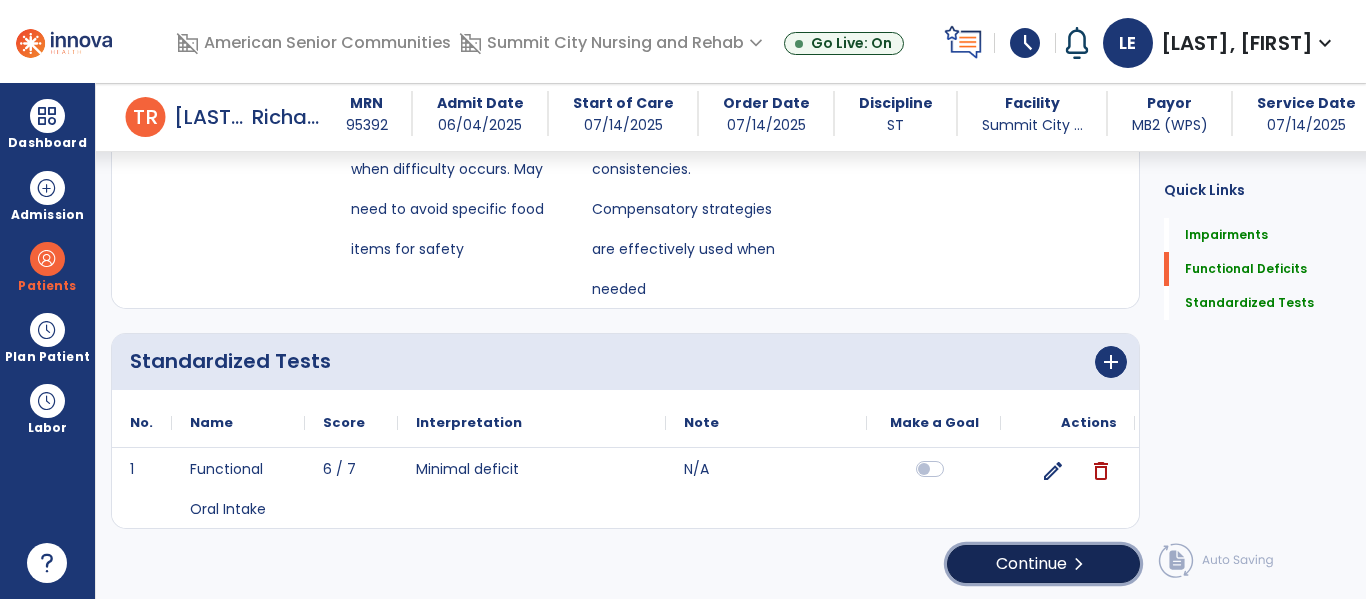 click on "Continue  chevron_right" 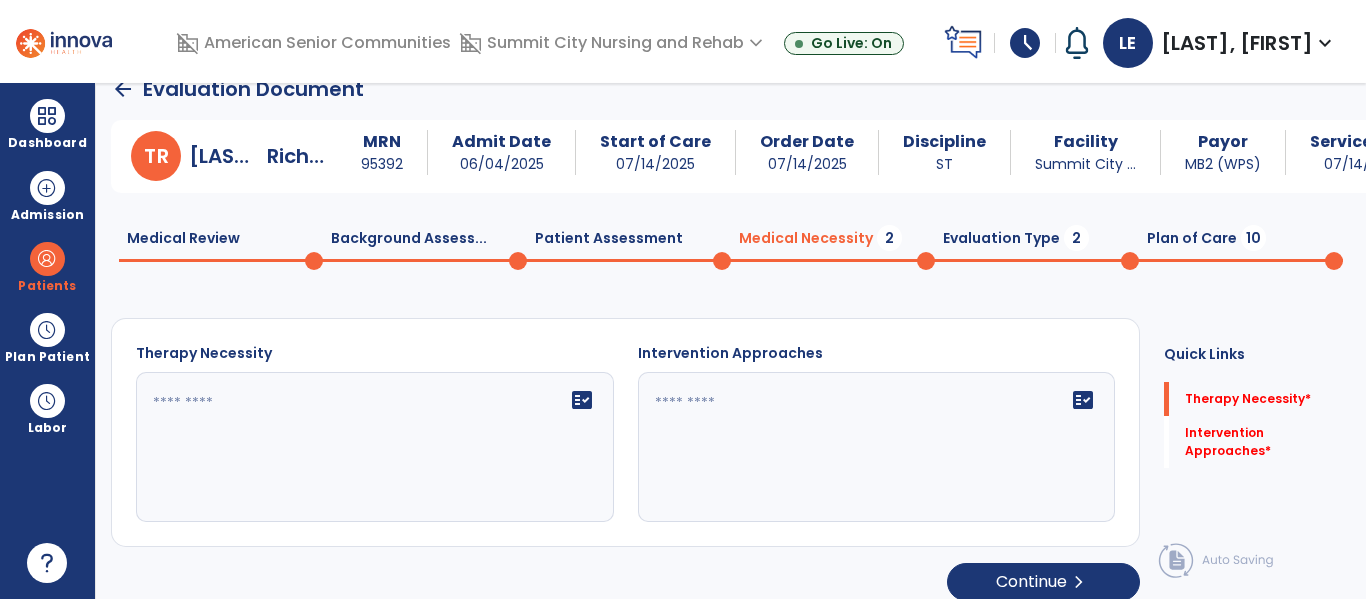 scroll, scrollTop: 47, scrollLeft: 0, axis: vertical 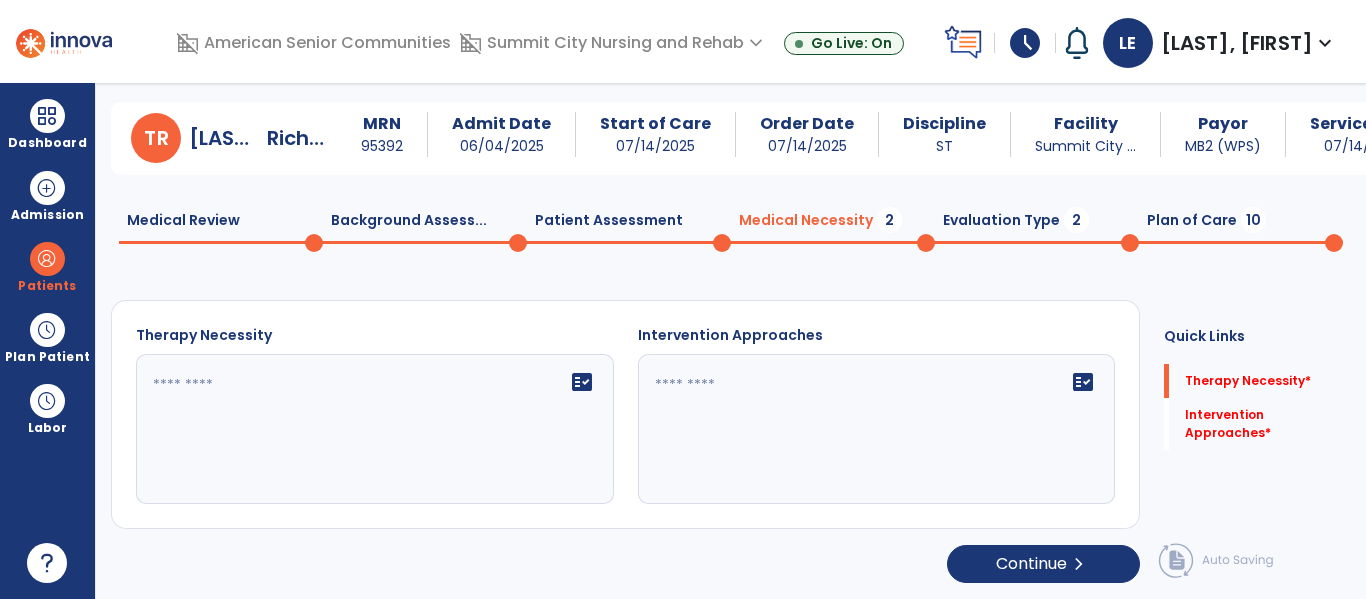 click 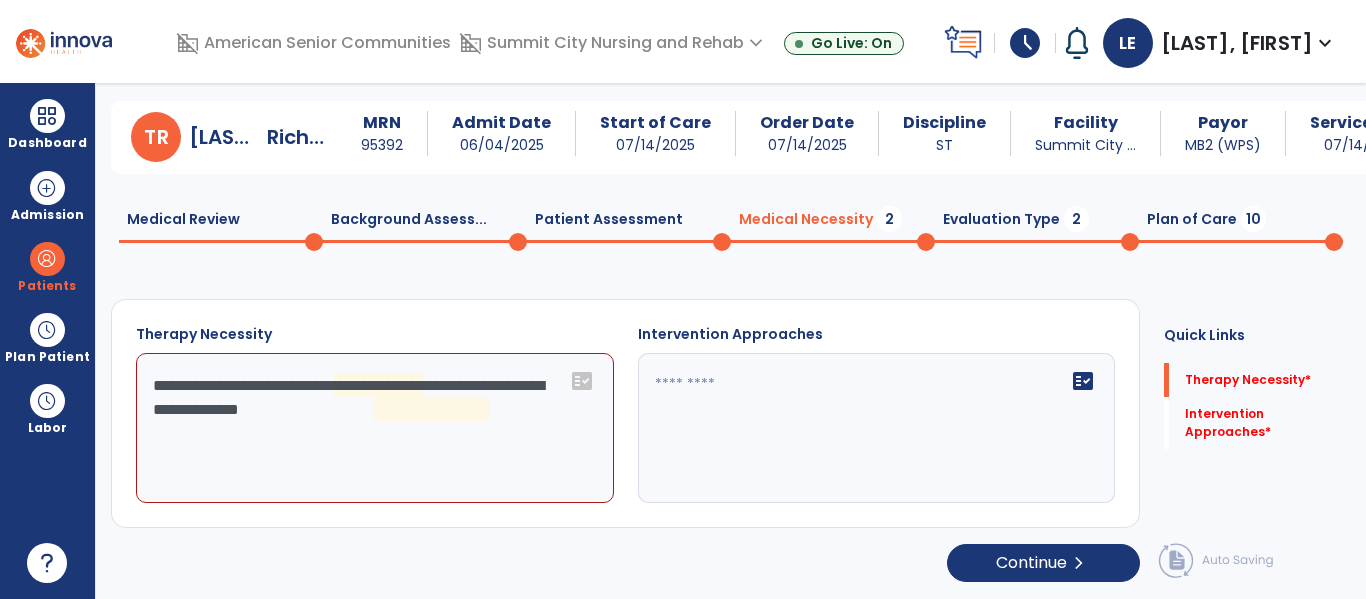 scroll, scrollTop: 29, scrollLeft: 0, axis: vertical 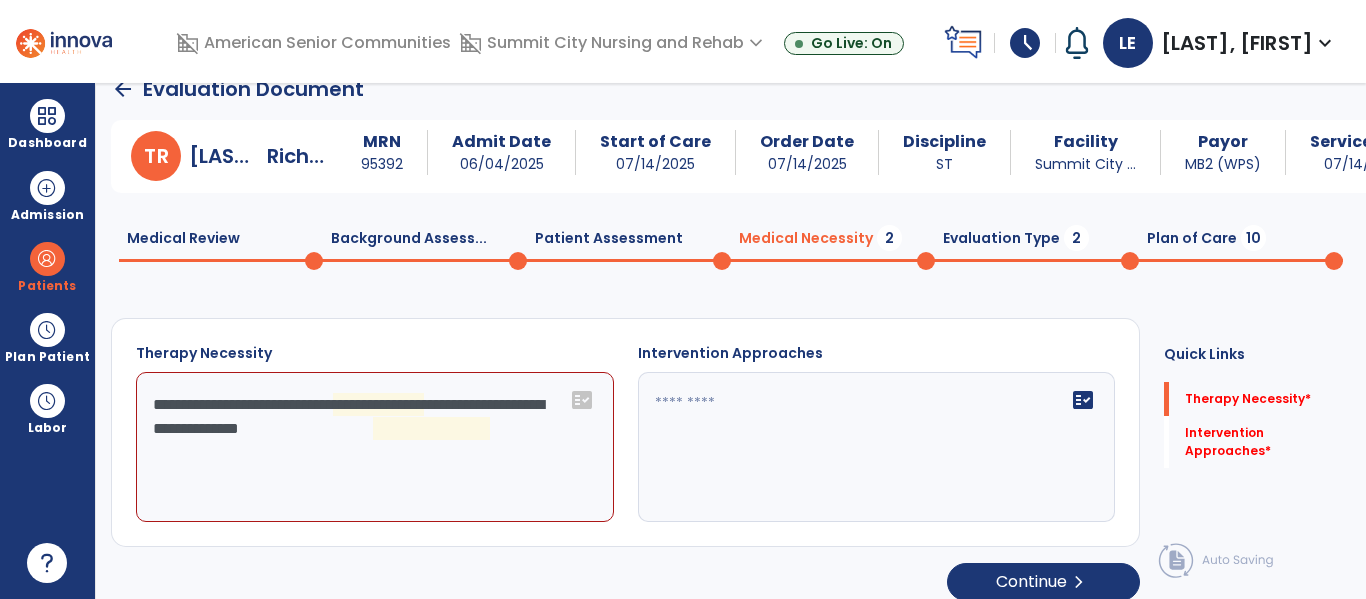 click on "**********" 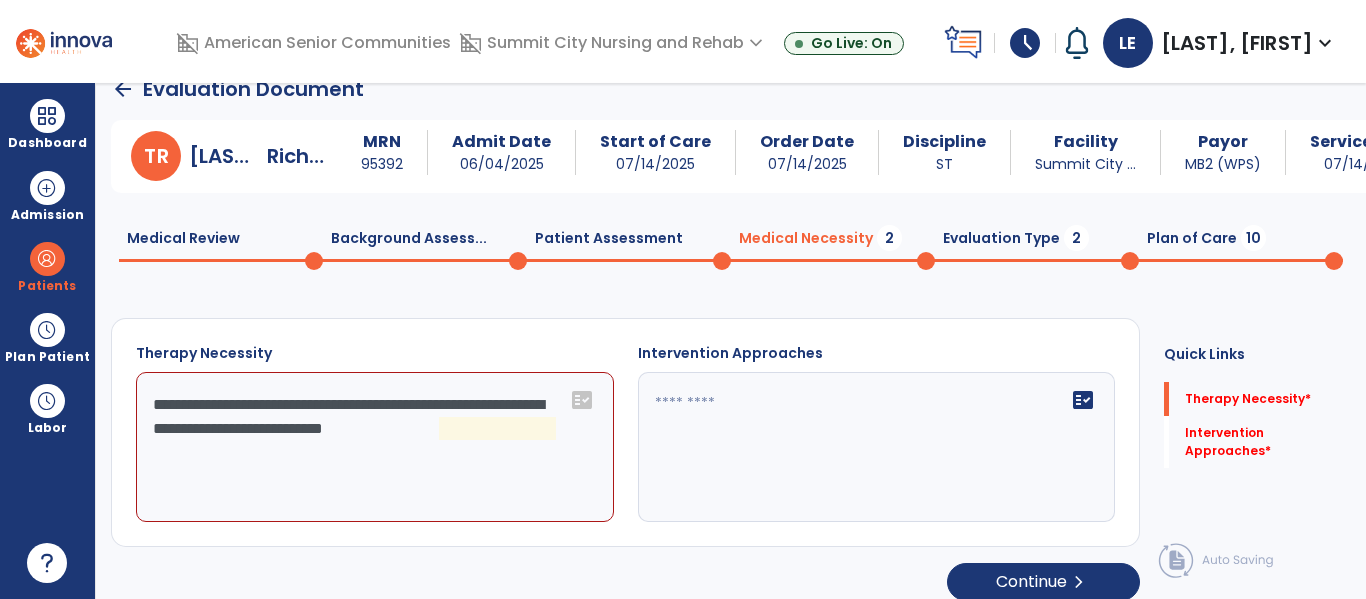 click on "**********" 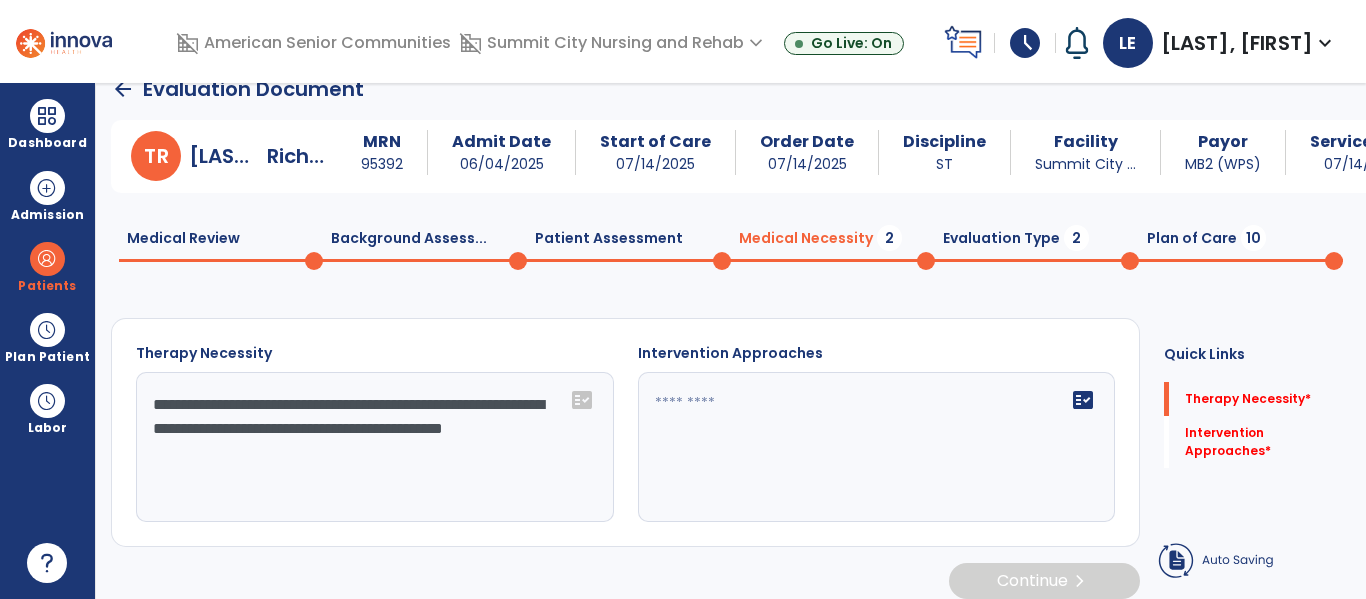 scroll, scrollTop: 47, scrollLeft: 0, axis: vertical 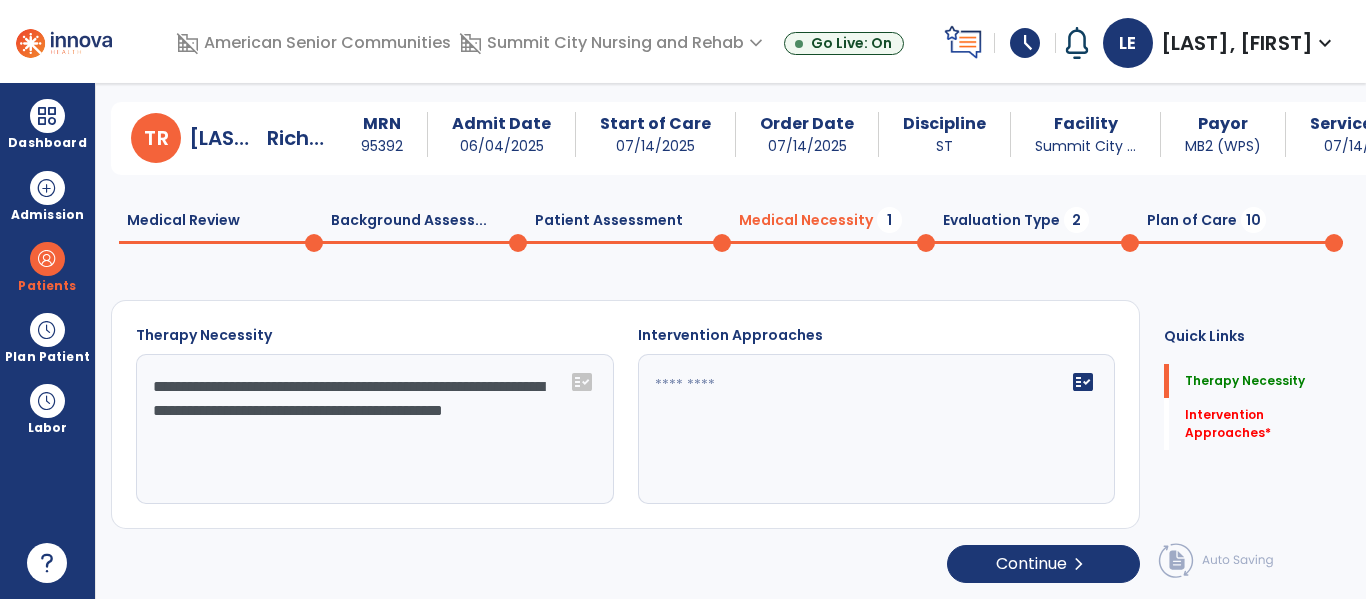 type on "**********" 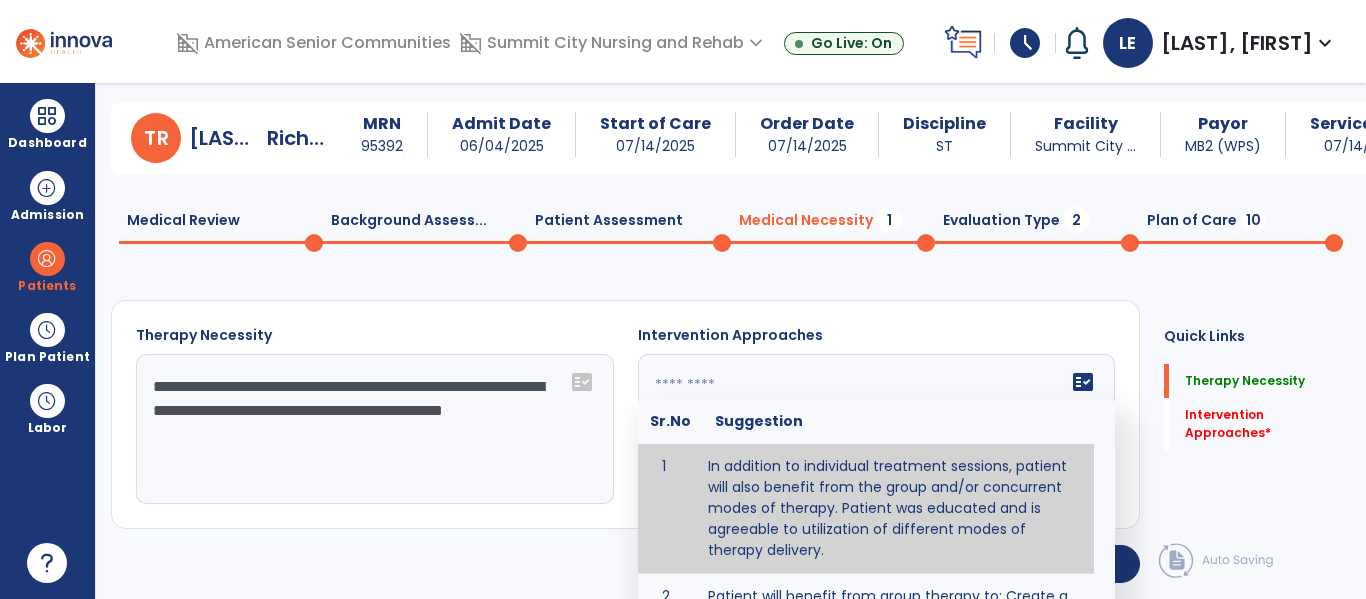 type on "**********" 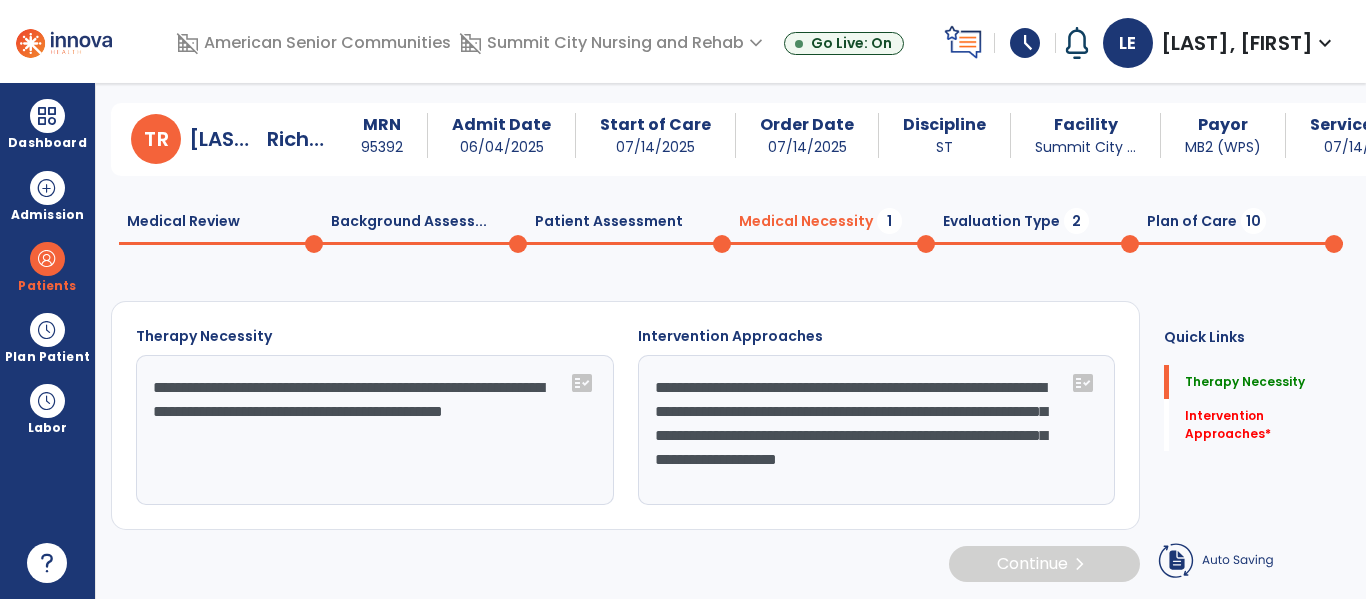 scroll, scrollTop: 46, scrollLeft: 0, axis: vertical 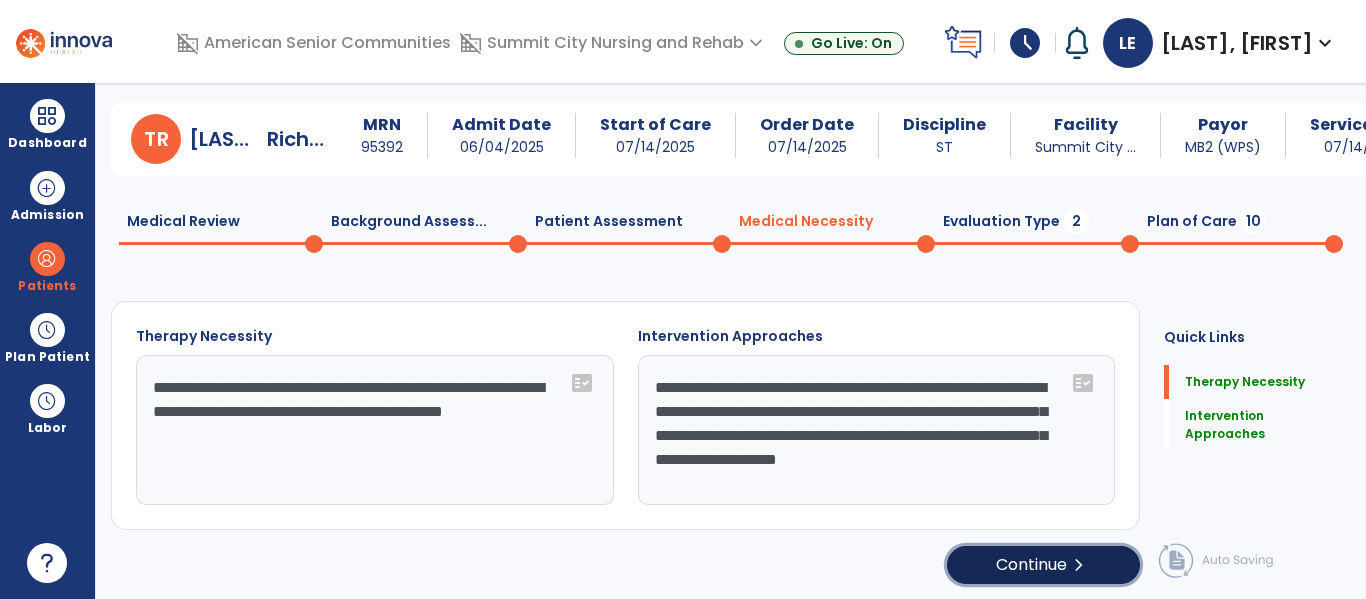 click on "Continue  chevron_right" 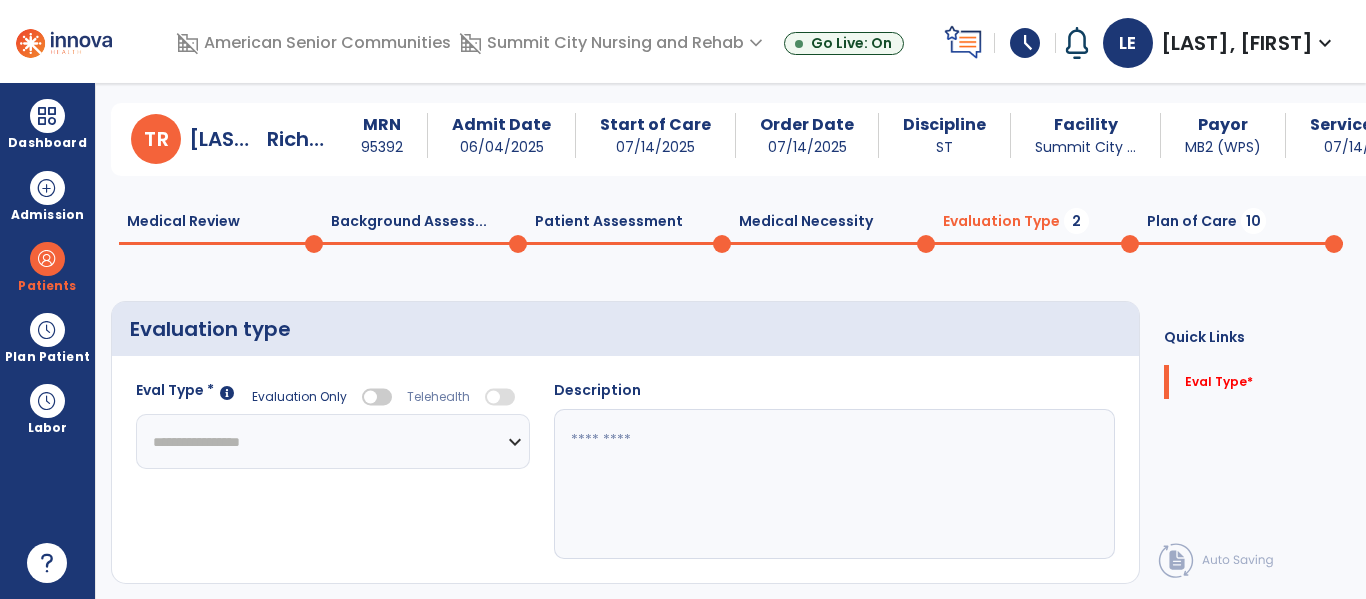 click on "**********" 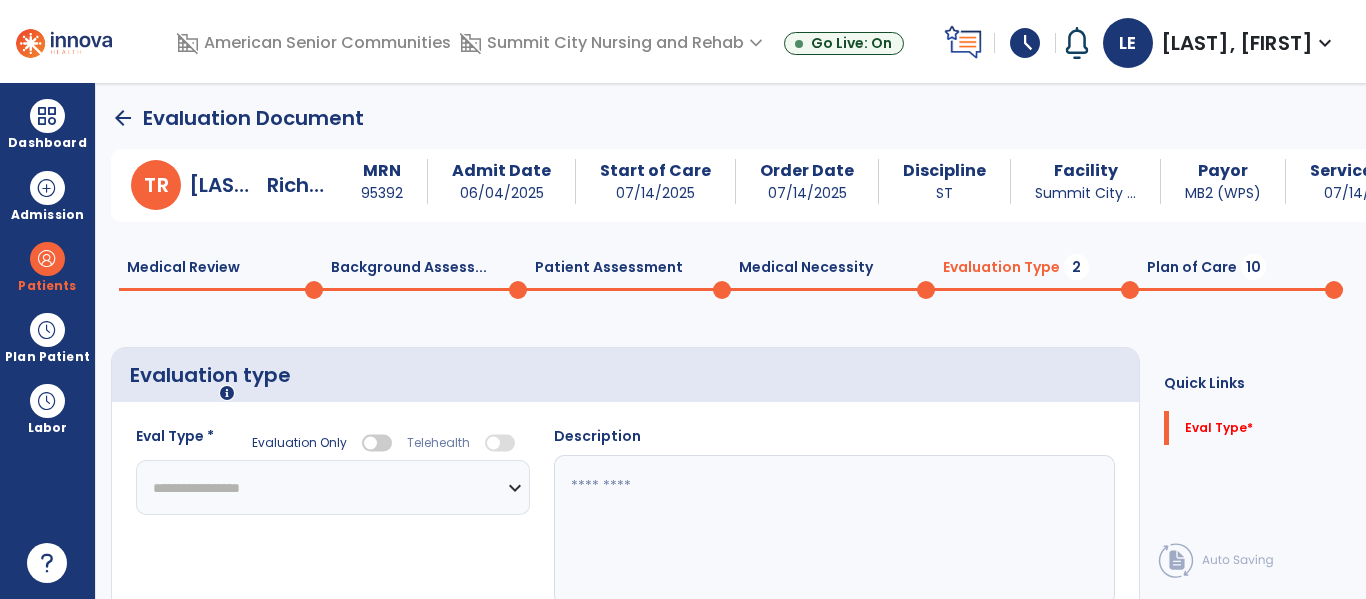 scroll, scrollTop: 82, scrollLeft: 0, axis: vertical 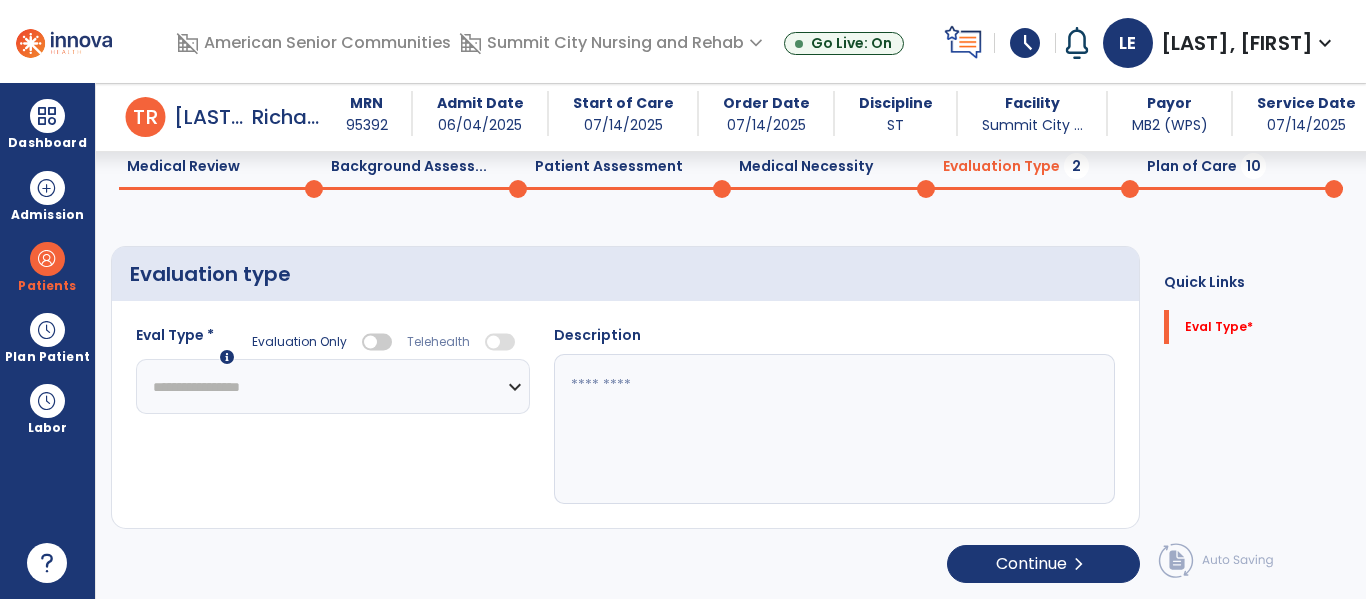 click on "**********" 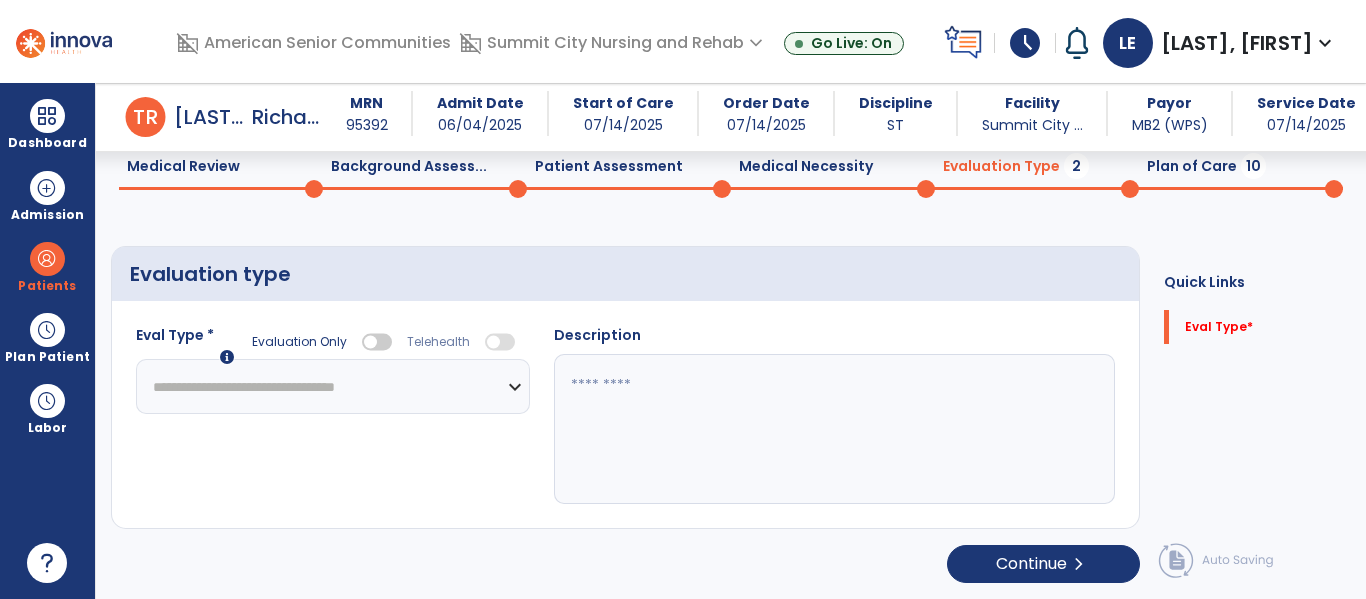 click on "**********" 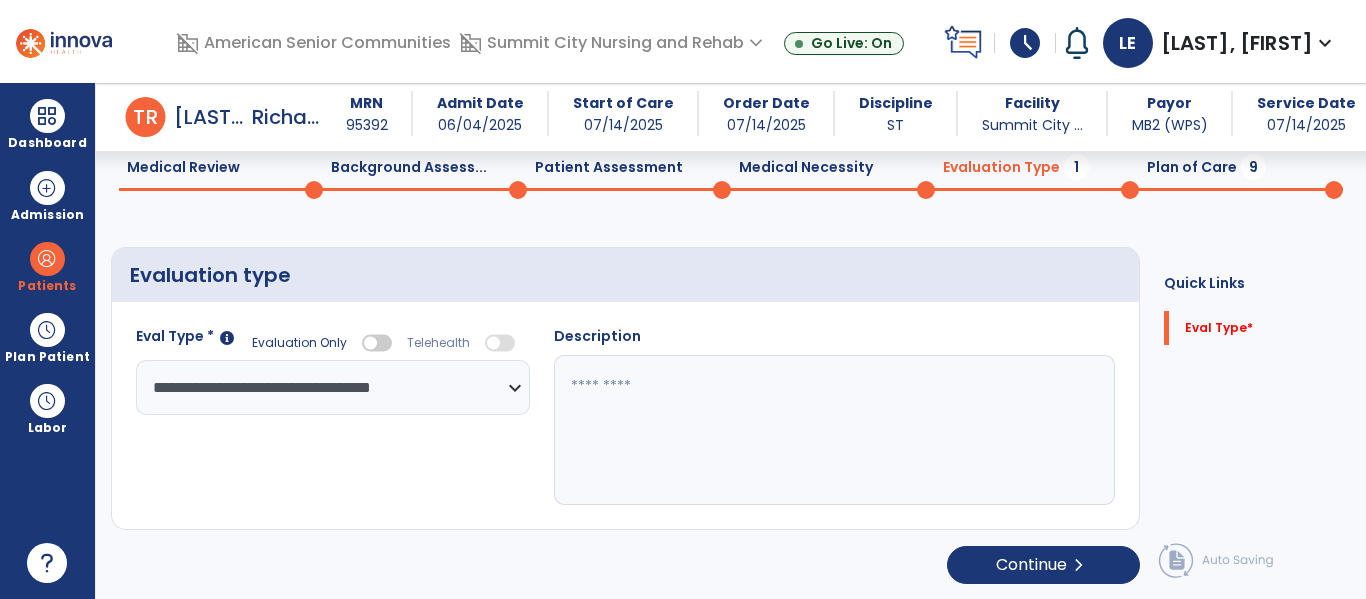 scroll, scrollTop: 82, scrollLeft: 0, axis: vertical 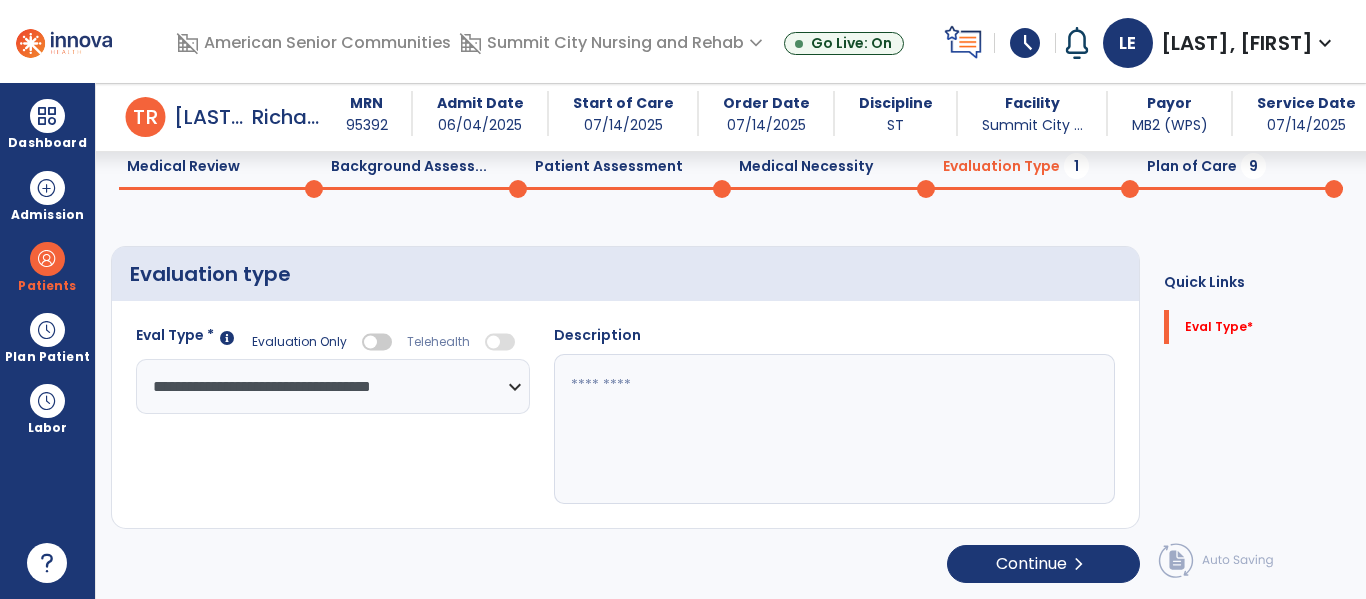 click 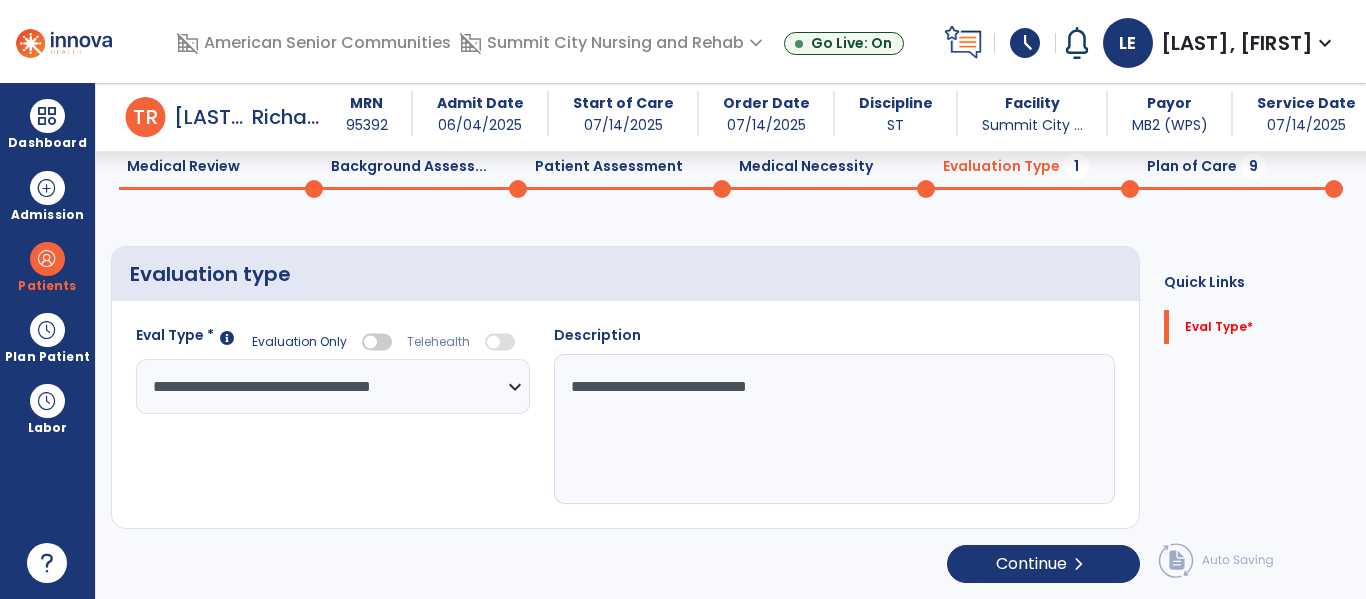 type on "**********" 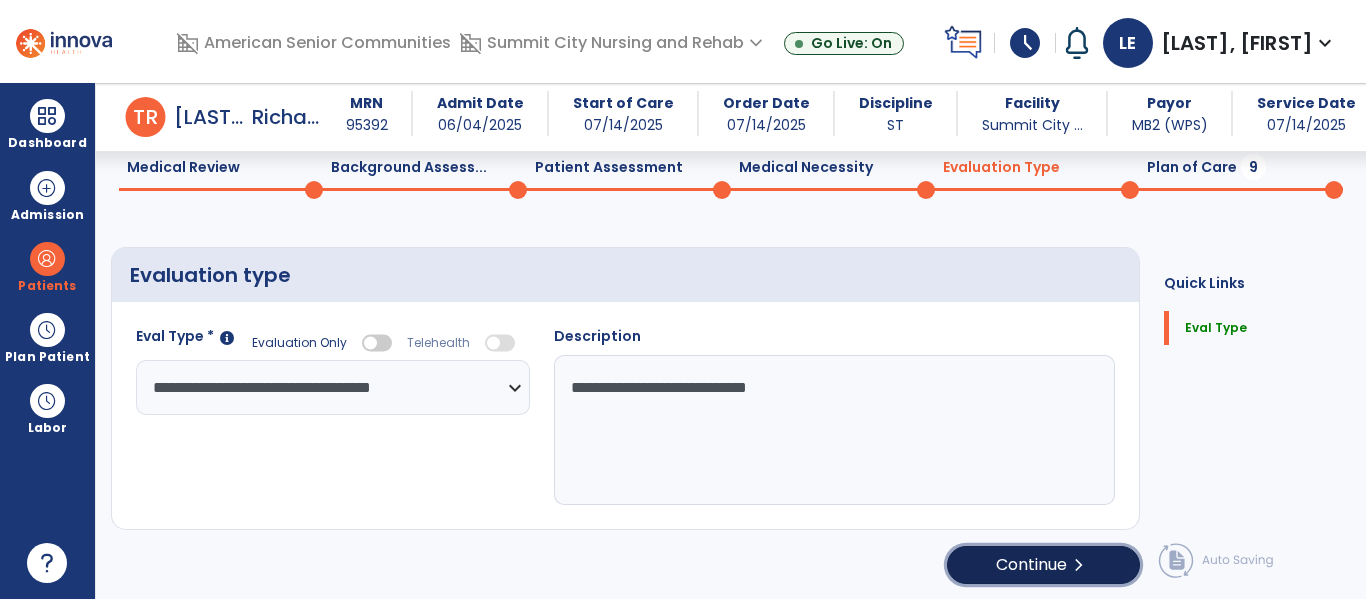 scroll, scrollTop: 82, scrollLeft: 0, axis: vertical 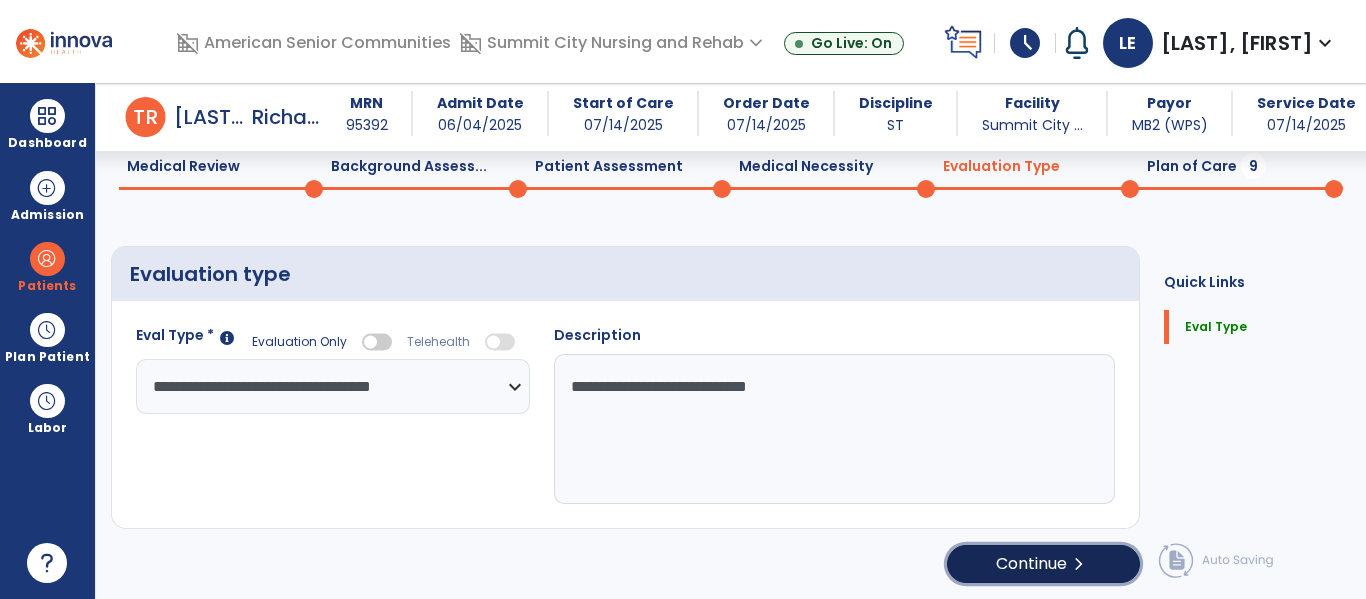 click on "Continue  chevron_right" 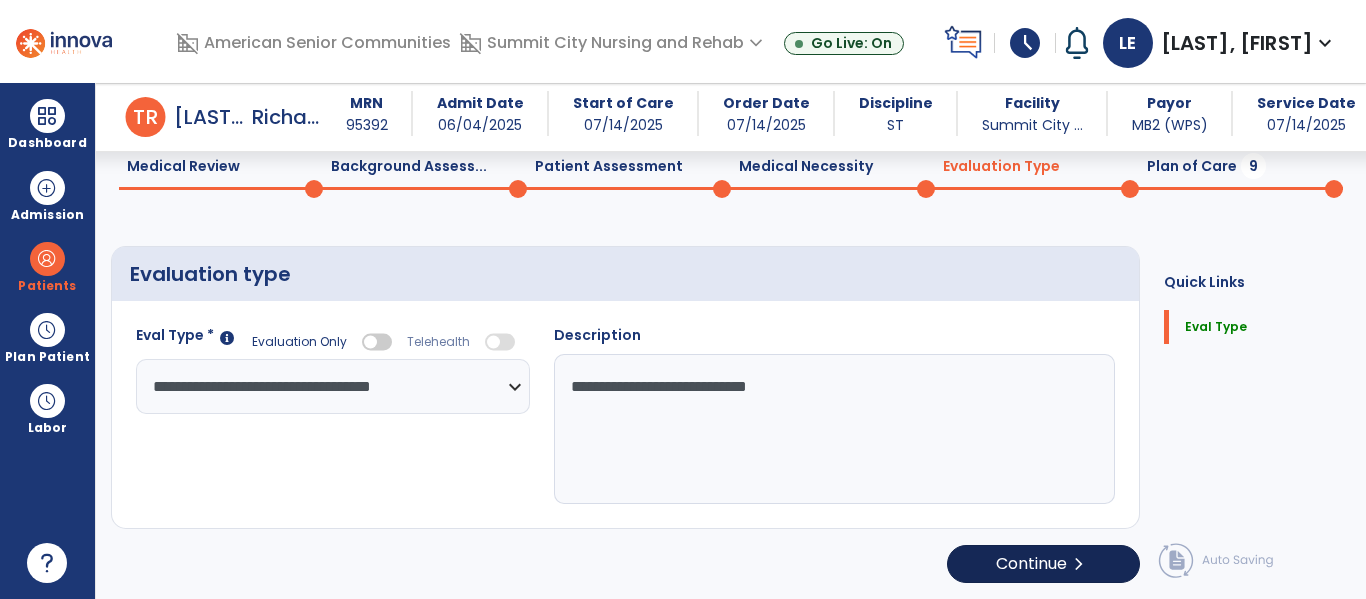 select on "*****" 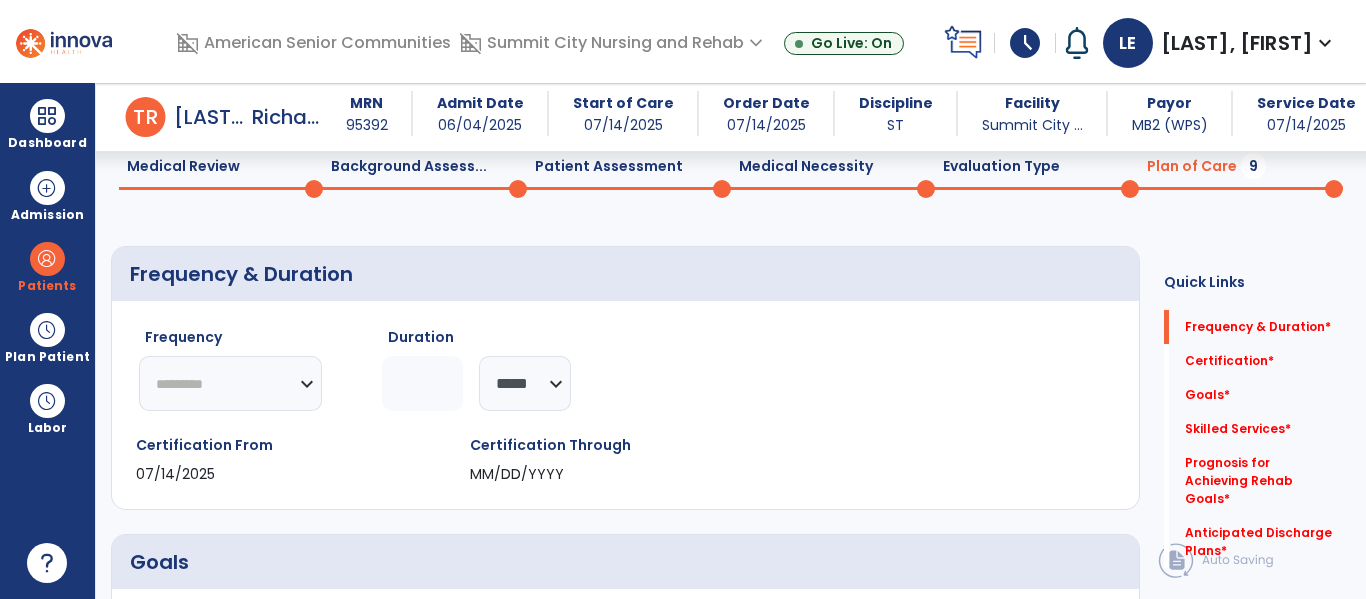 click 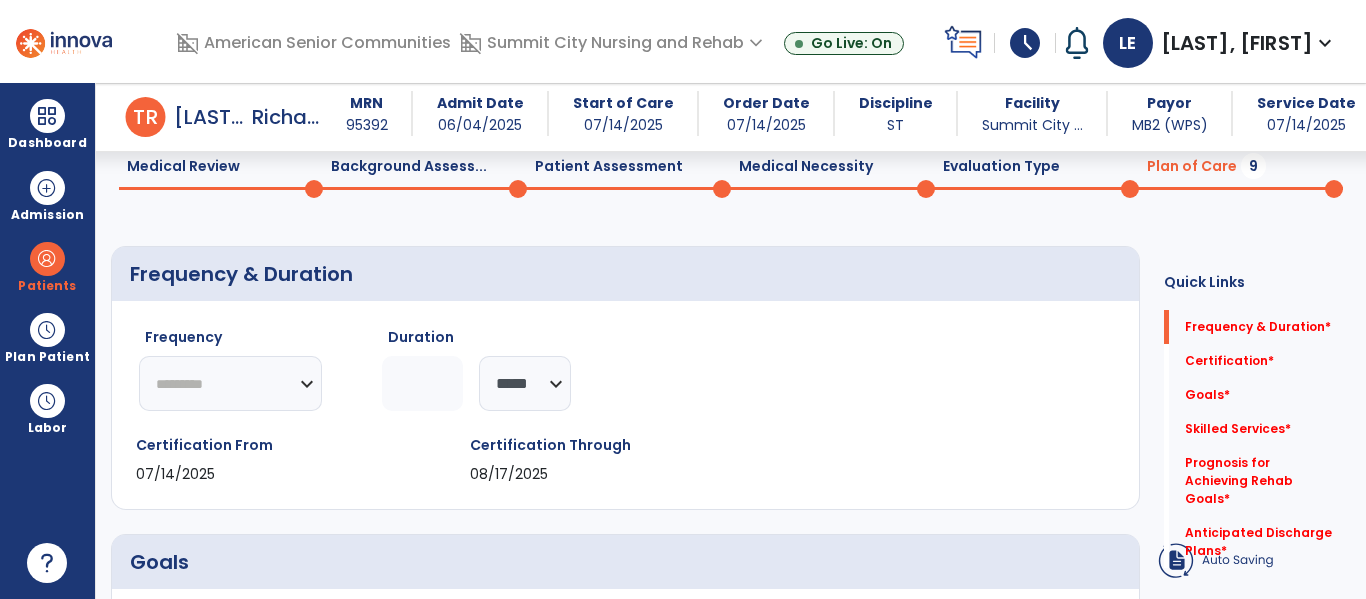 type on "*" 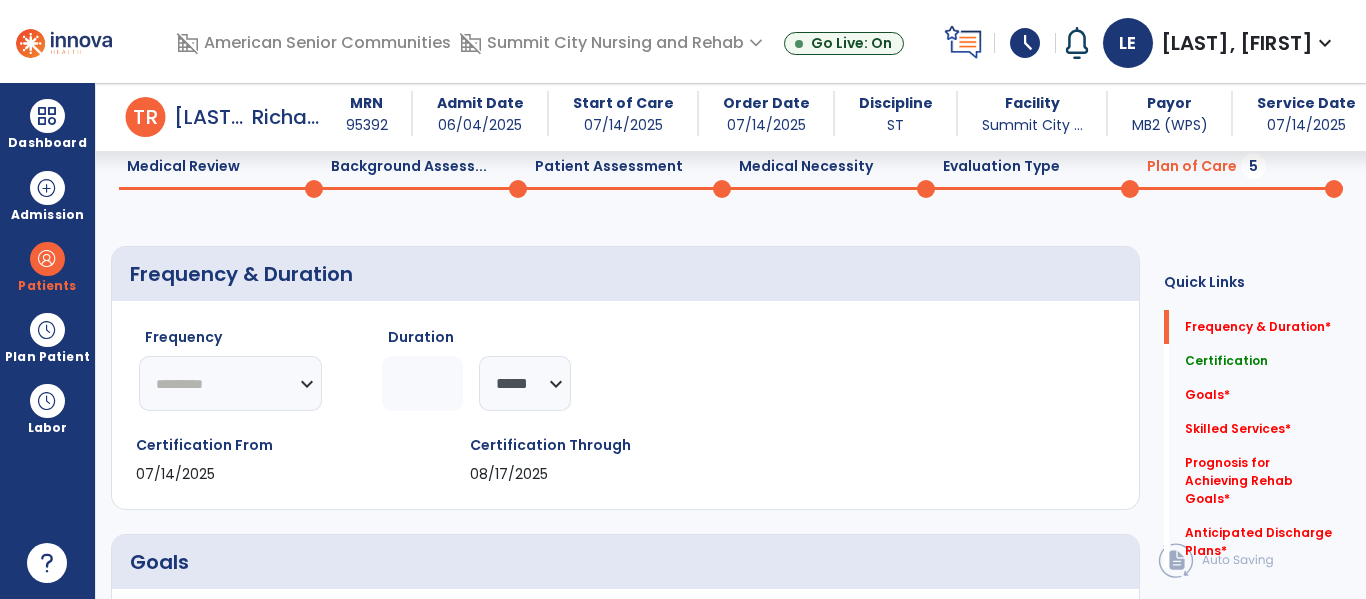 select on "**" 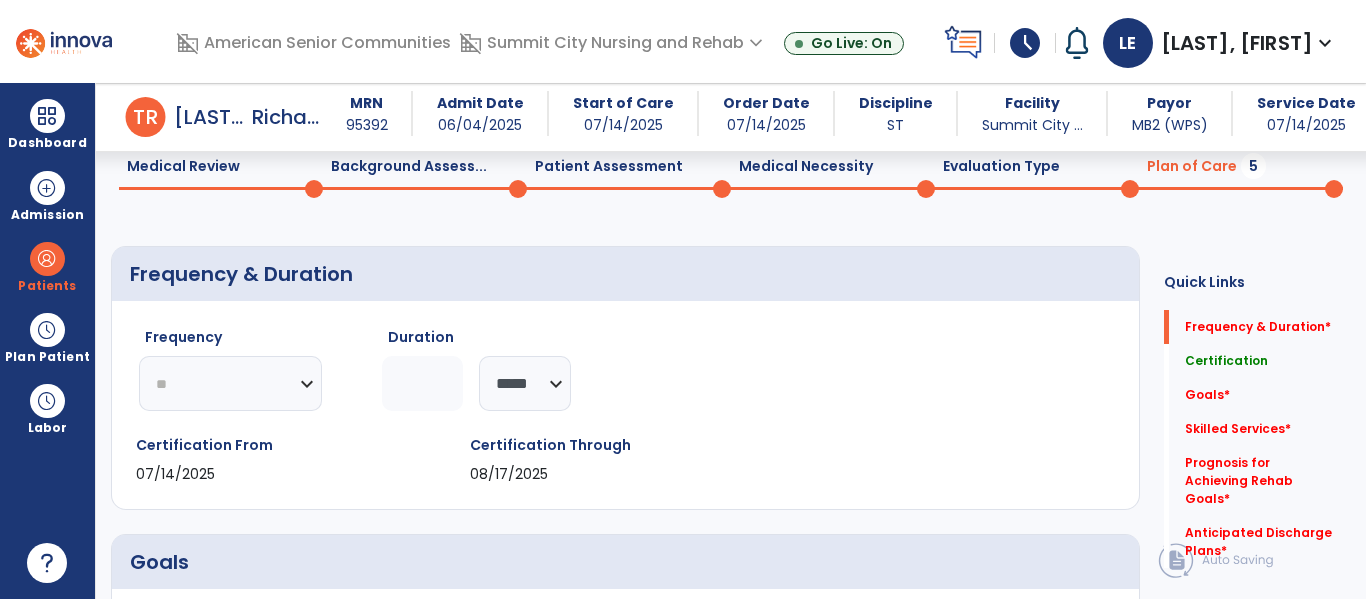 click on "********* ** ** ** ** ** ** **" 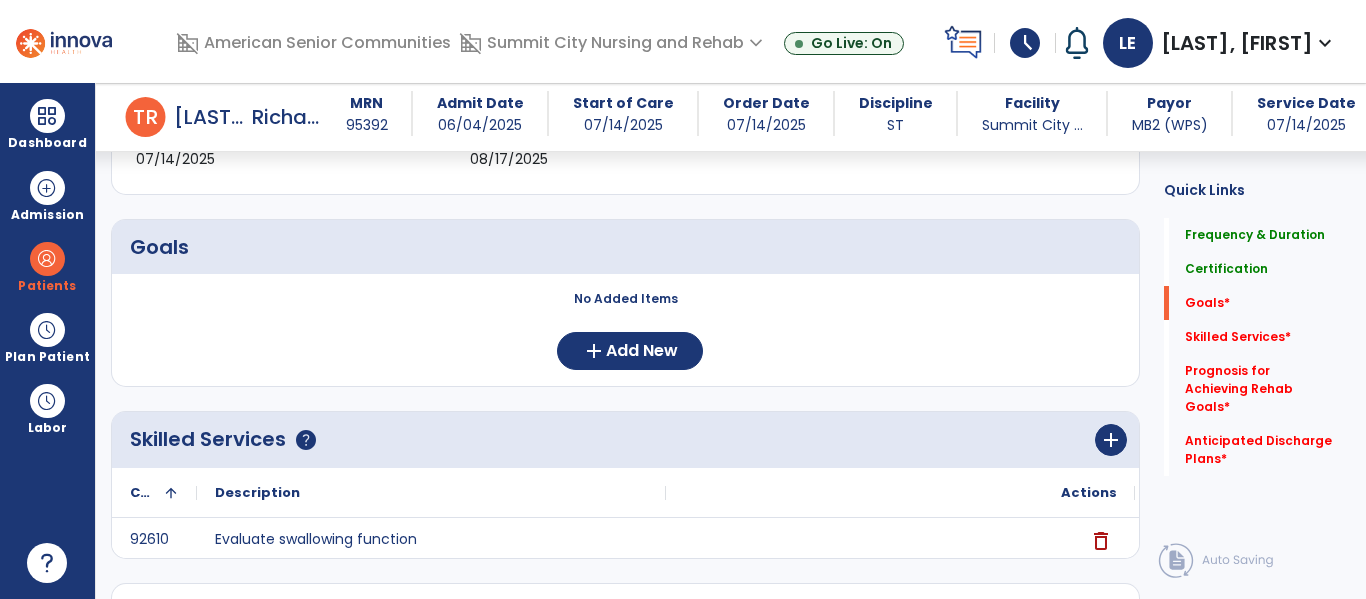 scroll, scrollTop: 404, scrollLeft: 0, axis: vertical 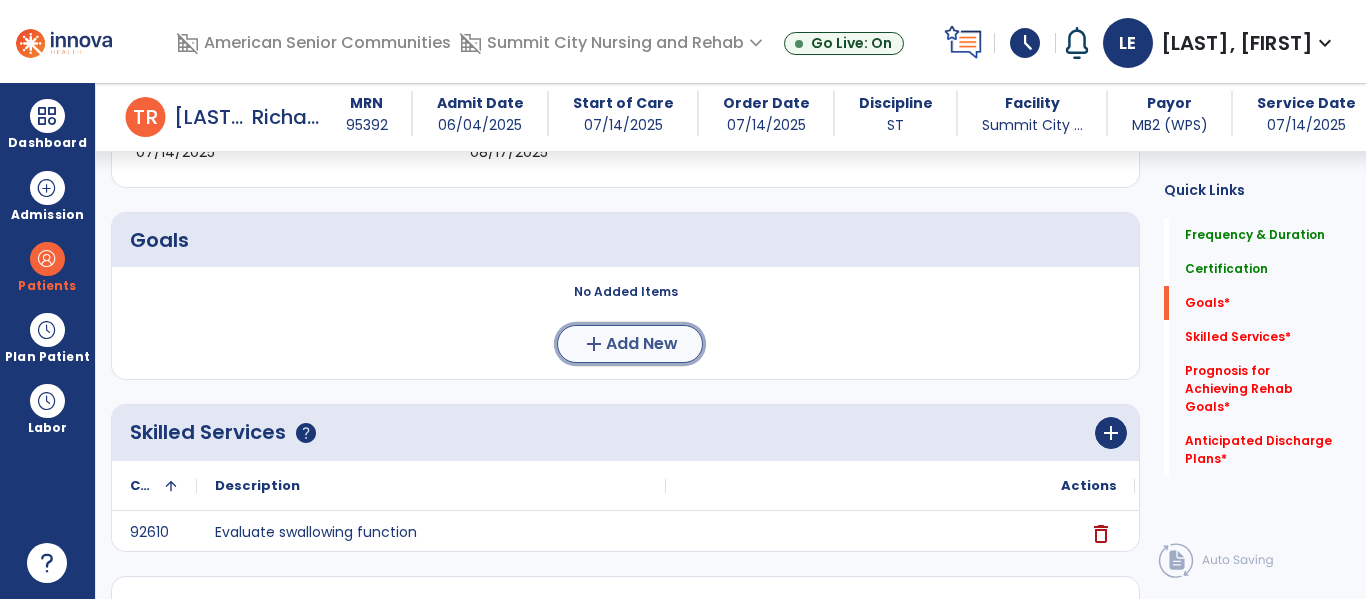 click on "add  Add New" at bounding box center [630, 344] 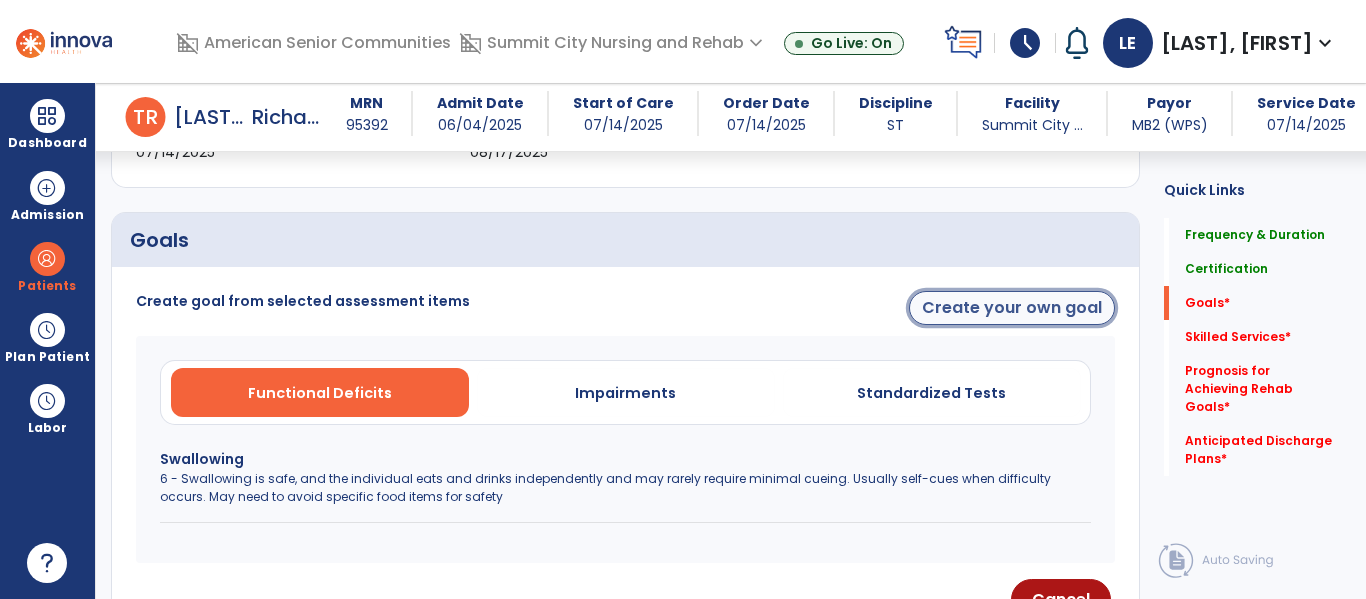 click on "Create your own goal" at bounding box center [1012, 308] 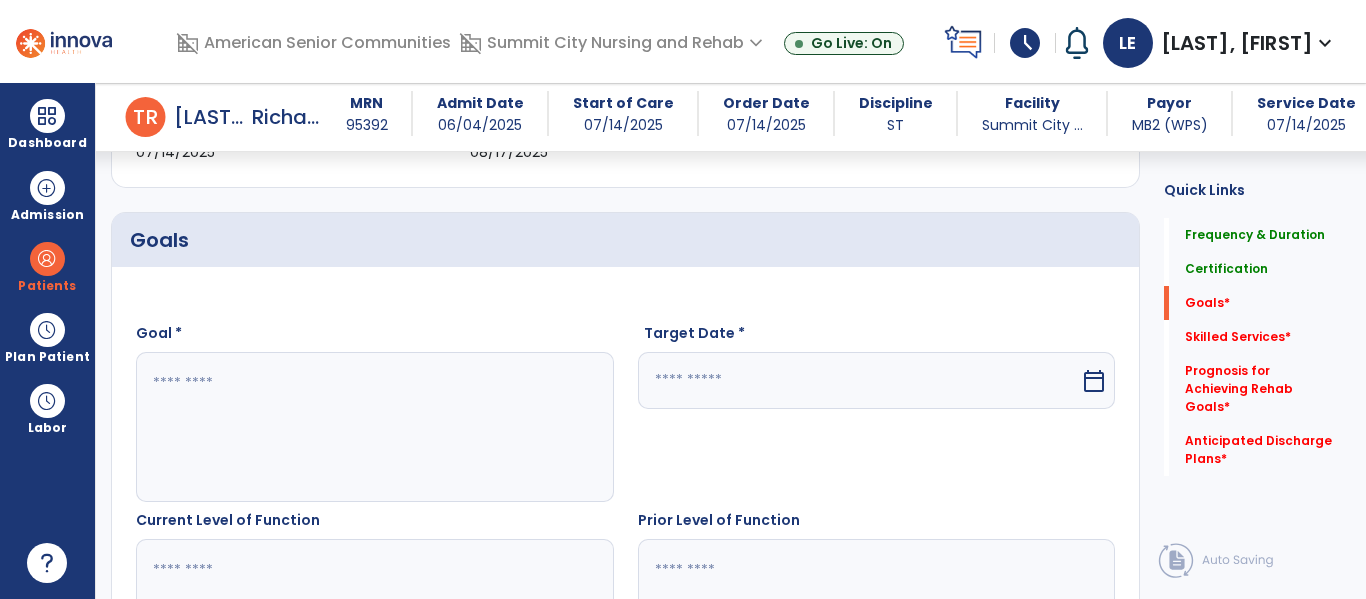 click at bounding box center [374, 427] 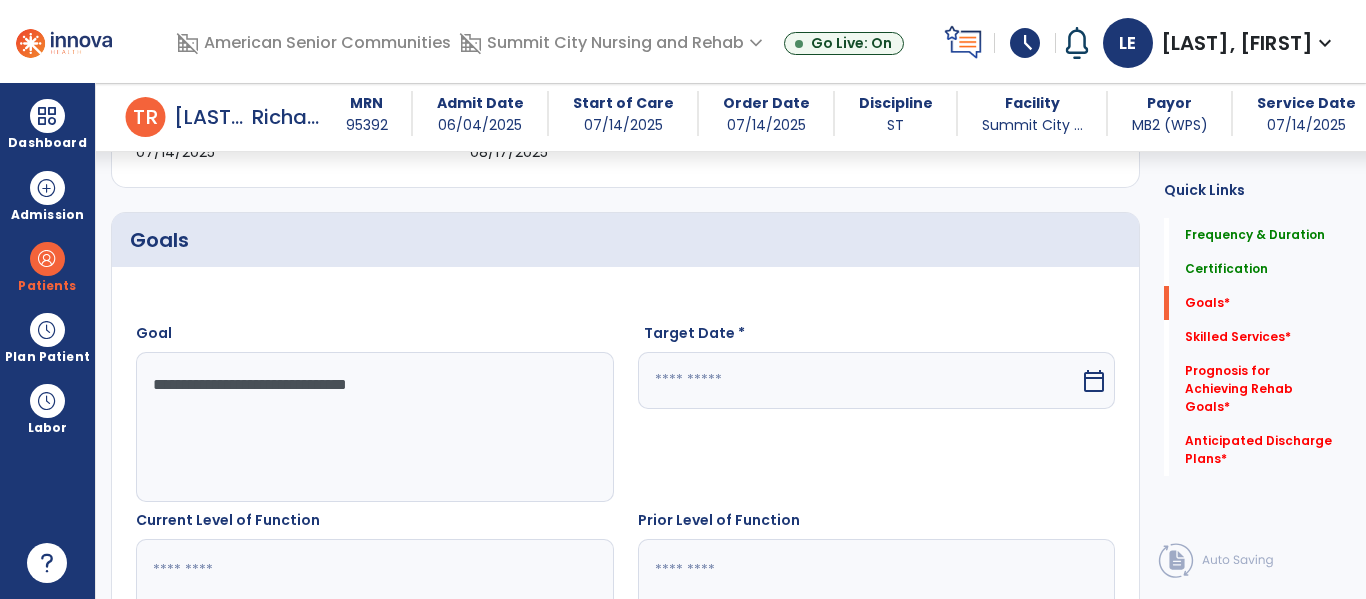 type on "**********" 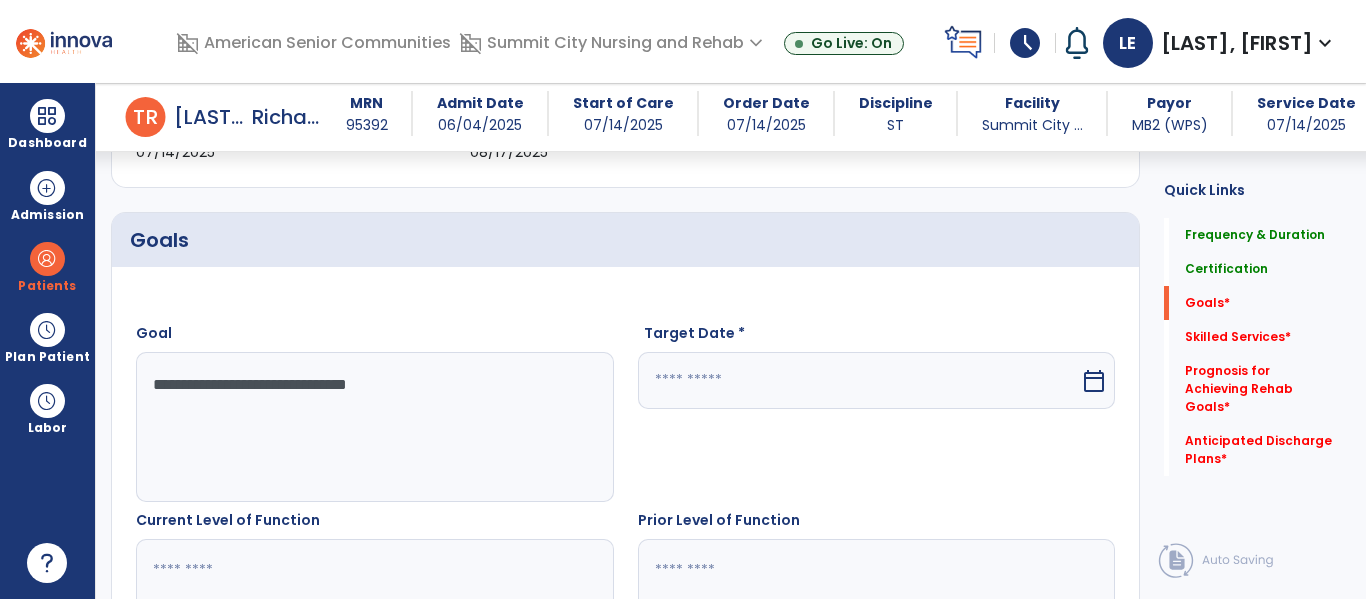 click at bounding box center (859, 380) 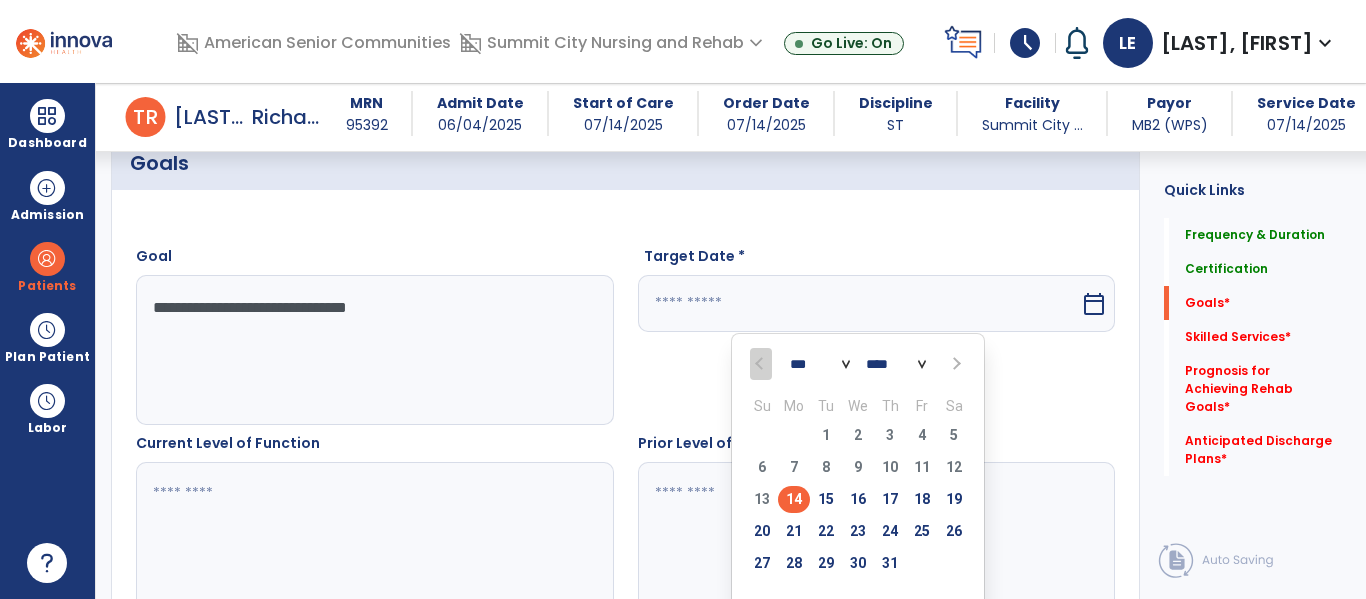 scroll, scrollTop: 486, scrollLeft: 0, axis: vertical 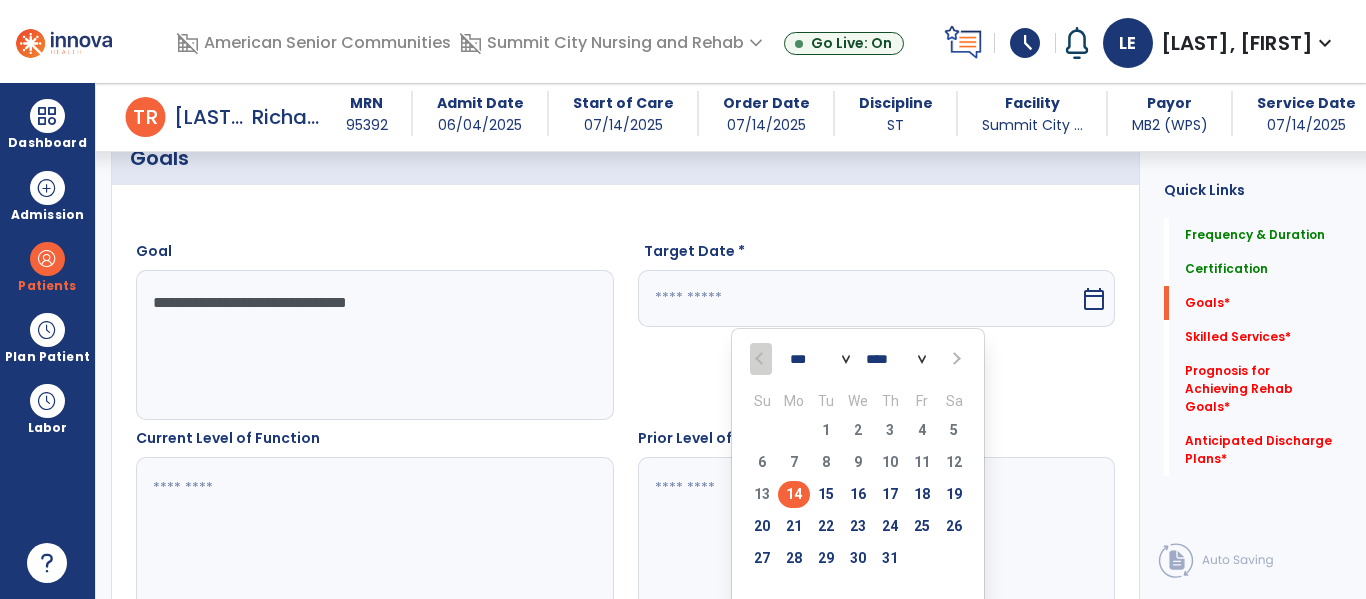 click at bounding box center (954, 359) 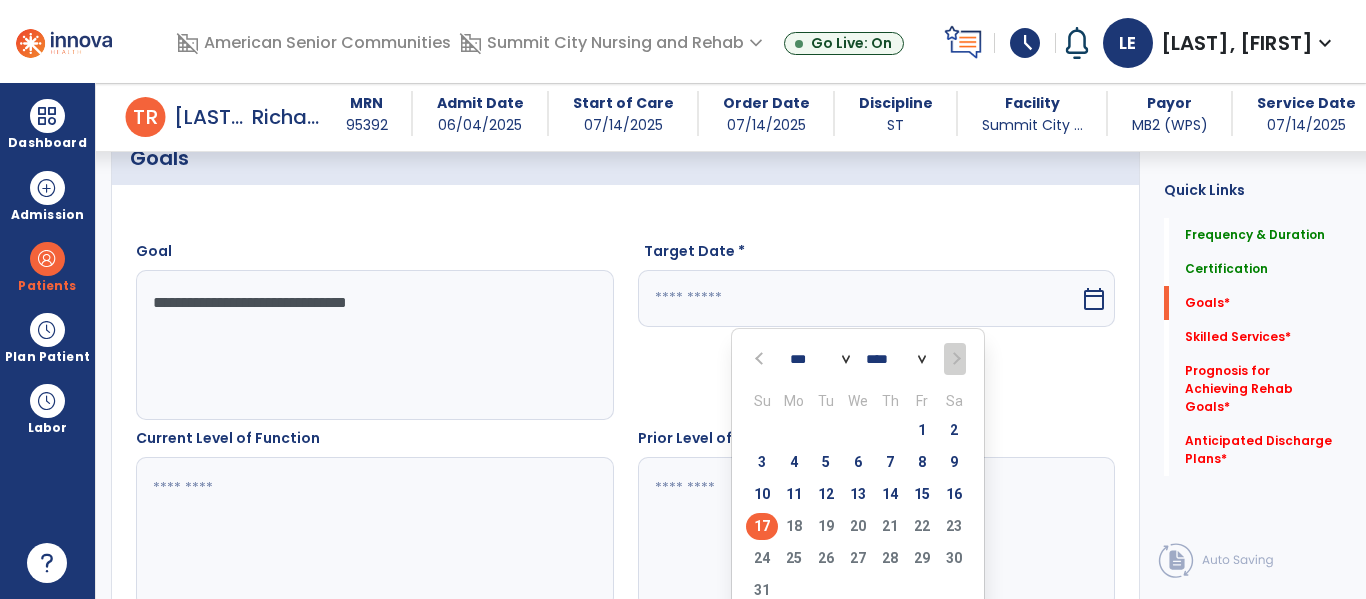 click on "17" at bounding box center (762, 526) 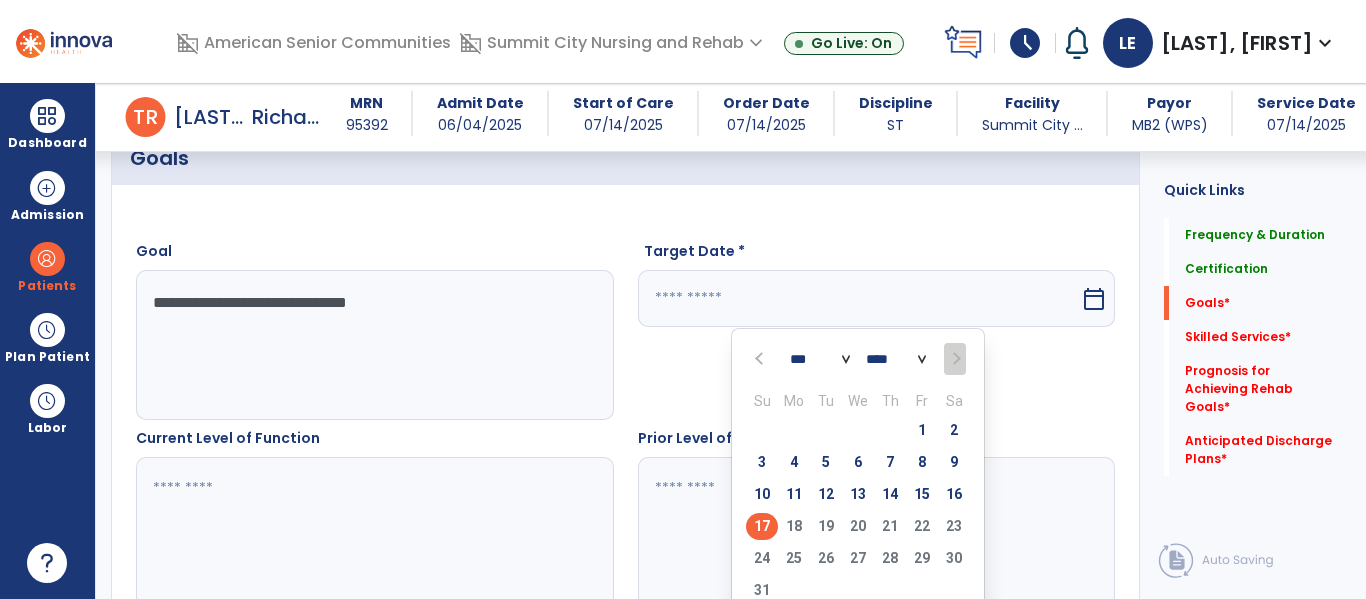 type on "*********" 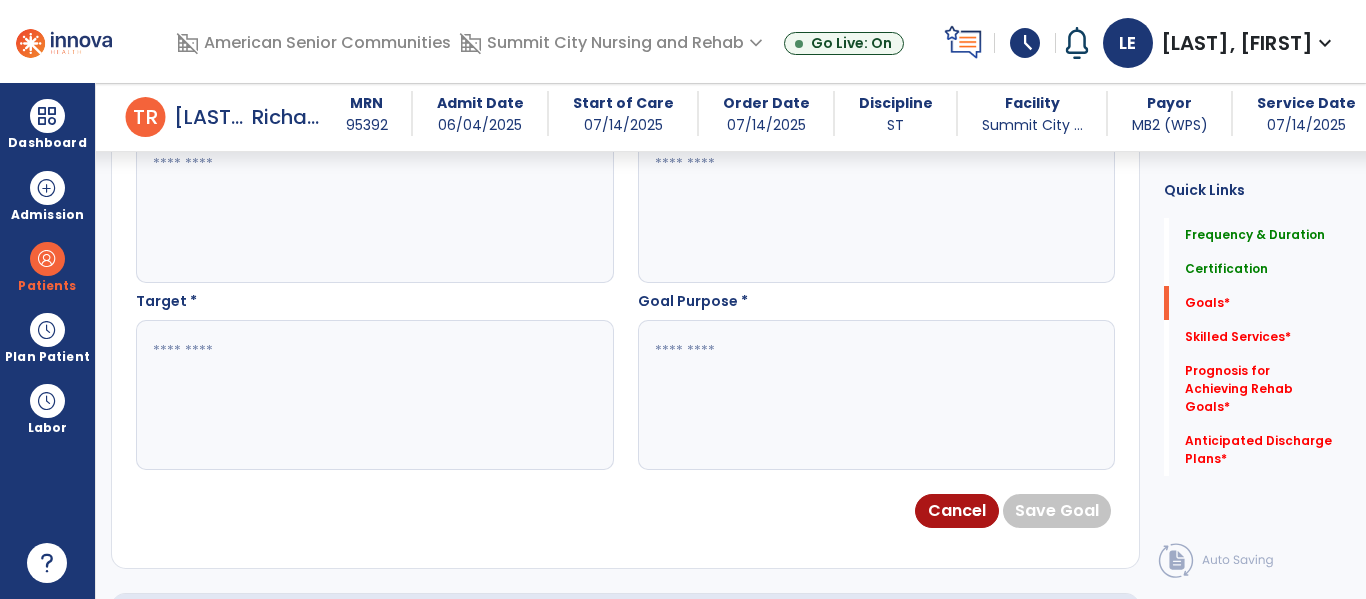 scroll, scrollTop: 814, scrollLeft: 0, axis: vertical 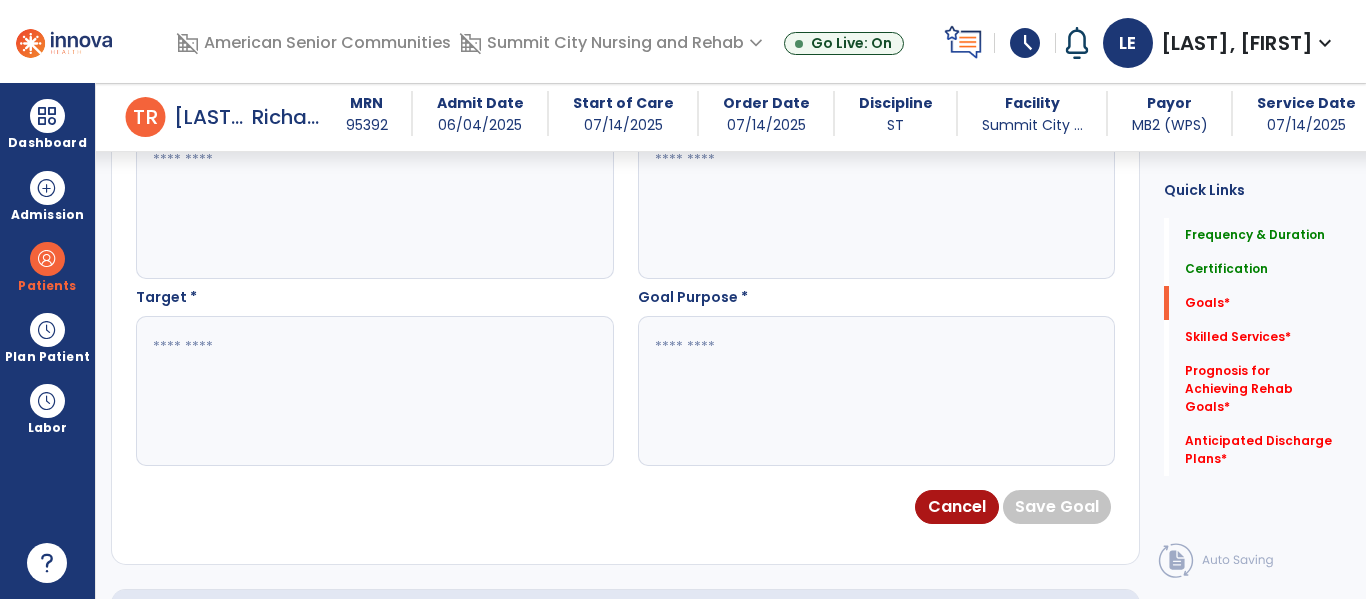 click at bounding box center [374, 391] 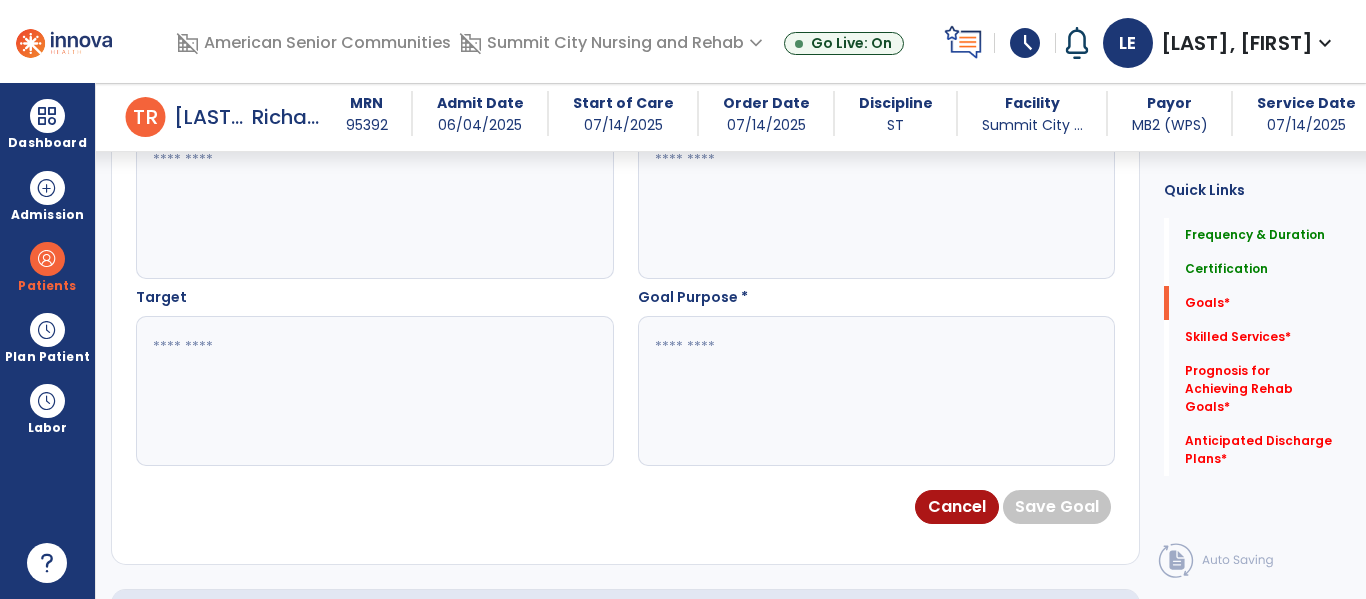 type on "*" 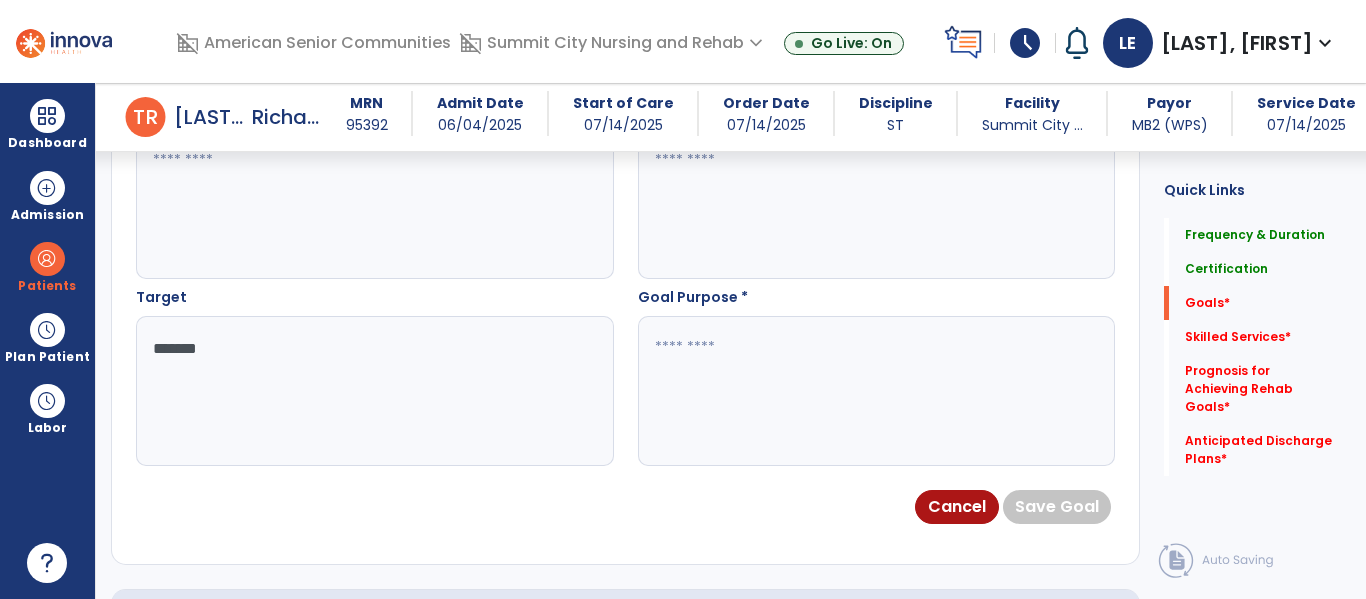 type on "********" 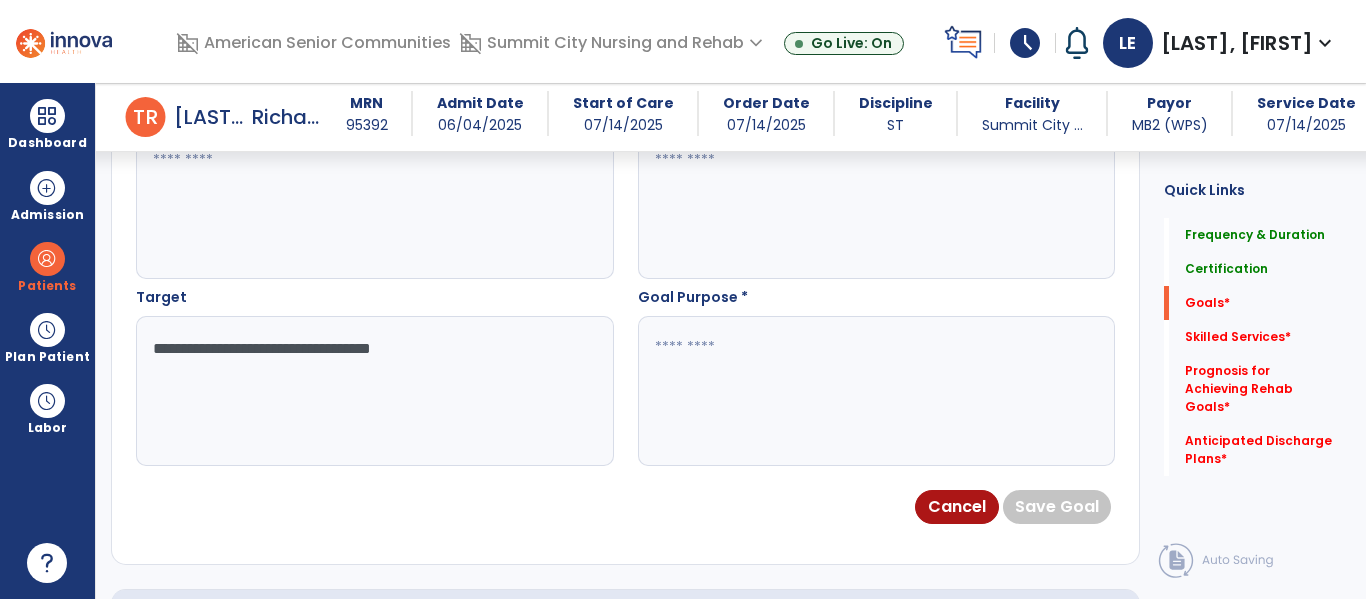type on "**********" 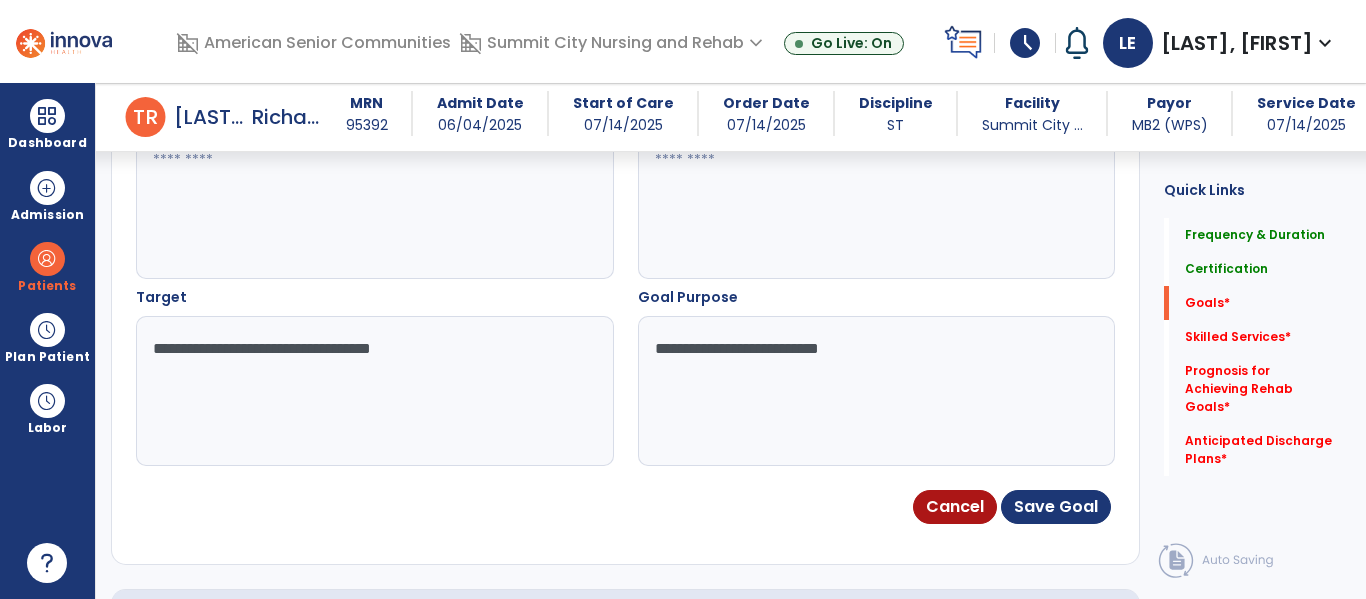 type on "**********" 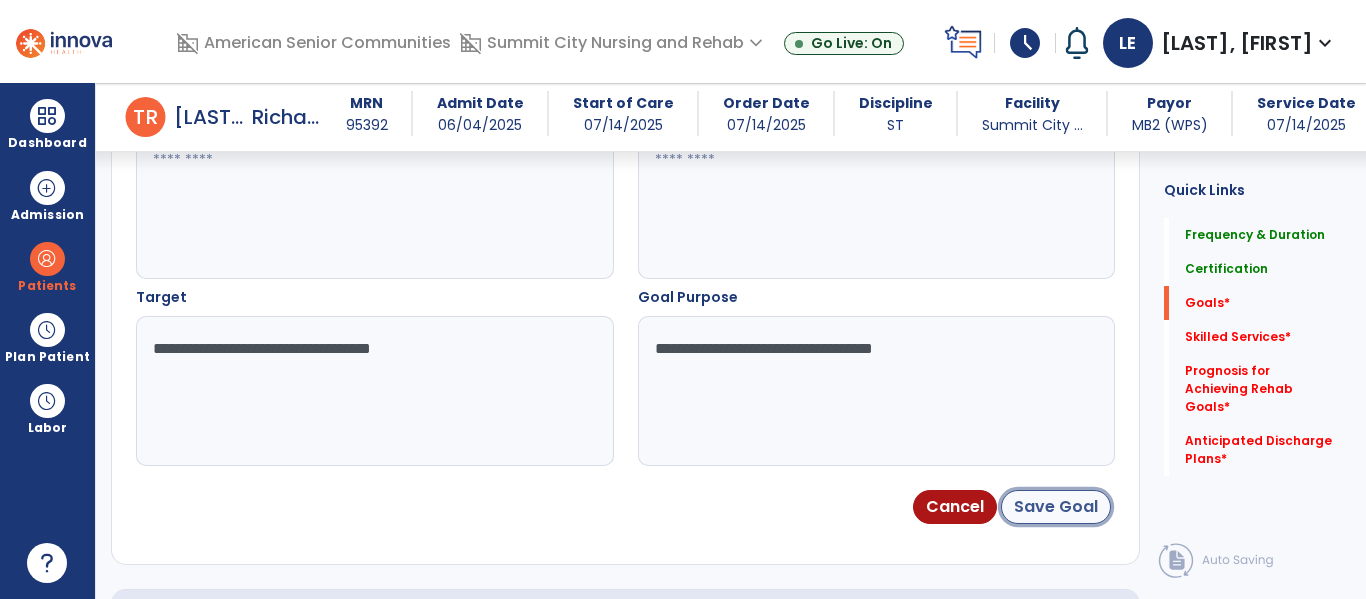 click on "Save Goal" at bounding box center (1056, 507) 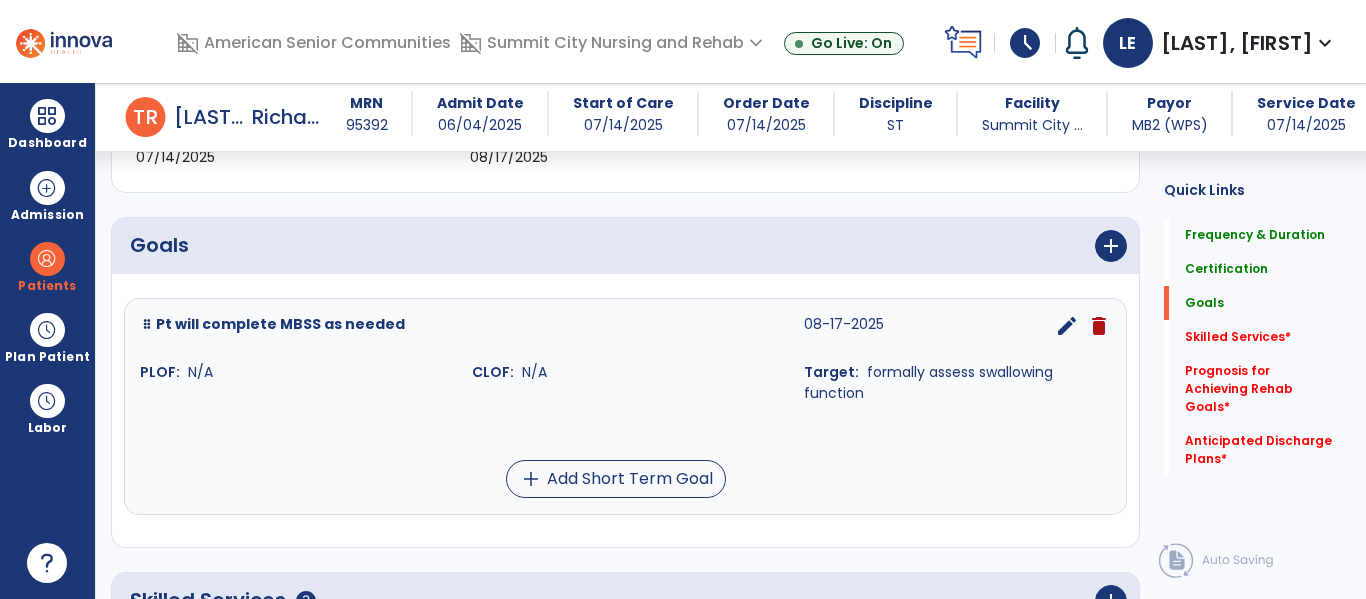 scroll, scrollTop: 397, scrollLeft: 0, axis: vertical 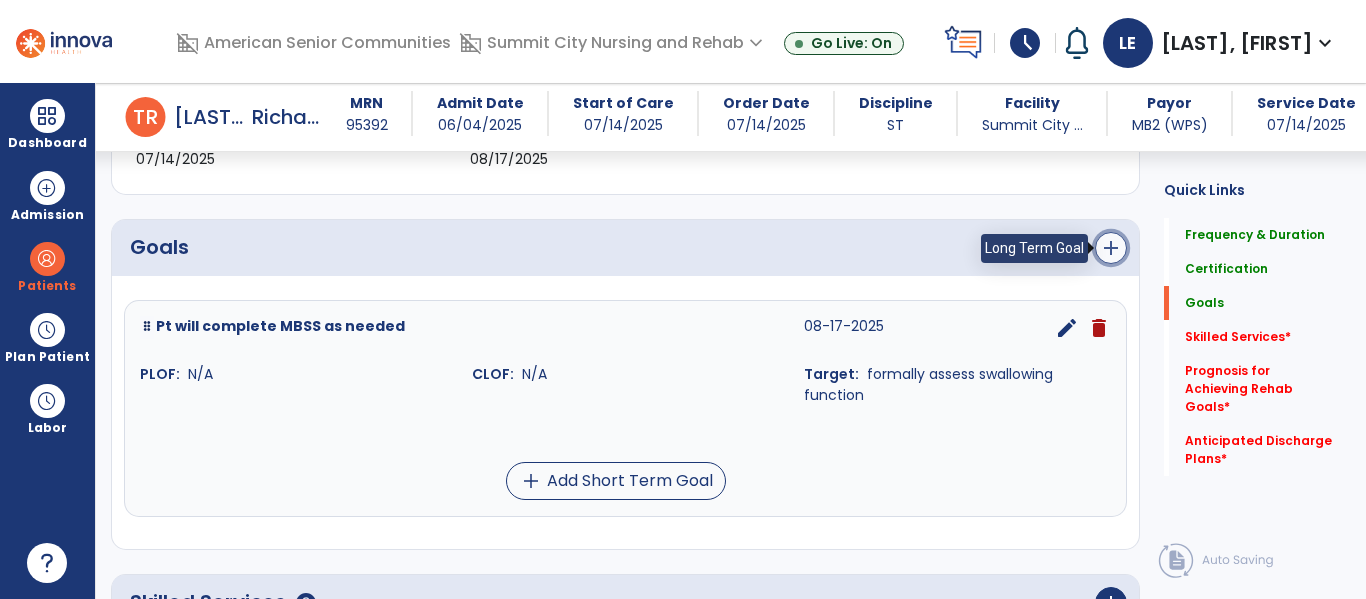 click on "add" at bounding box center [1111, 248] 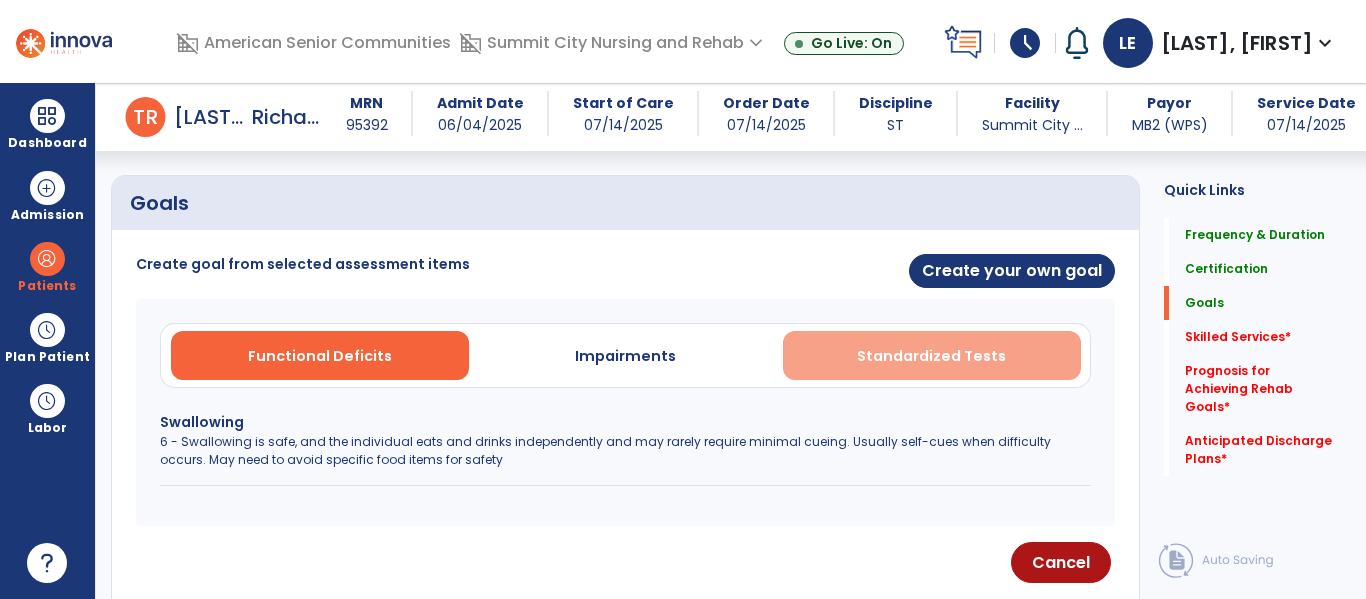scroll, scrollTop: 439, scrollLeft: 0, axis: vertical 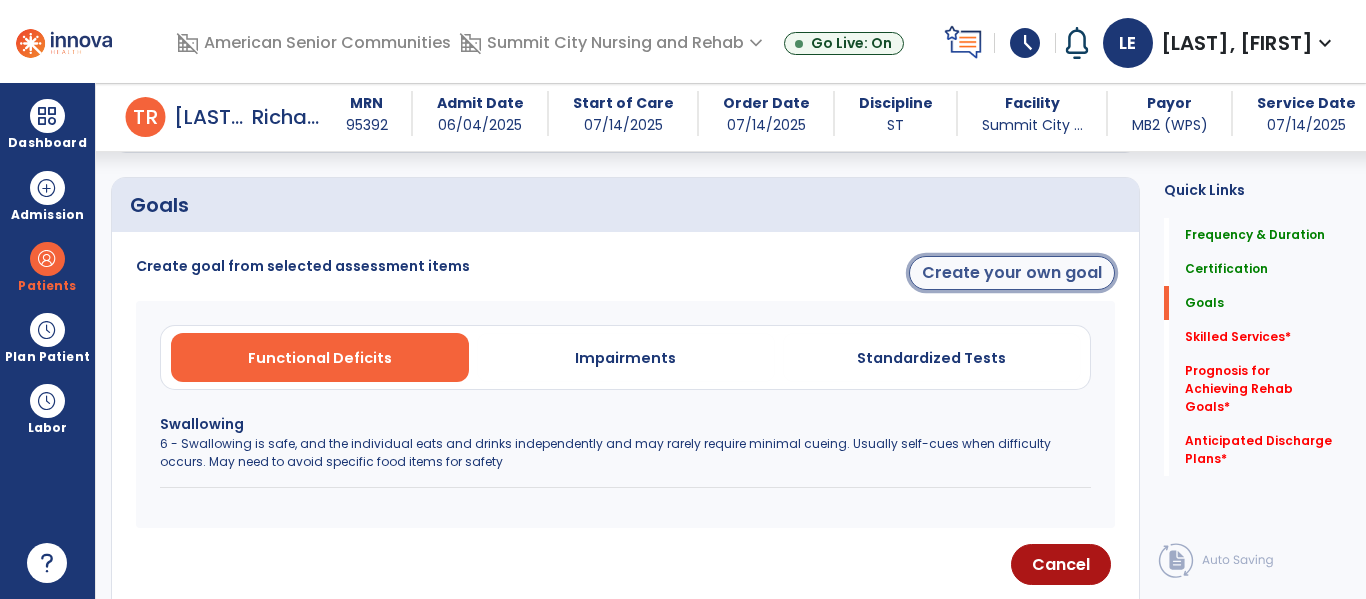 click on "Create your own goal" at bounding box center (1012, 273) 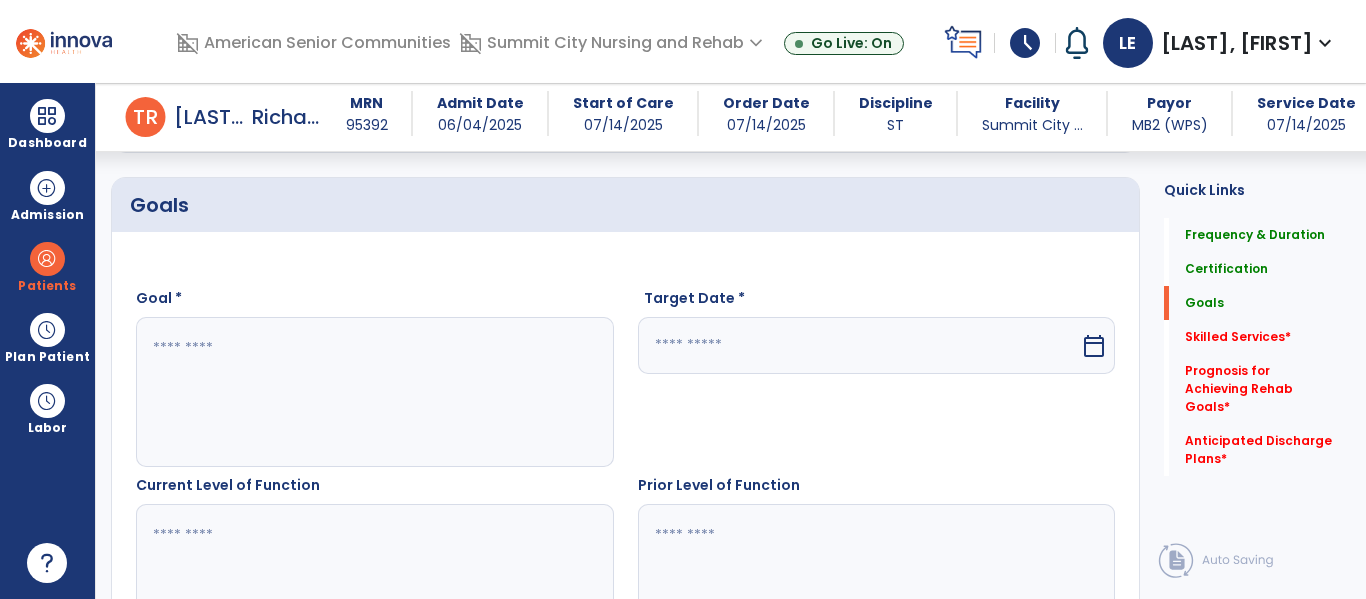 click at bounding box center [374, 392] 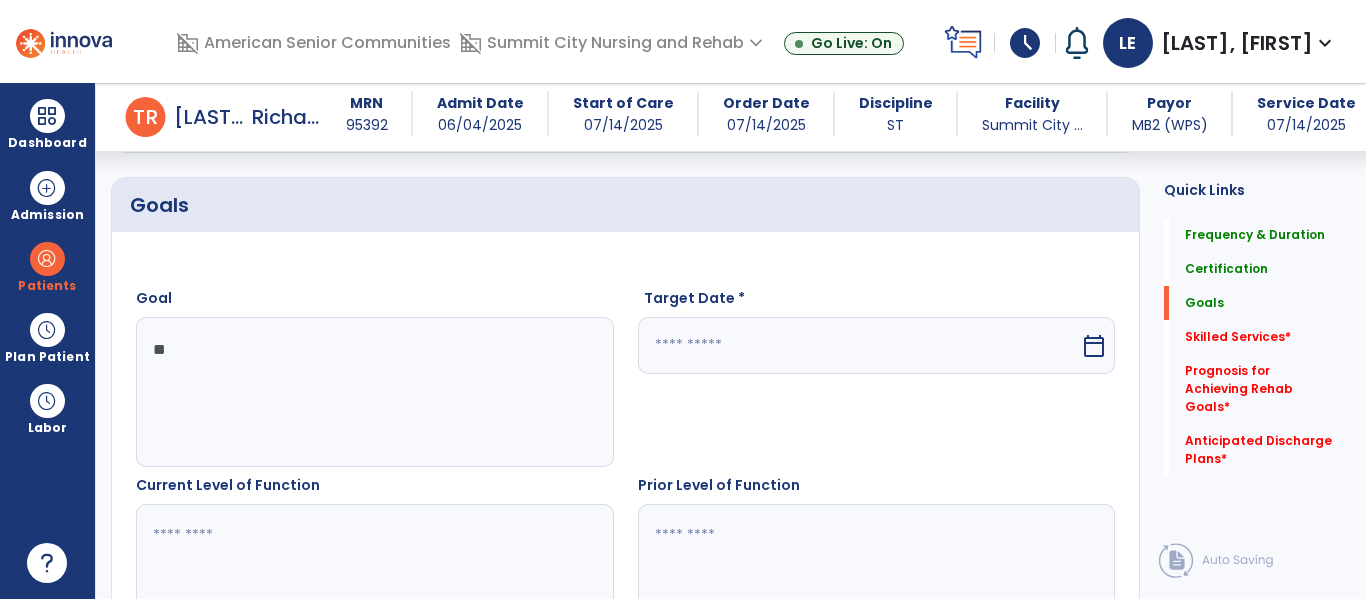 type on "*" 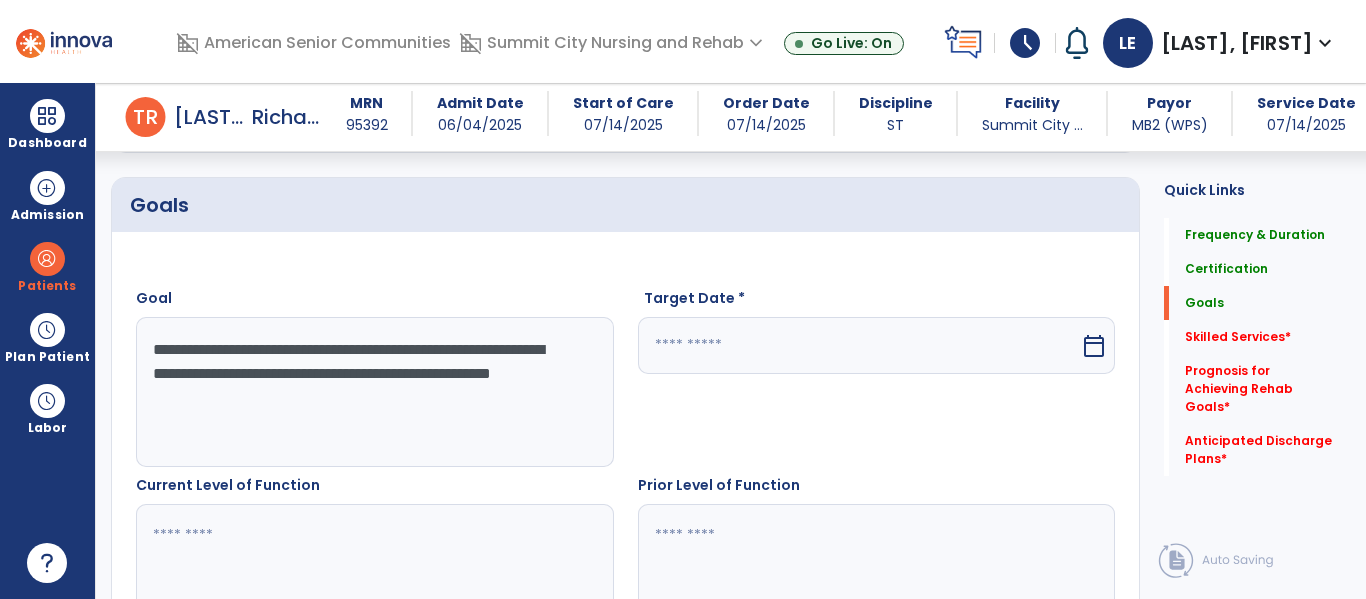type on "**********" 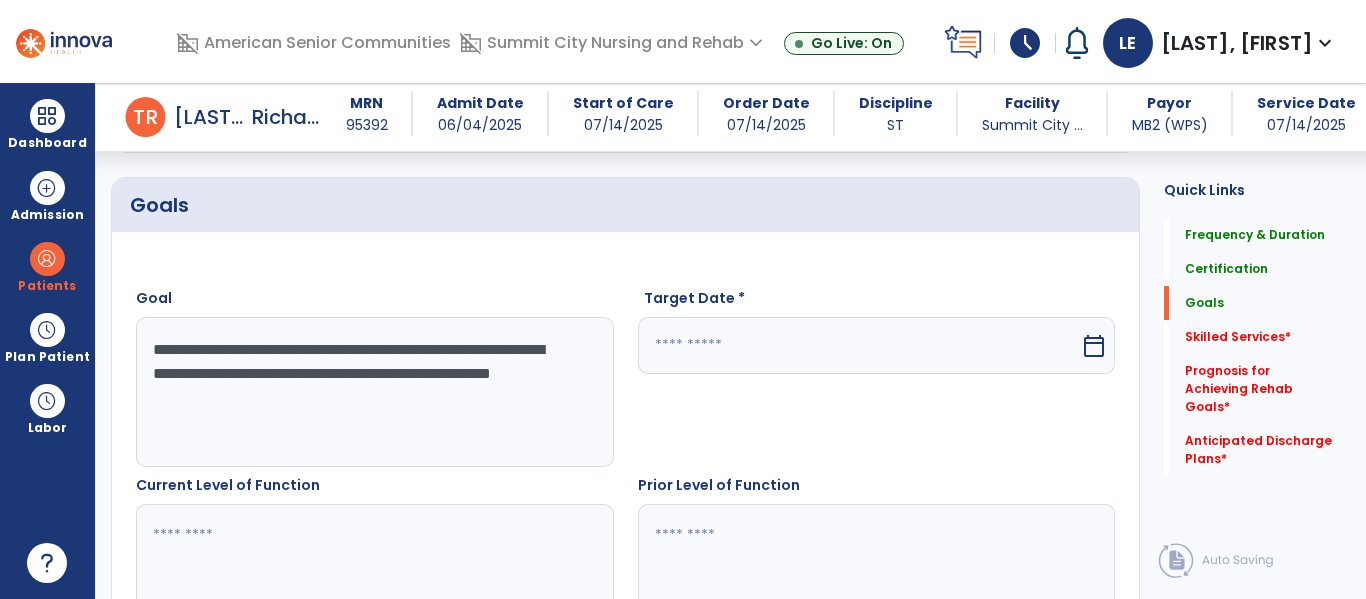 click at bounding box center (859, 345) 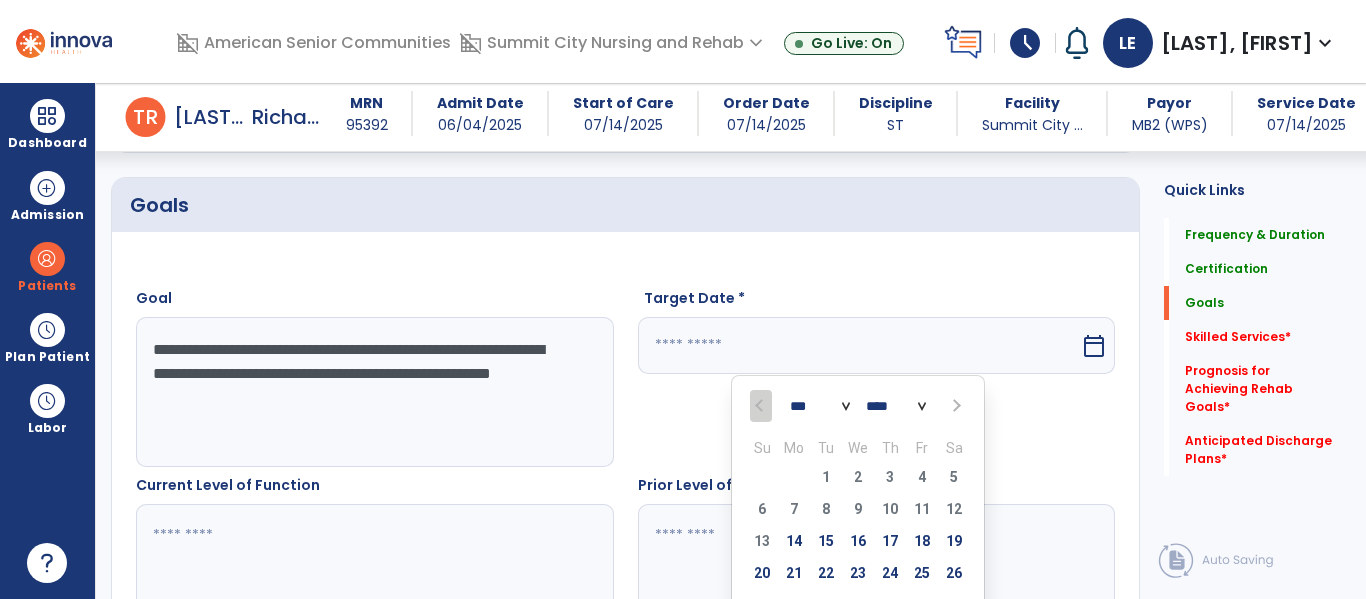 click at bounding box center (955, 406) 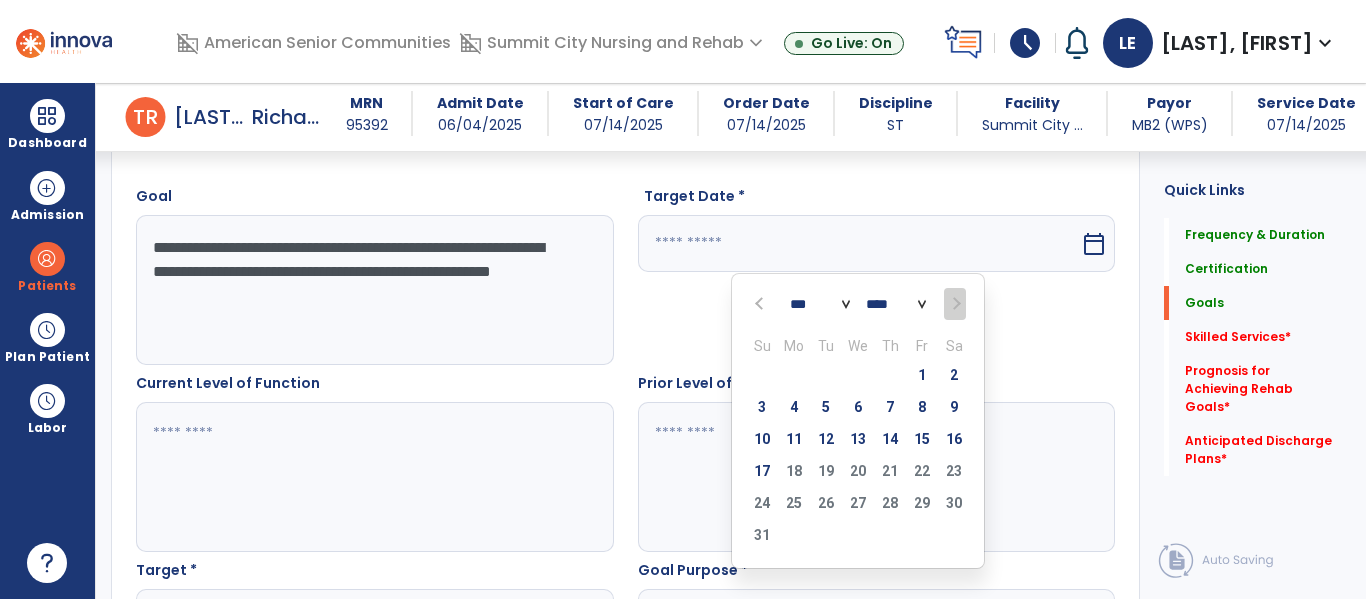 scroll, scrollTop: 547, scrollLeft: 0, axis: vertical 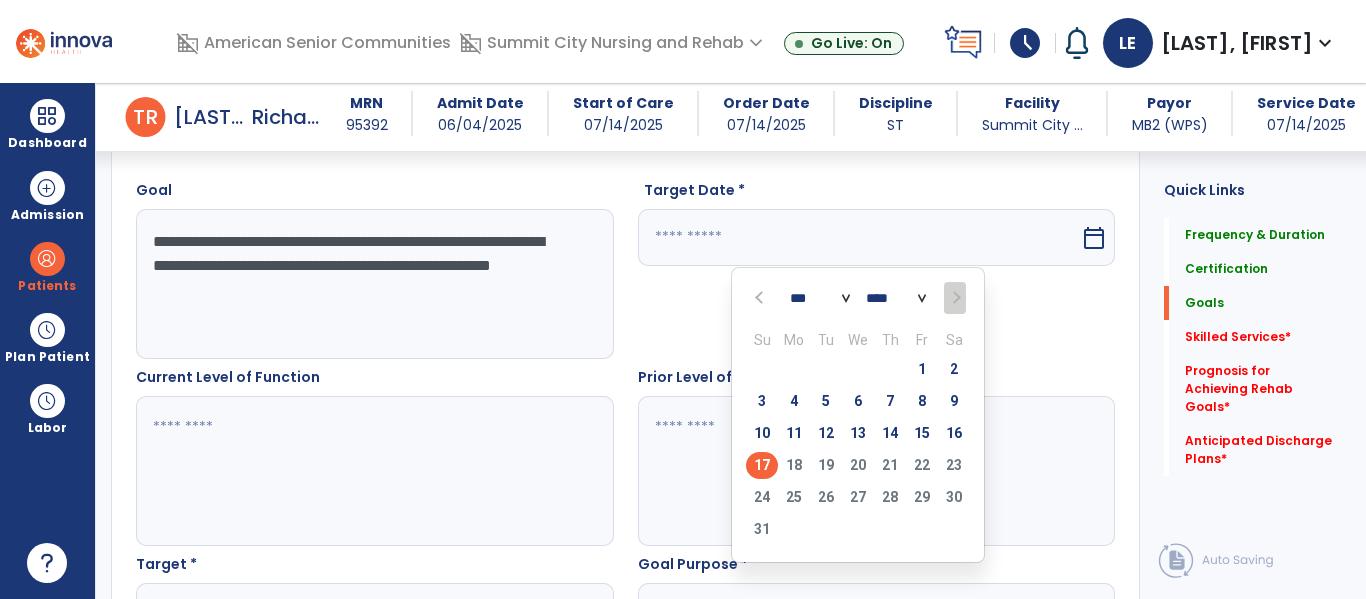 click on "17" at bounding box center [762, 465] 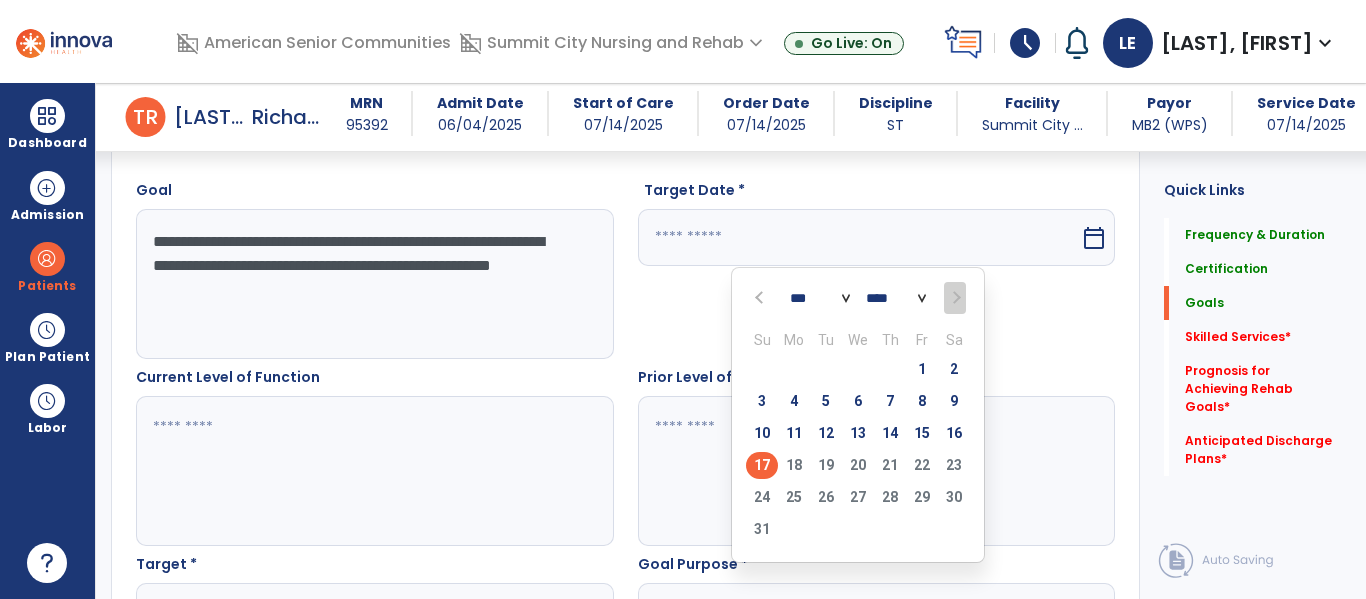 type on "*********" 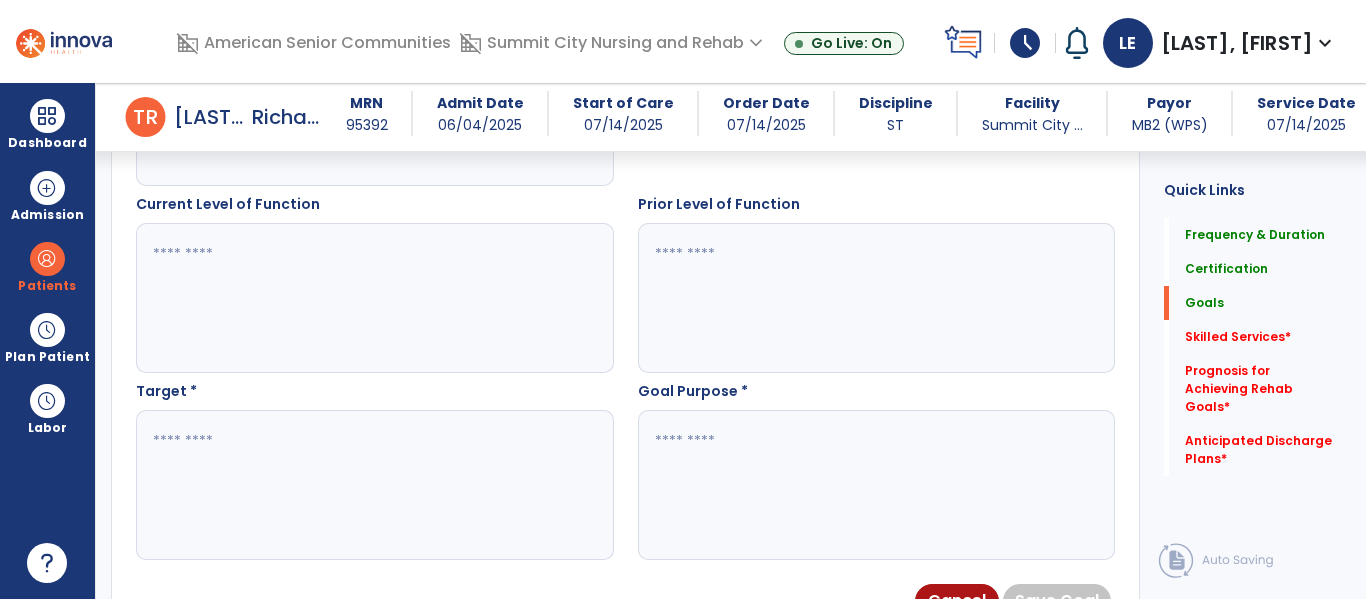 scroll, scrollTop: 722, scrollLeft: 0, axis: vertical 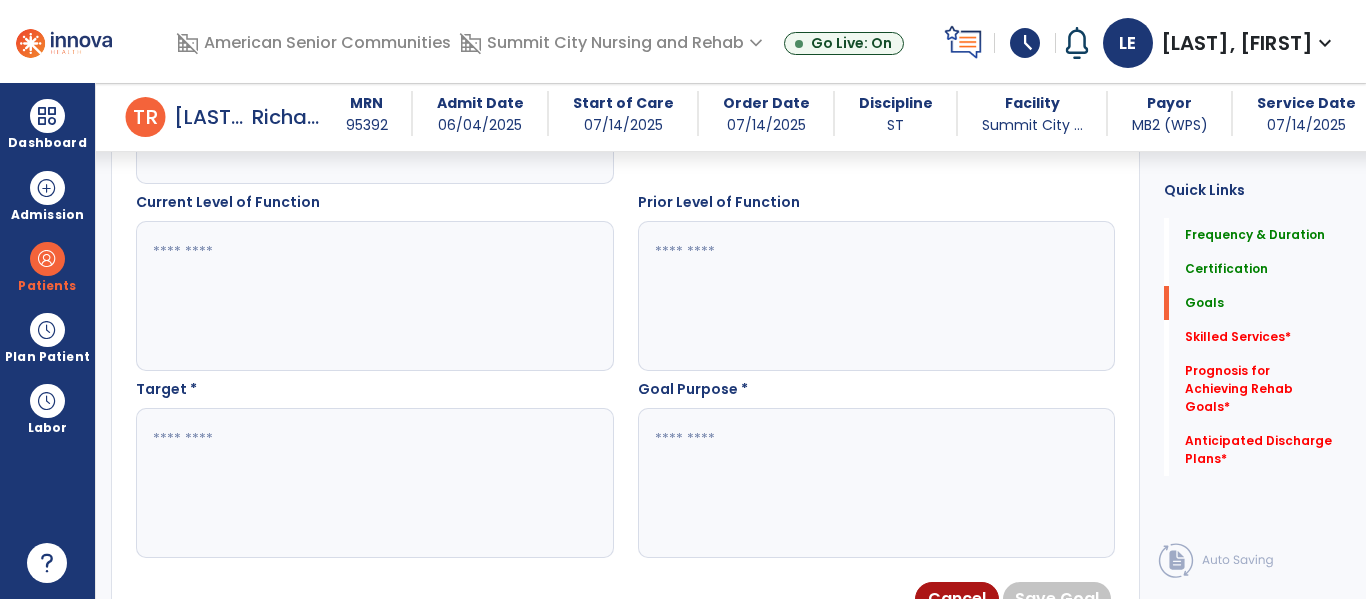click at bounding box center (374, 483) 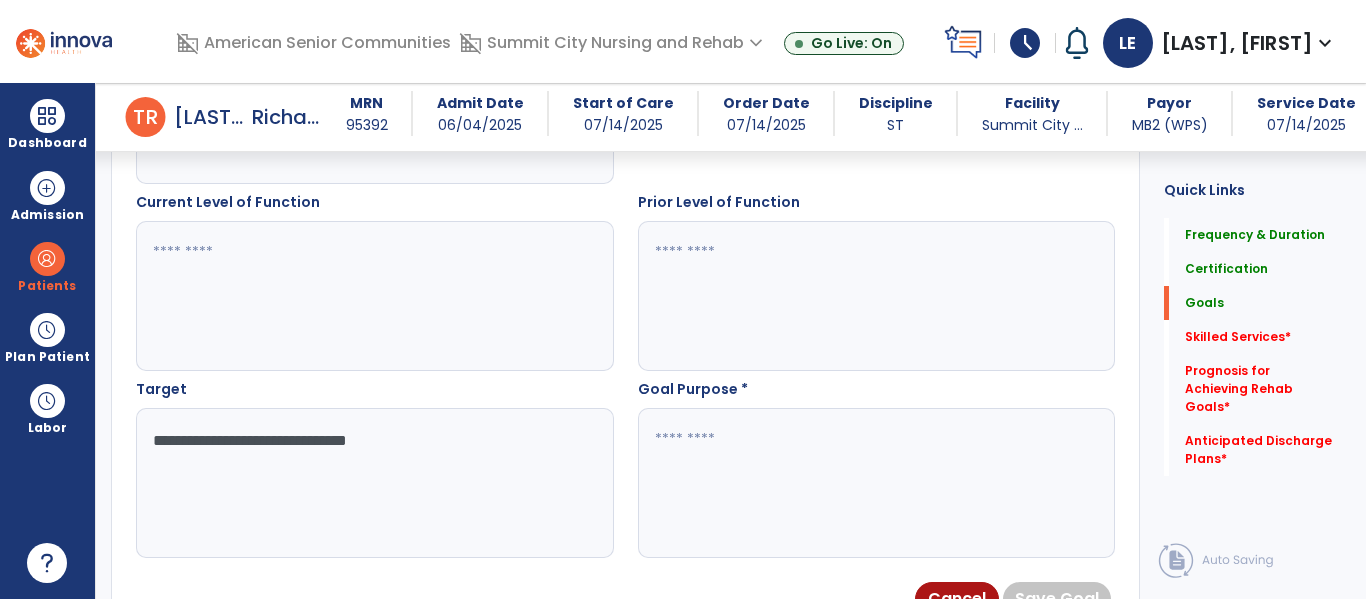 type on "**********" 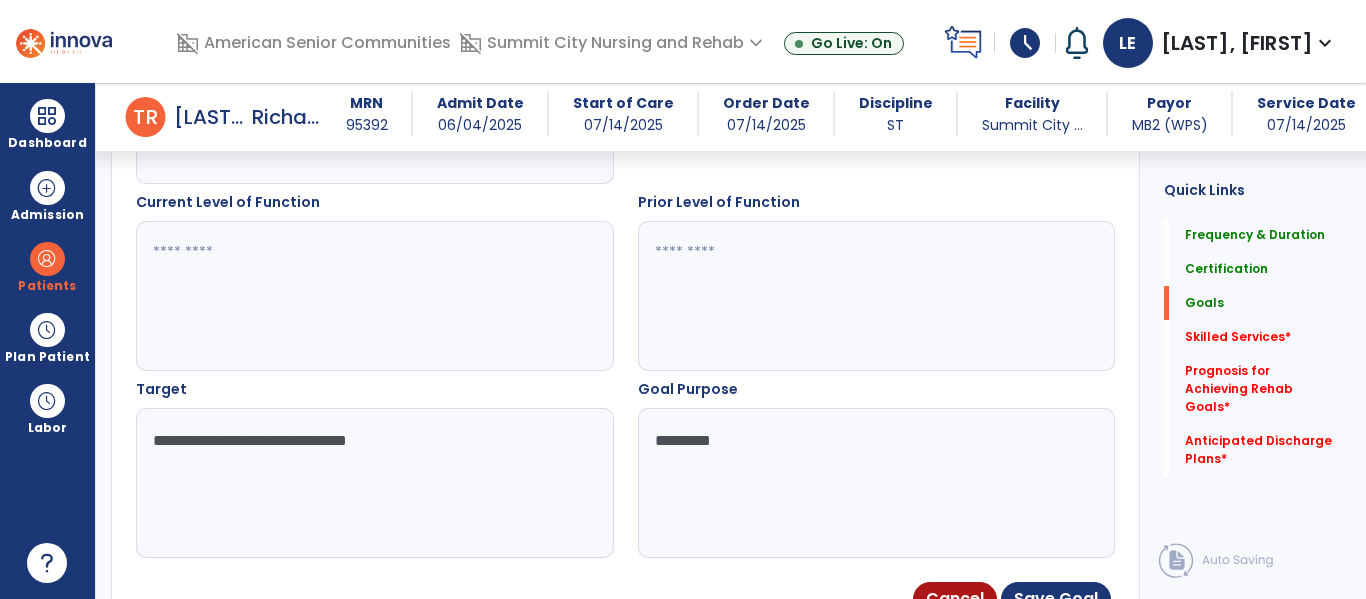 type on "**********" 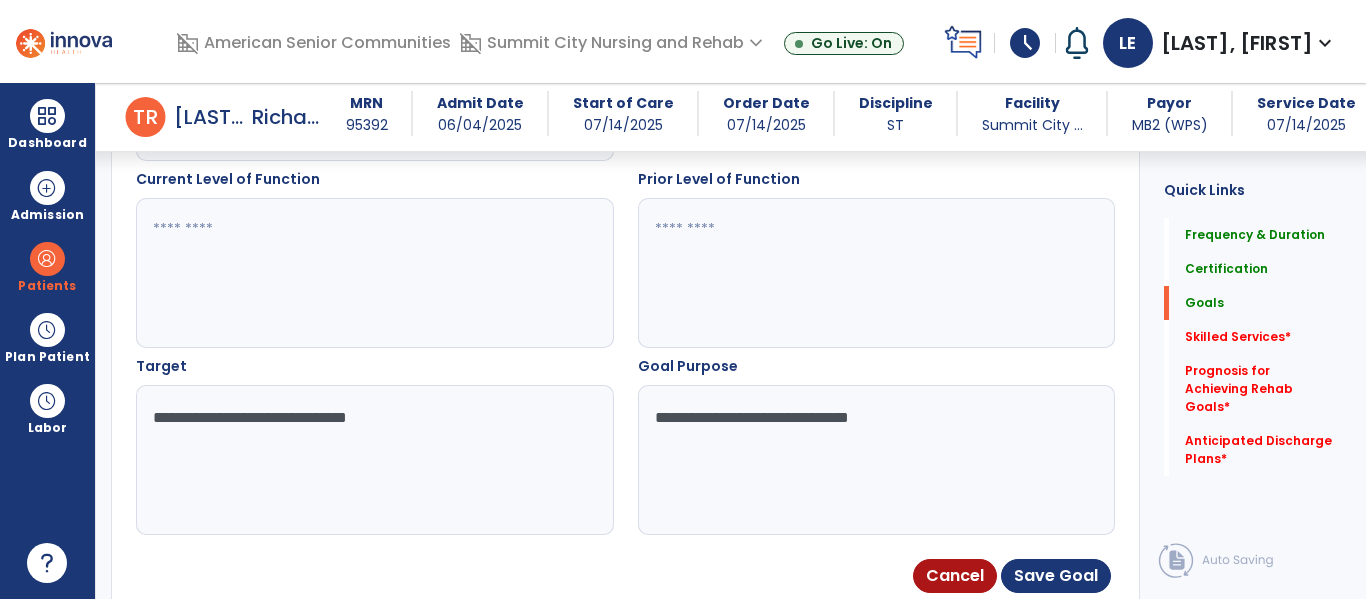 scroll, scrollTop: 747, scrollLeft: 0, axis: vertical 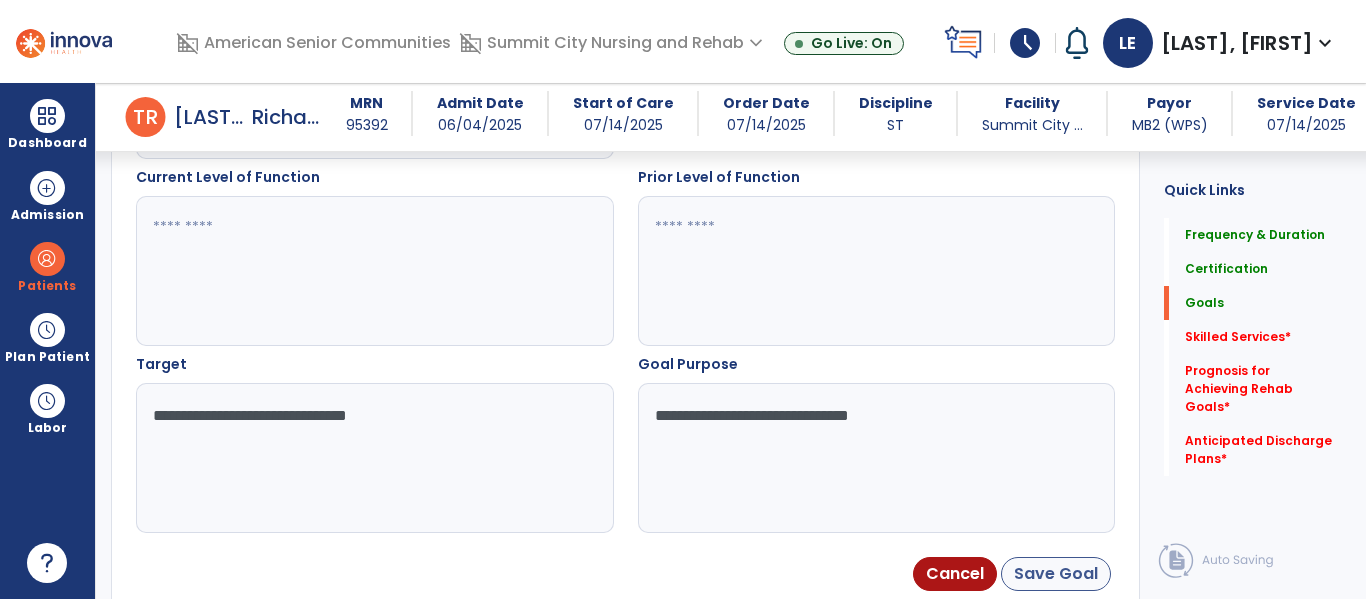 type on "**********" 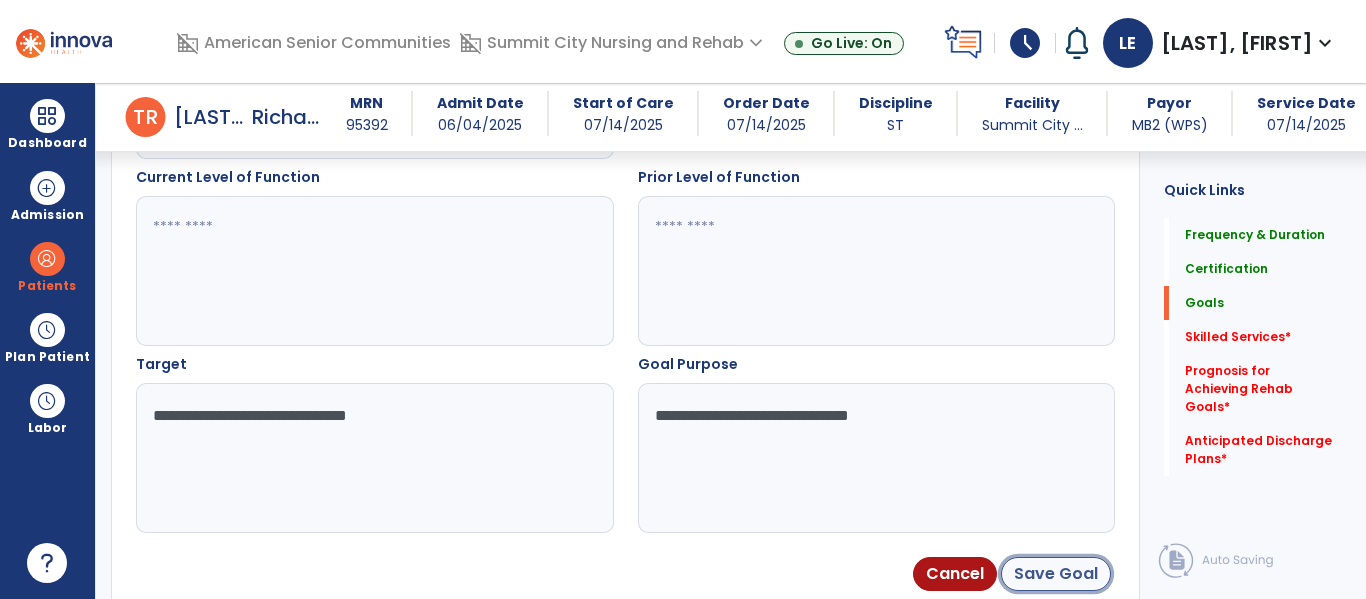 click on "Save Goal" at bounding box center [1056, 574] 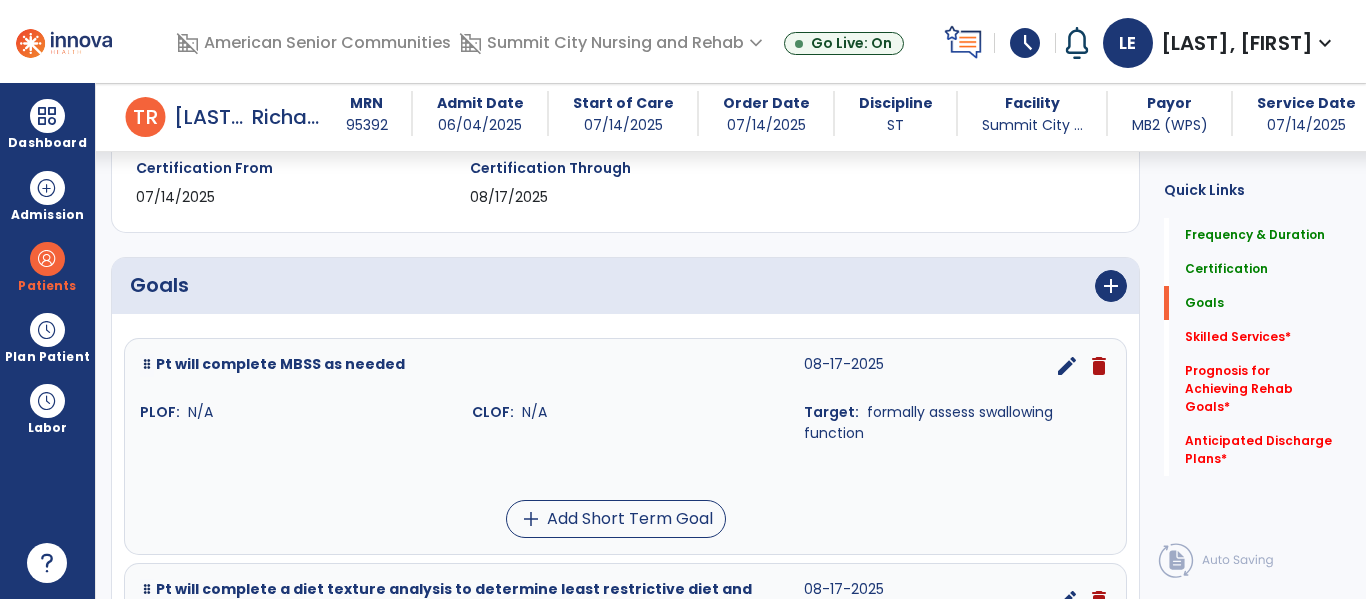 scroll, scrollTop: 361, scrollLeft: 0, axis: vertical 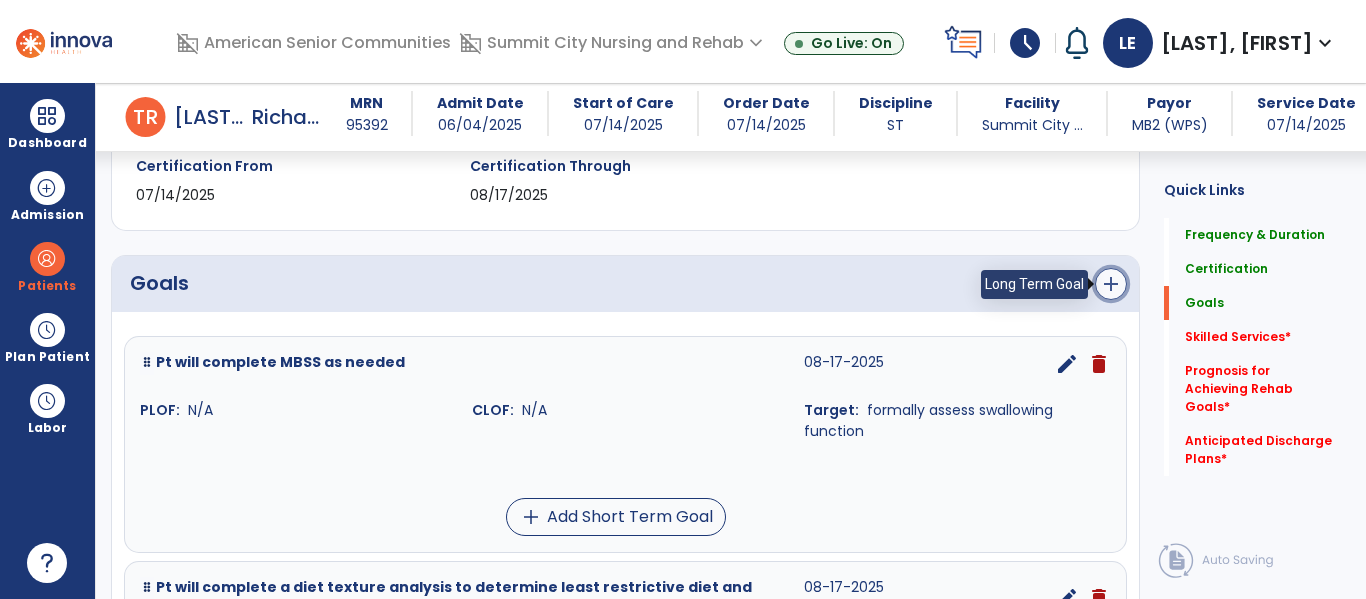 click on "add" at bounding box center (1111, 284) 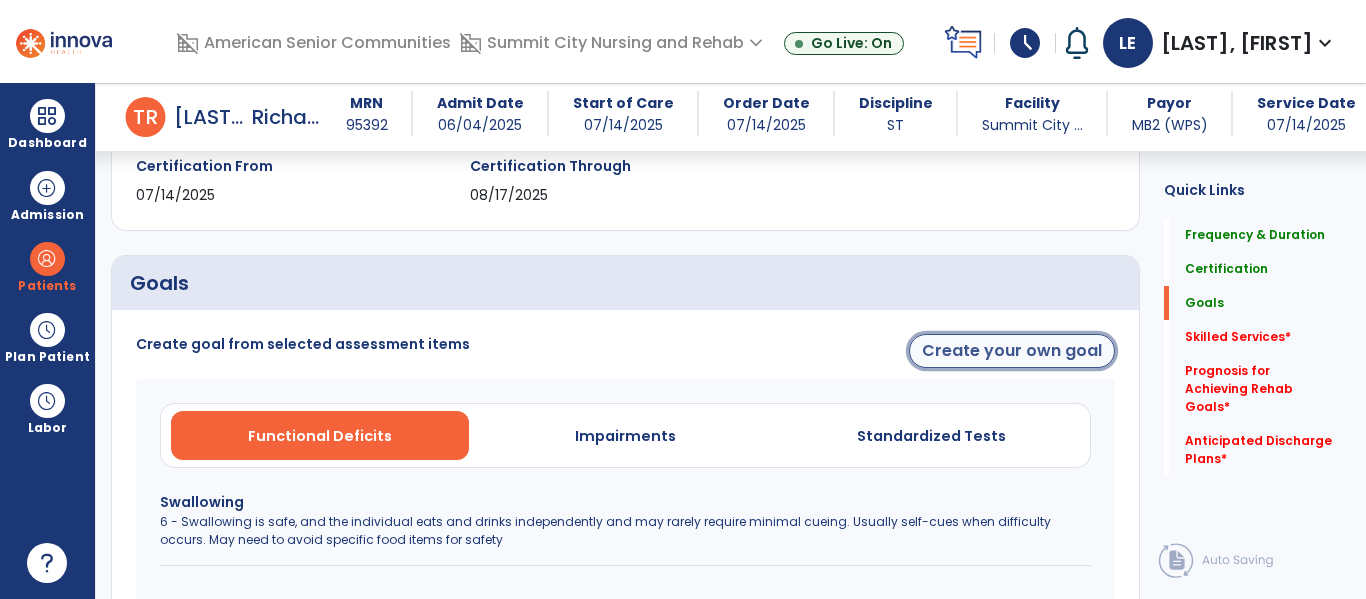 click on "Create your own goal" at bounding box center [1012, 351] 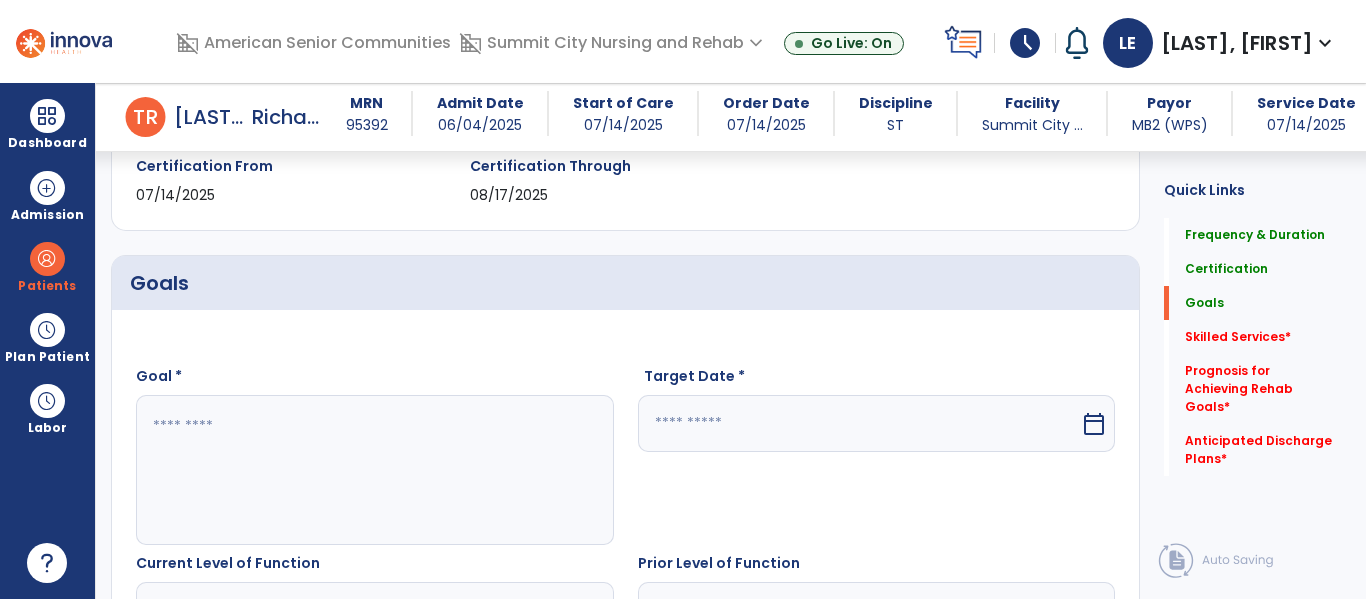 click at bounding box center (374, 470) 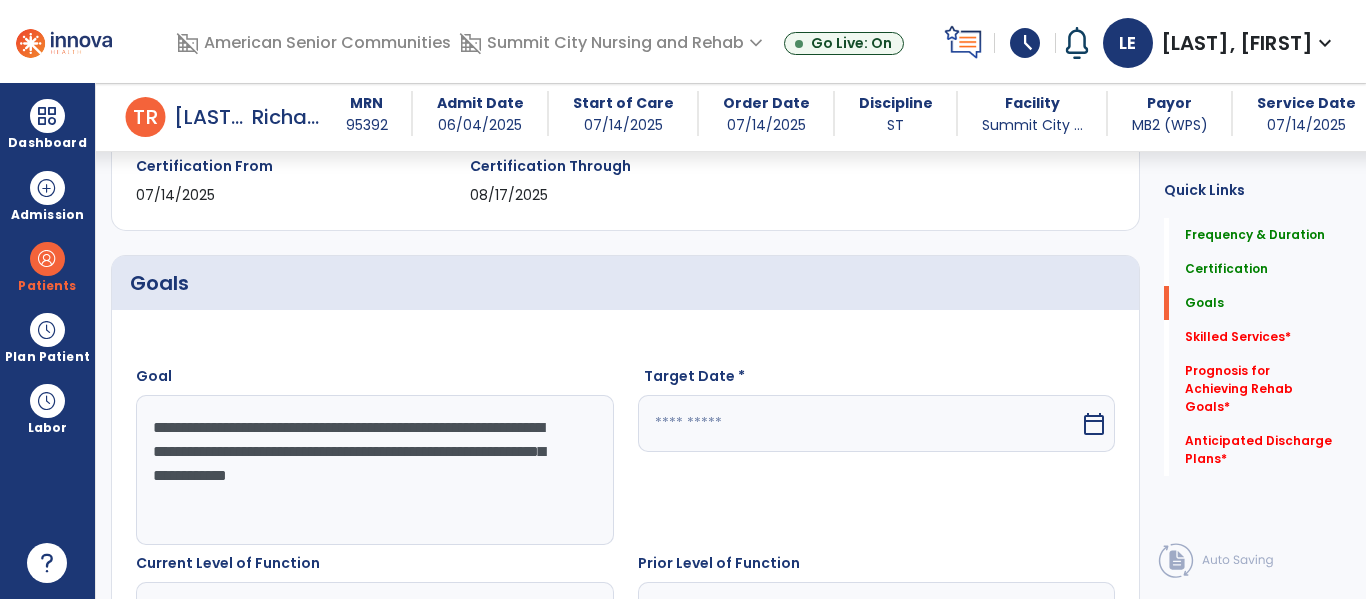 type on "**********" 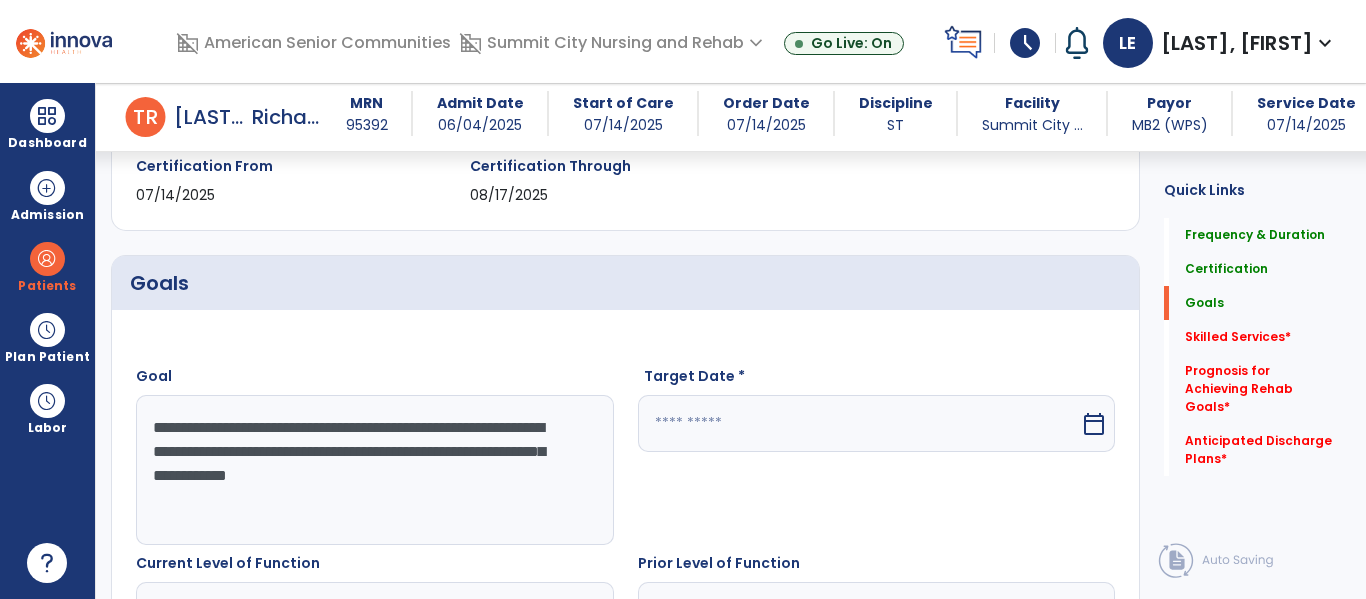 click at bounding box center [859, 423] 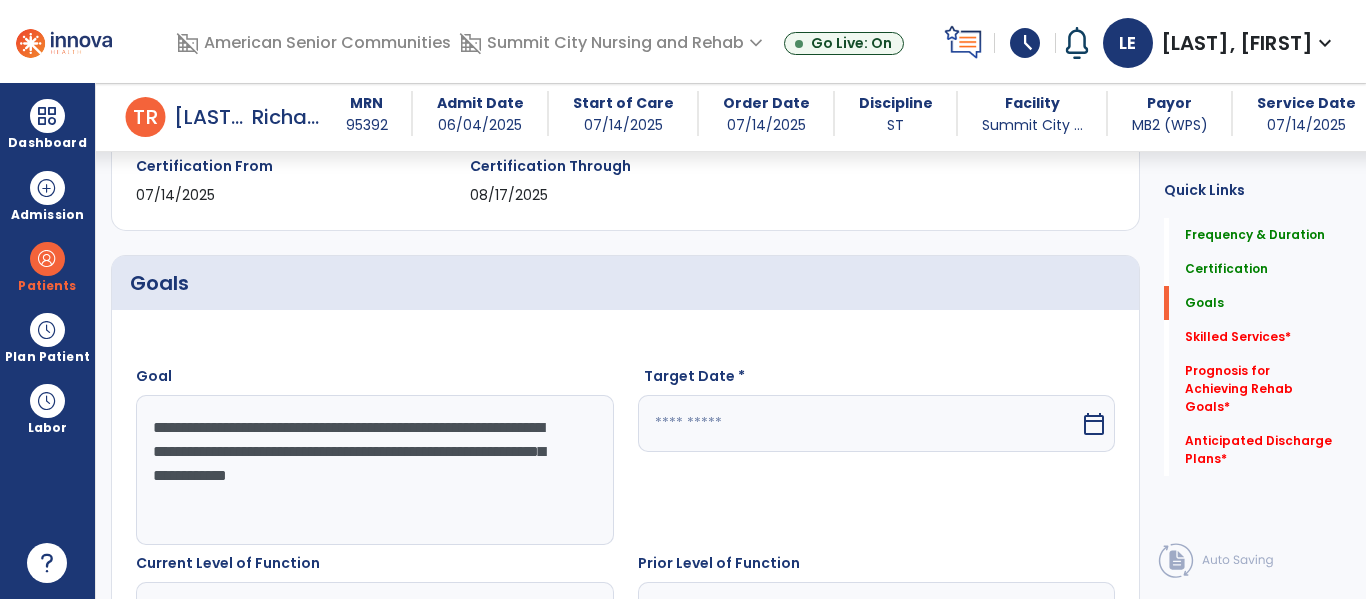 scroll, scrollTop: 643, scrollLeft: 0, axis: vertical 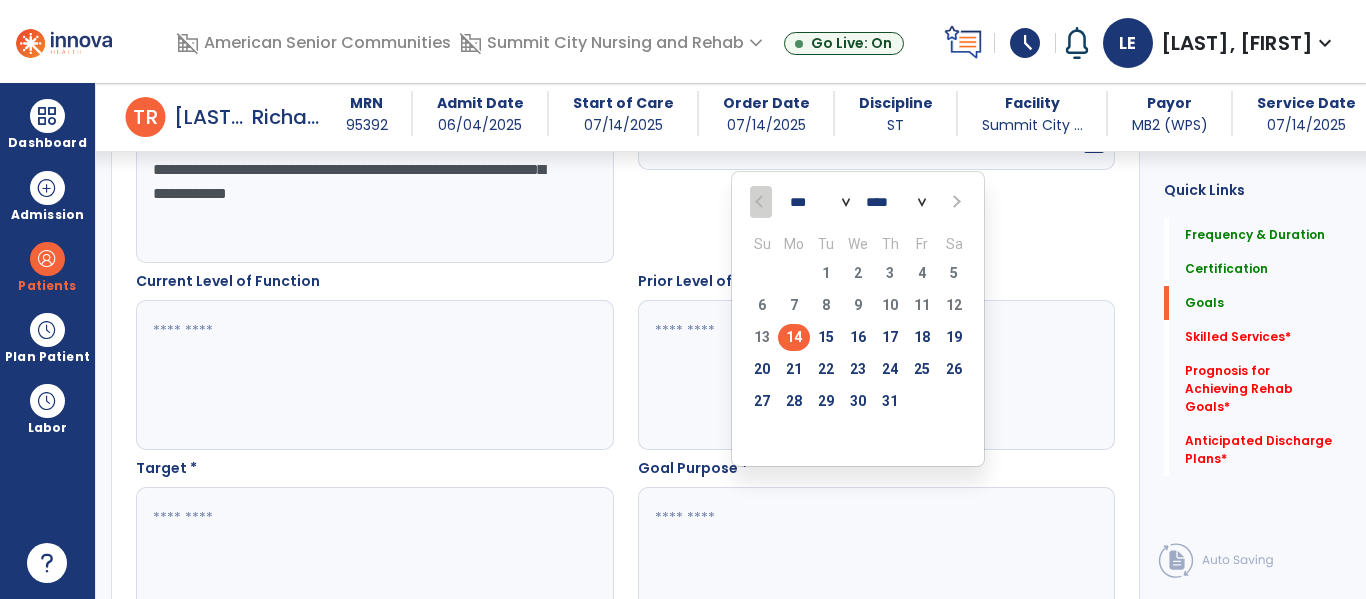 click at bounding box center (955, 202) 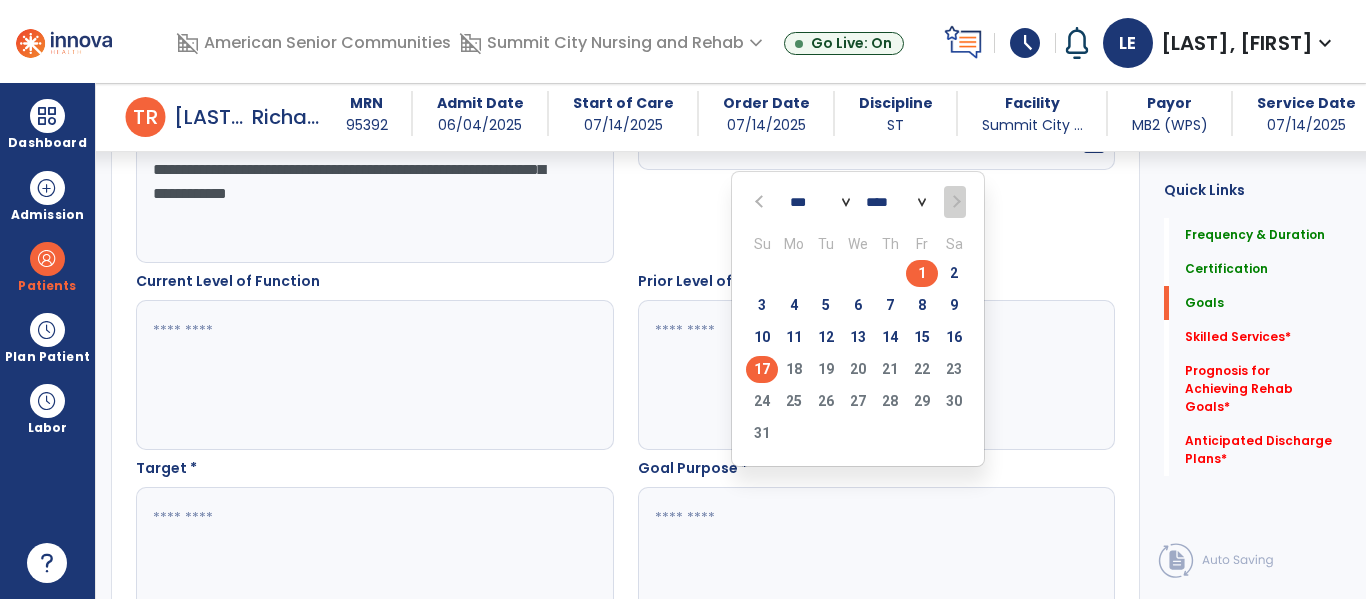click on "17" at bounding box center [762, 369] 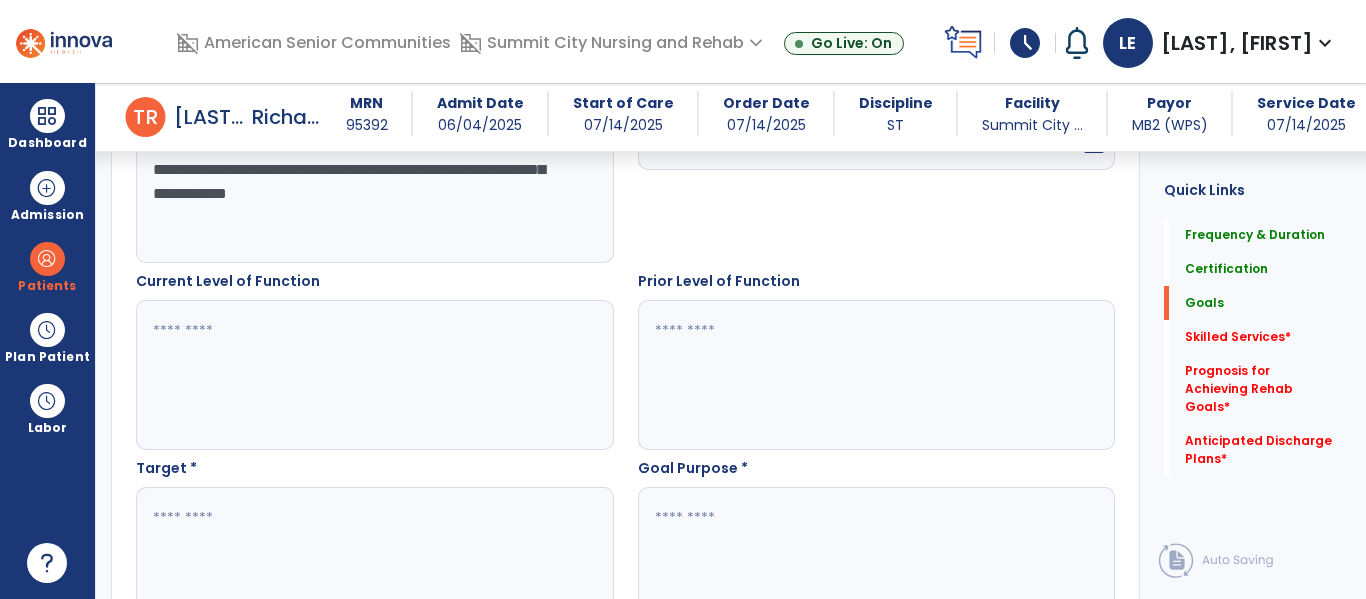 click at bounding box center [374, 562] 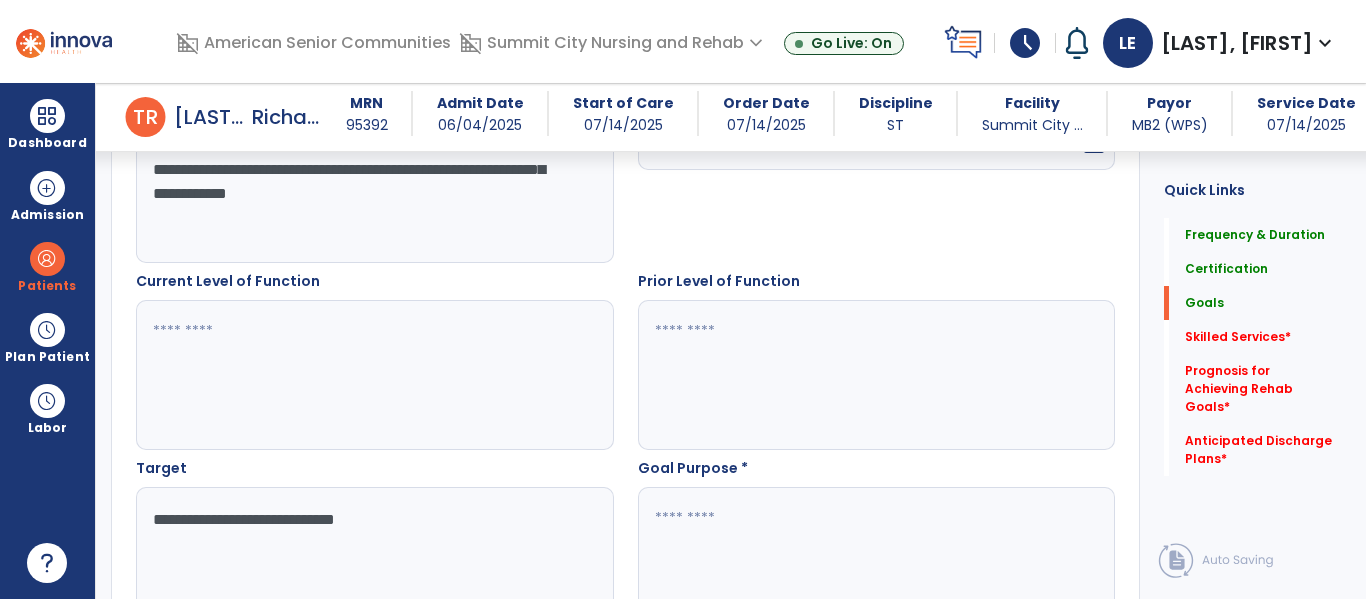 click on "**********" at bounding box center (374, 562) 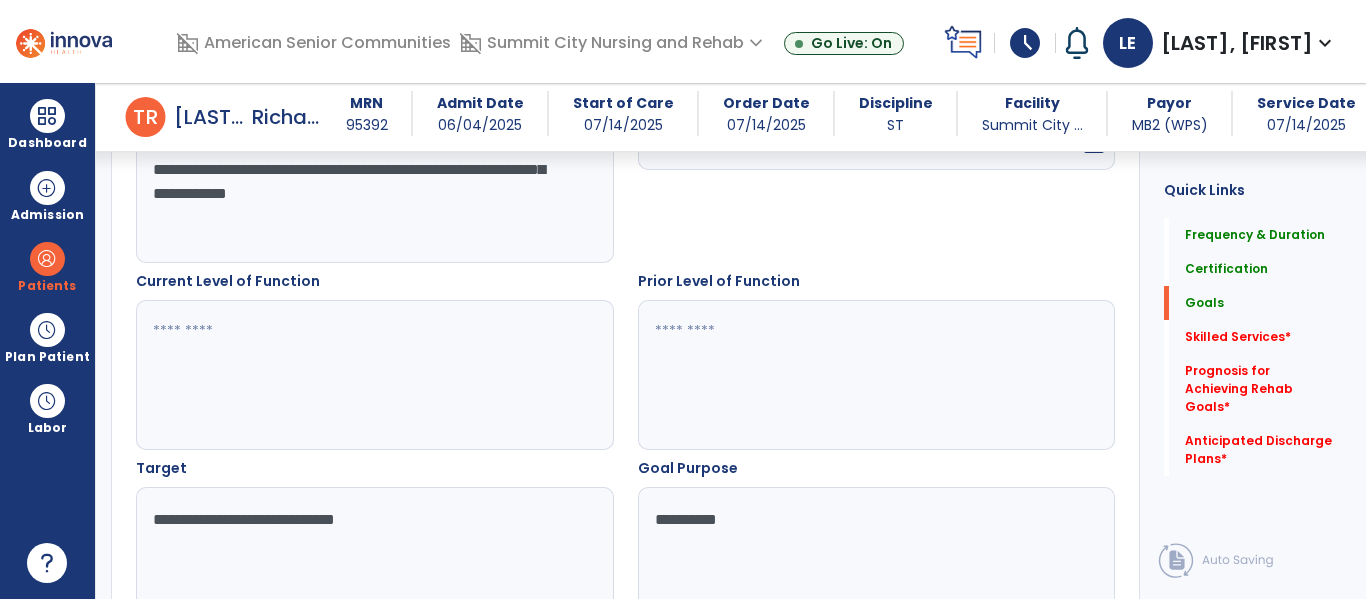 type on "**********" 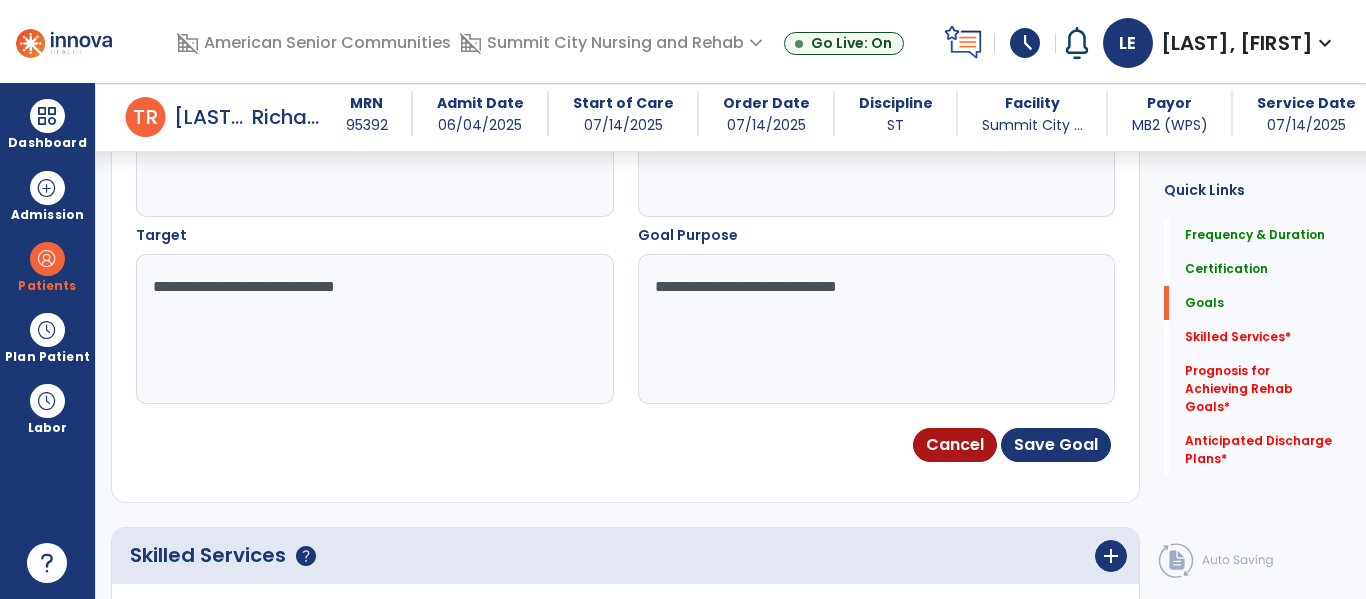 scroll, scrollTop: 911, scrollLeft: 0, axis: vertical 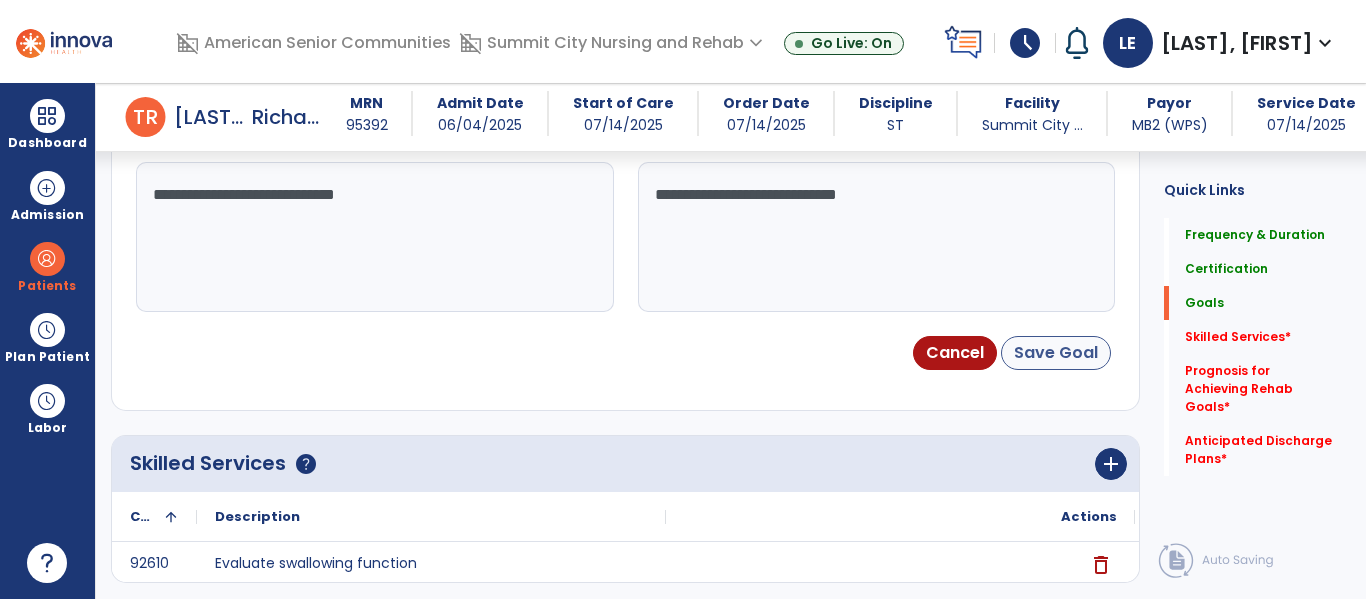 type on "**********" 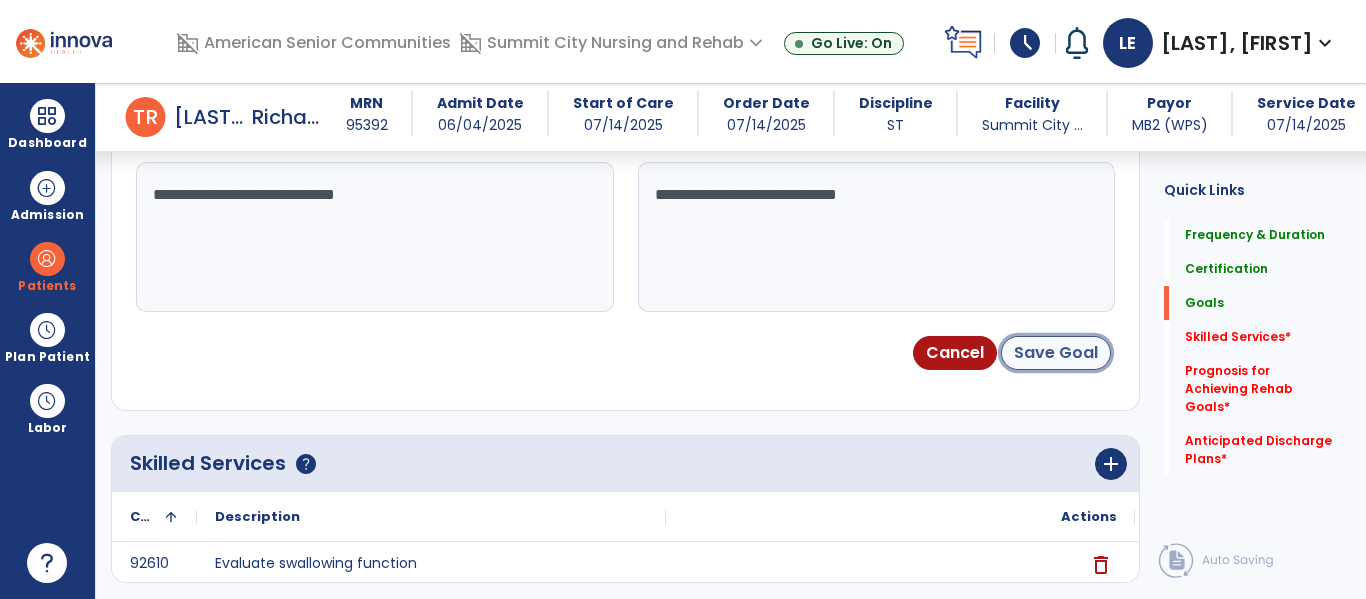 click on "Save Goal" at bounding box center [1056, 353] 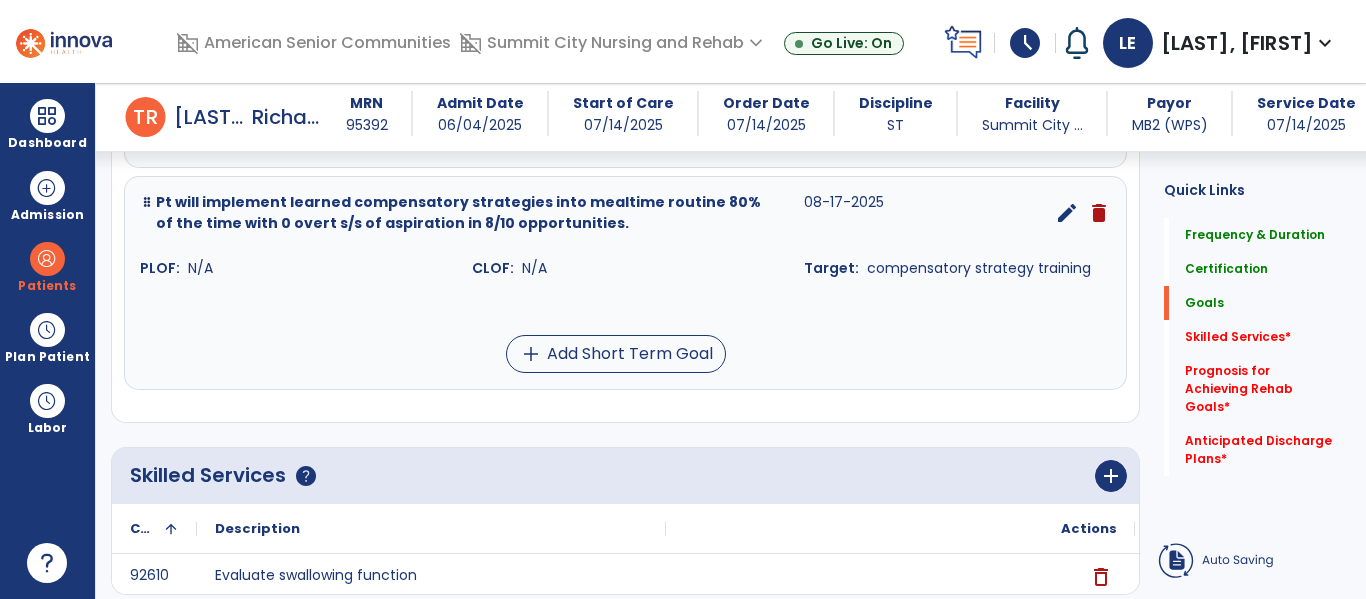 scroll, scrollTop: 263, scrollLeft: 0, axis: vertical 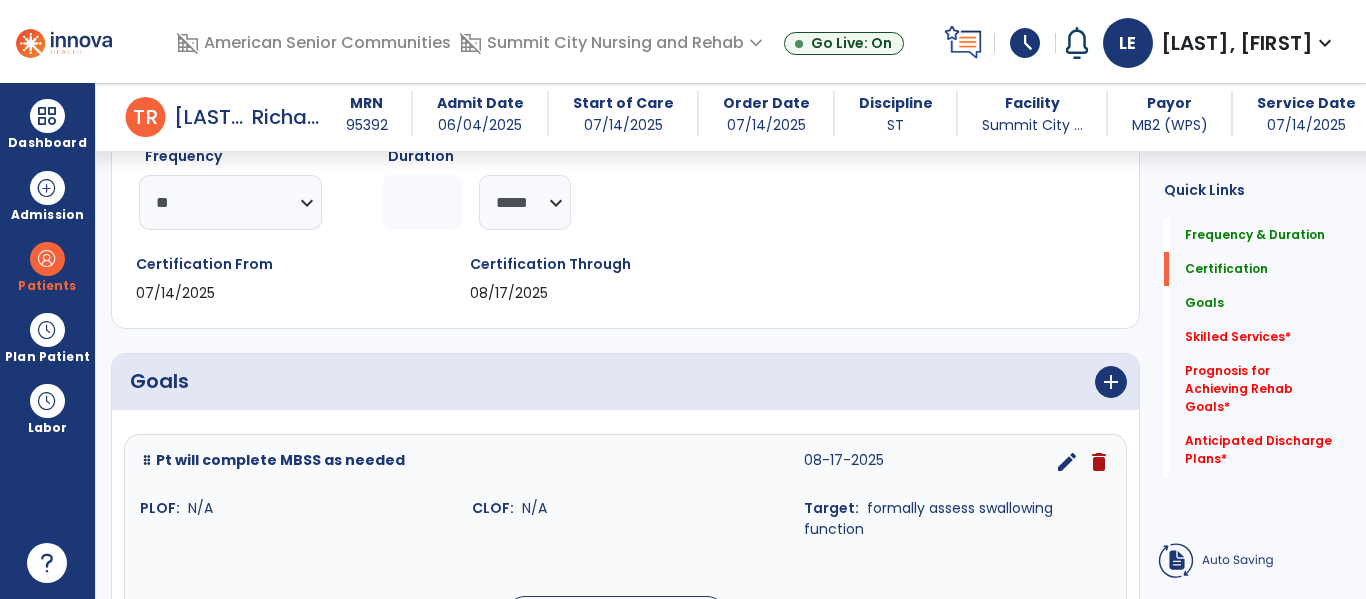 click on "add" at bounding box center (884, 382) 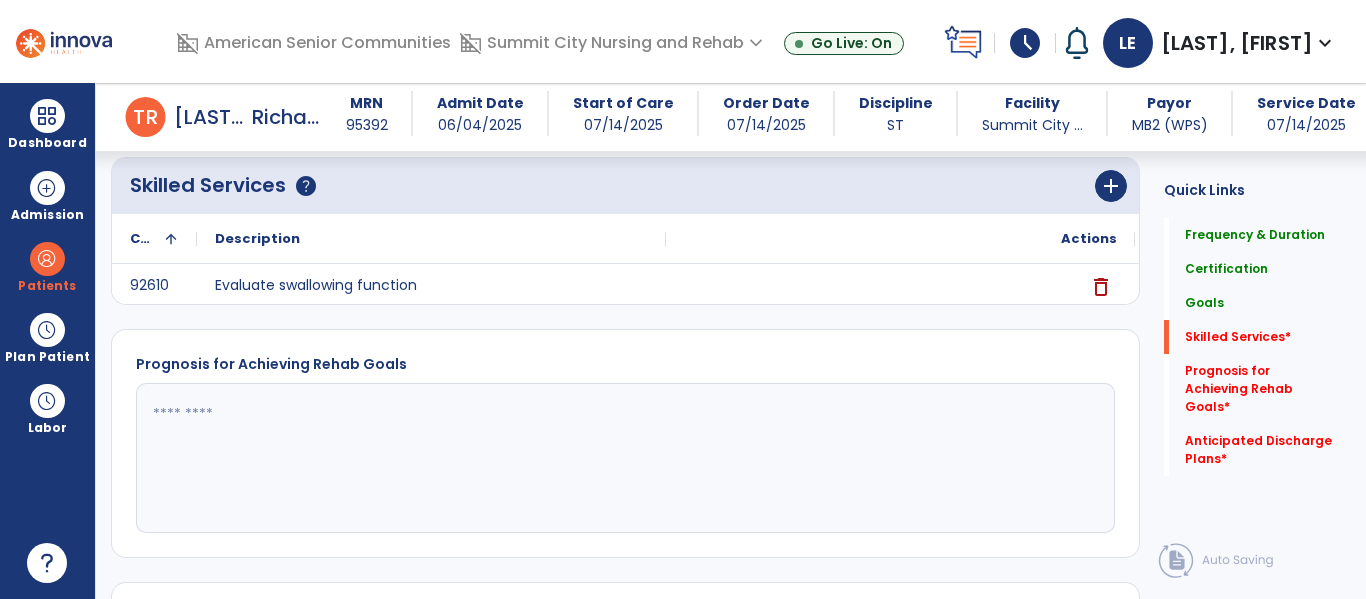 scroll, scrollTop: 1203, scrollLeft: 0, axis: vertical 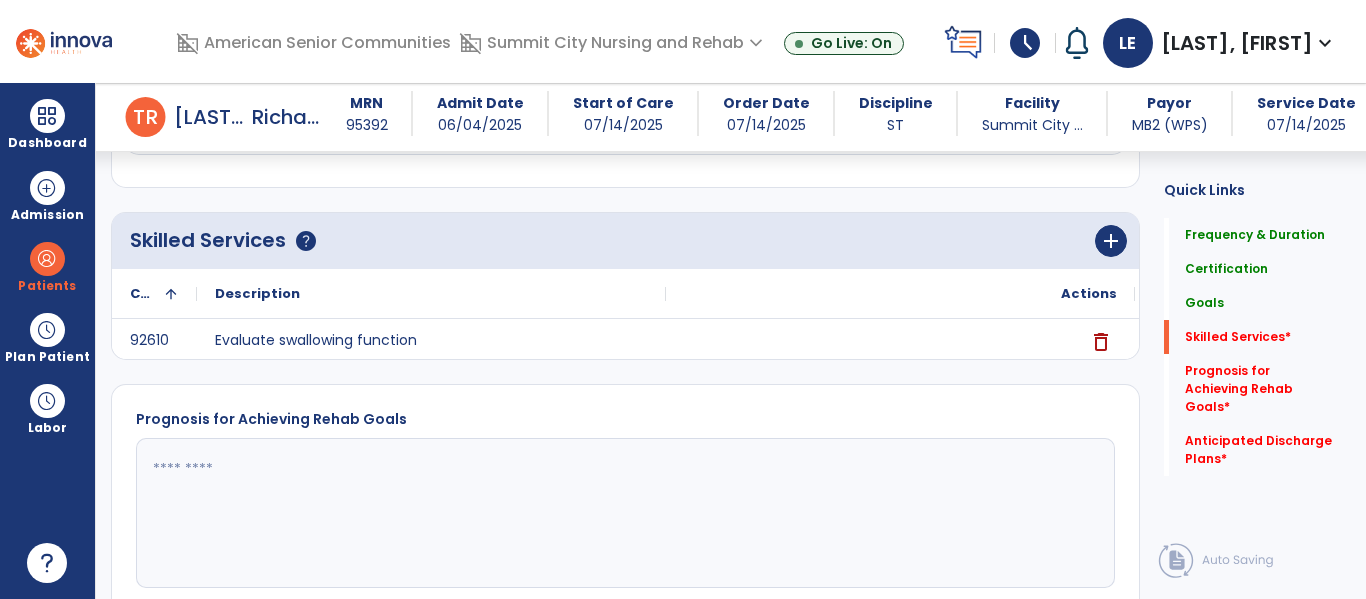 click on "Quick Links  Frequency & Duration   Frequency & Duration   Certification   Certification   Goals   Goals   Skilled Services   *  Skilled Services   *  Prognosis for Achieving Rehab Goals   *  Prognosis for Achieving Rehab Goals   *  Anticipated Discharge Plans   *  Anticipated Discharge Plans   *" 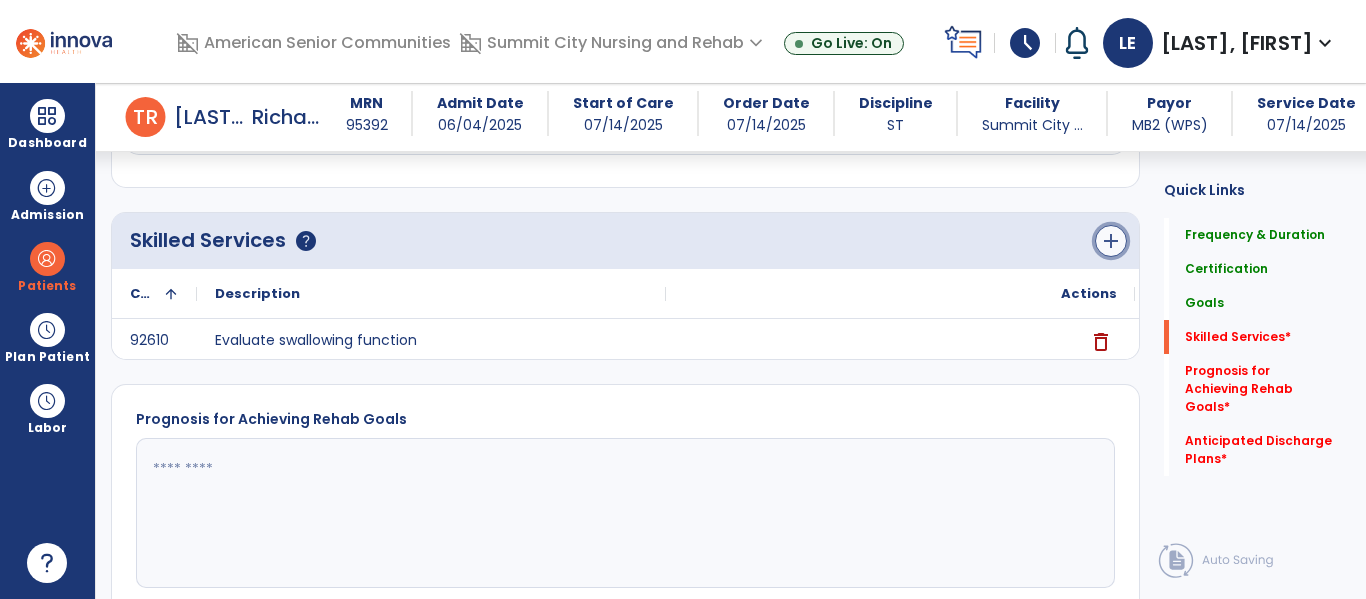 click on "add" 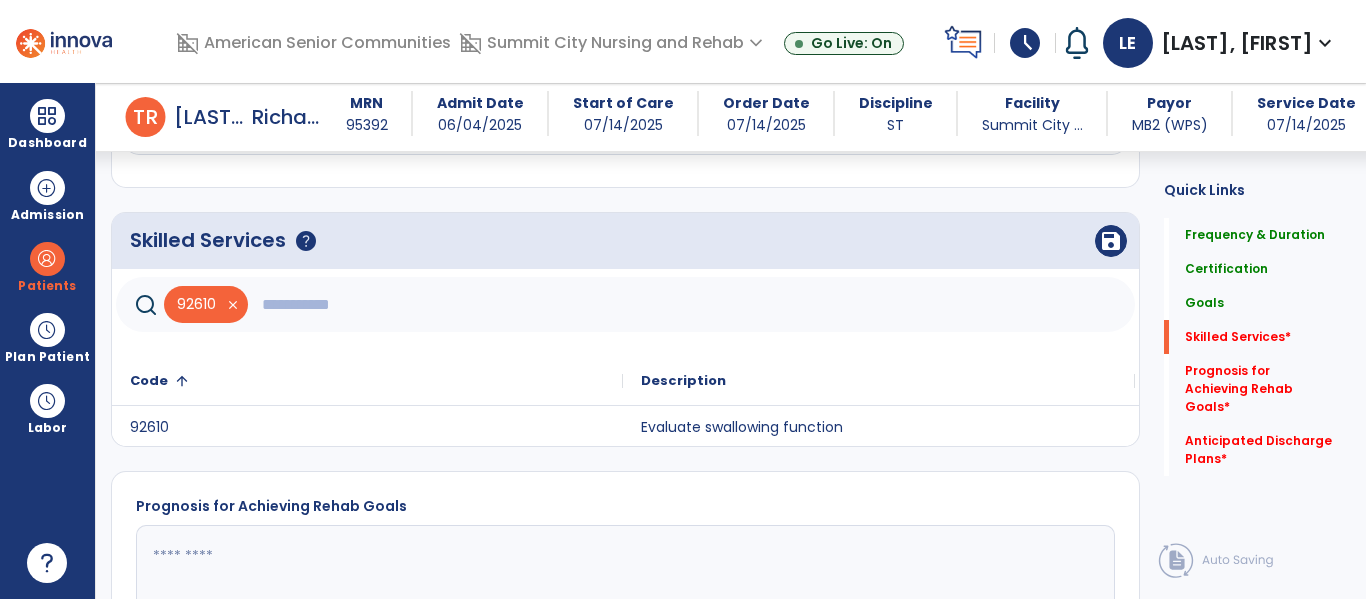 click 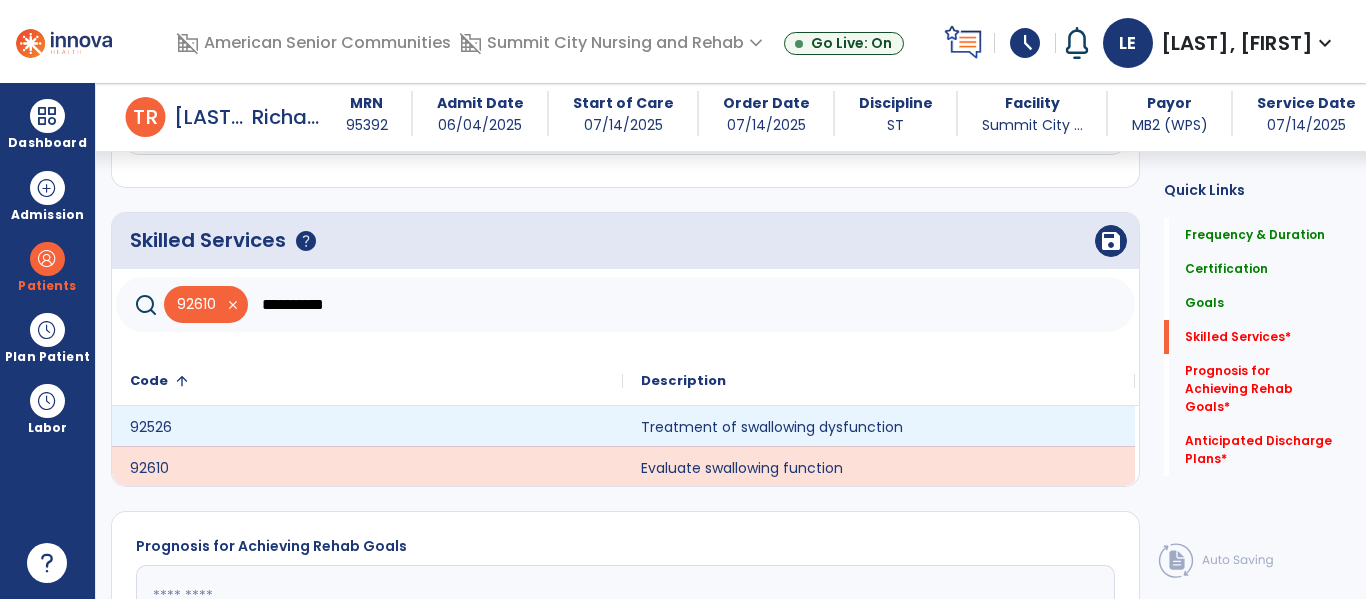 type on "**********" 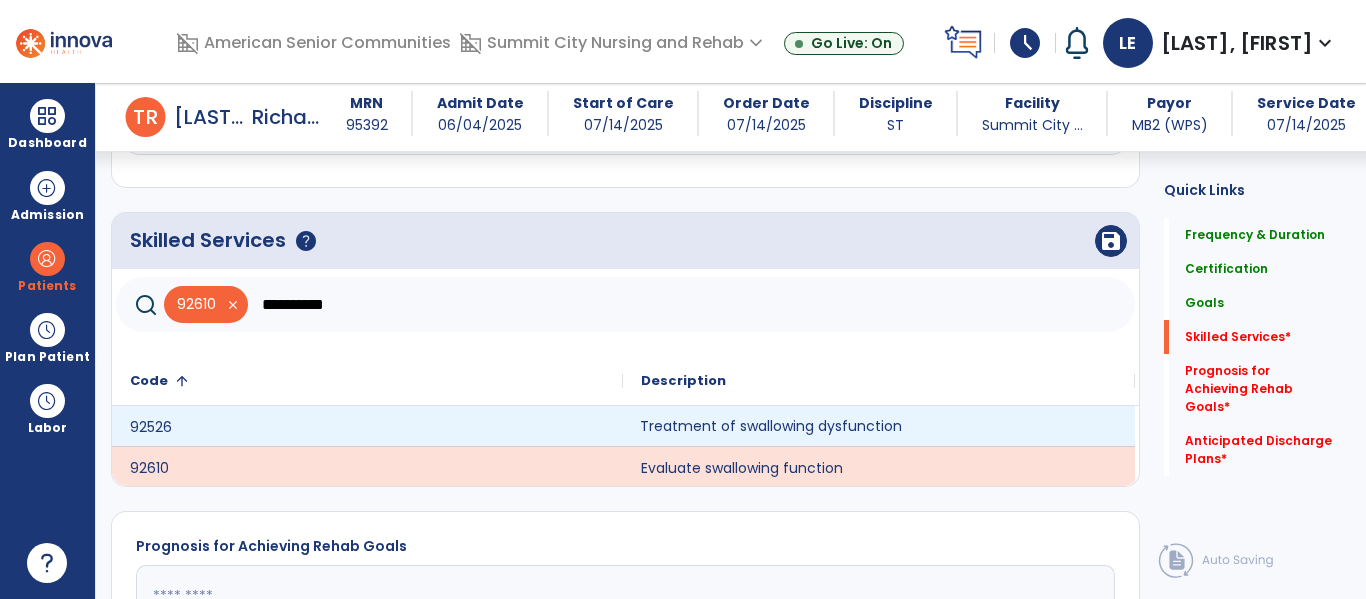 click on "Treatment of swallowing dysfunction" 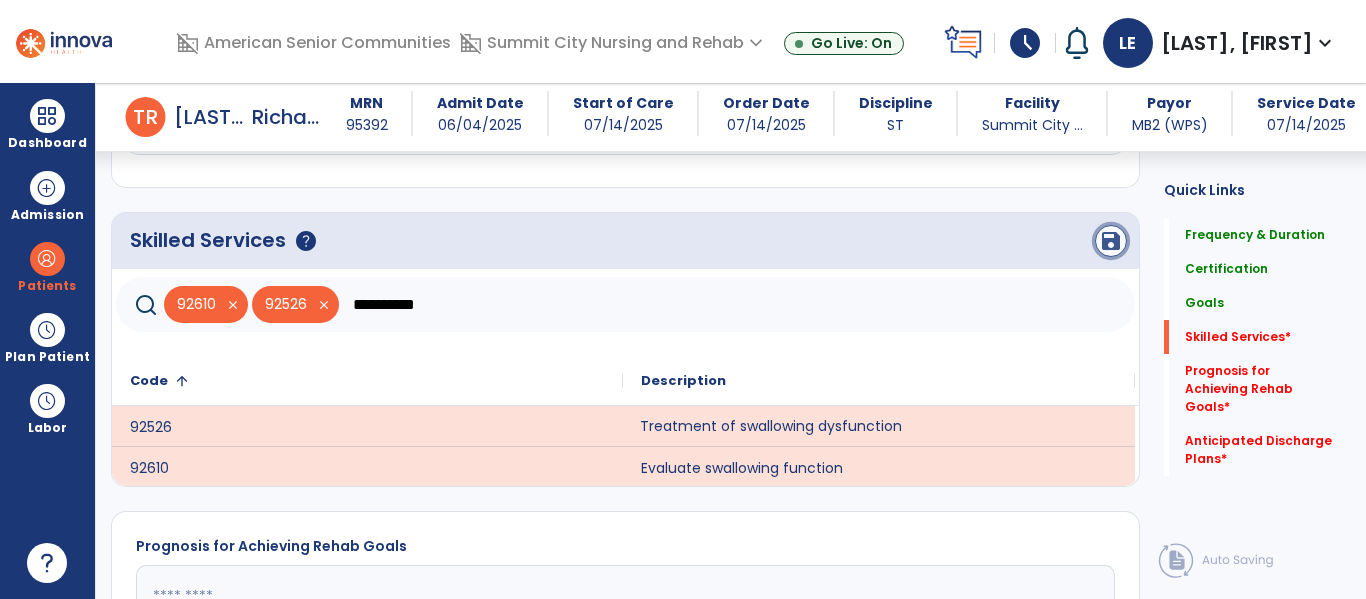 click on "save" 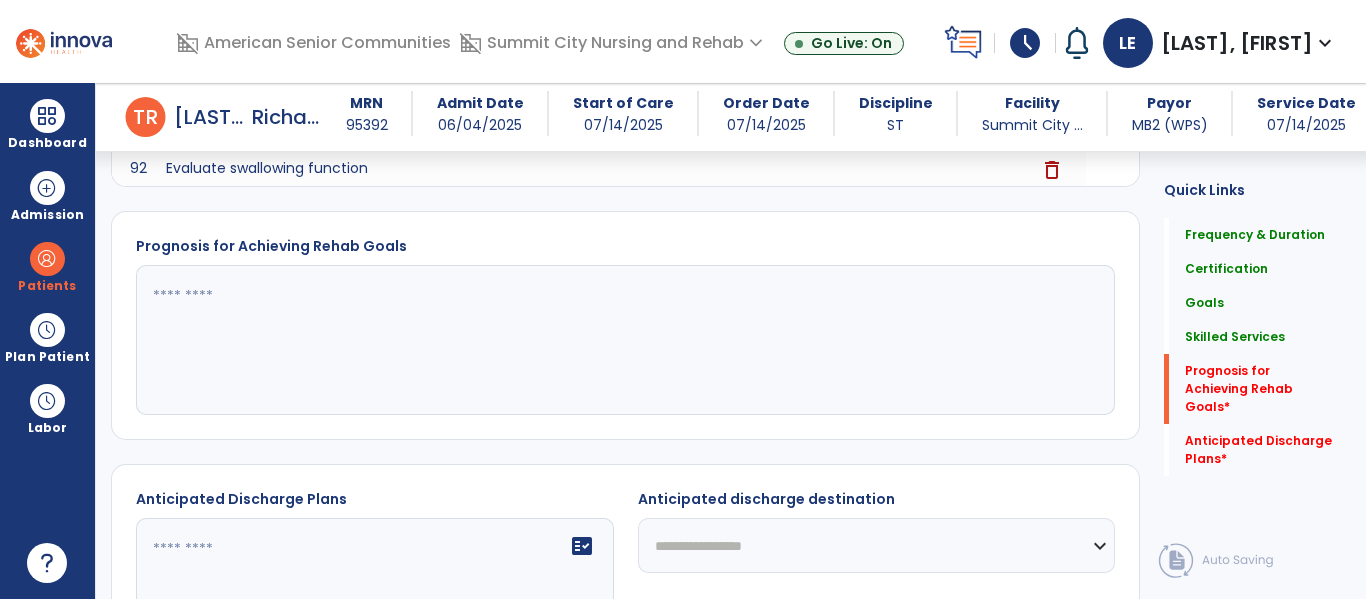 scroll, scrollTop: 1417, scrollLeft: 0, axis: vertical 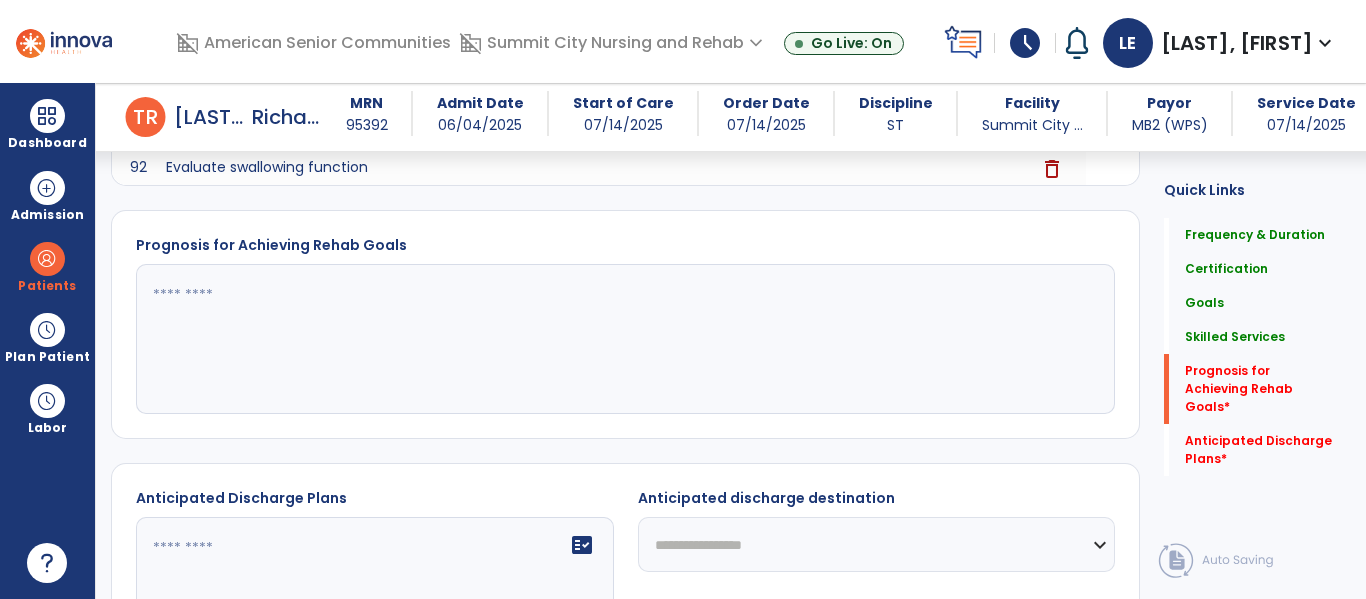 click 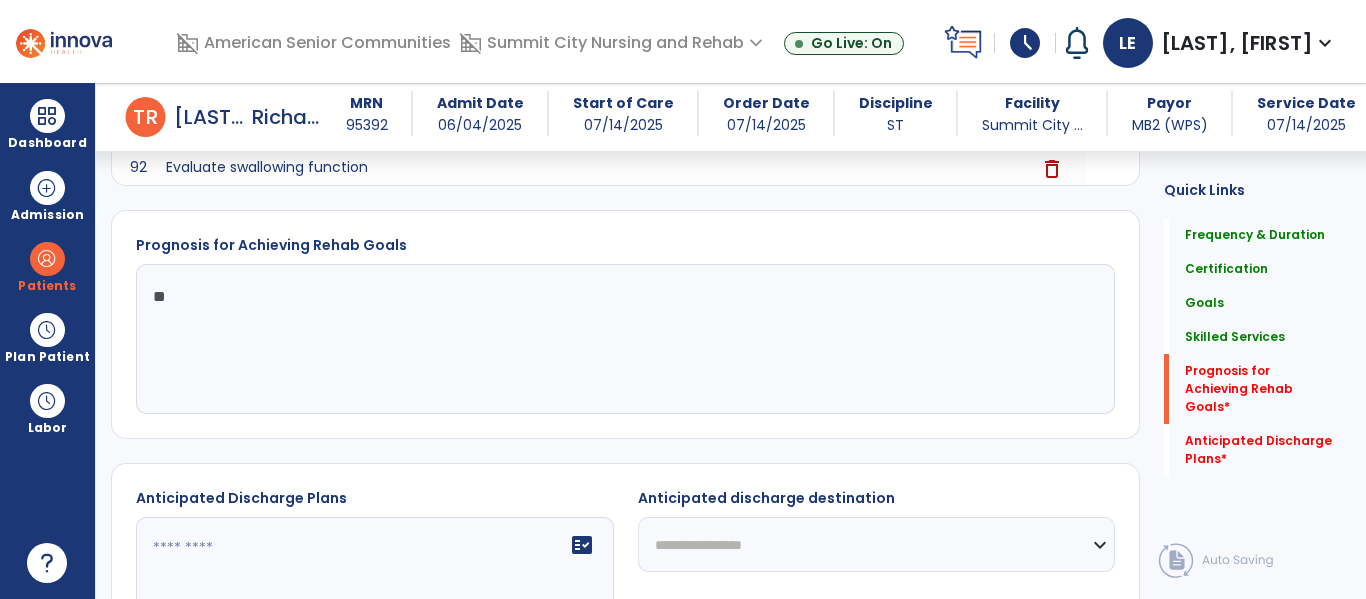 type on "*" 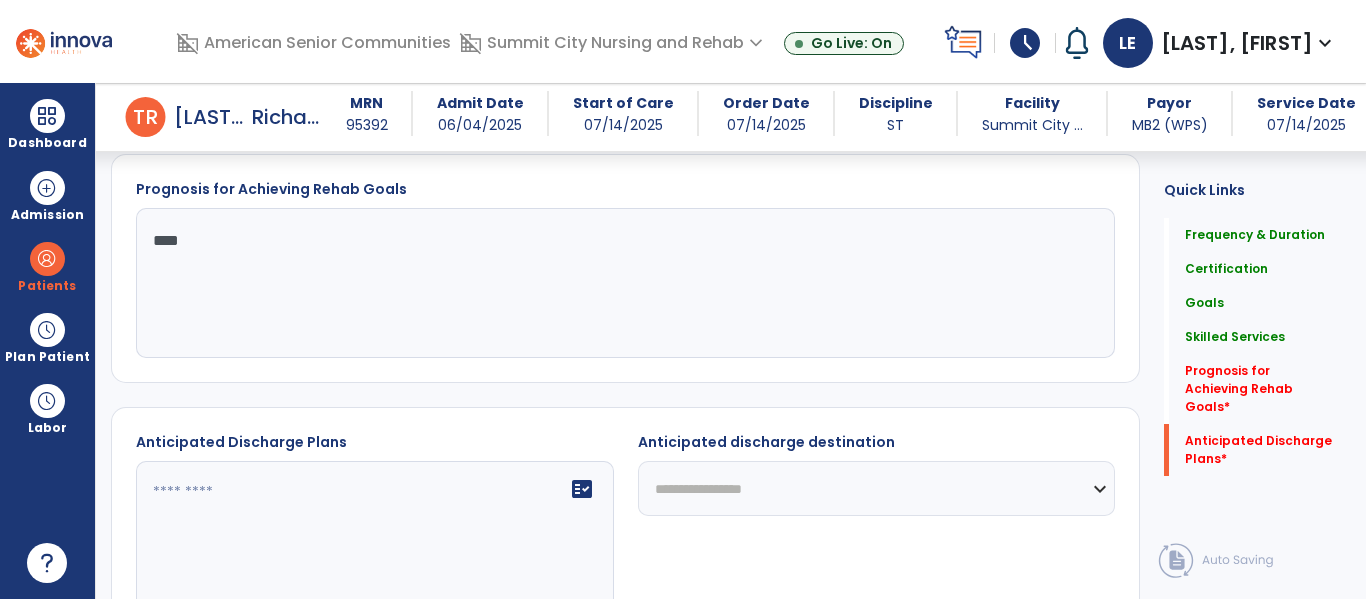 scroll, scrollTop: 1478, scrollLeft: 0, axis: vertical 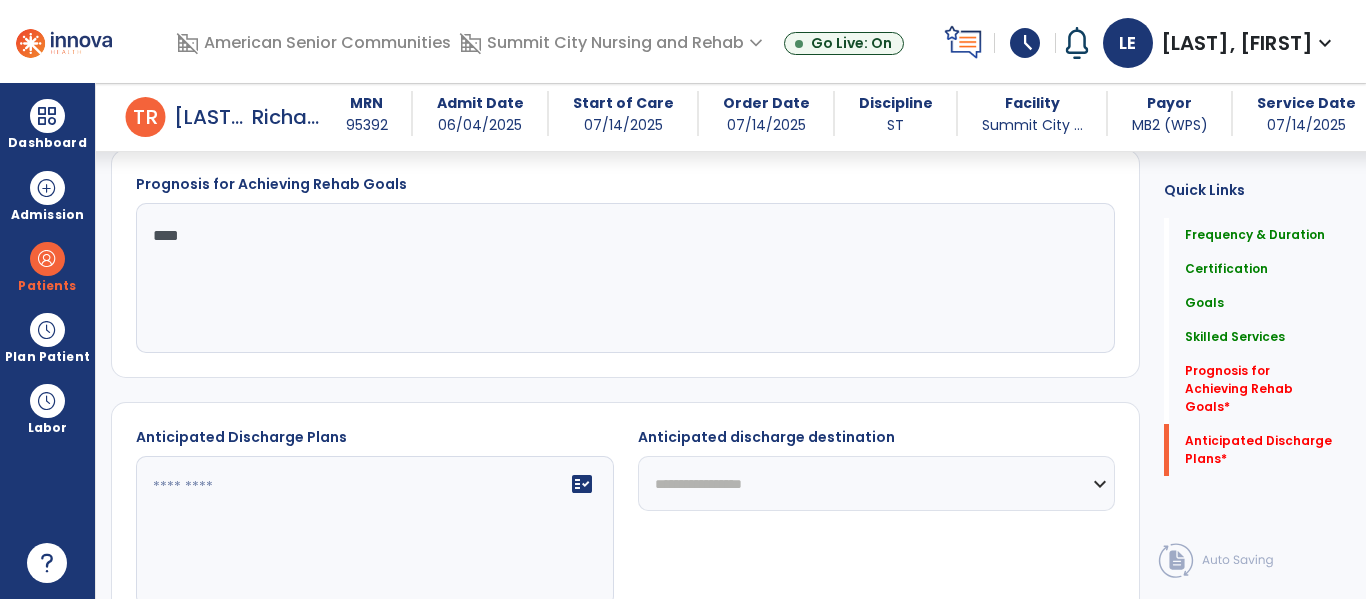 type on "****" 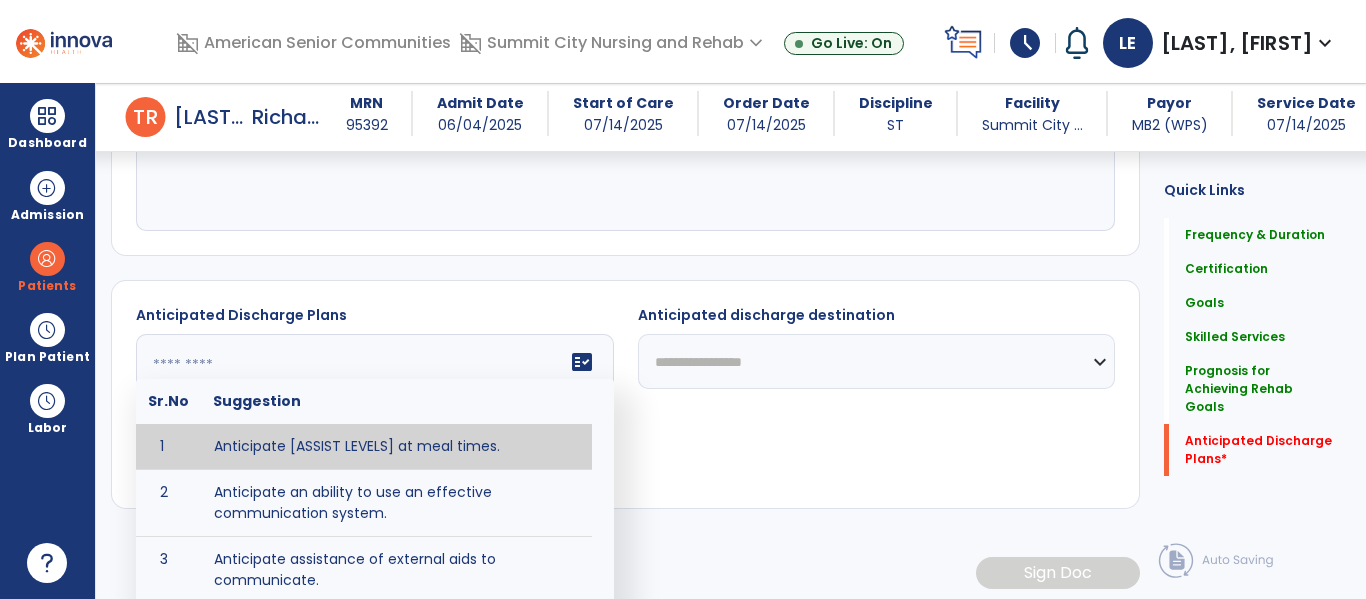 scroll, scrollTop: 1603, scrollLeft: 0, axis: vertical 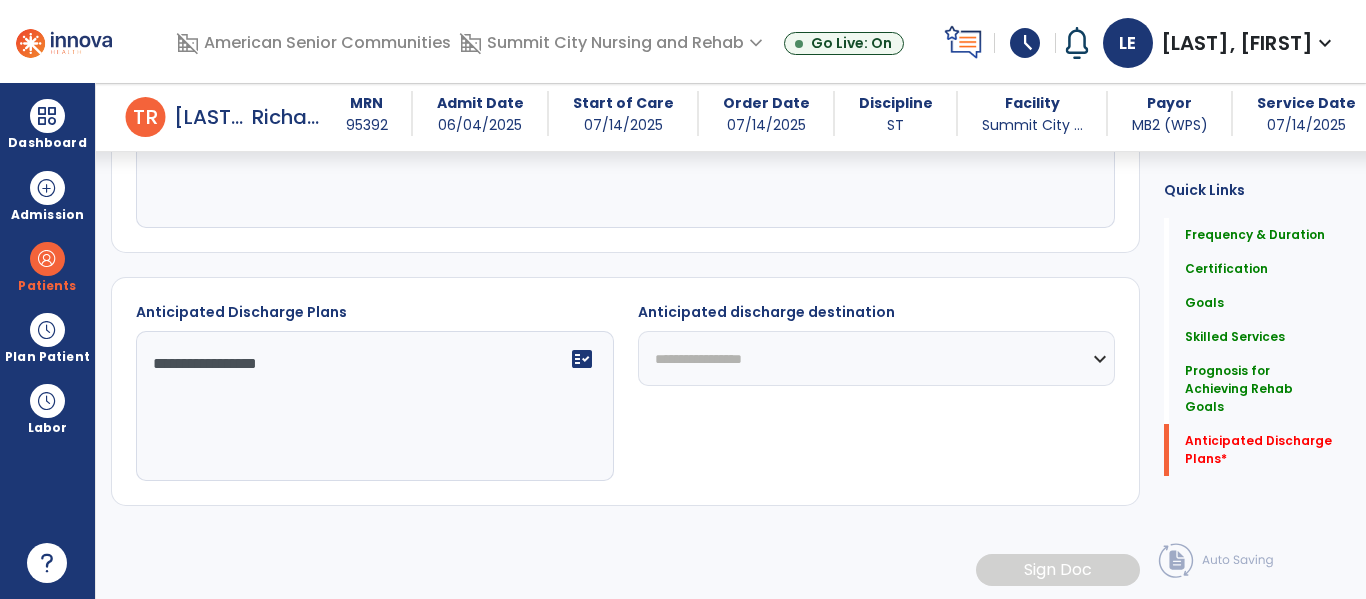 type on "**********" 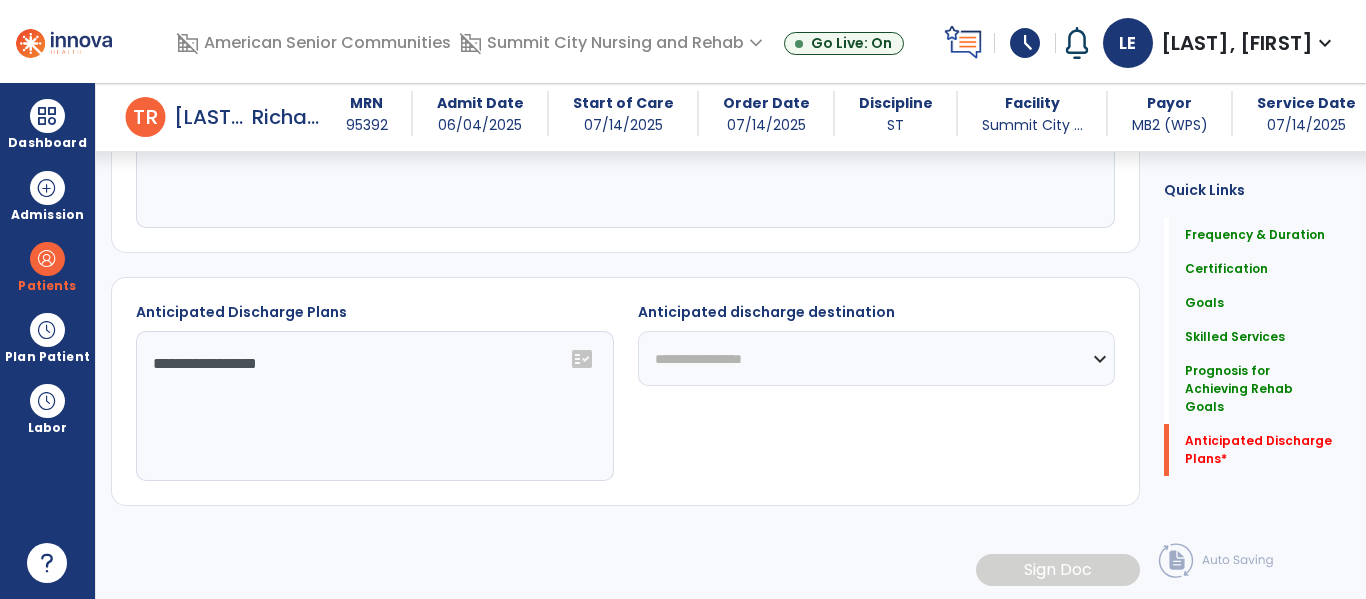 select on "****" 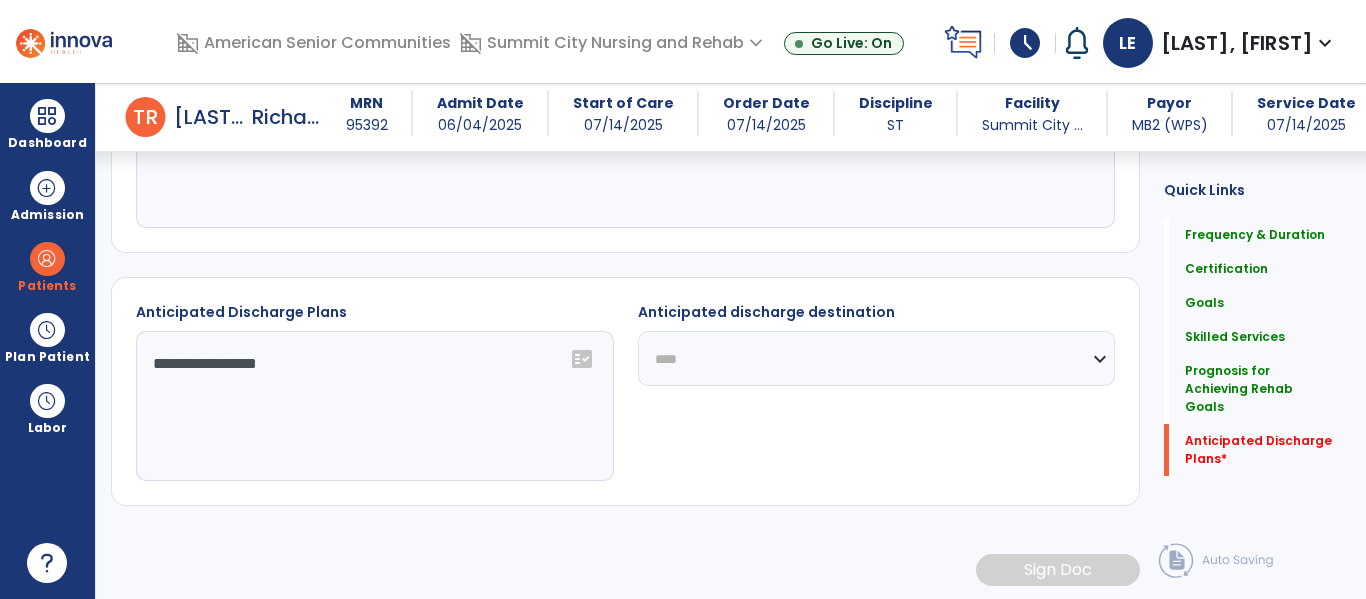 click on "**********" 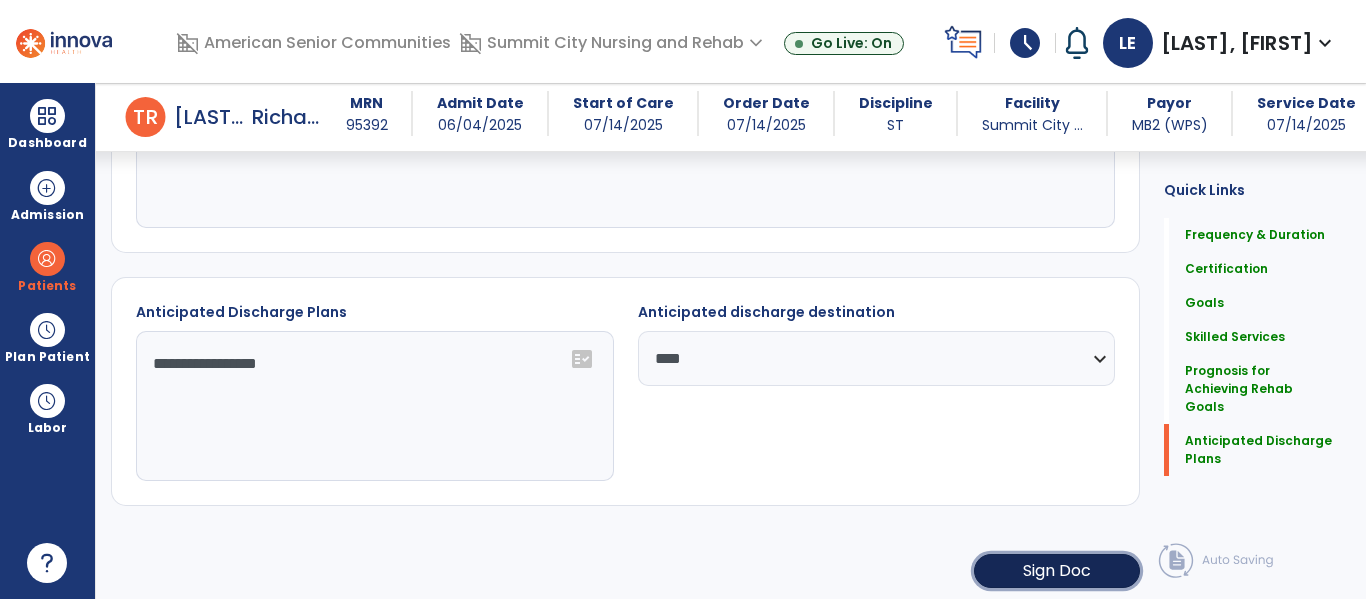 click on "Sign Doc" 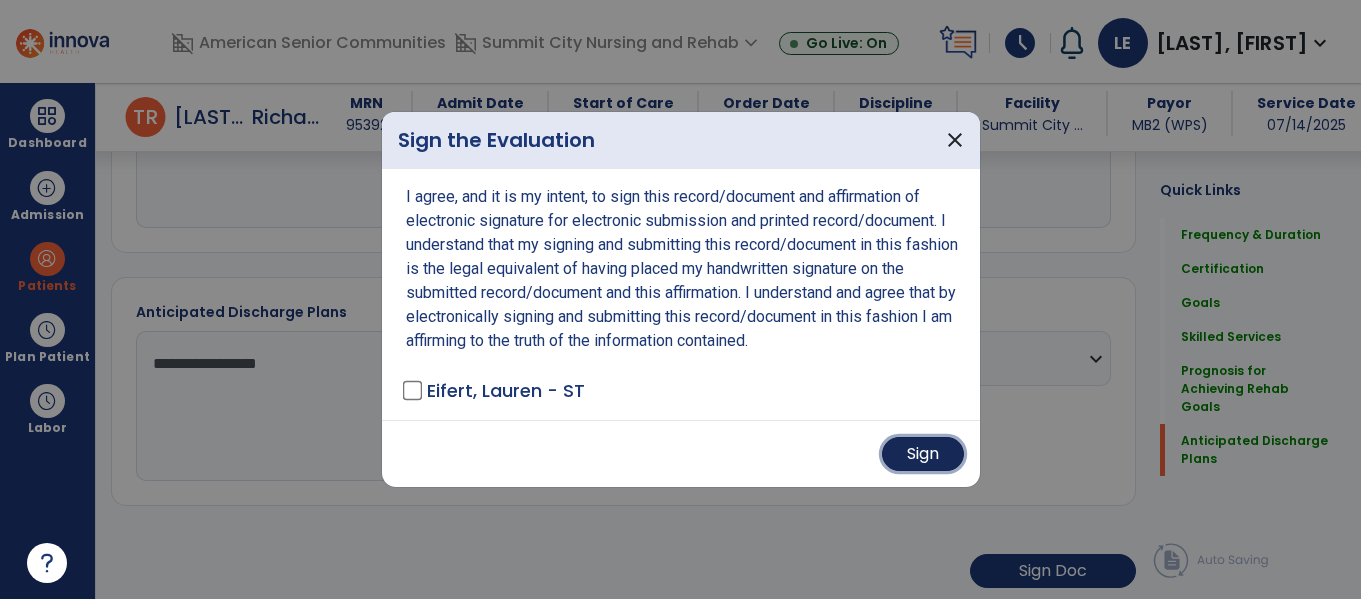 click on "Sign" at bounding box center (923, 454) 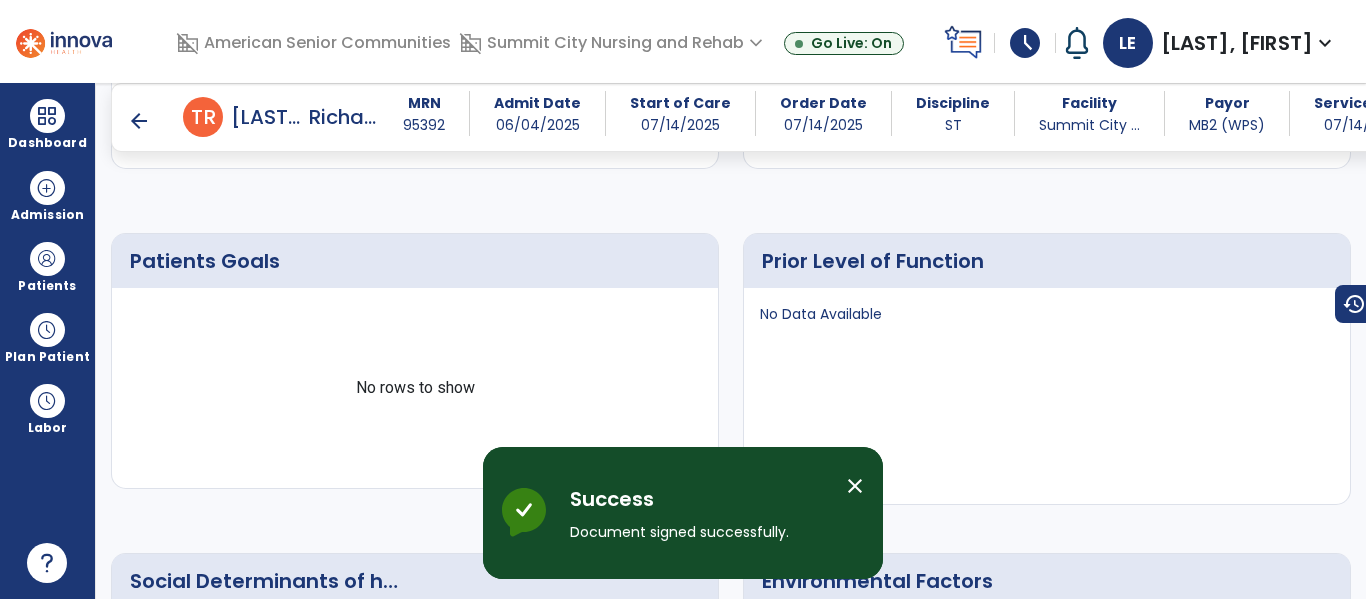 scroll, scrollTop: 1238, scrollLeft: 0, axis: vertical 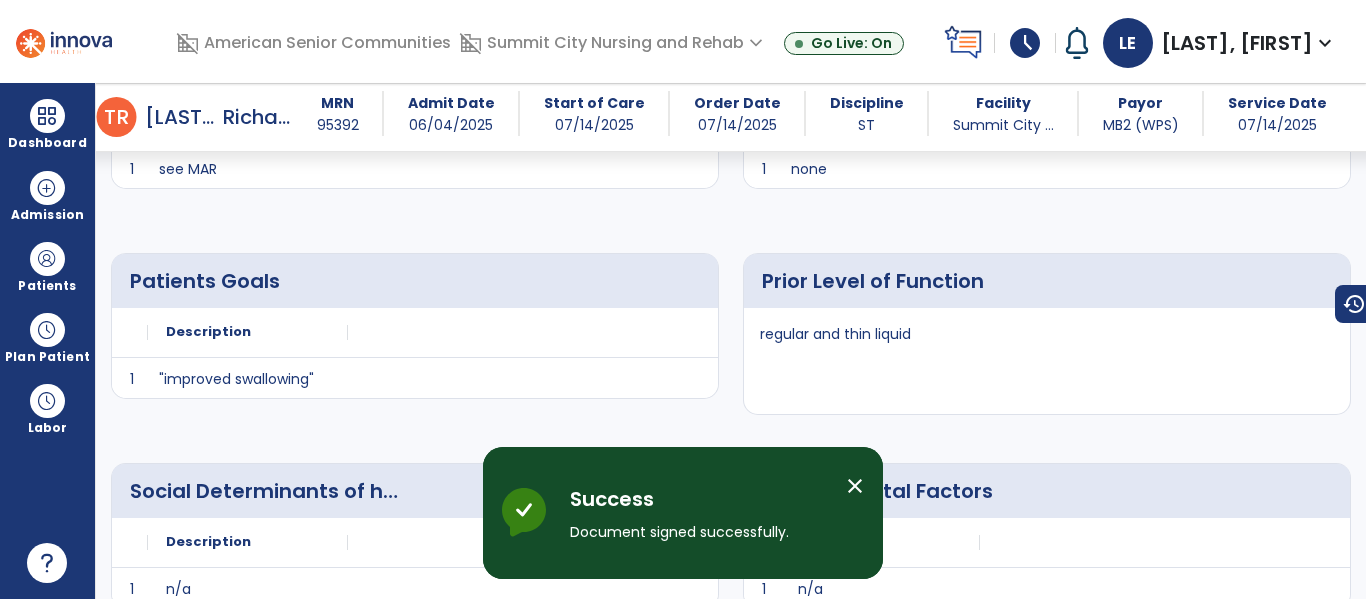 click on "close" at bounding box center (855, 486) 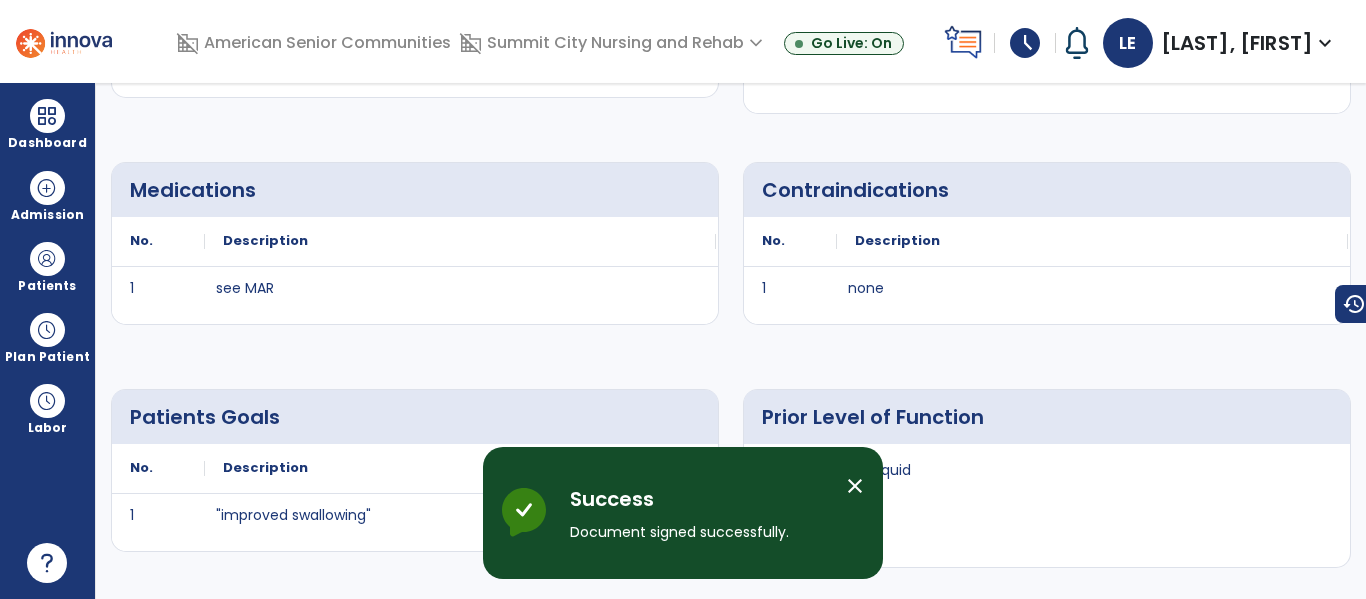 click on "arrow_back" 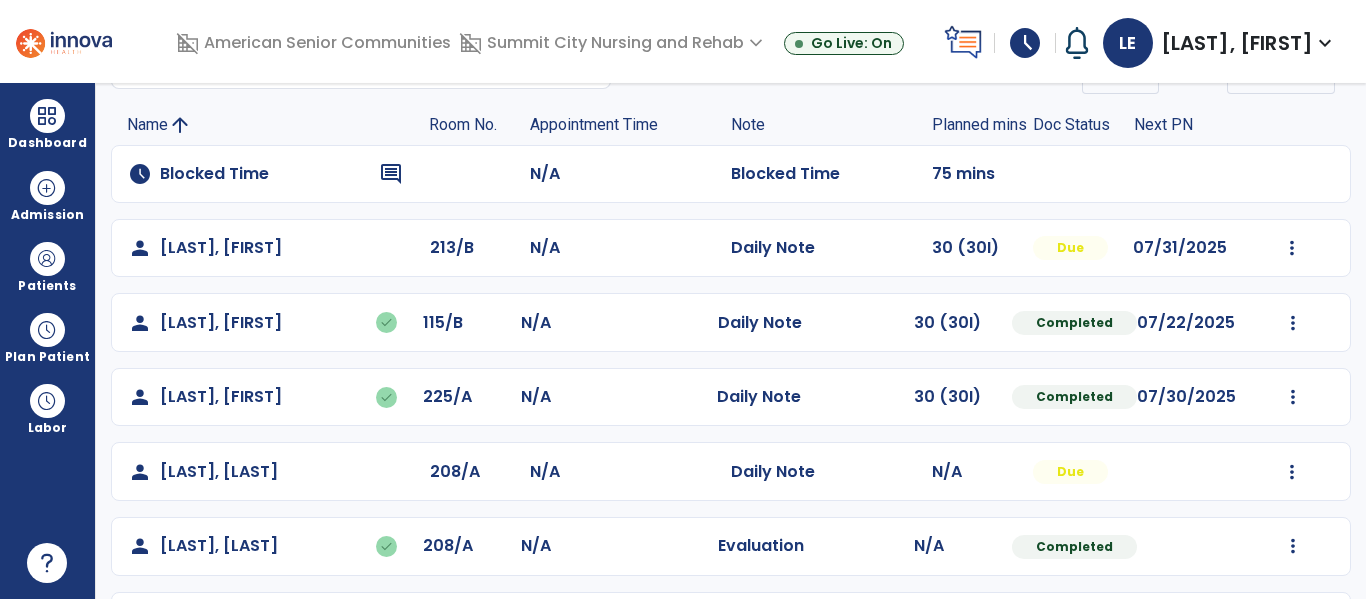 scroll, scrollTop: 189, scrollLeft: 0, axis: vertical 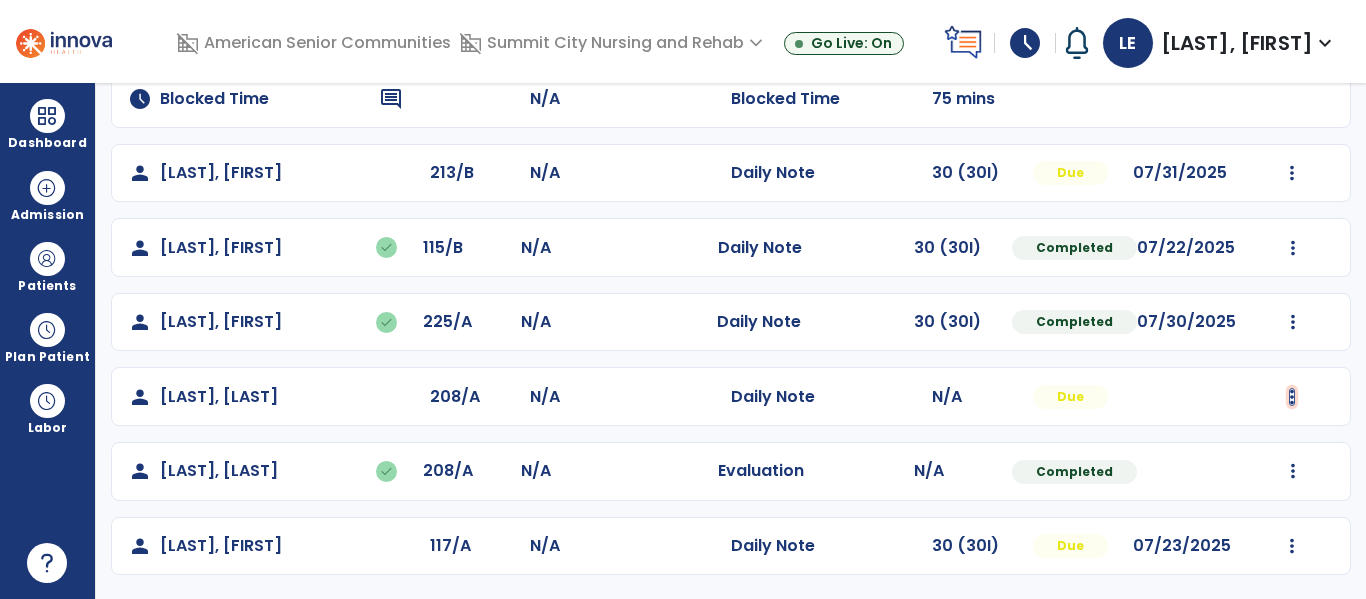 click at bounding box center [1292, 173] 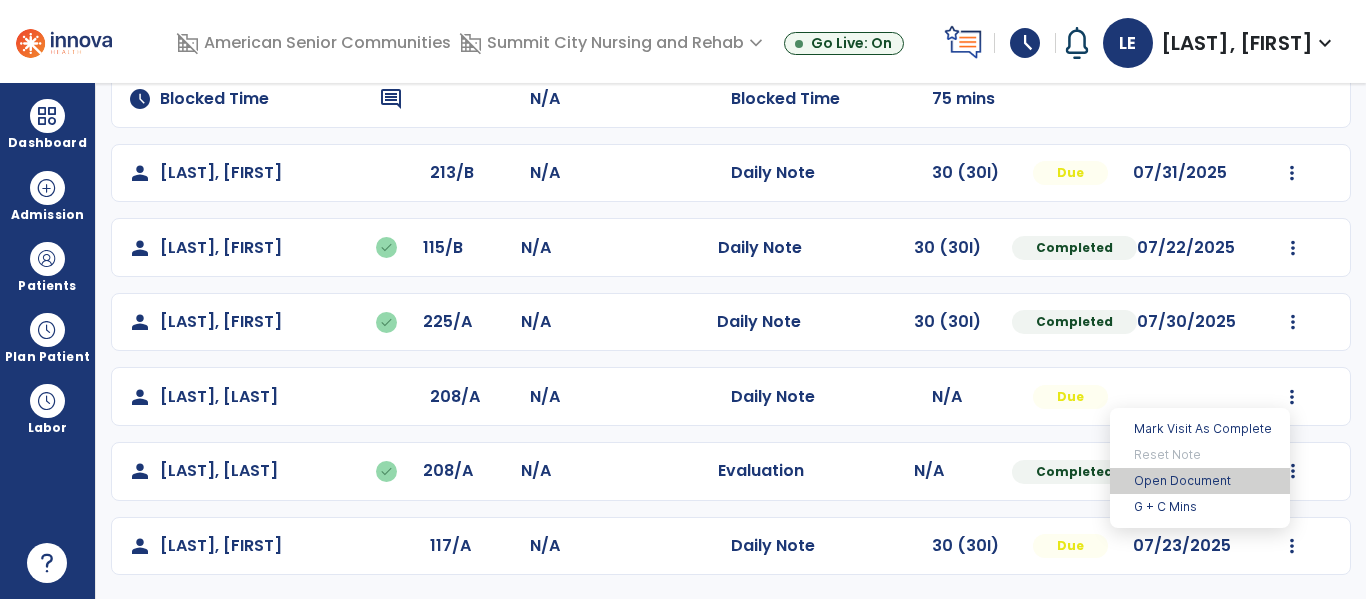 click on "Open Document" at bounding box center [1200, 481] 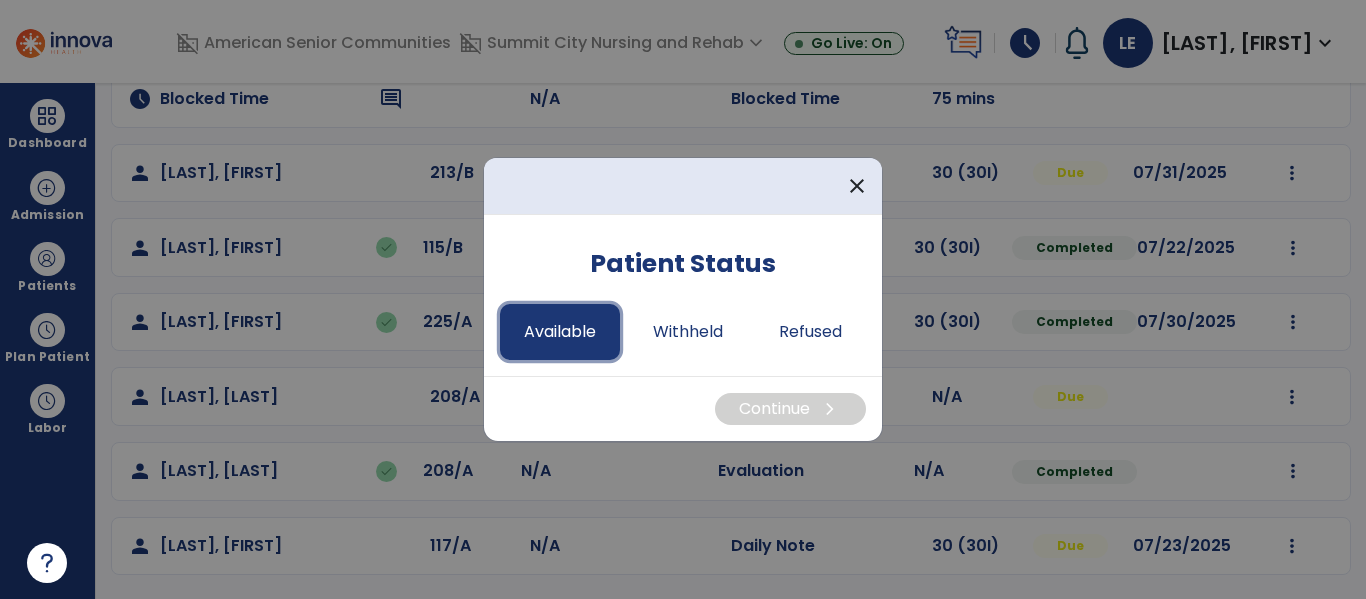 click on "Available" at bounding box center (560, 332) 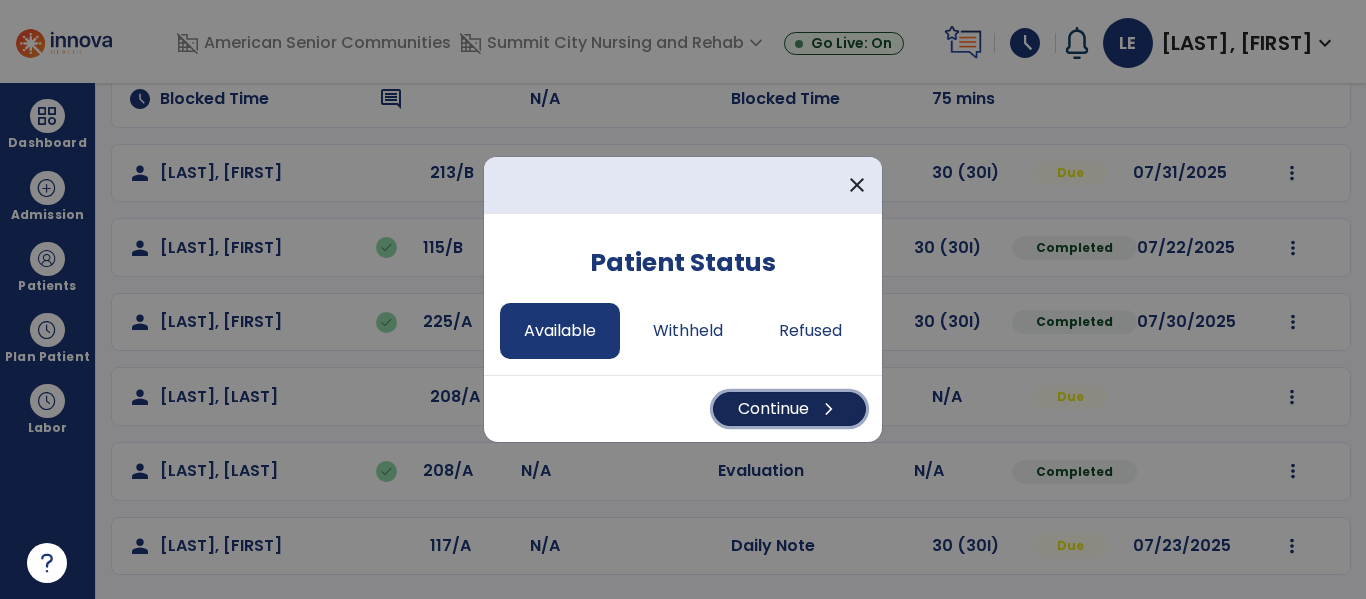 click on "Continue   chevron_right" at bounding box center [789, 409] 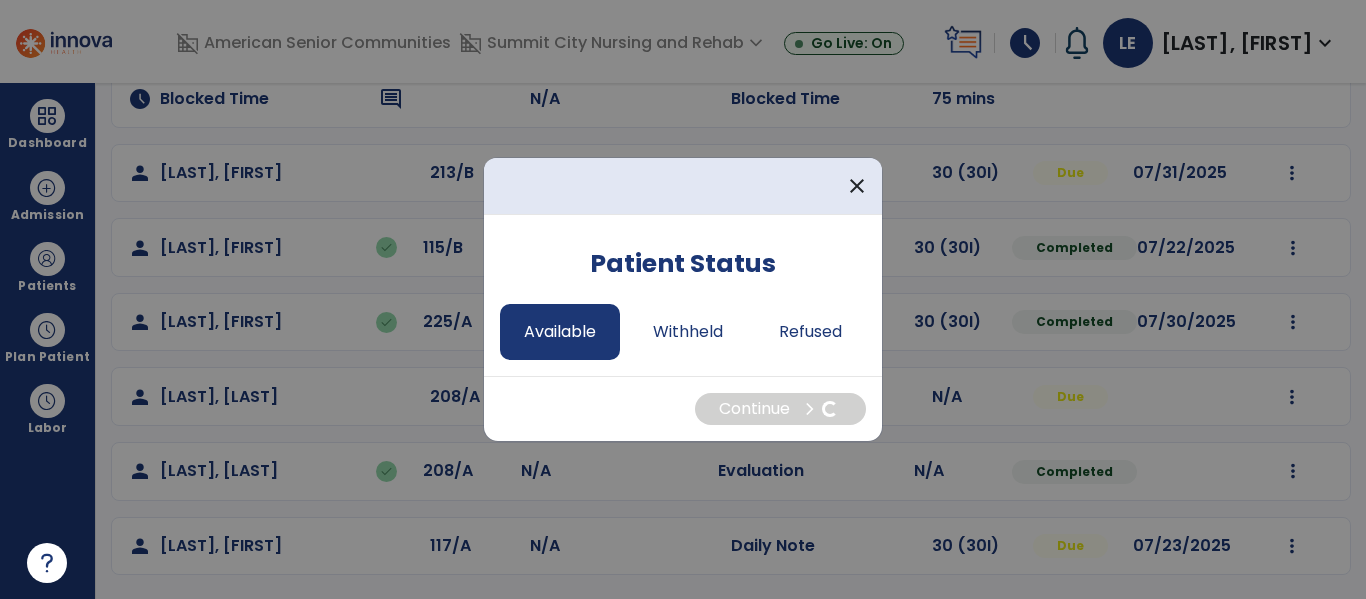 select on "*" 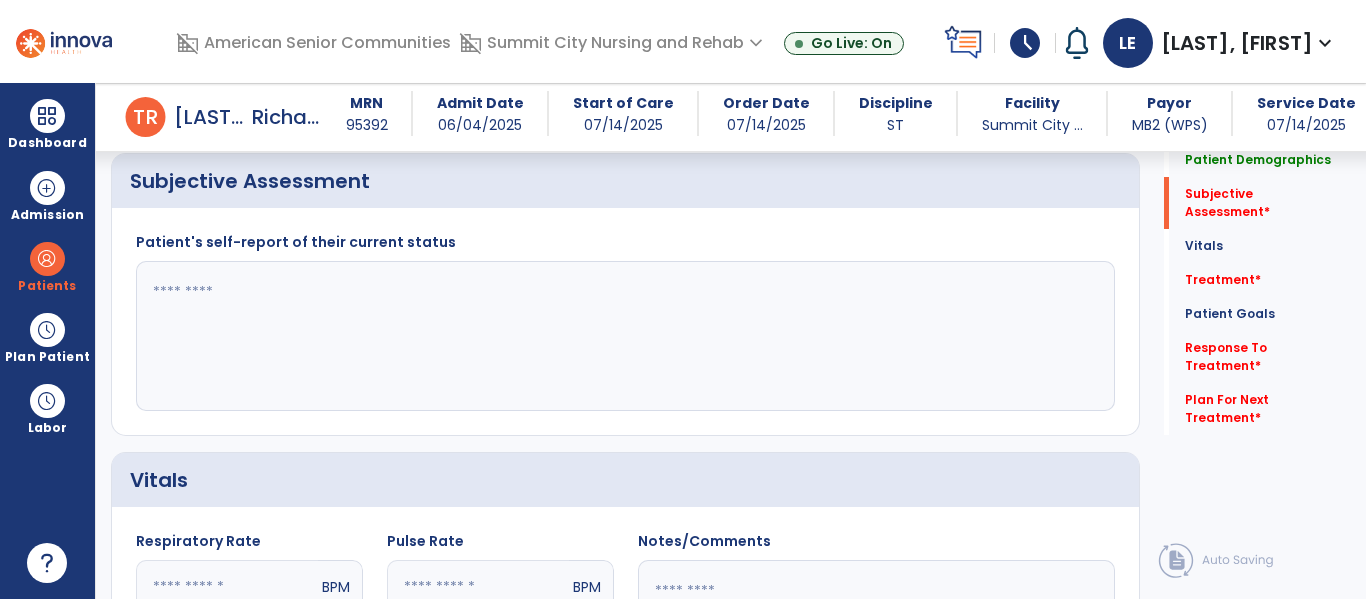 scroll, scrollTop: 458, scrollLeft: 0, axis: vertical 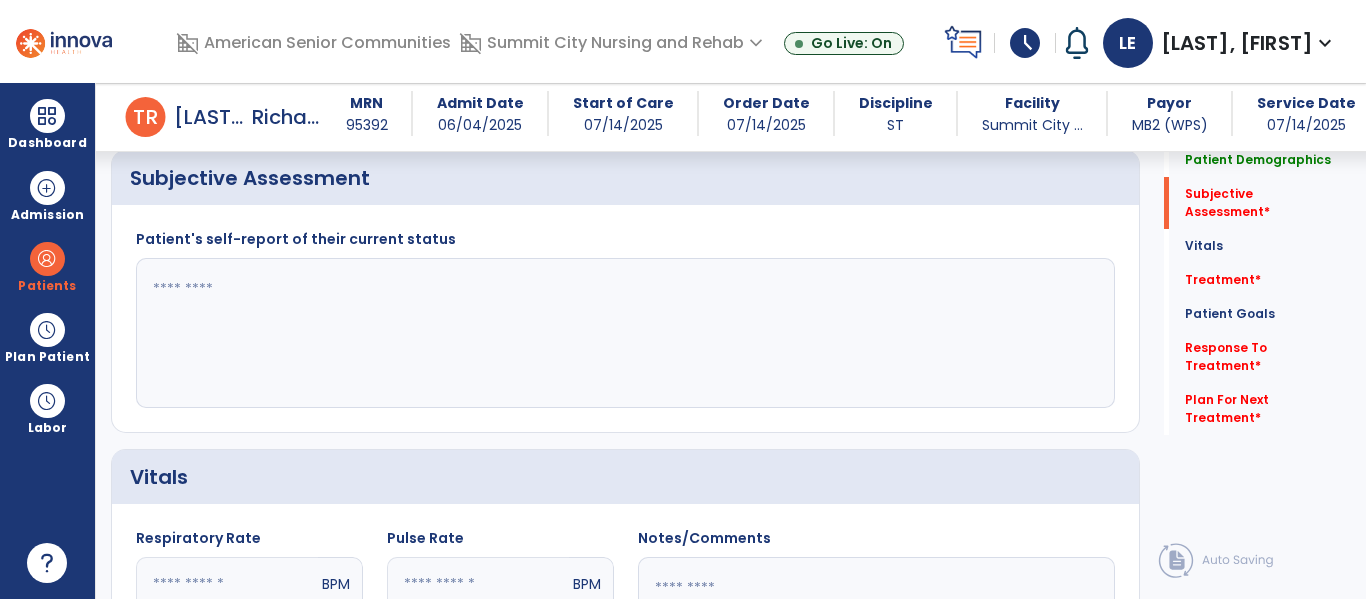 click 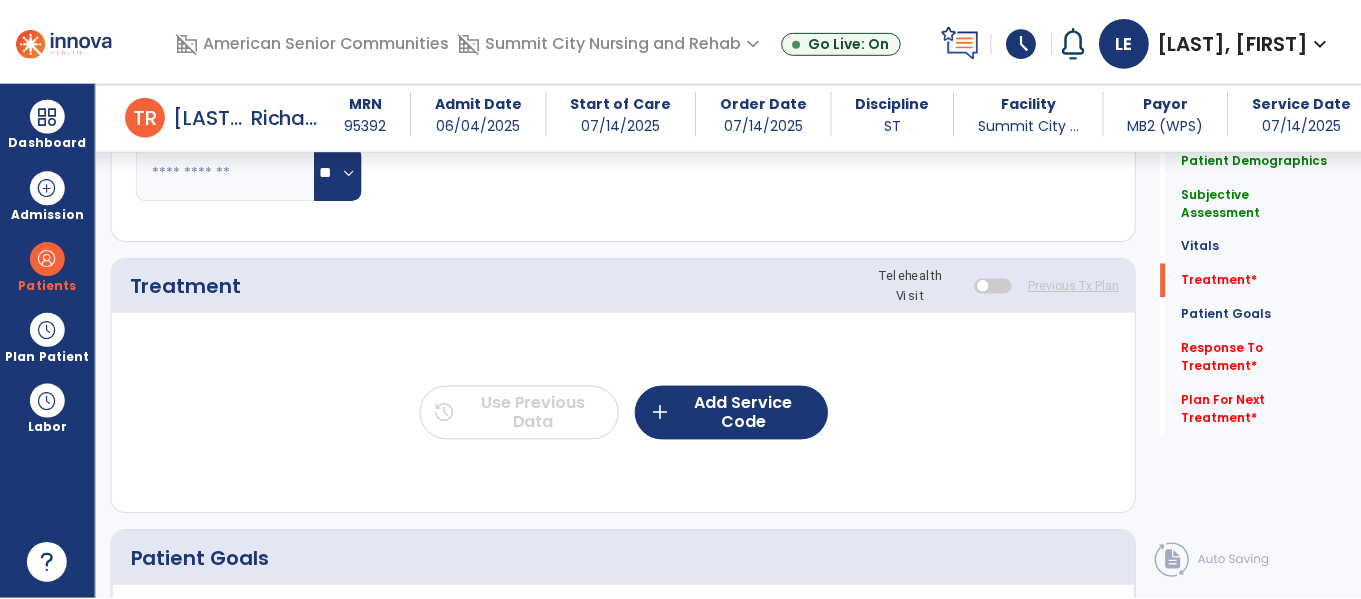 scroll, scrollTop: 1084, scrollLeft: 0, axis: vertical 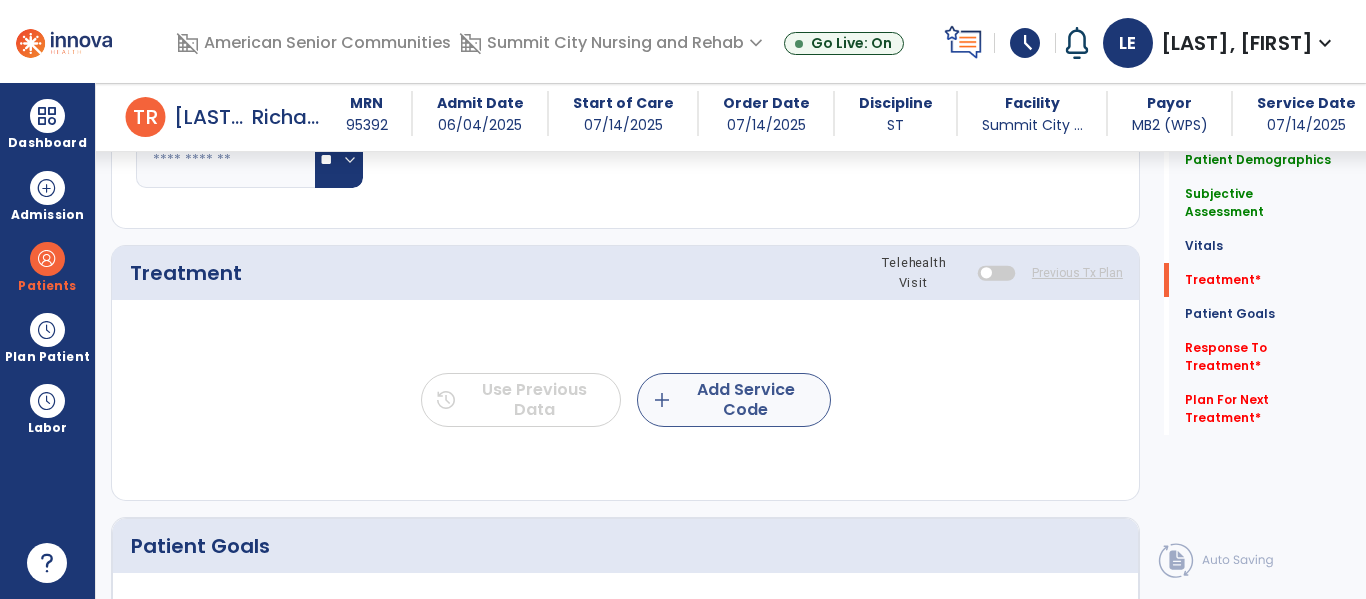 type on "**********" 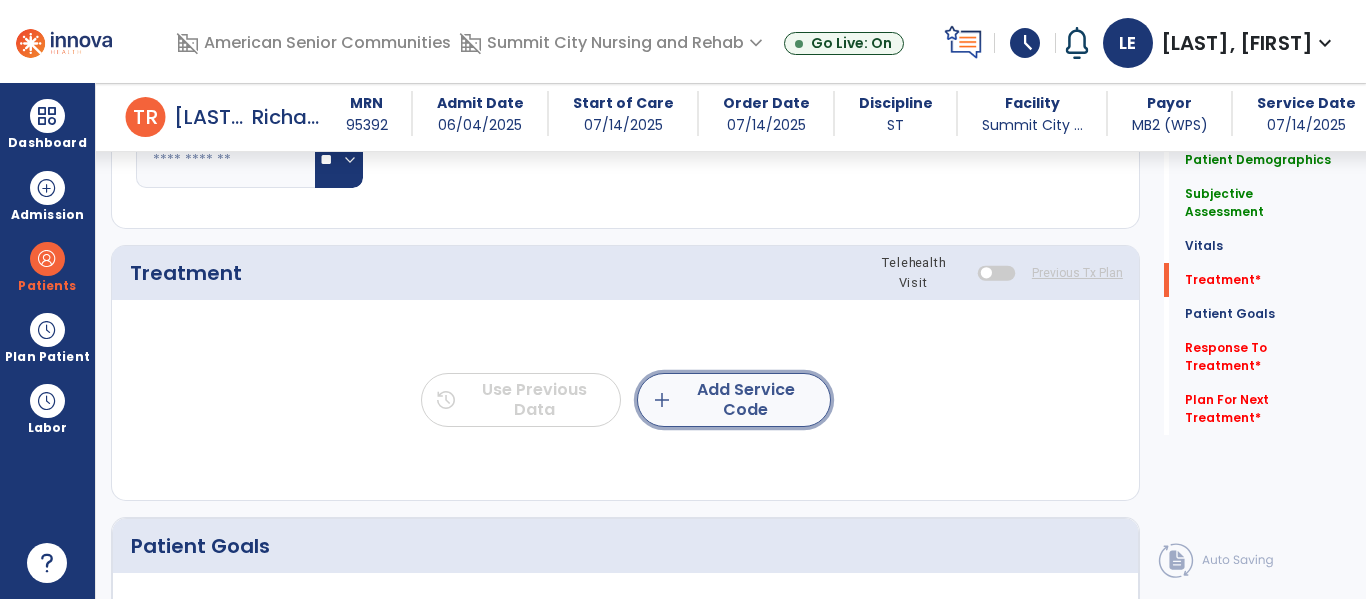 click on "add  Add Service Code" 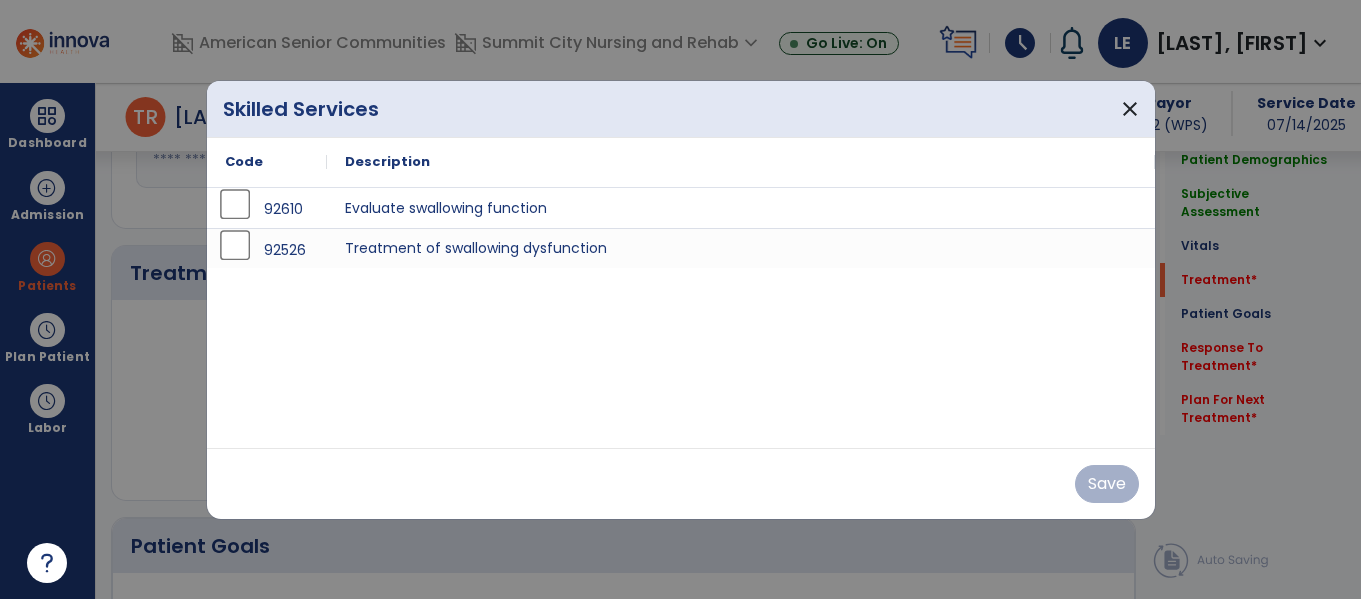 scroll, scrollTop: 1084, scrollLeft: 0, axis: vertical 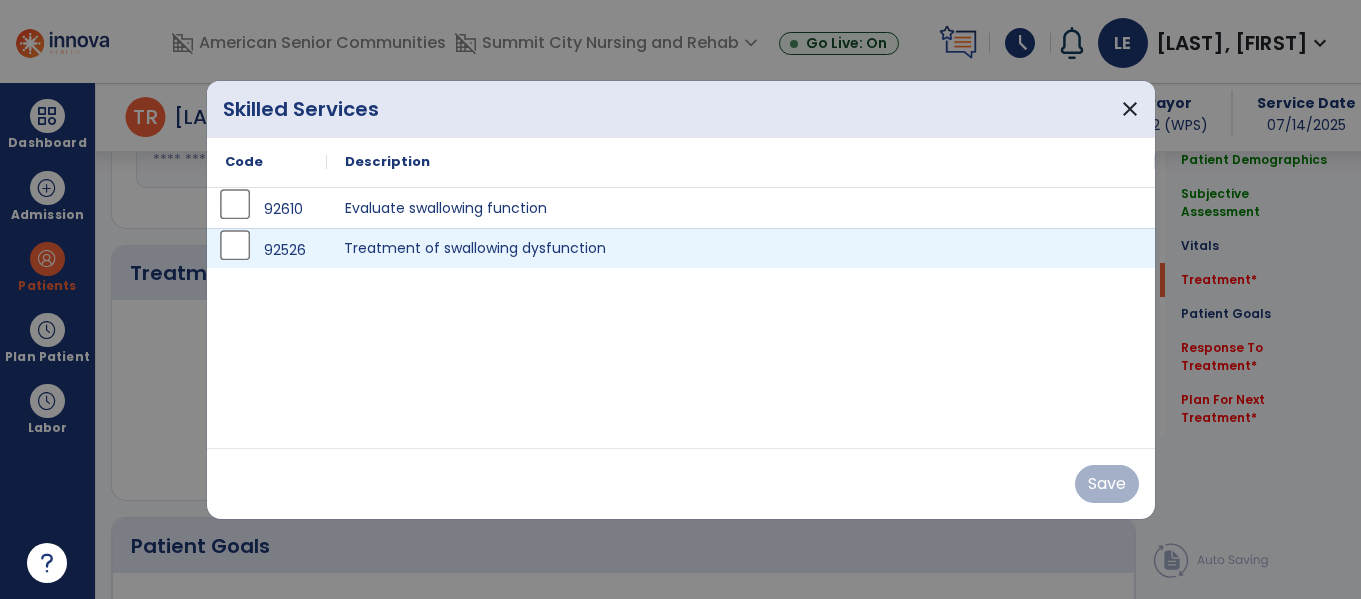 click on "Treatment of swallowing dysfunction" at bounding box center (741, 248) 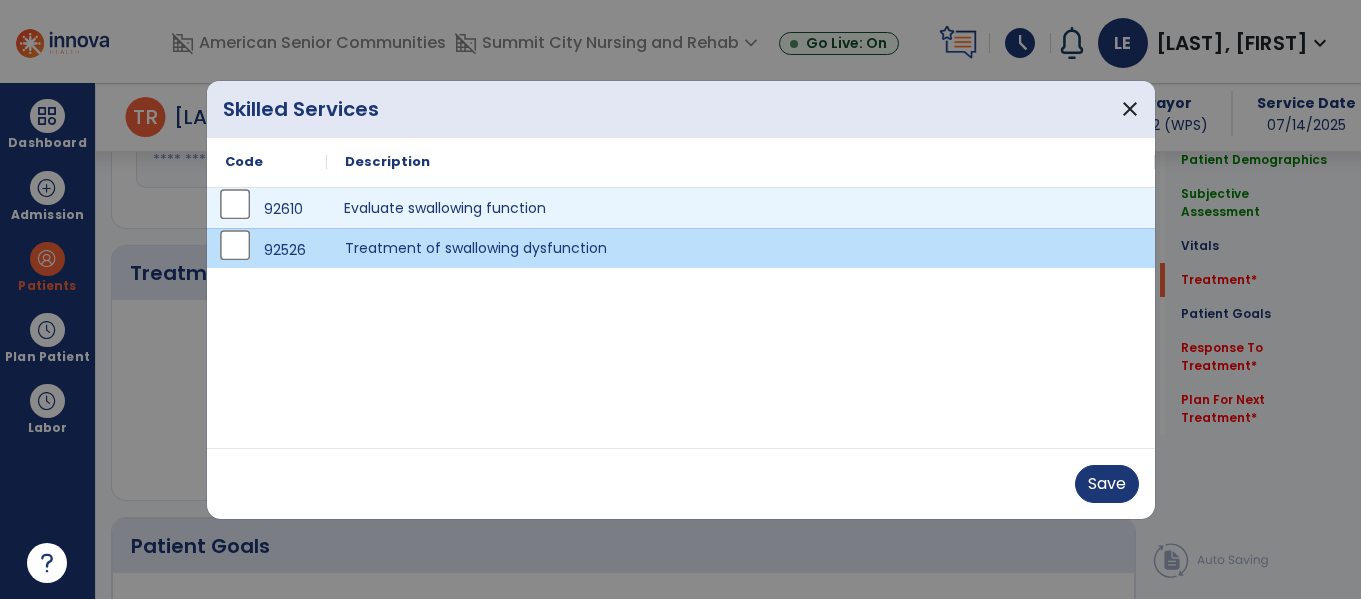 click on "Evaluate swallowing function" at bounding box center (741, 208) 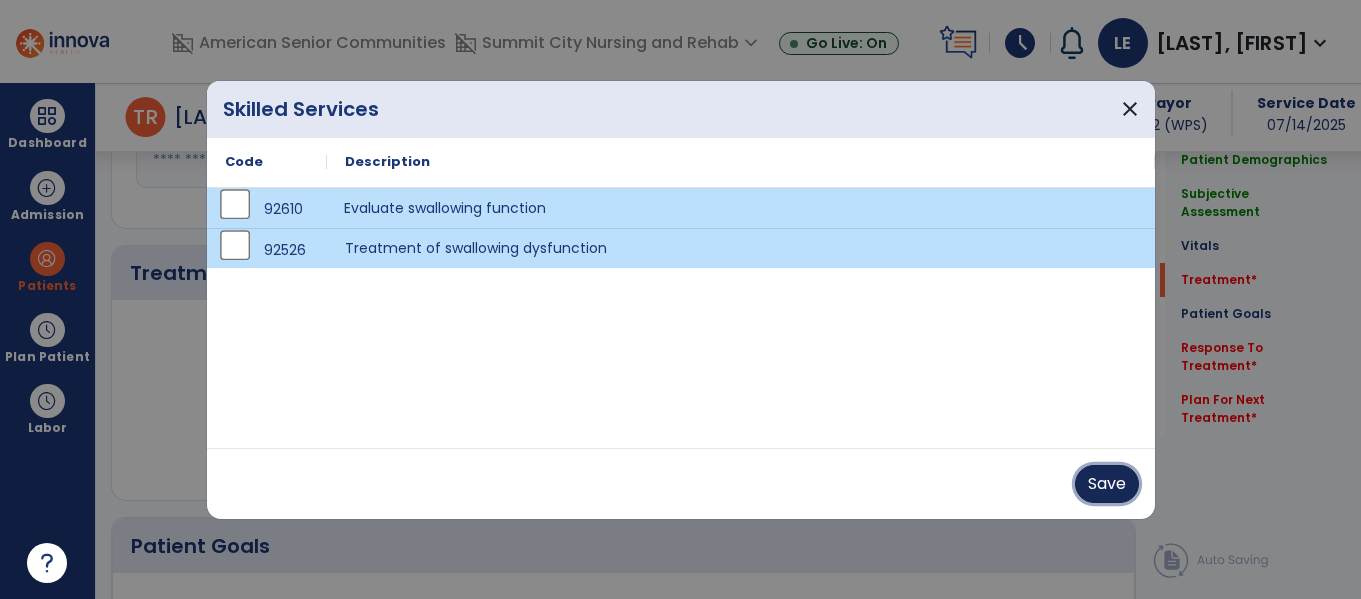 click on "Save" at bounding box center (1107, 484) 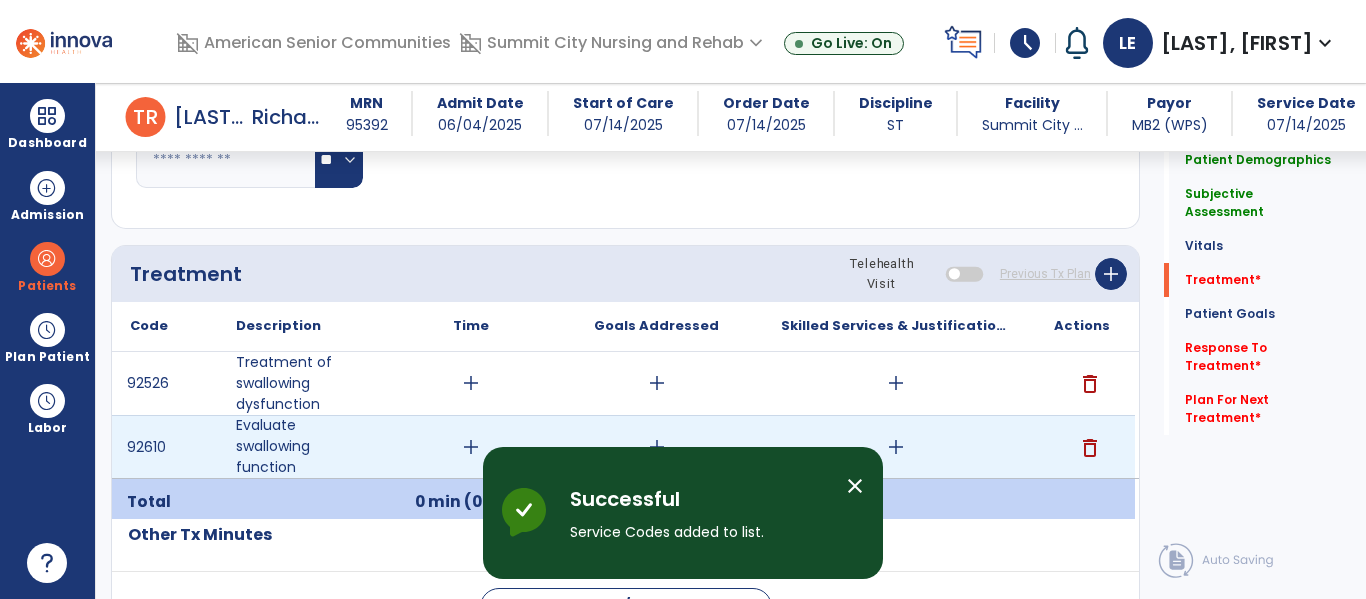 click on "add" at bounding box center (471, 447) 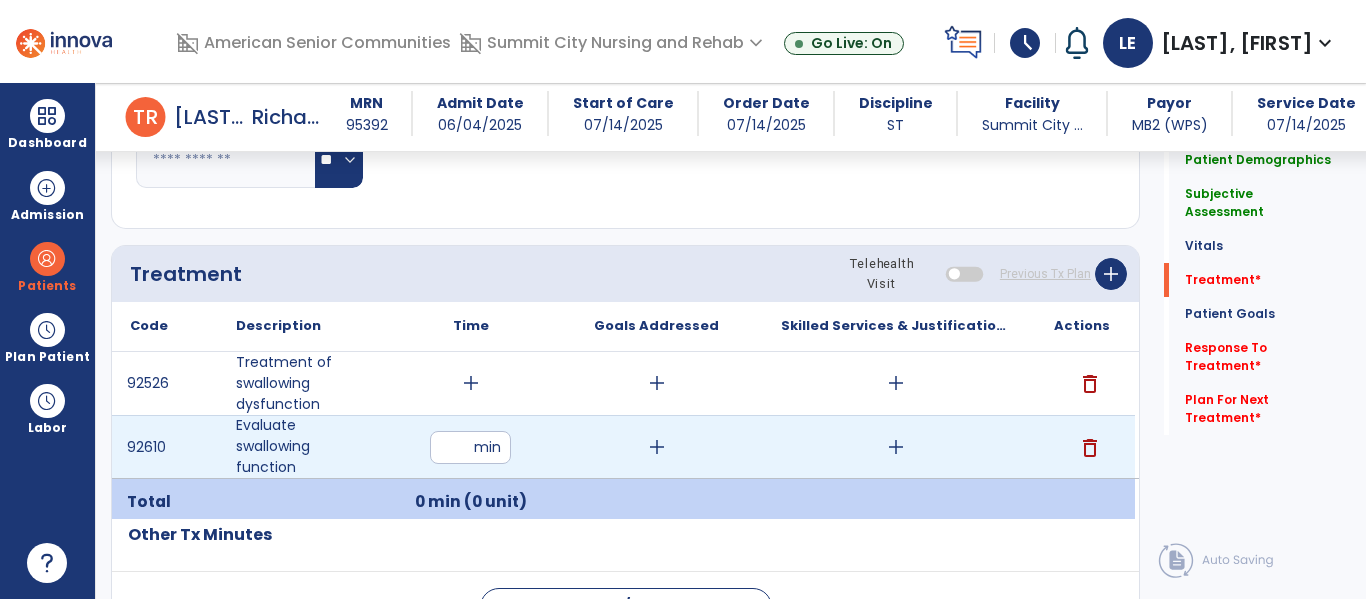 type on "**" 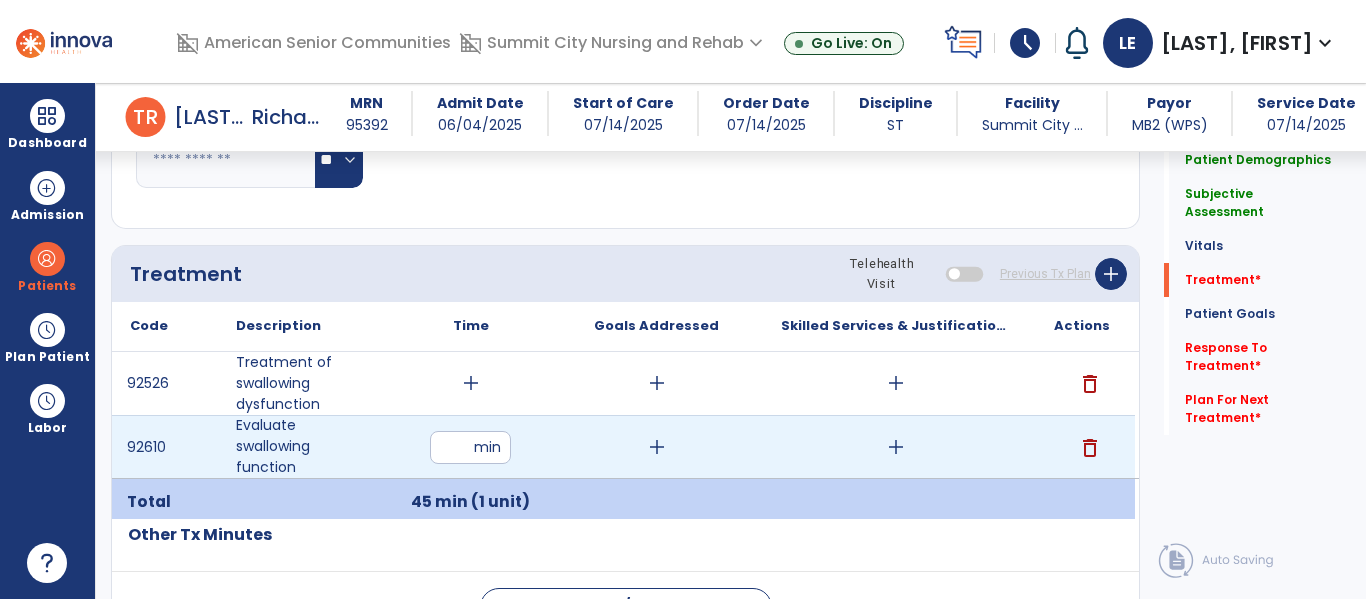 click on "add" at bounding box center [657, 447] 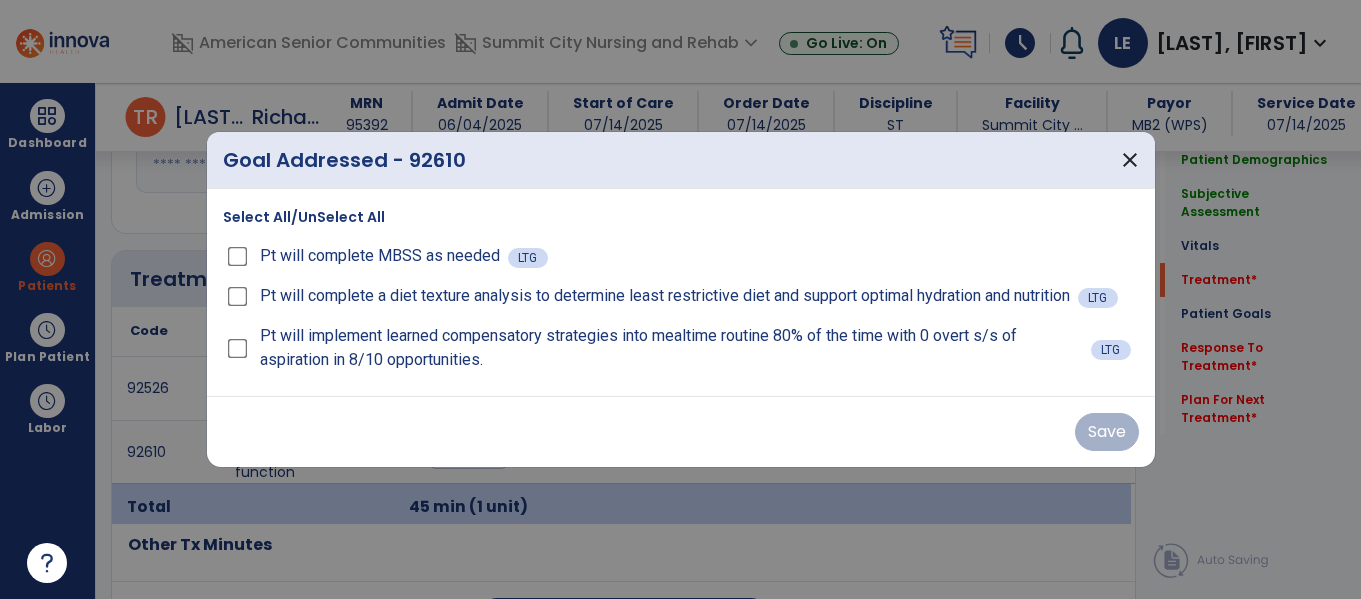 scroll, scrollTop: 1084, scrollLeft: 0, axis: vertical 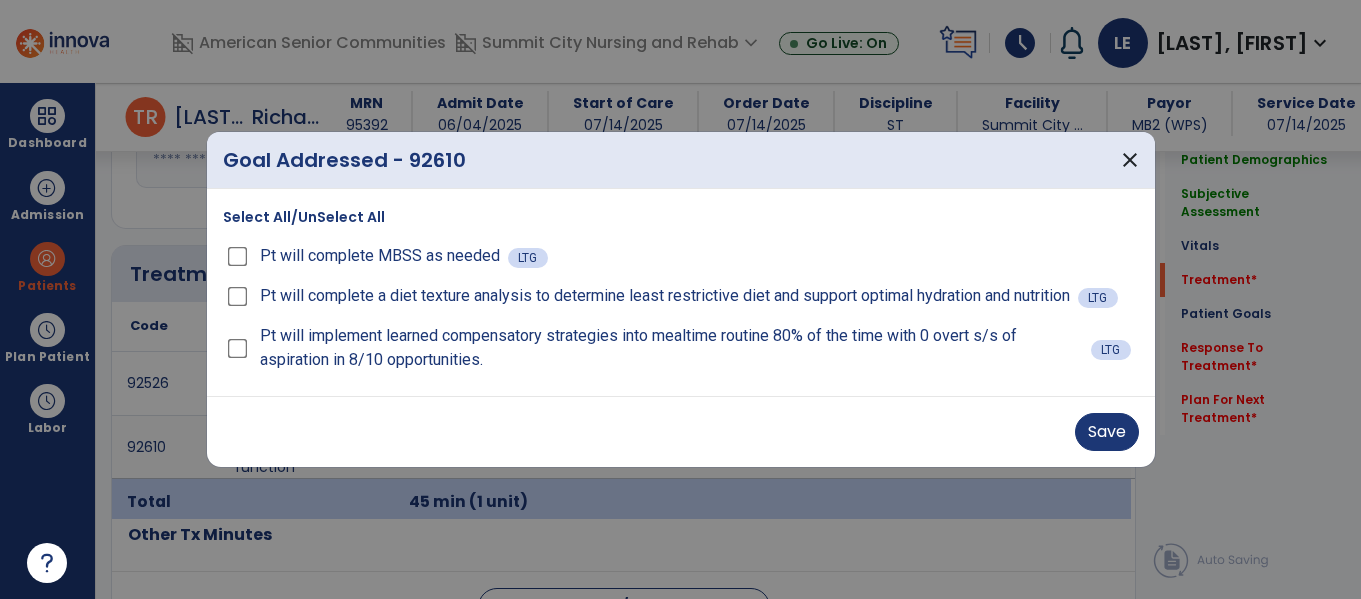 click on "Pt will implement learned compensatory strategies into mealtime routine 80% of the time with 0 overt s/s of aspiration in 8/10 opportunities." at bounding box center (657, 348) 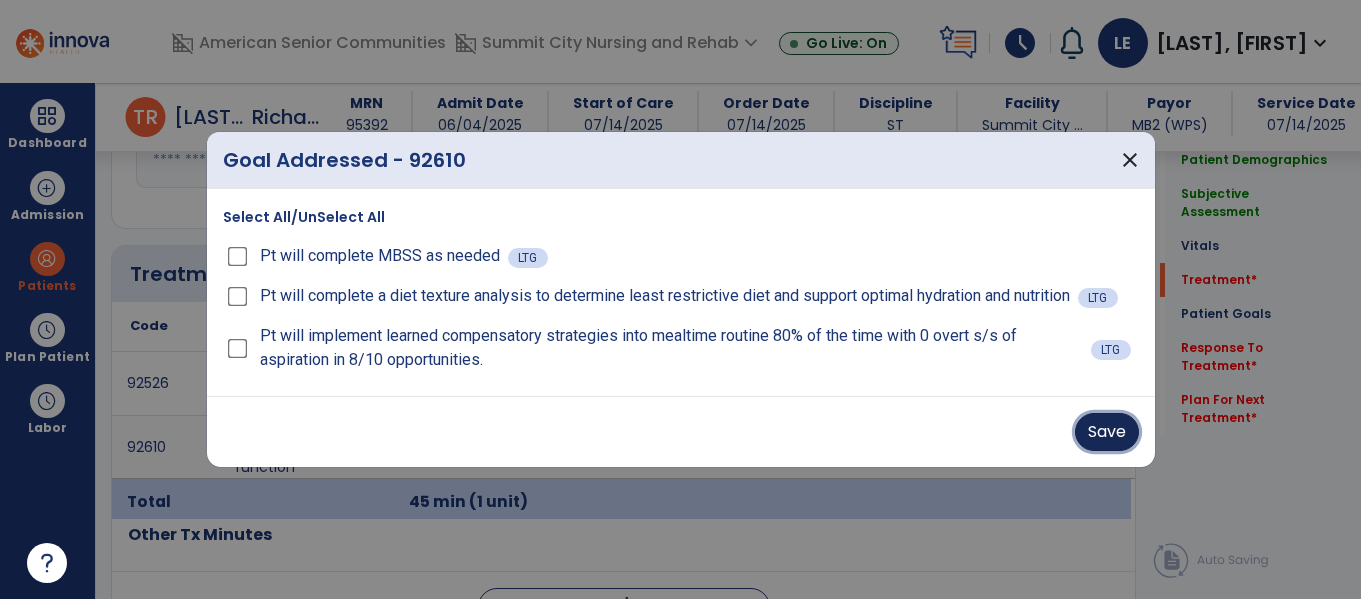 click on "Save" at bounding box center (1107, 432) 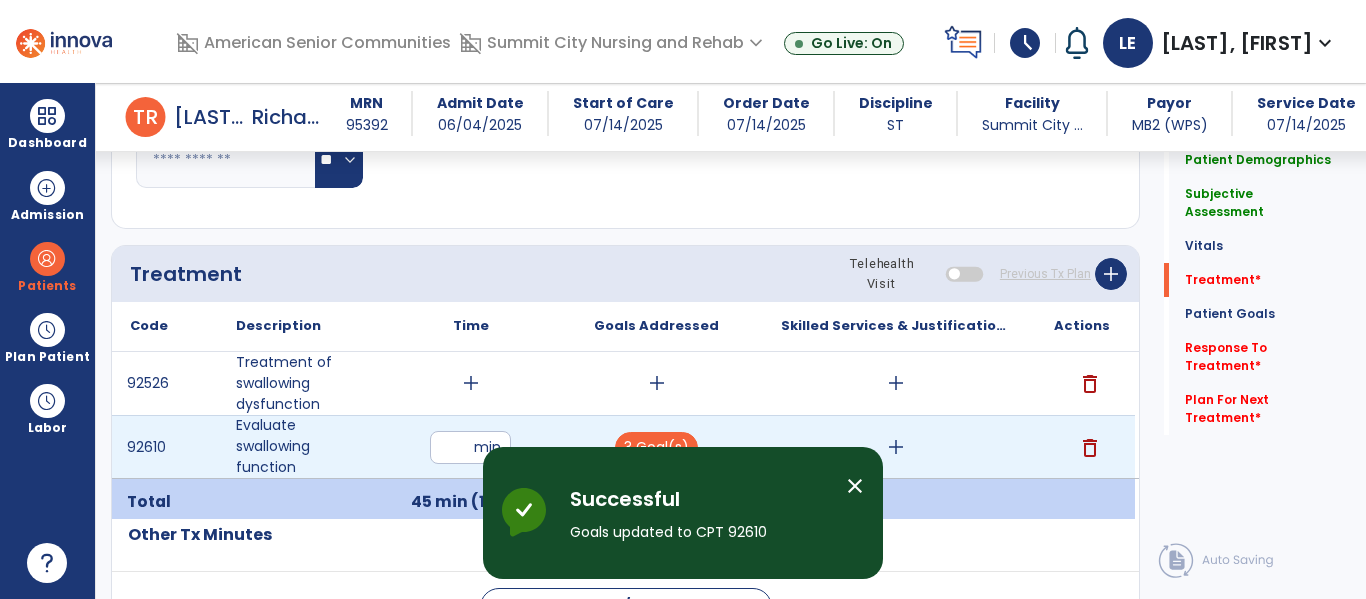 click on "add" at bounding box center [896, 447] 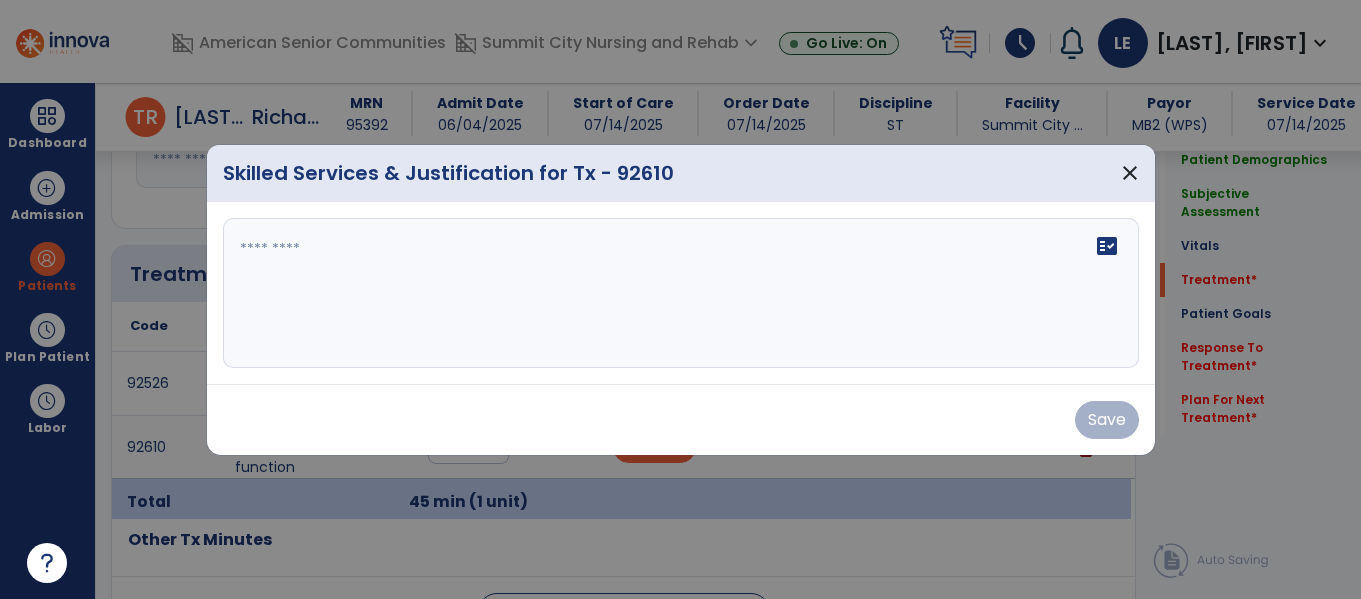 scroll, scrollTop: 1084, scrollLeft: 0, axis: vertical 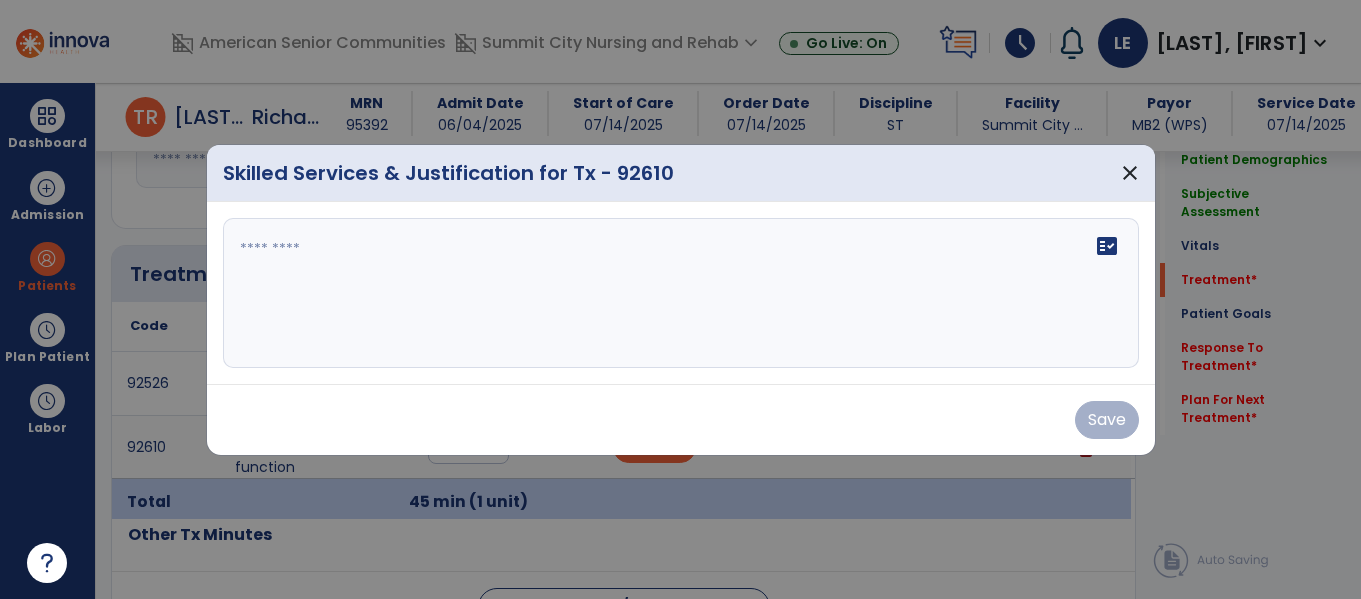 click on "fact_check" at bounding box center [681, 293] 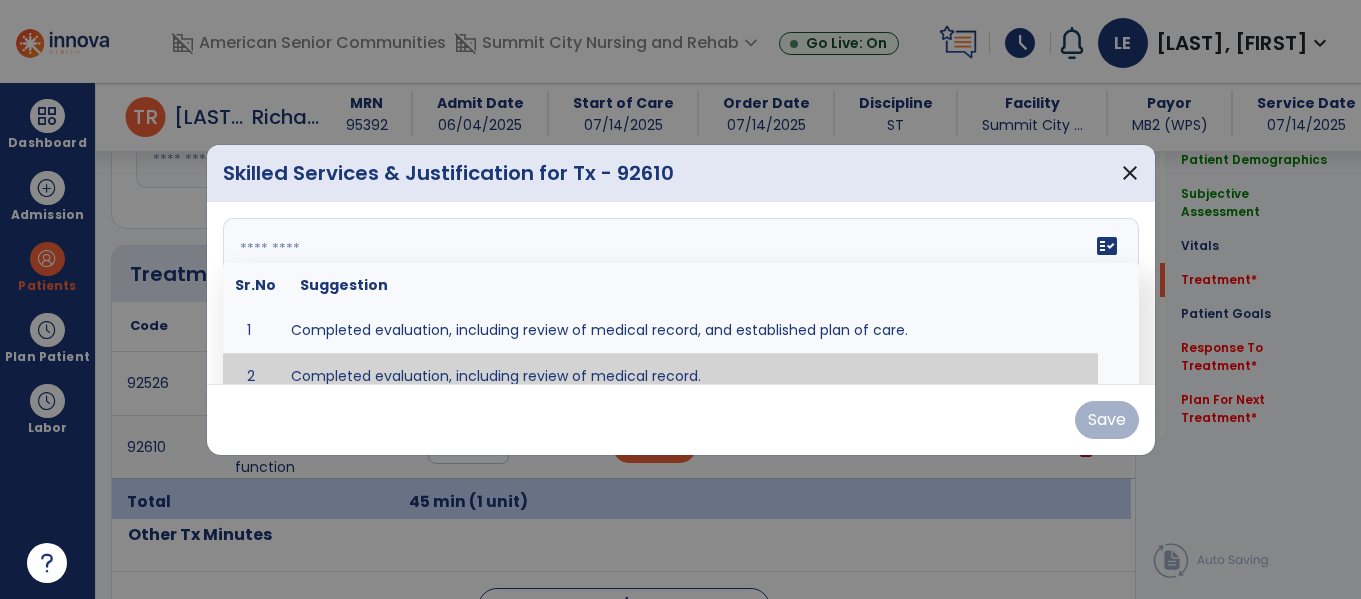 type on "**********" 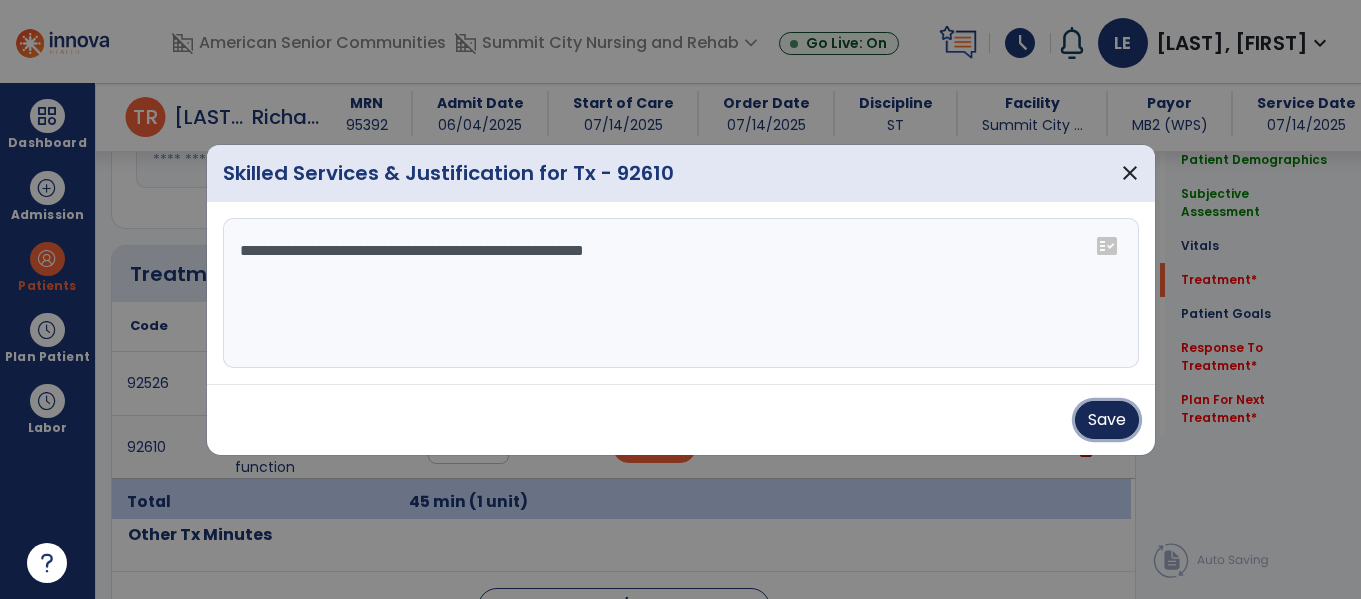 click on "Save" at bounding box center (1107, 420) 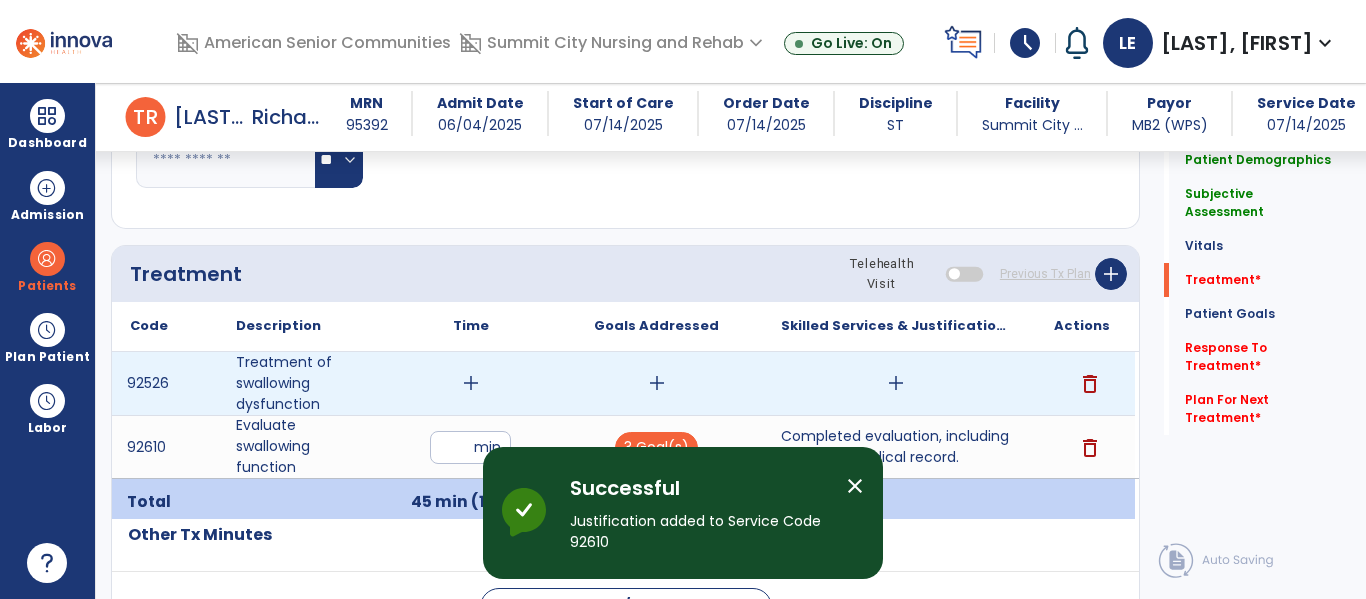 click on "add" at bounding box center (471, 383) 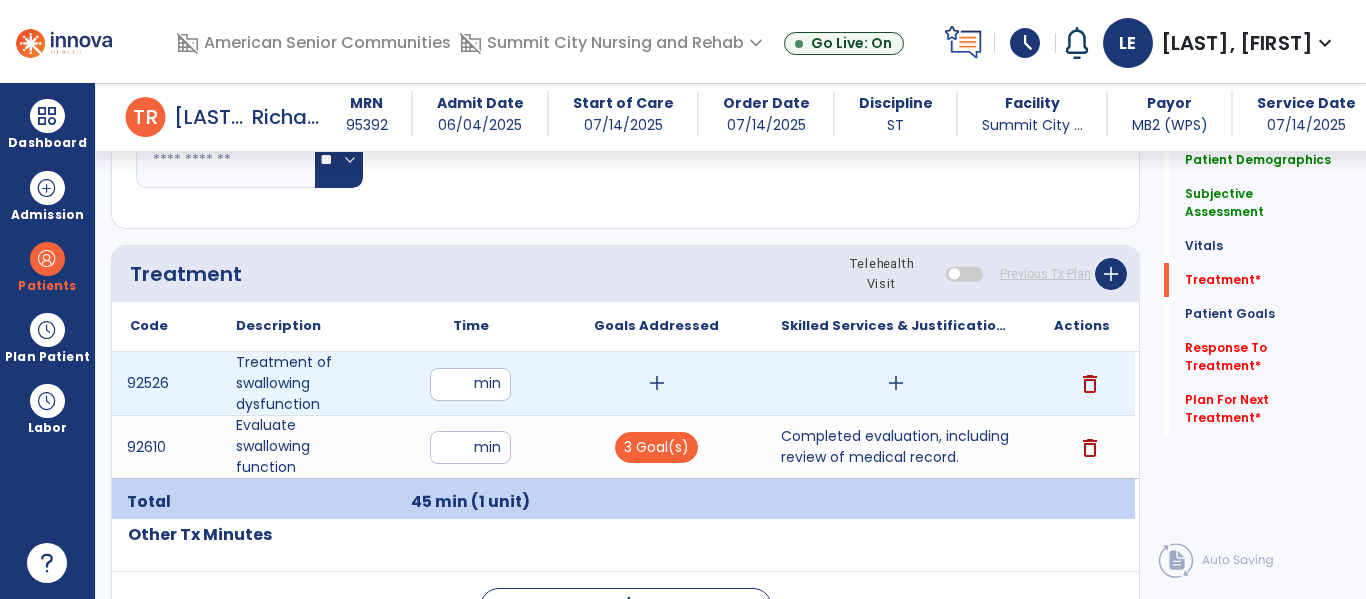 type on "**" 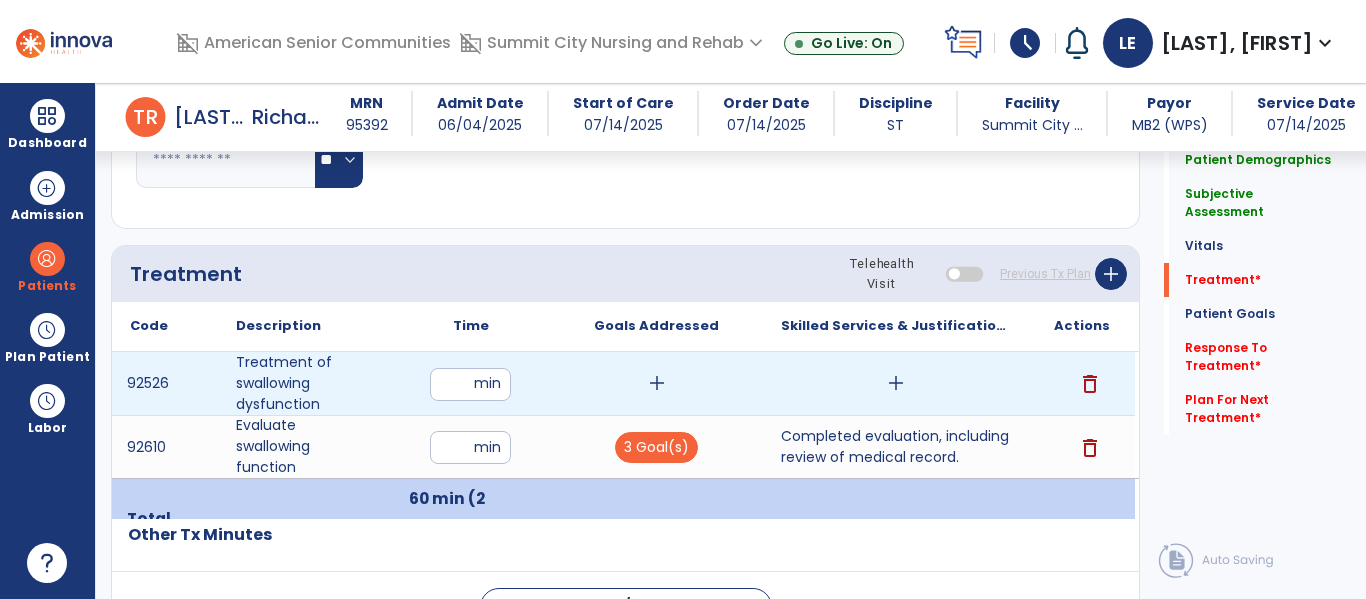 click on "add" at bounding box center (657, 383) 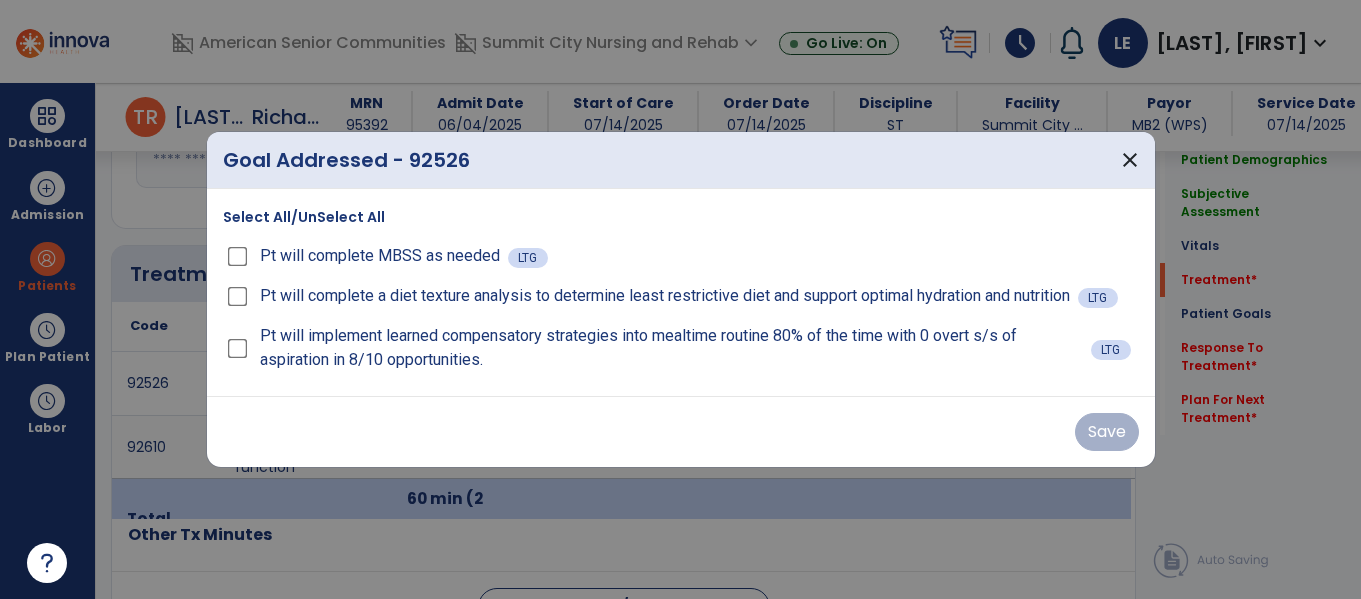 scroll, scrollTop: 1084, scrollLeft: 0, axis: vertical 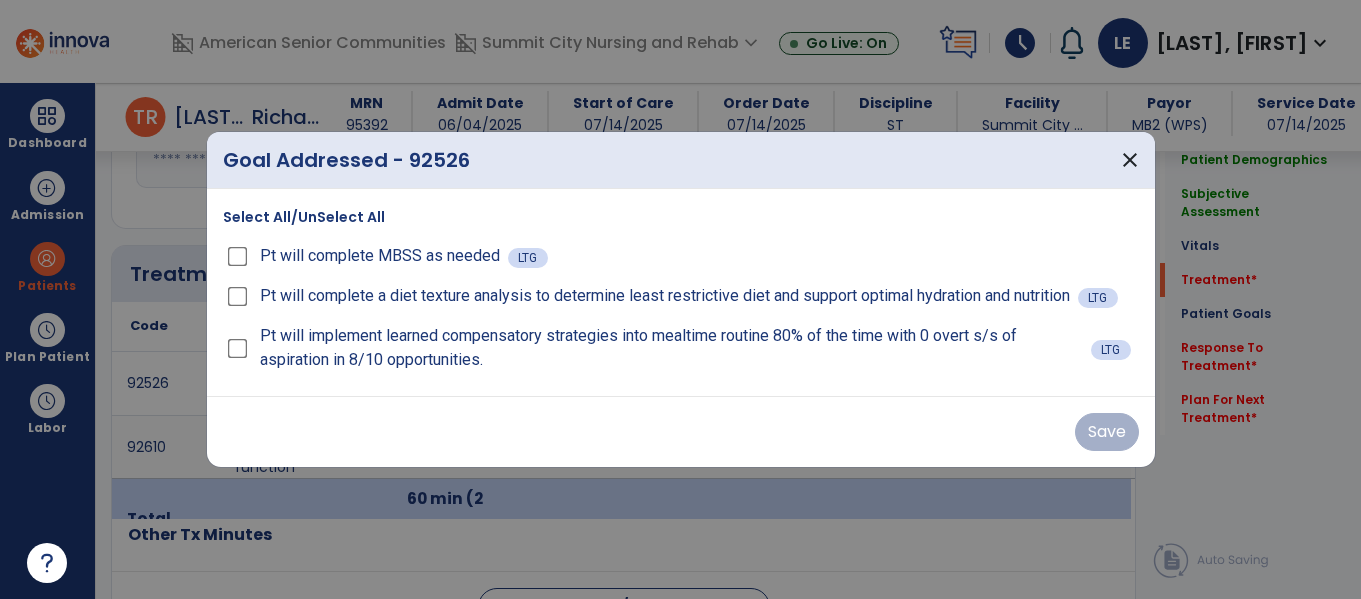 click on "Pt will complete a diet texture analysis to determine least restrictive diet and support optimal hydration and nutrition LTG" at bounding box center [681, 296] 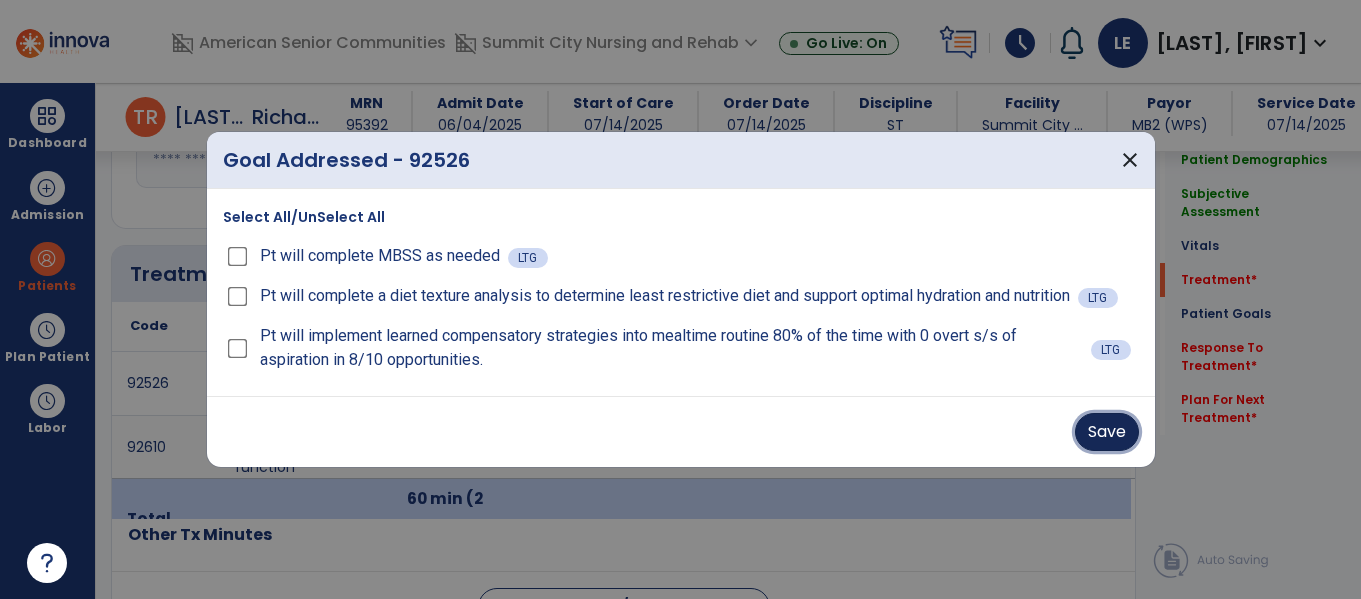 click on "Save" at bounding box center [1107, 432] 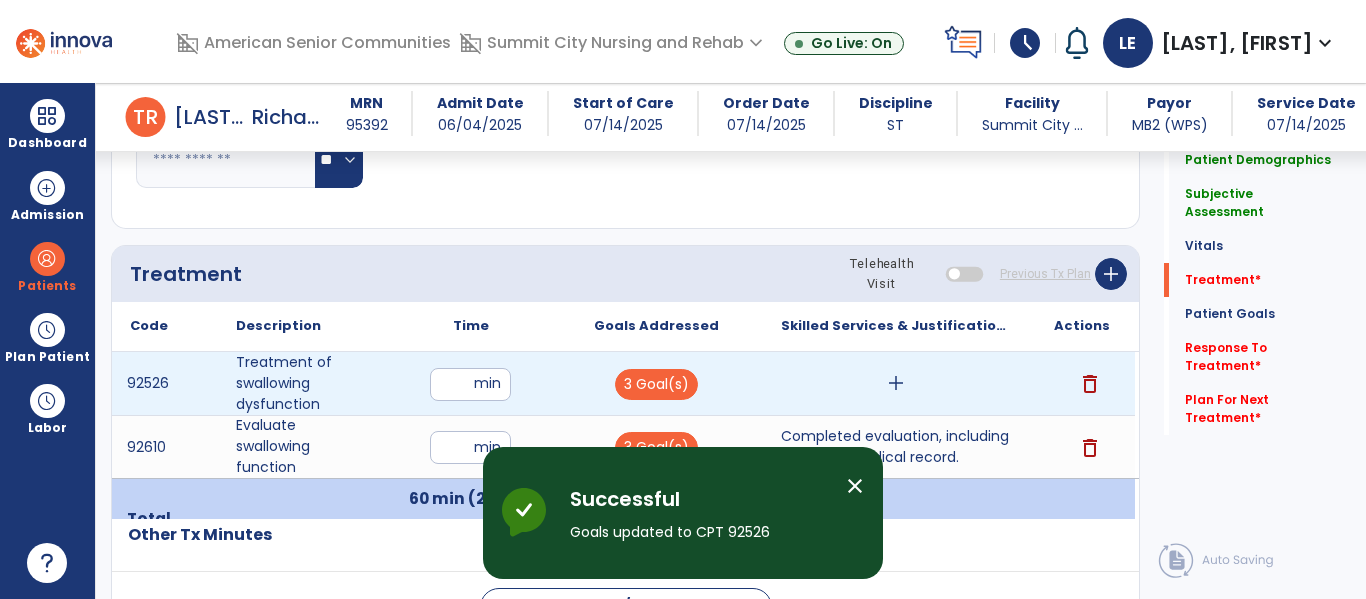 click on "add" at bounding box center [896, 383] 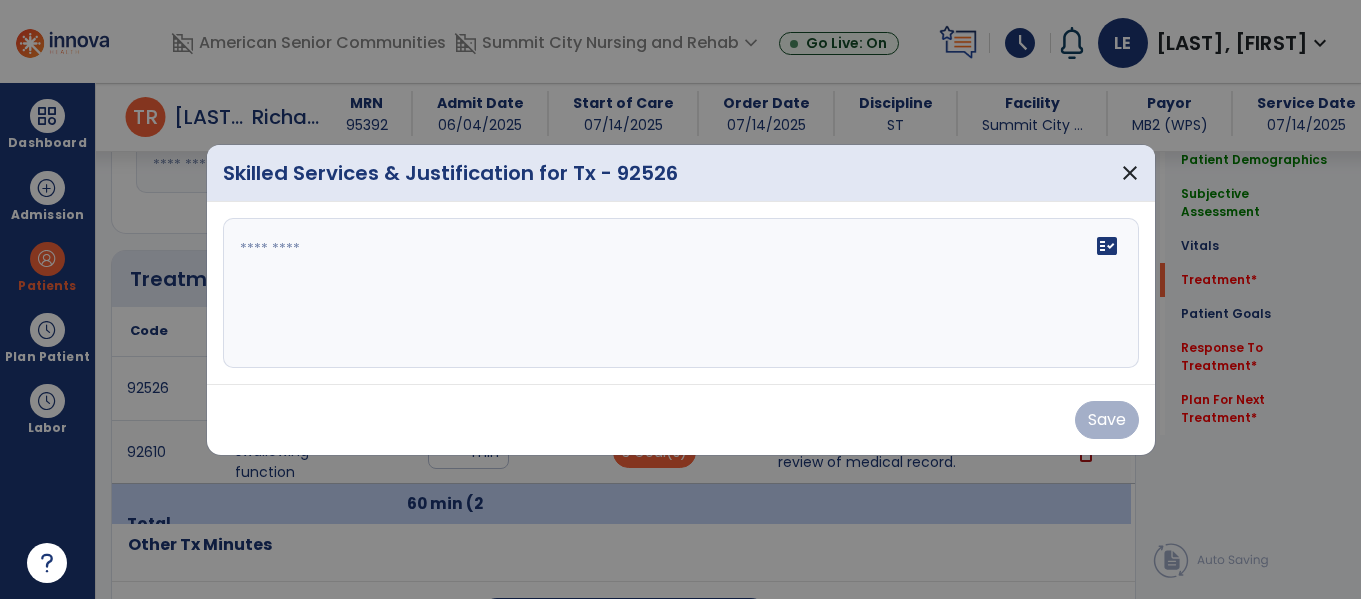 scroll, scrollTop: 1084, scrollLeft: 0, axis: vertical 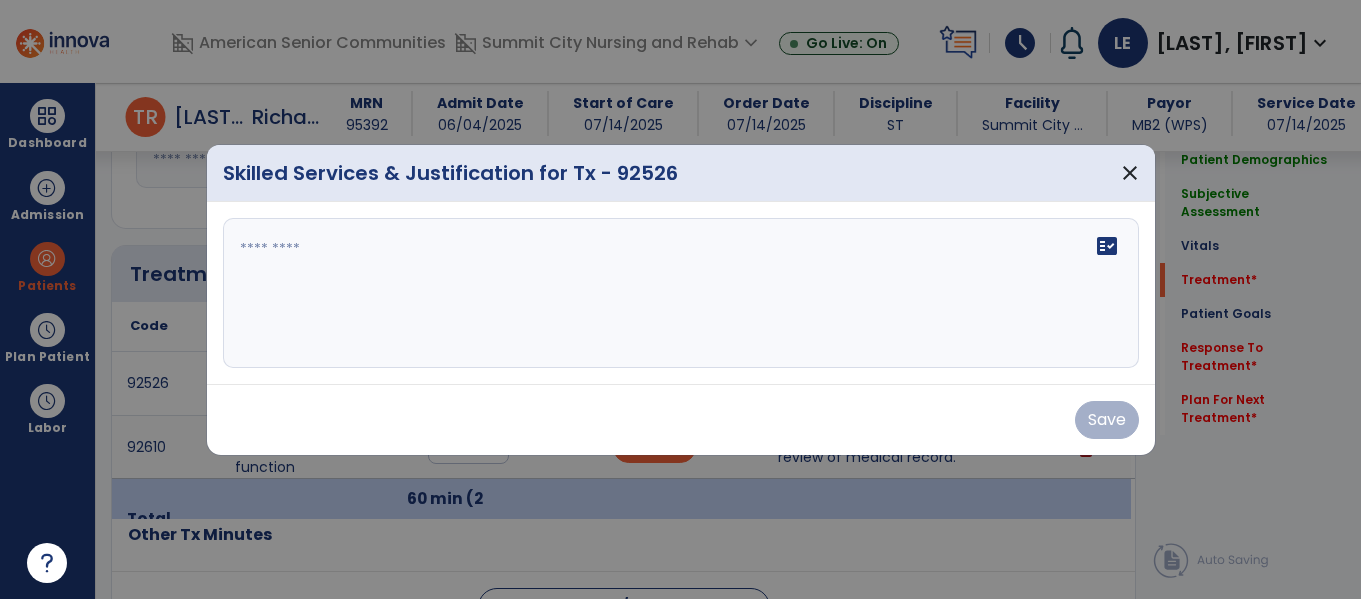 click on "fact_check" at bounding box center (681, 293) 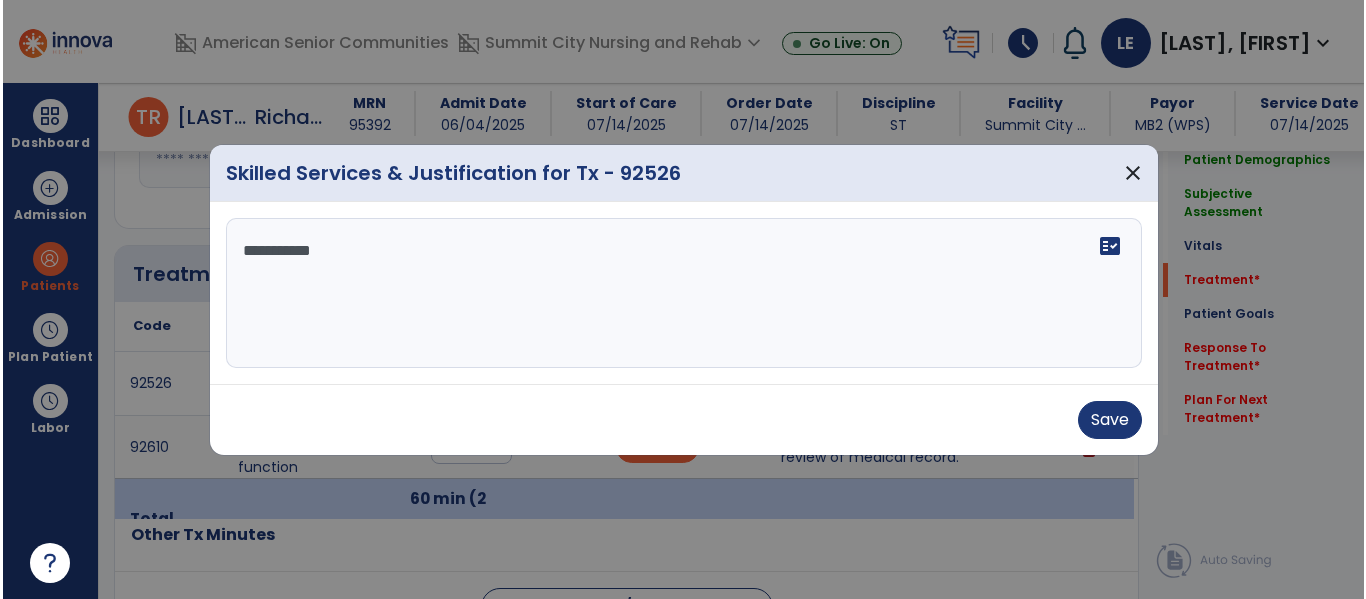 scroll, scrollTop: 0, scrollLeft: 0, axis: both 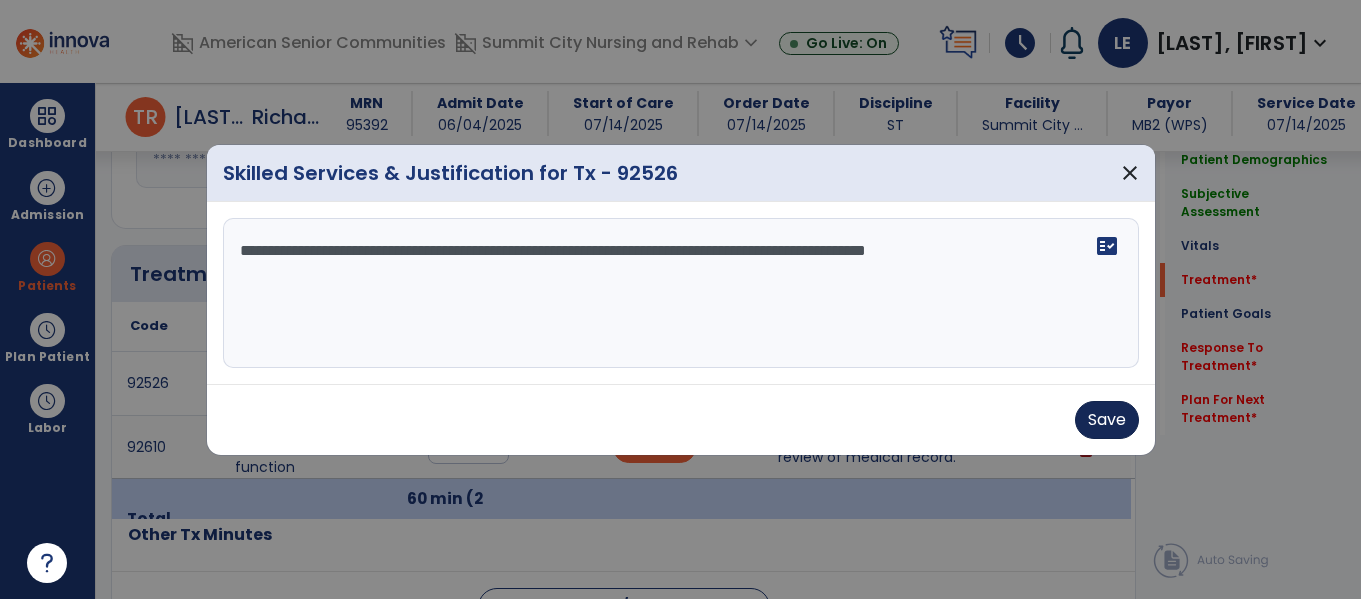 type on "**********" 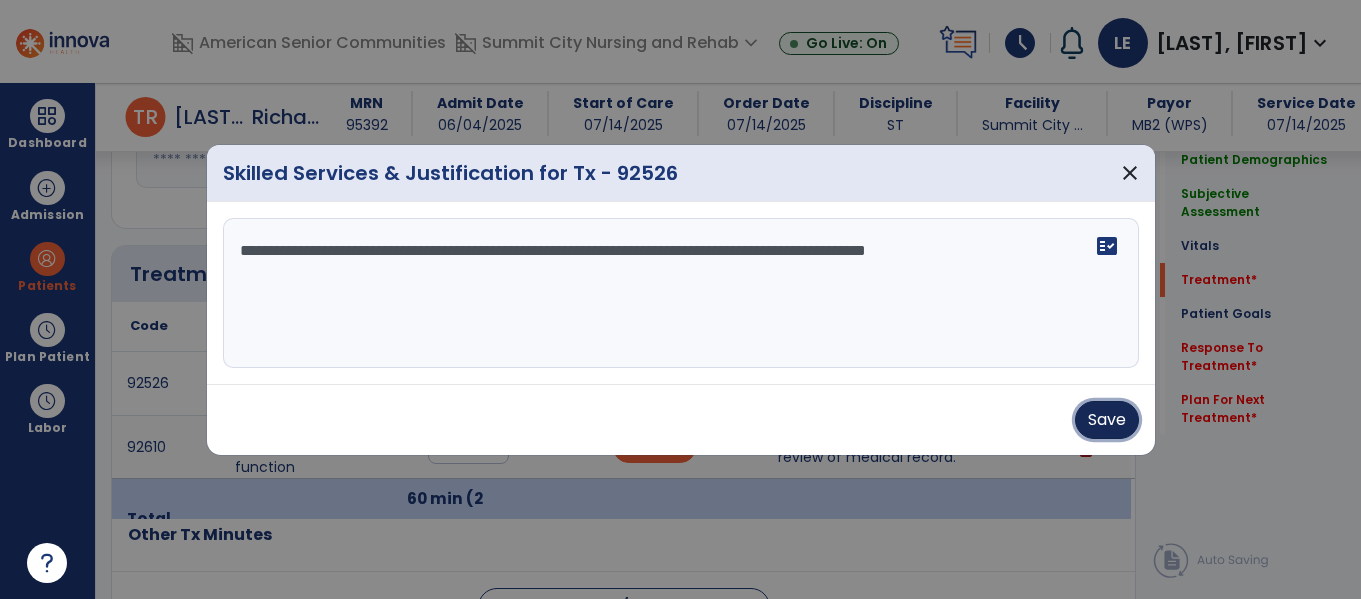 click on "Save" at bounding box center [1107, 420] 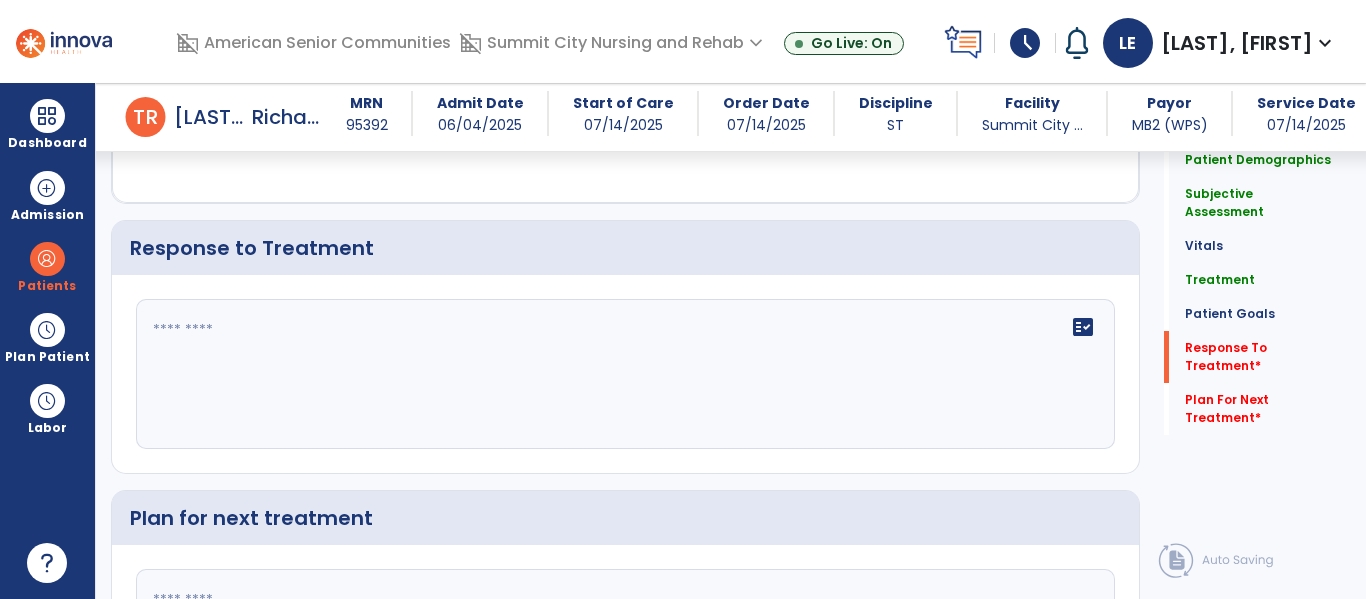 scroll, scrollTop: 2274, scrollLeft: 0, axis: vertical 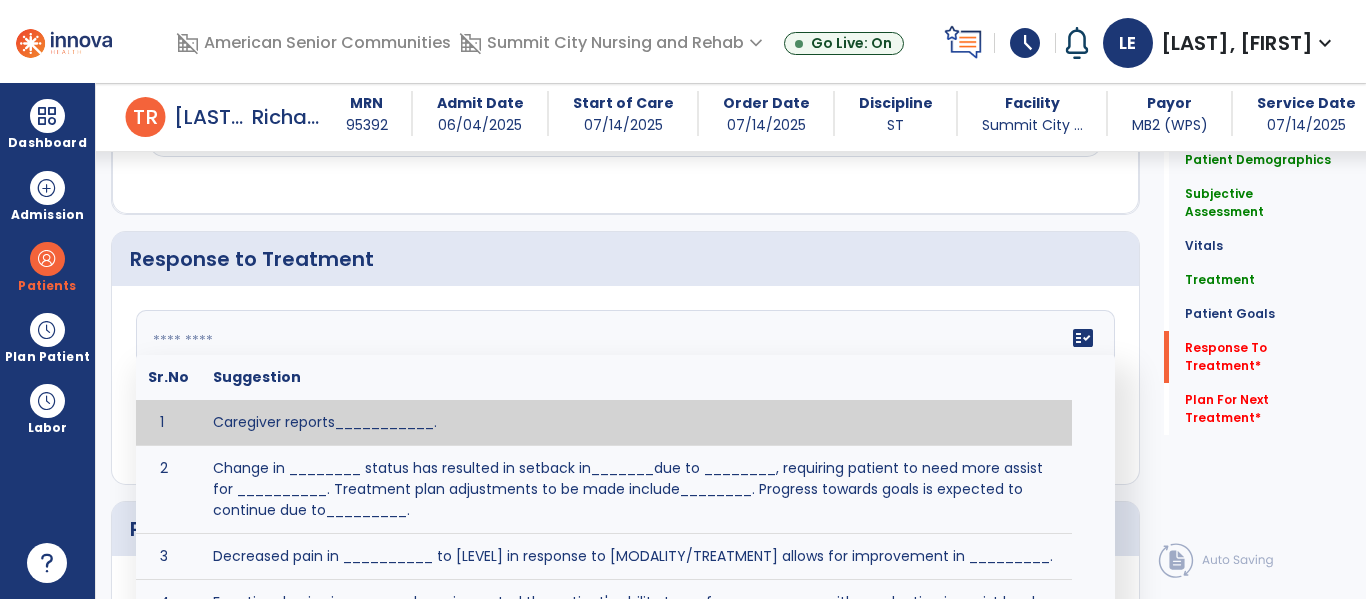 click on "fact_check  Sr.No Suggestion 1 Caregiver reports___________. 2 Change in ________ status has resulted in setback in_______due to ________, requiring patient to need more assist for __________.   Treatment plan adjustments to be made include________.  Progress towards goals is expected to continue due to_________. 3 Decreased pain in __________ to [LEVEL] in response to [MODALITY/TREATMENT] allows for improvement in _________. 4 Functional gains in _______ have impacted the patient's ability to perform_________ with a reduction in assist levels to_________. 5 Functional progress this week has been significant due to__________. 6 Gains in ________ have improved the patient's ability to perform ______with decreased levels of assist to___________. 7 Improvement in ________allows patient to tolerate higher levels of challenges in_________. 8 Pain in [AREA] has decreased to [LEVEL] in response to [TREATMENT/MODALITY], allowing fore ease in completing__________. 9 10 11 12 13 14 15 16 17 18 19 20 21" 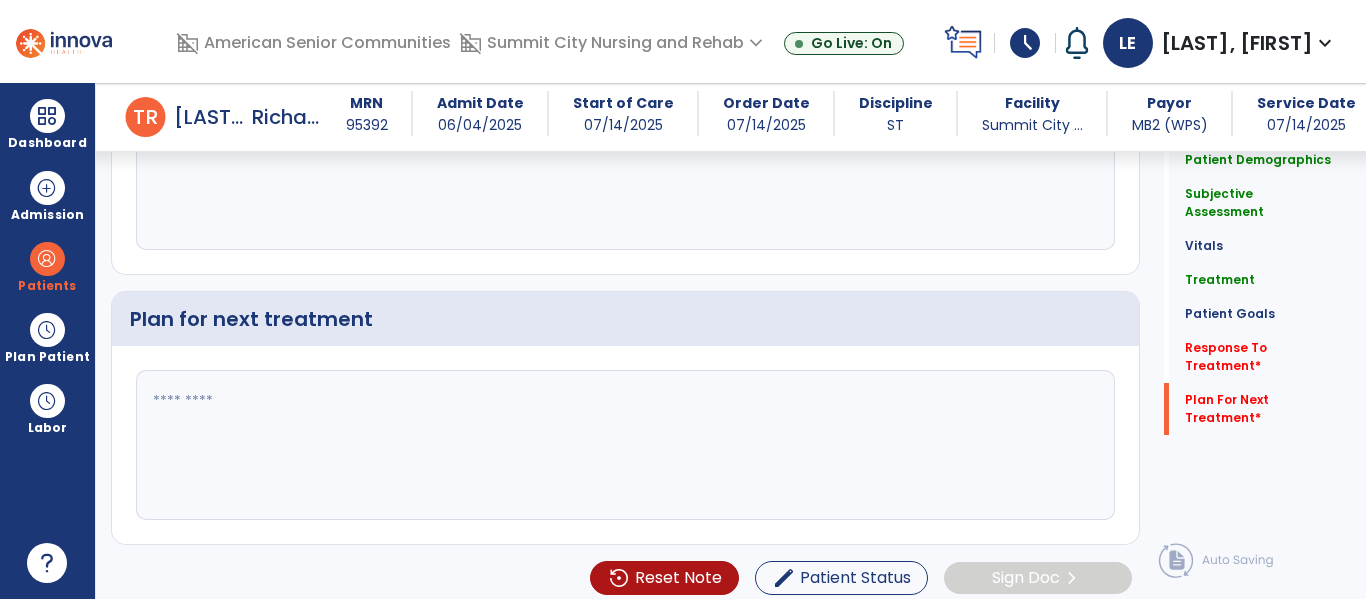 scroll, scrollTop: 2496, scrollLeft: 0, axis: vertical 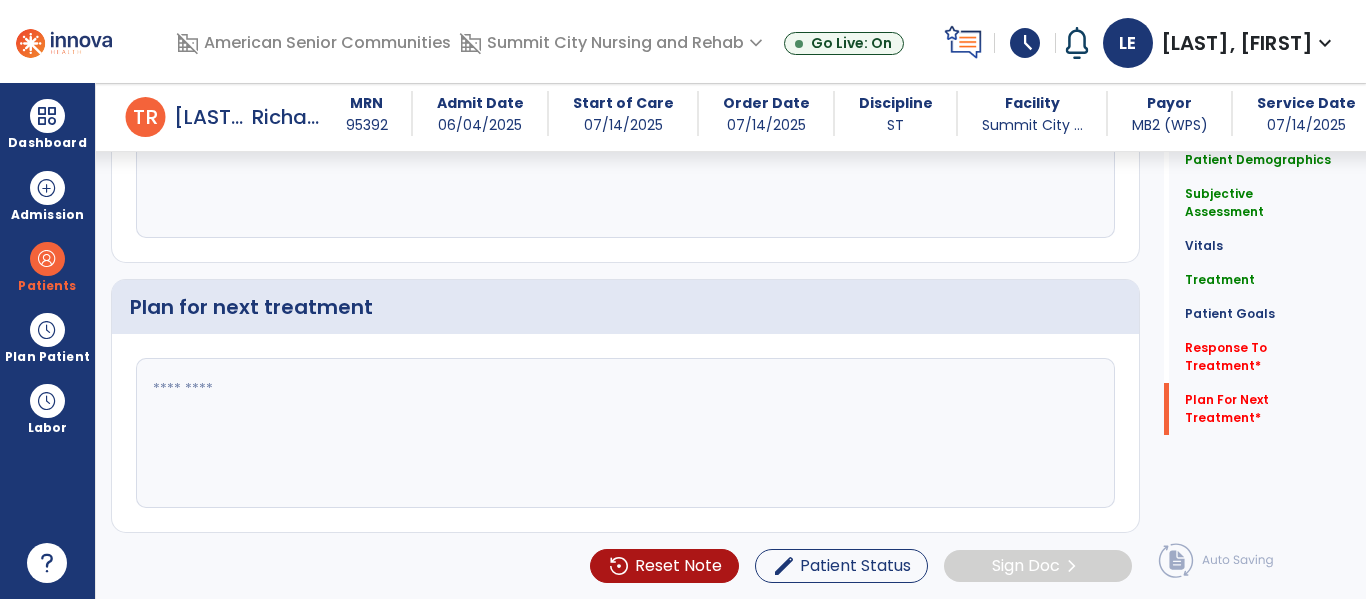 type on "**********" 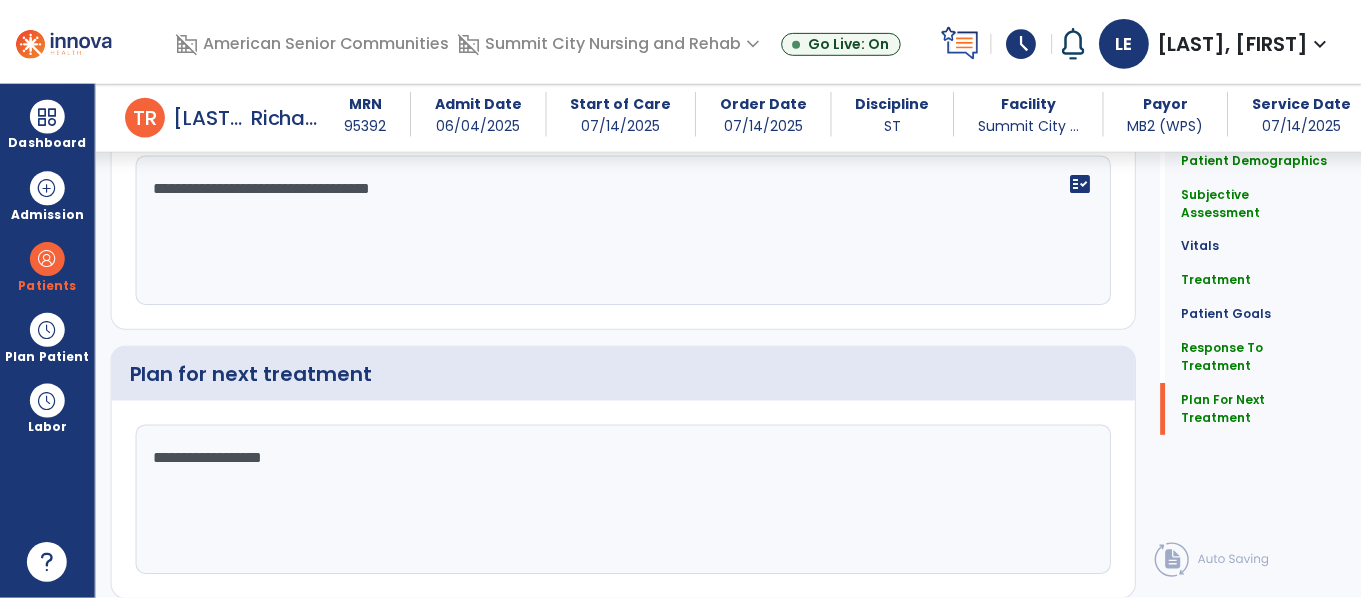 scroll, scrollTop: 2496, scrollLeft: 0, axis: vertical 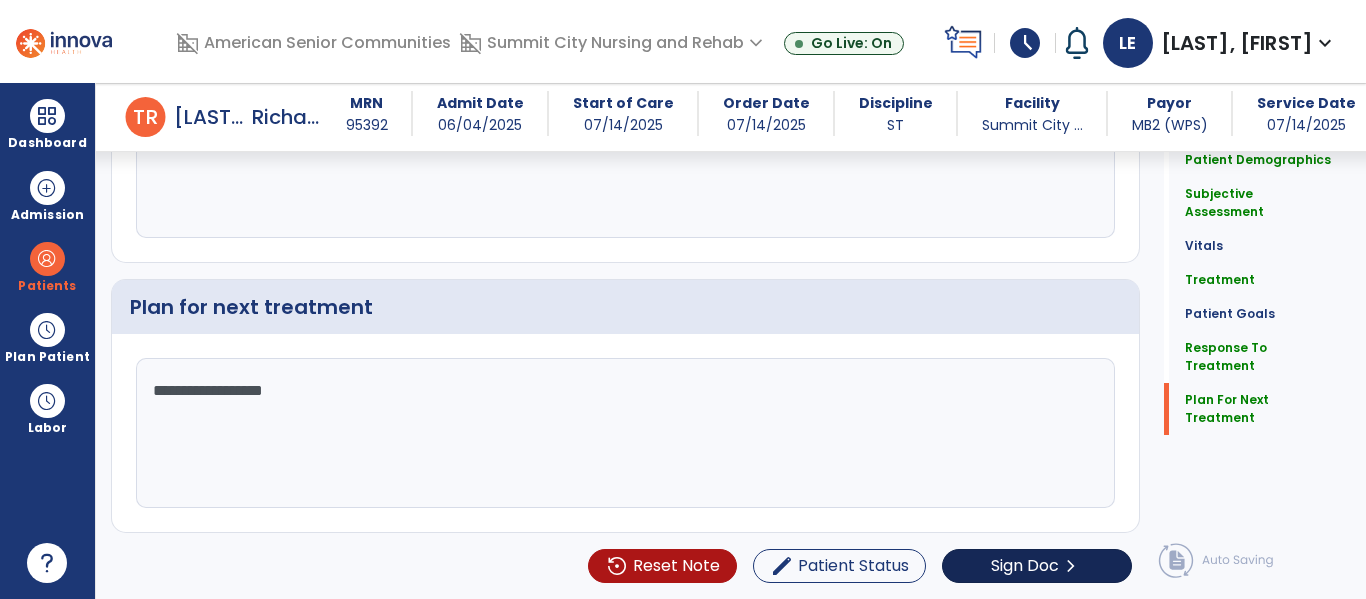 type on "**********" 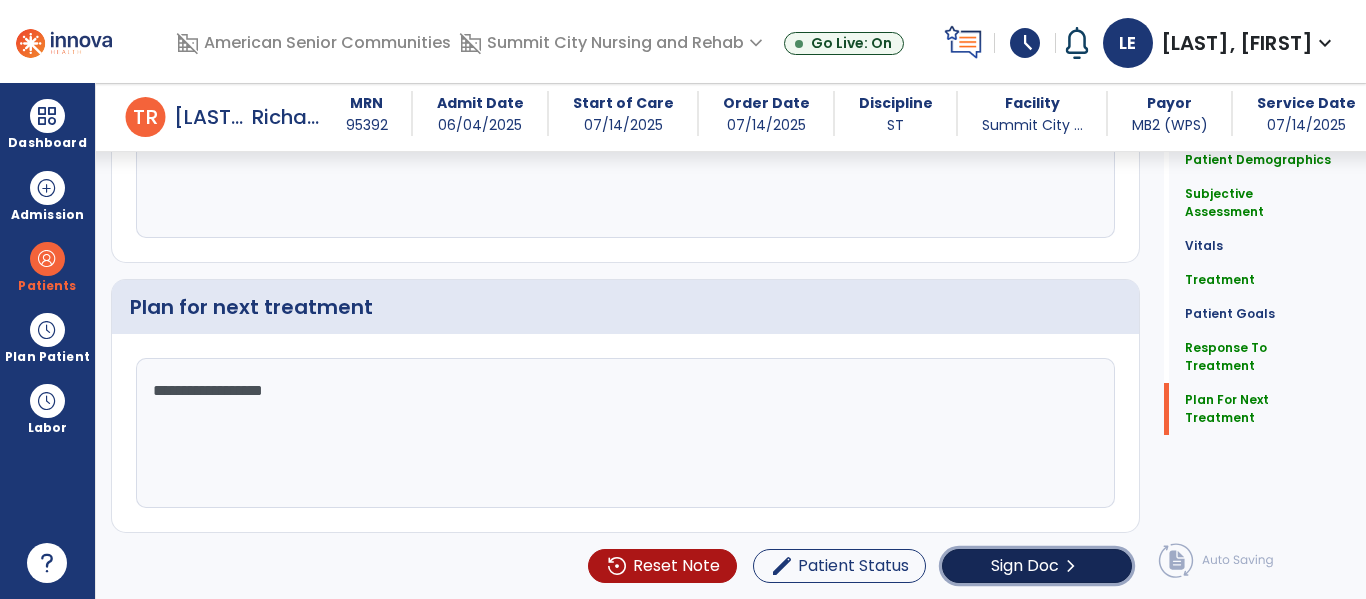 click on "chevron_right" 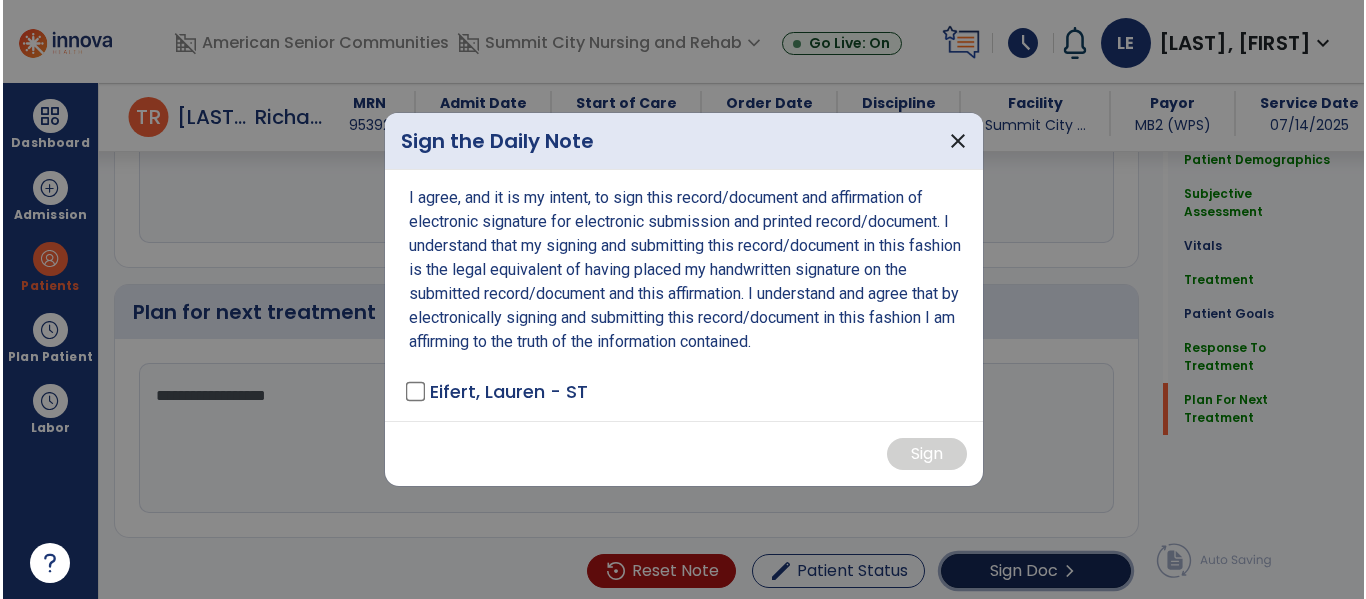 scroll, scrollTop: 2496, scrollLeft: 0, axis: vertical 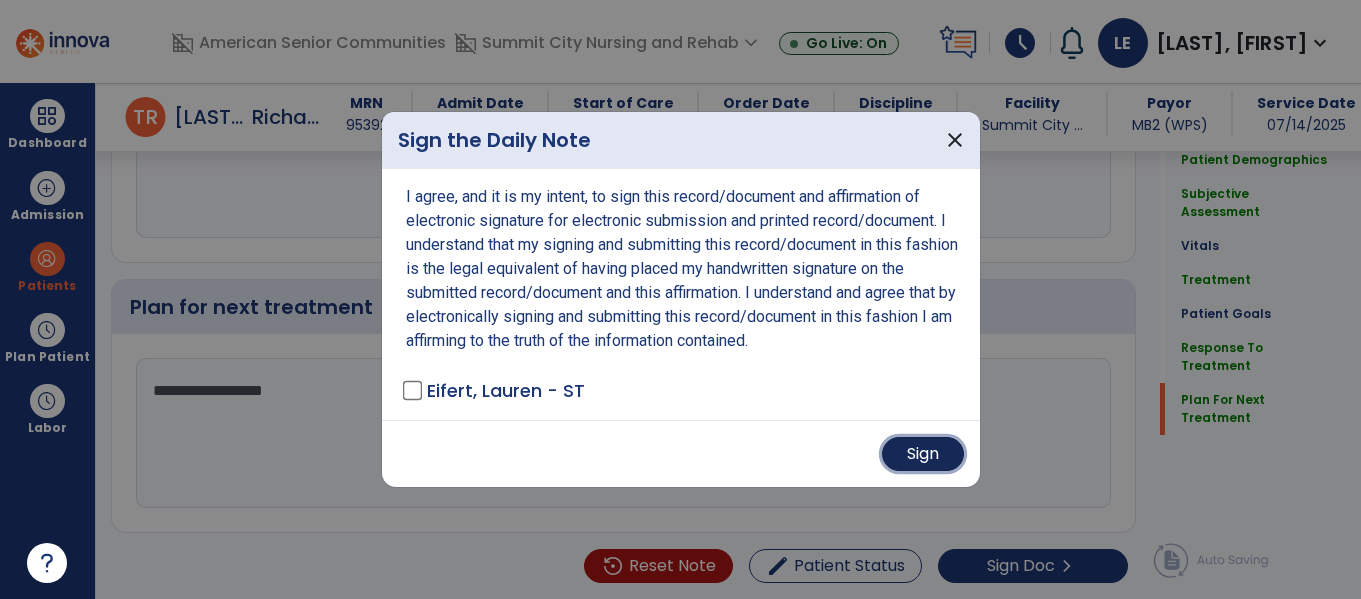 click on "Sign" at bounding box center [923, 454] 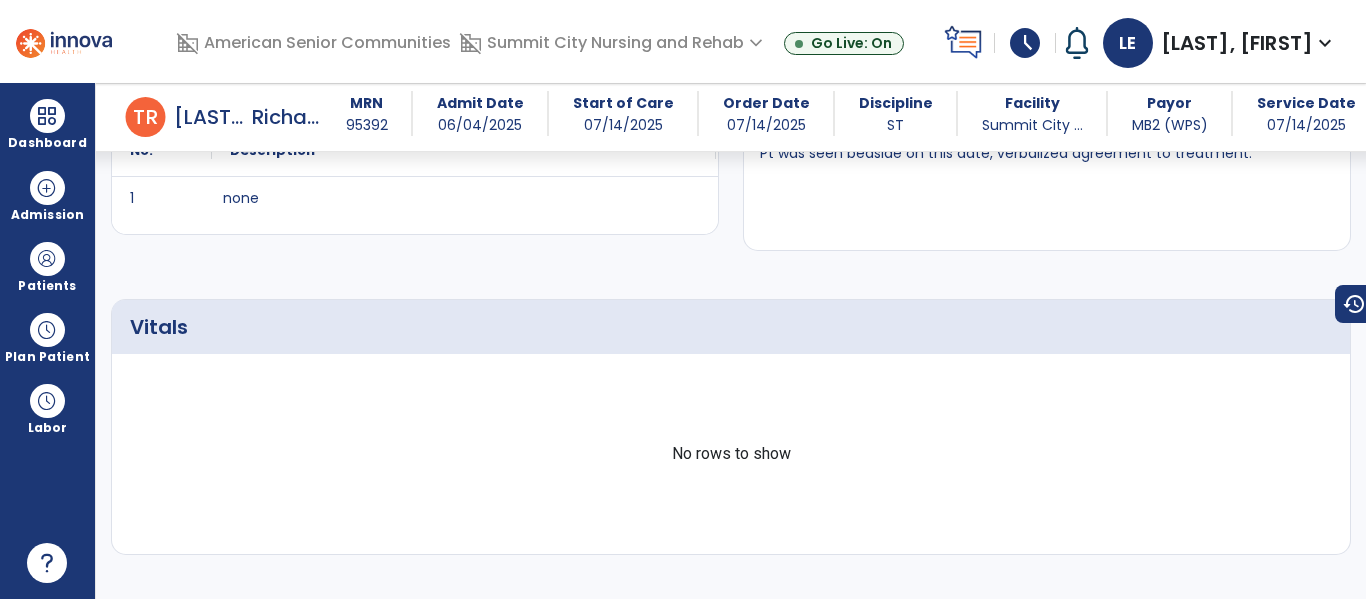 scroll, scrollTop: 0, scrollLeft: 0, axis: both 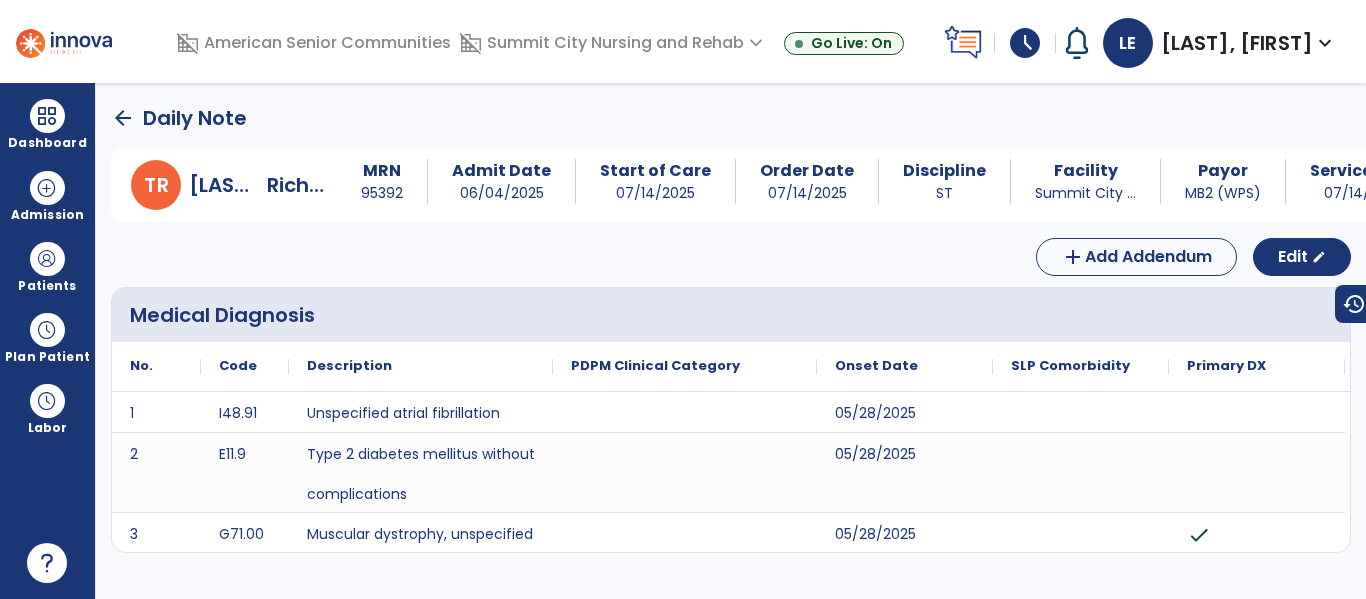 click on "arrow_back" 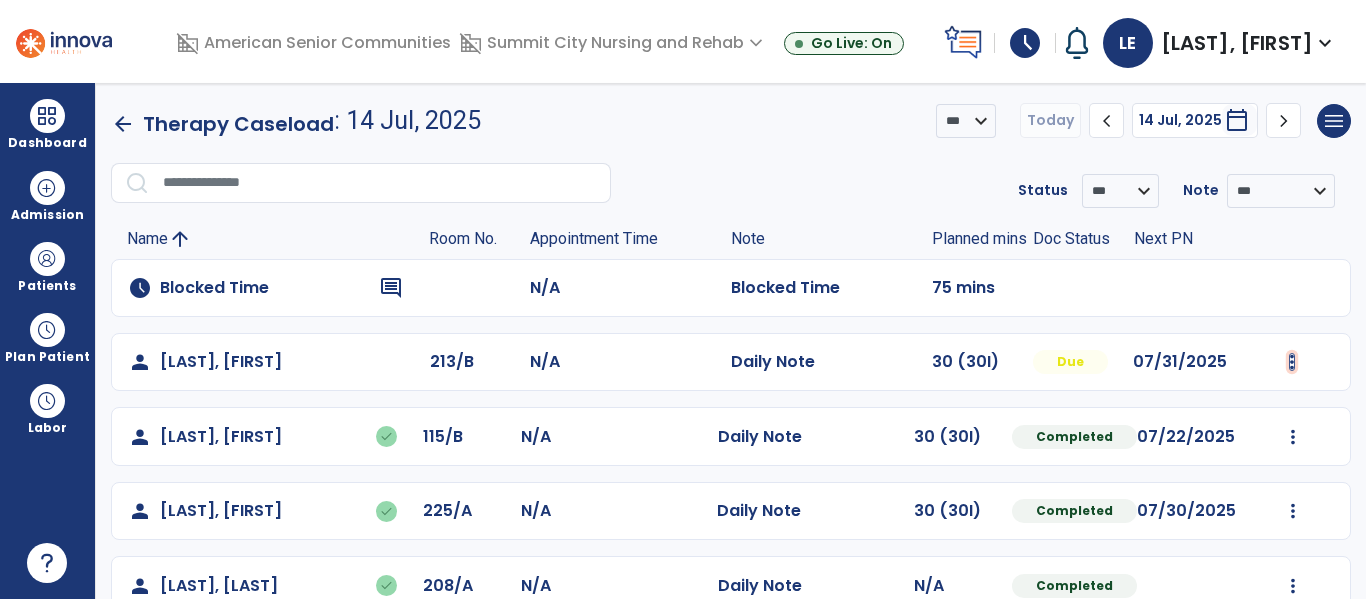 click at bounding box center [1292, 362] 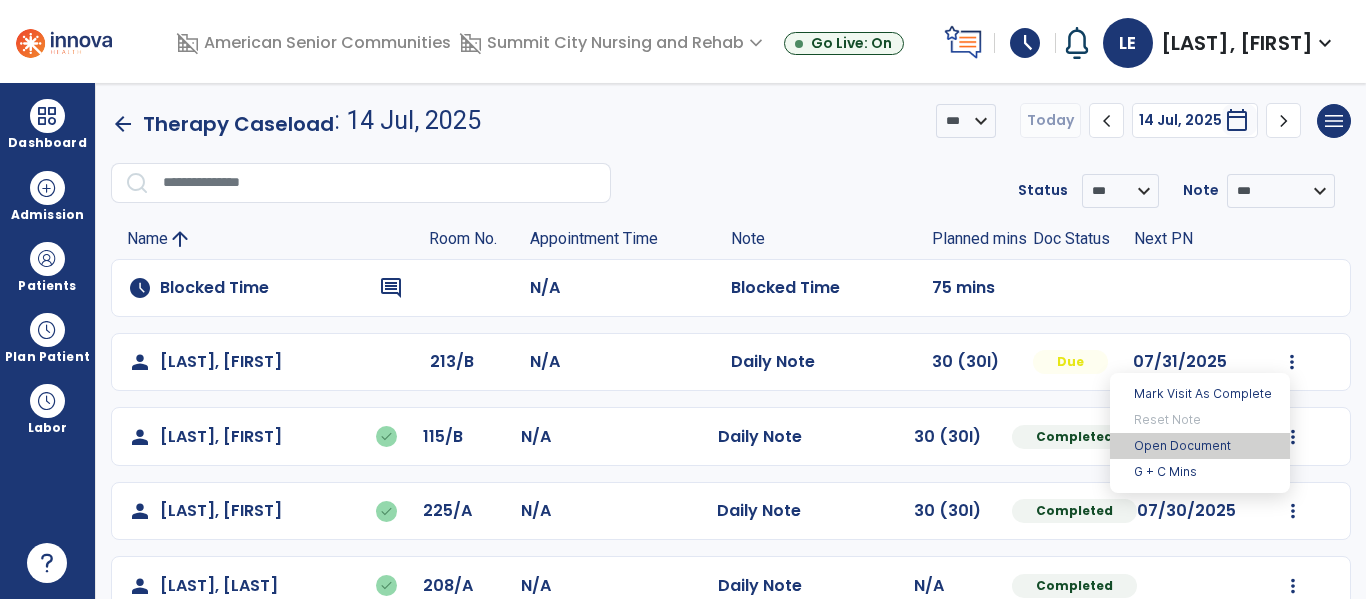 click on "Open Document" at bounding box center (1200, 446) 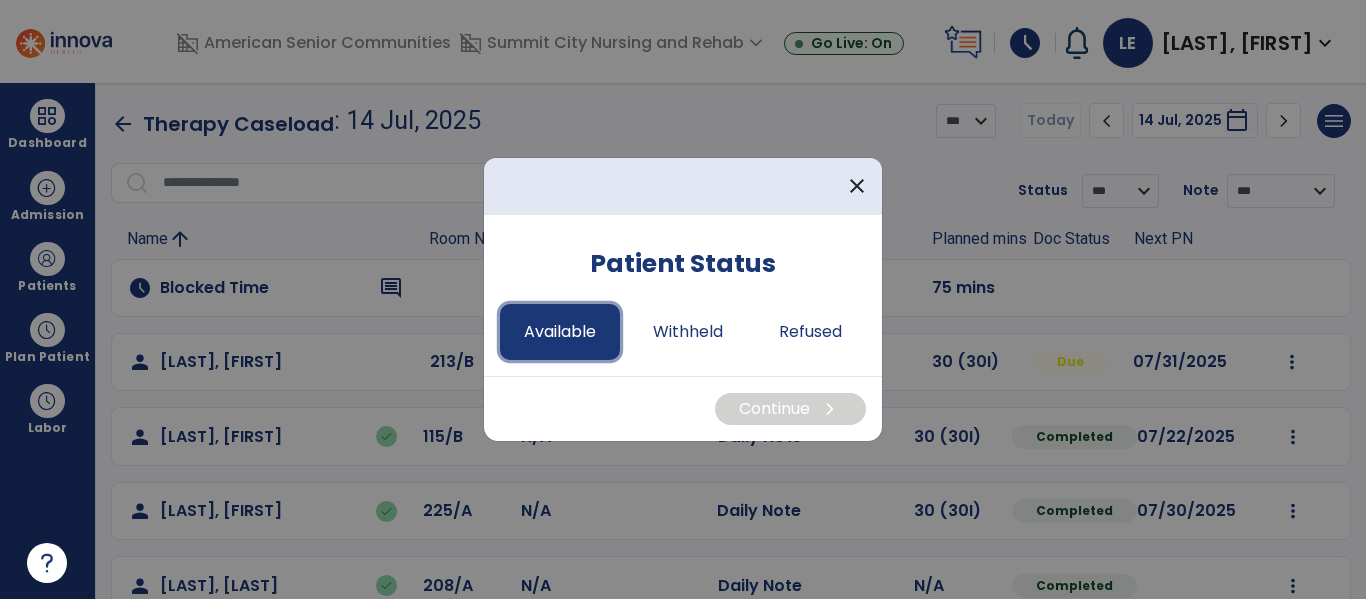 click on "Available" at bounding box center (560, 332) 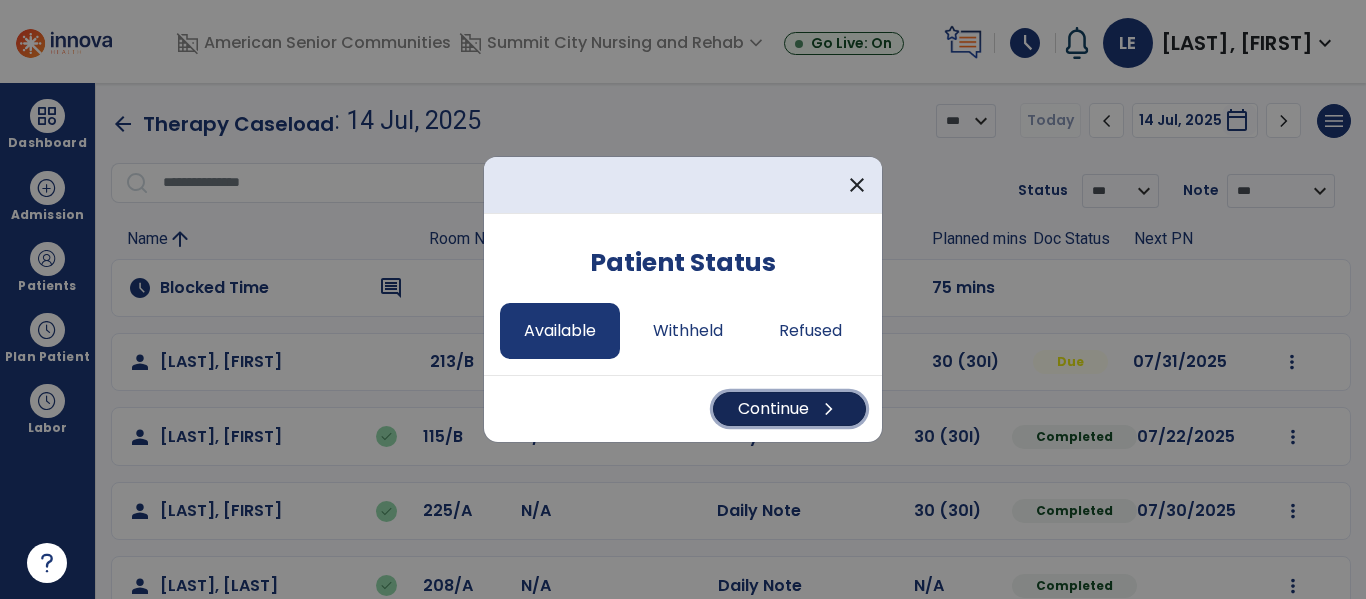 click on "Continue   chevron_right" at bounding box center (789, 409) 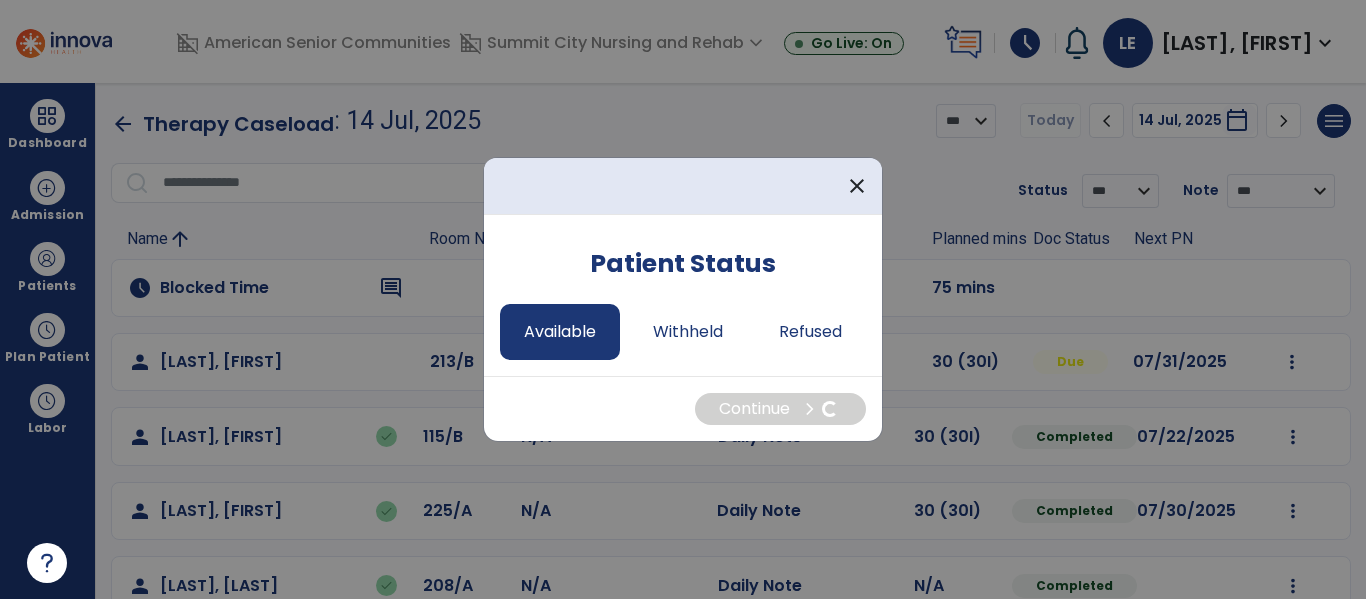 select on "*" 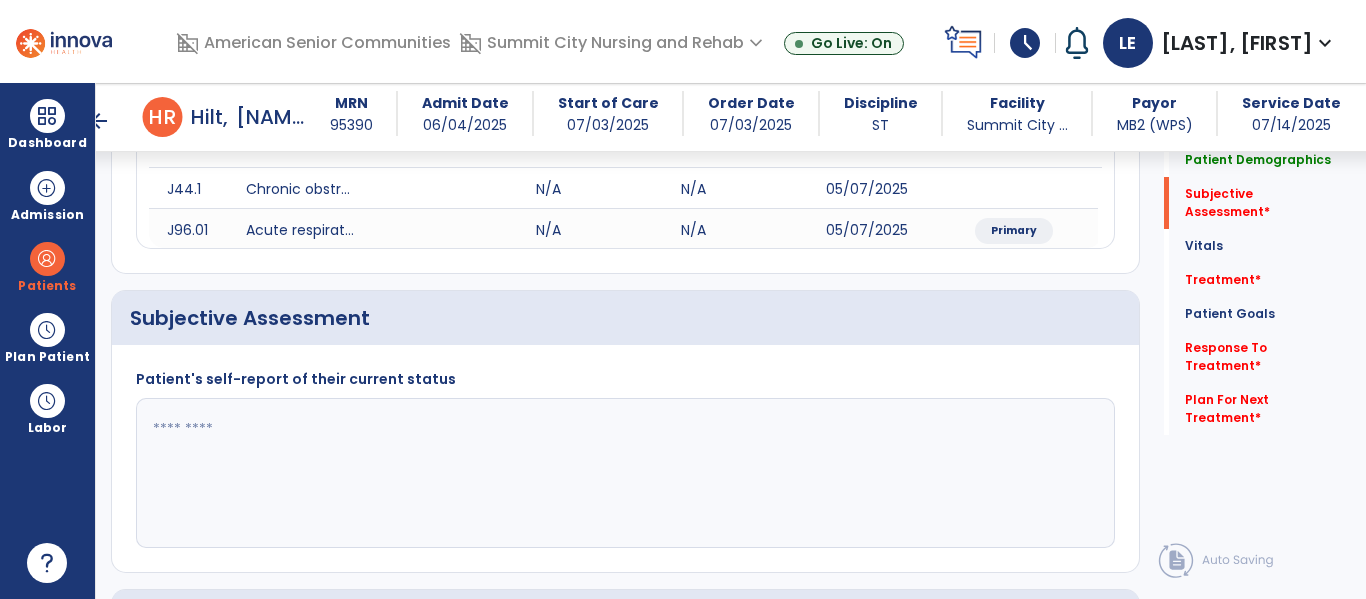 scroll, scrollTop: 280, scrollLeft: 0, axis: vertical 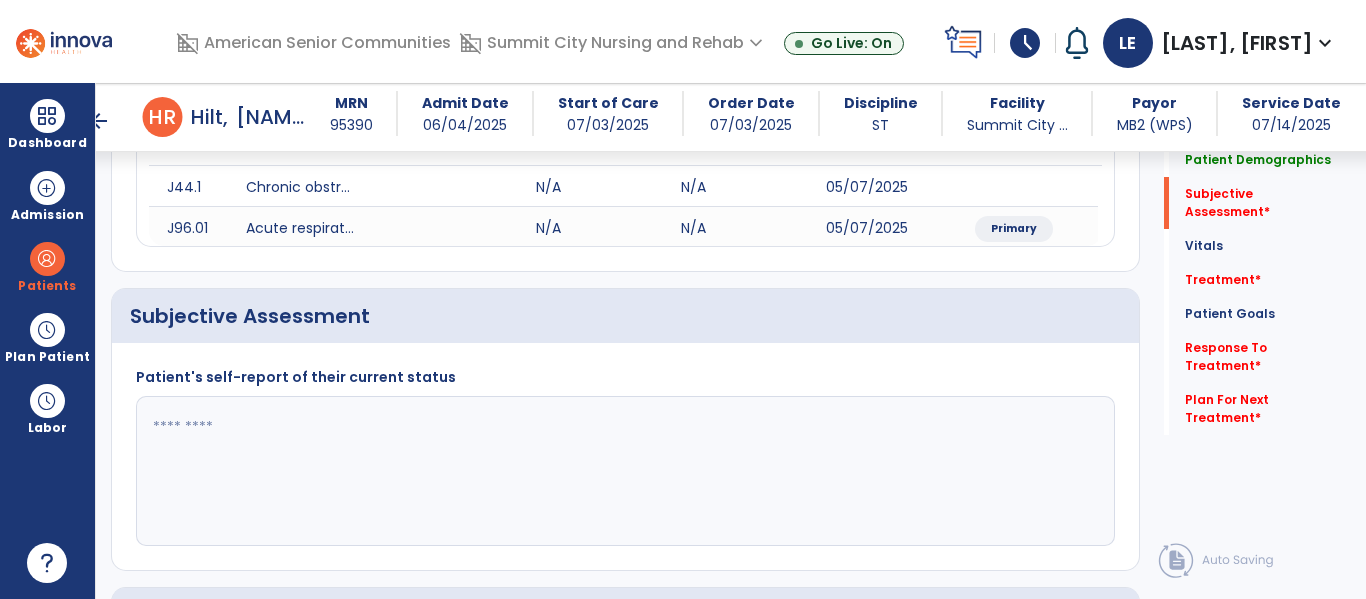 click 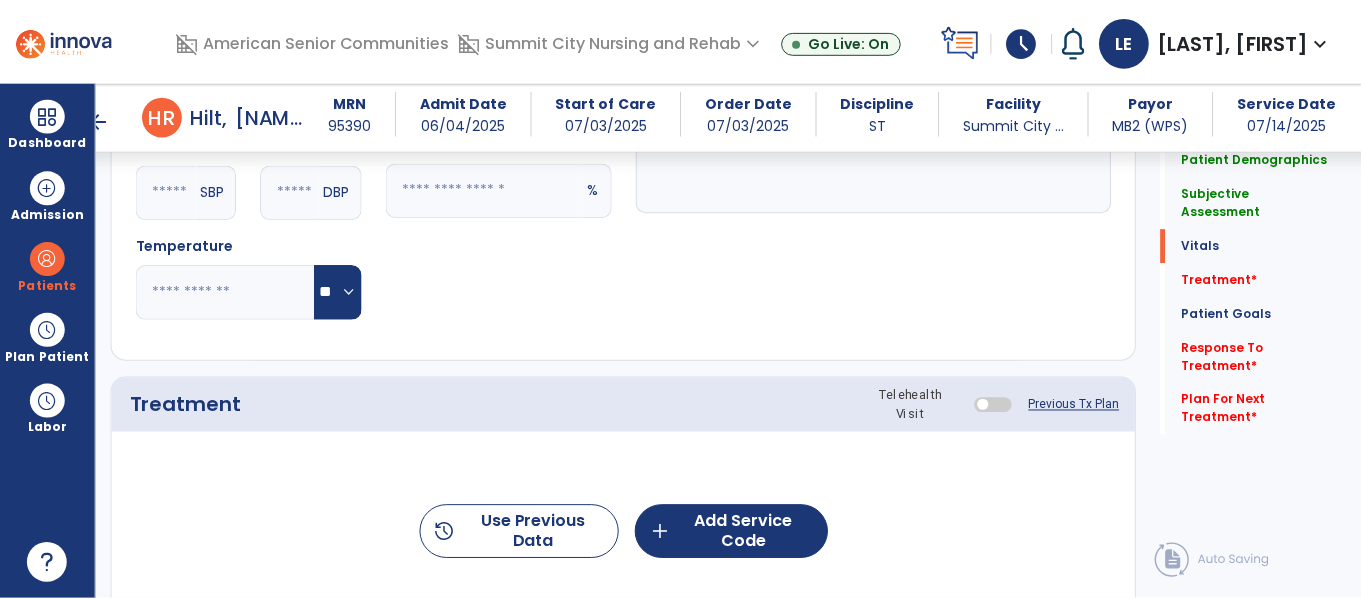 scroll, scrollTop: 1014, scrollLeft: 0, axis: vertical 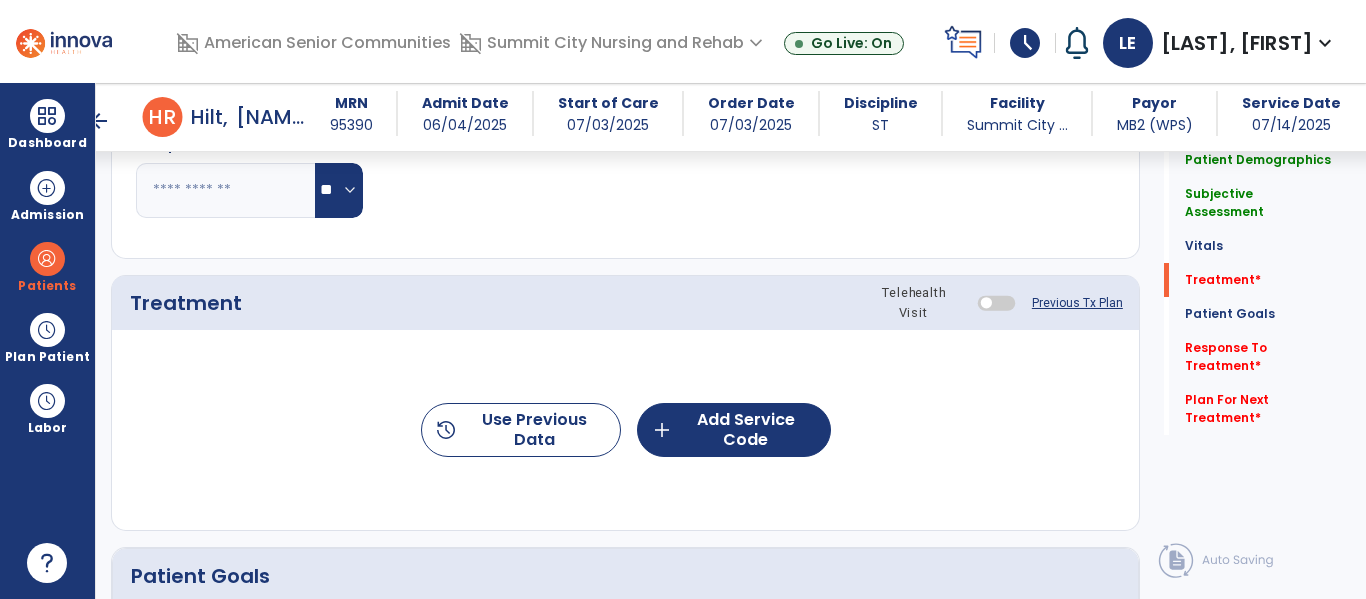 type on "**********" 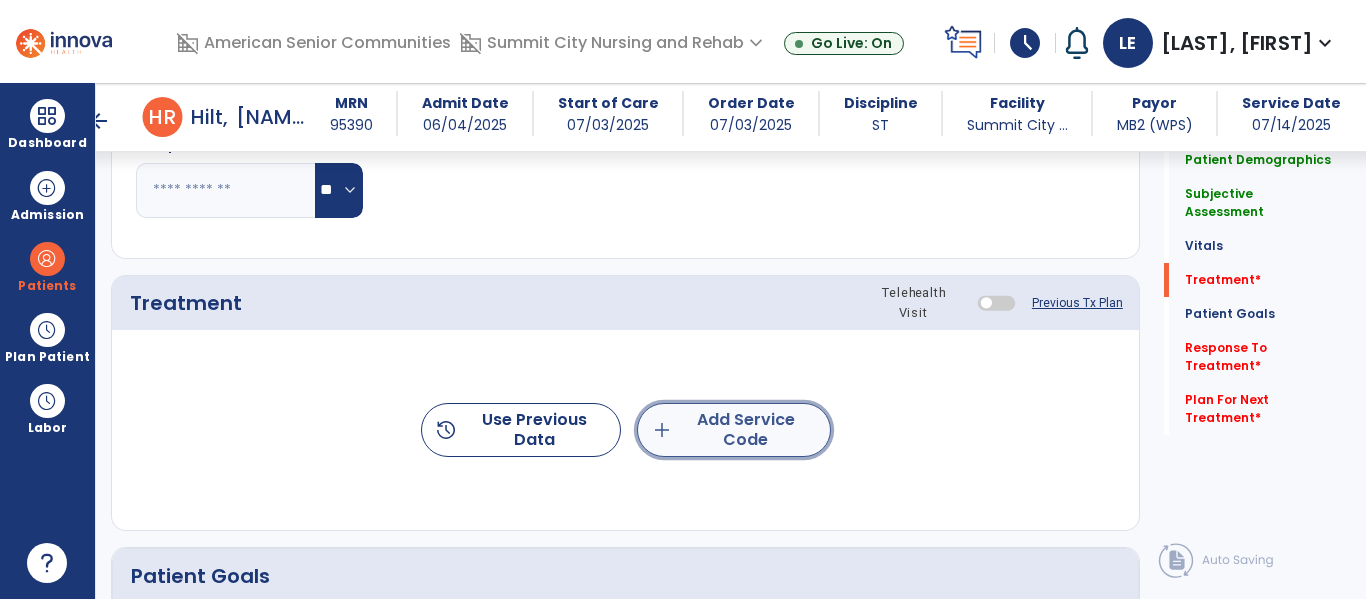 click on "add  Add Service Code" 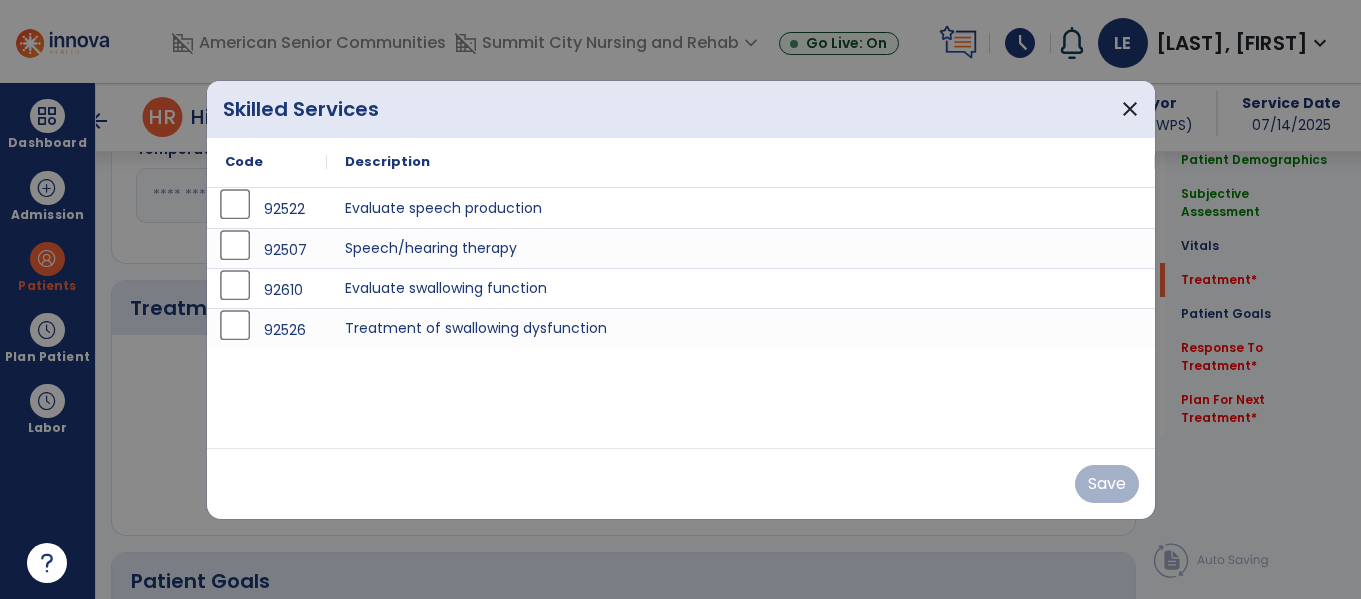 scroll, scrollTop: 1014, scrollLeft: 0, axis: vertical 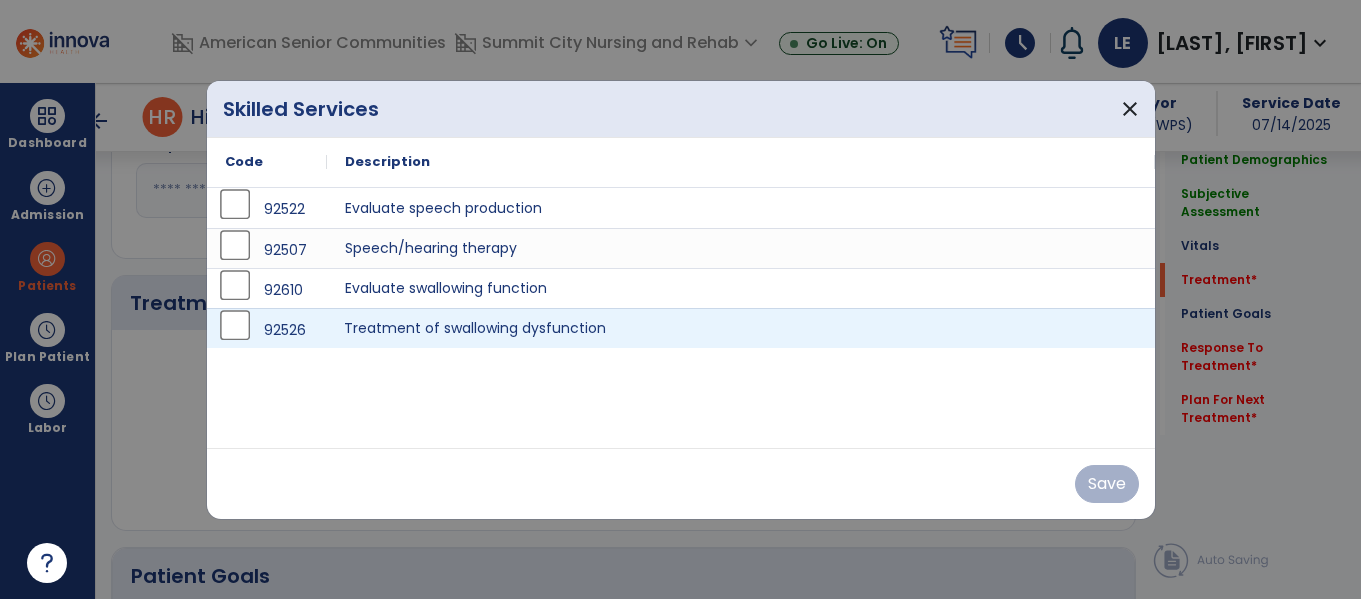 click on "Treatment of swallowing dysfunction" at bounding box center (741, 328) 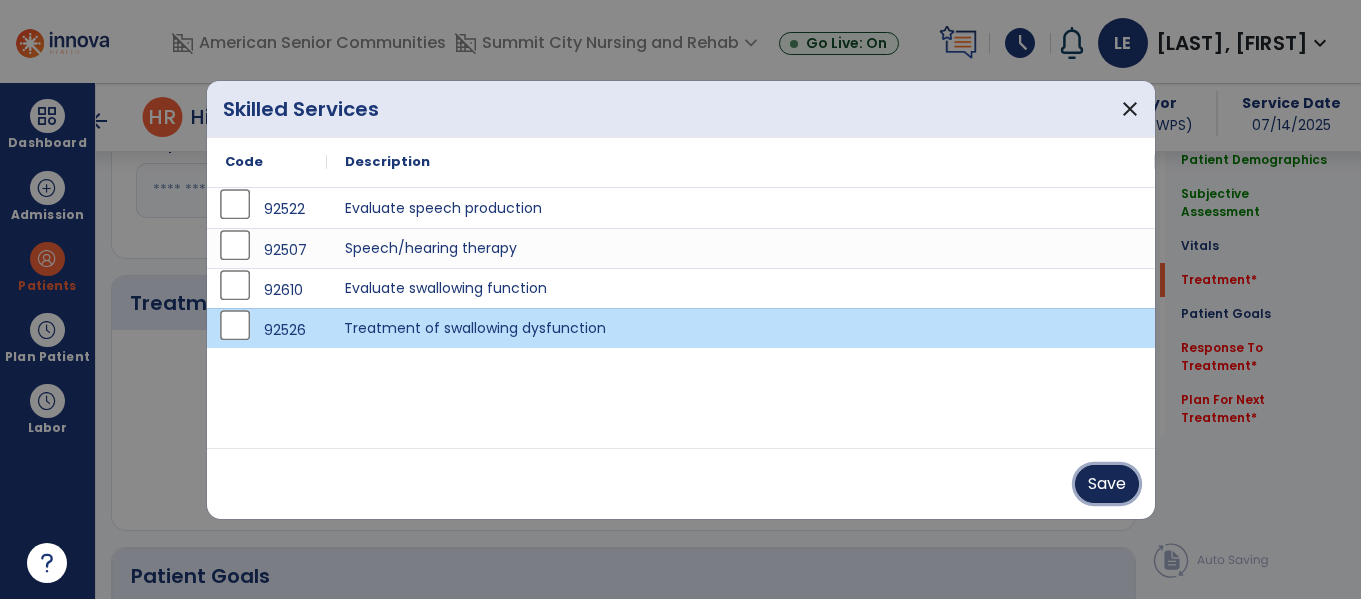 click on "Save" at bounding box center [1107, 484] 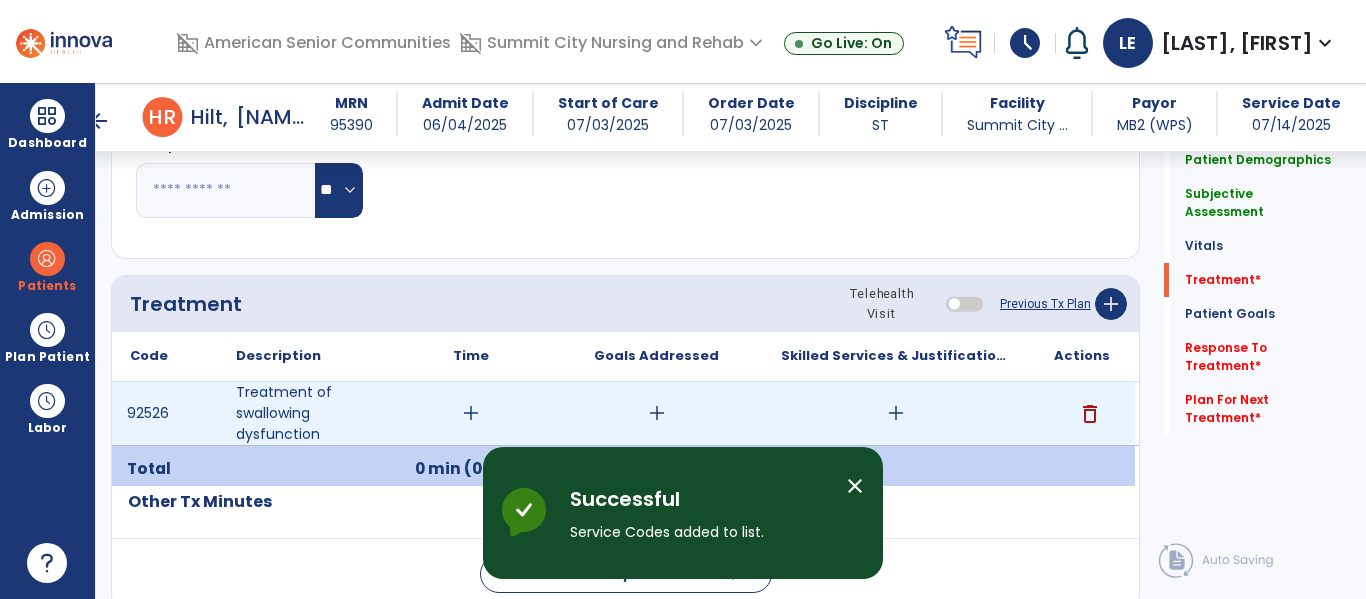 click on "add" at bounding box center (471, 413) 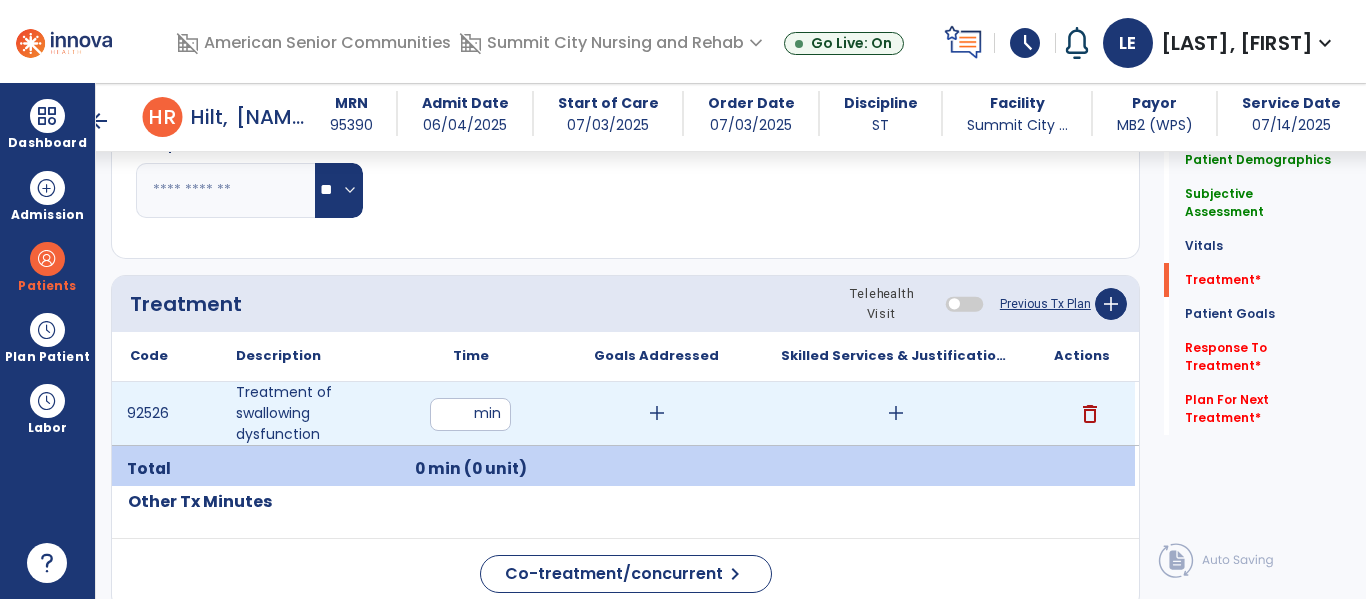 type on "**" 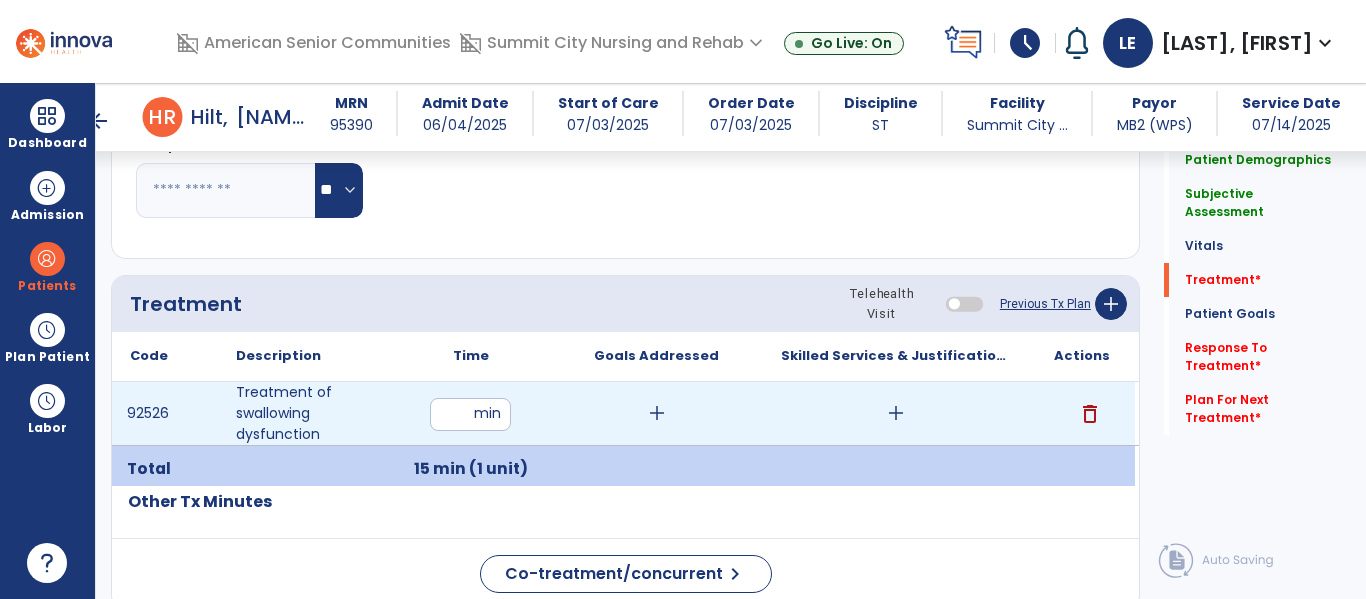 click on "add" at bounding box center [657, 413] 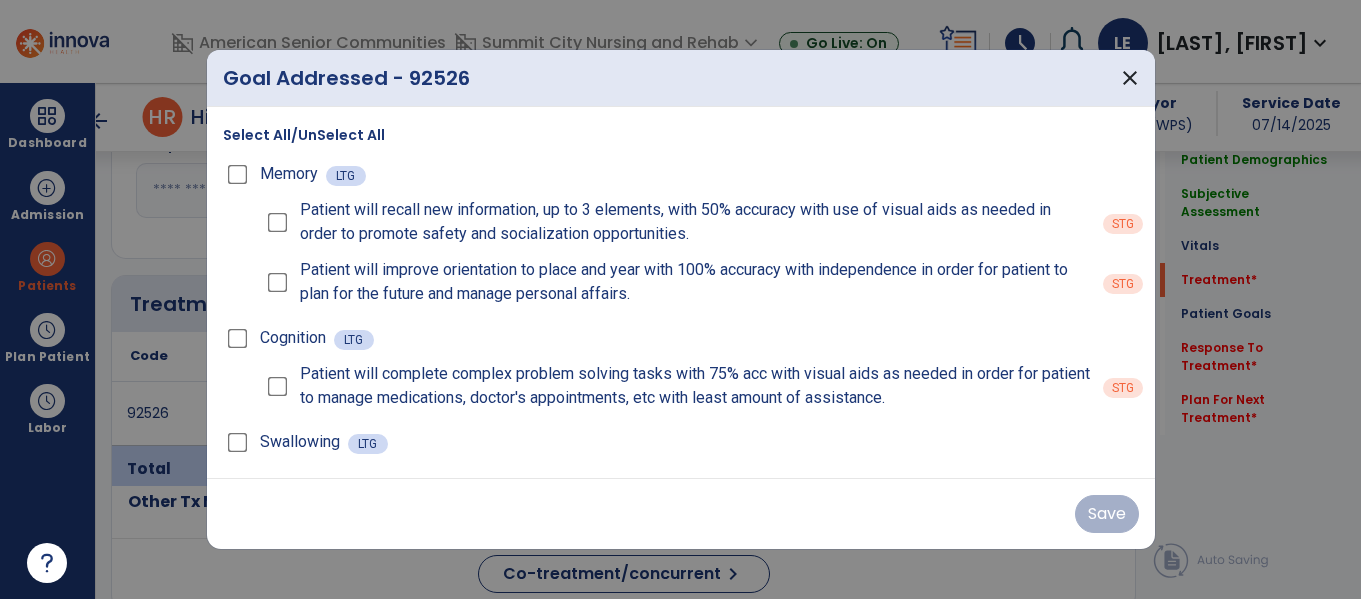 scroll, scrollTop: 1014, scrollLeft: 0, axis: vertical 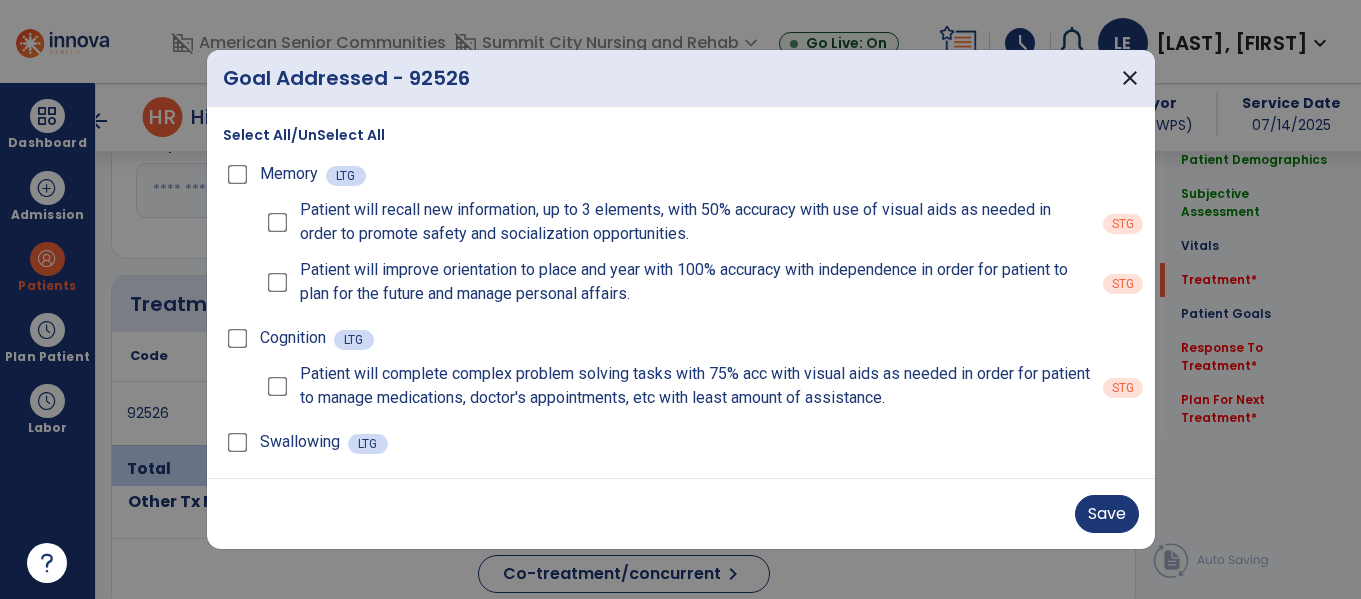 click on "Memory  LTG" at bounding box center [681, 174] 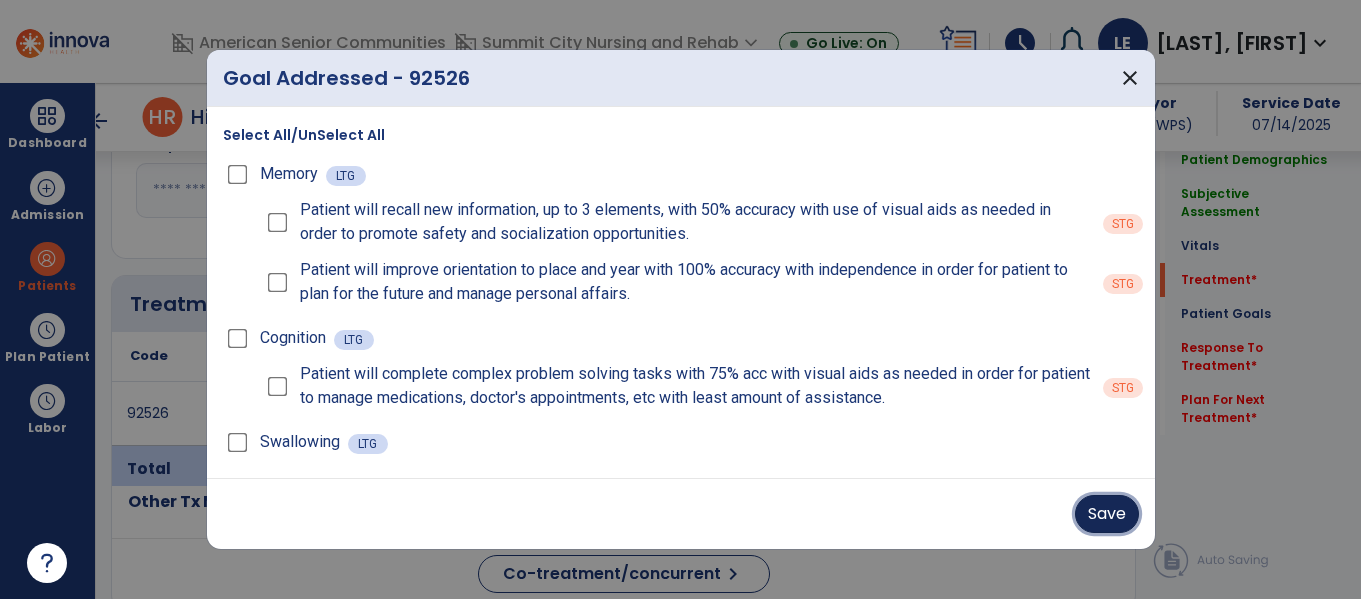 click on "Save" at bounding box center (1107, 514) 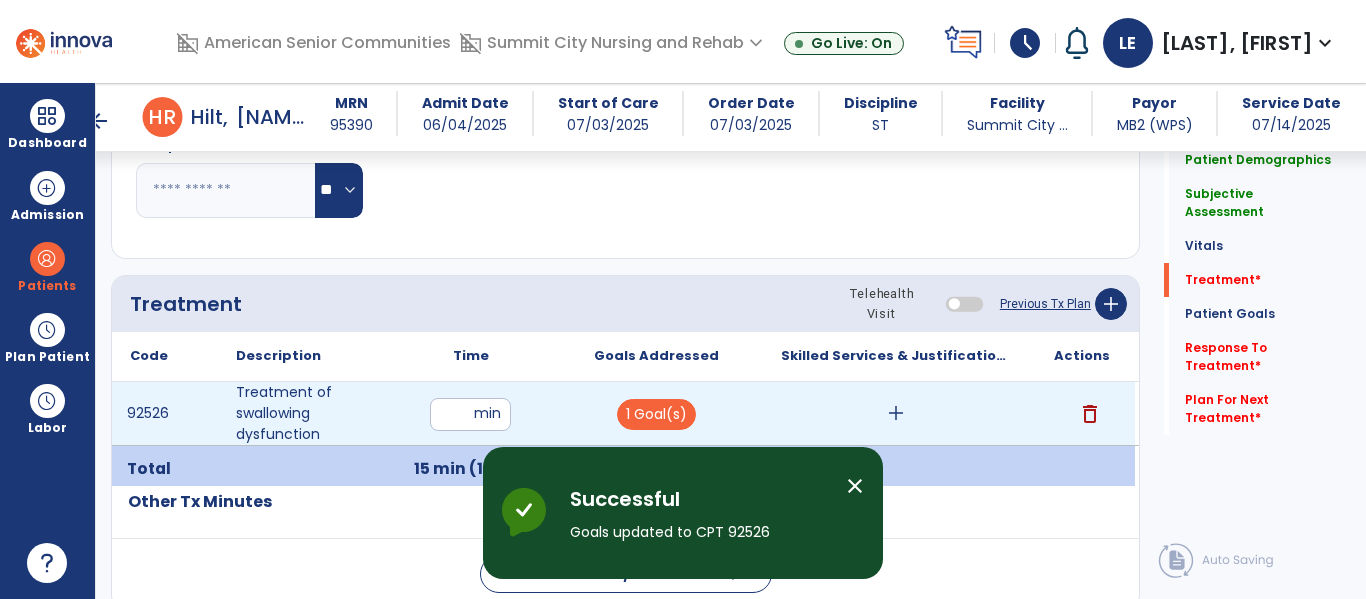 click on "add" at bounding box center (896, 413) 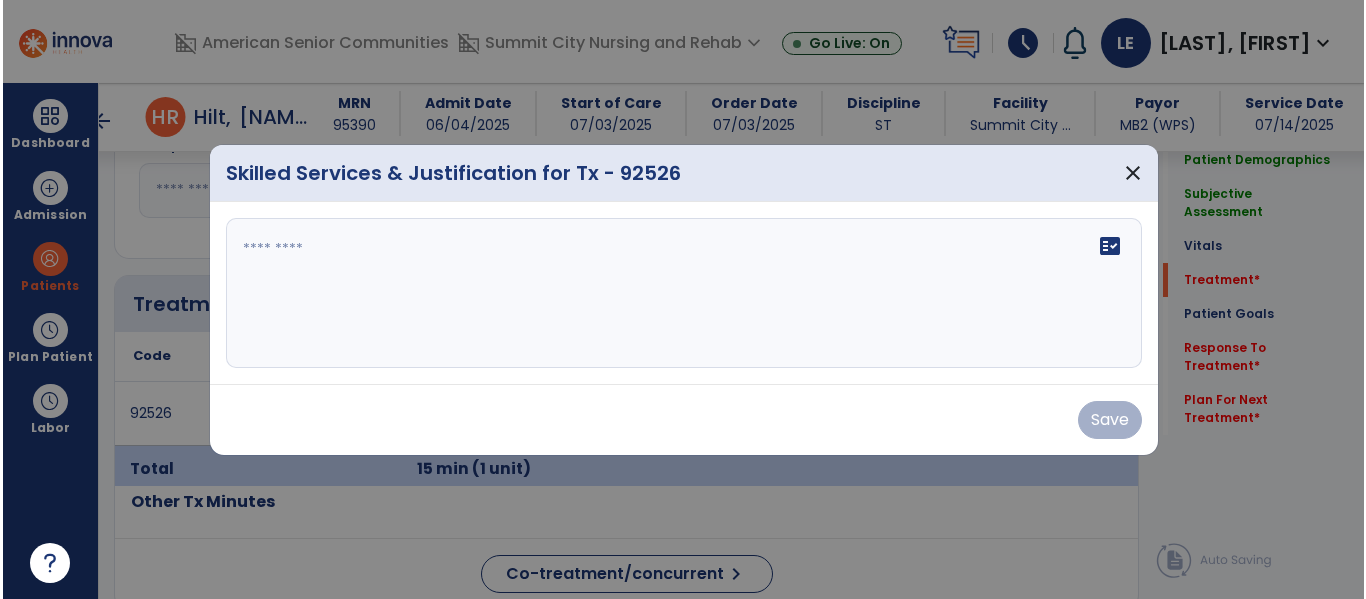 scroll, scrollTop: 1014, scrollLeft: 0, axis: vertical 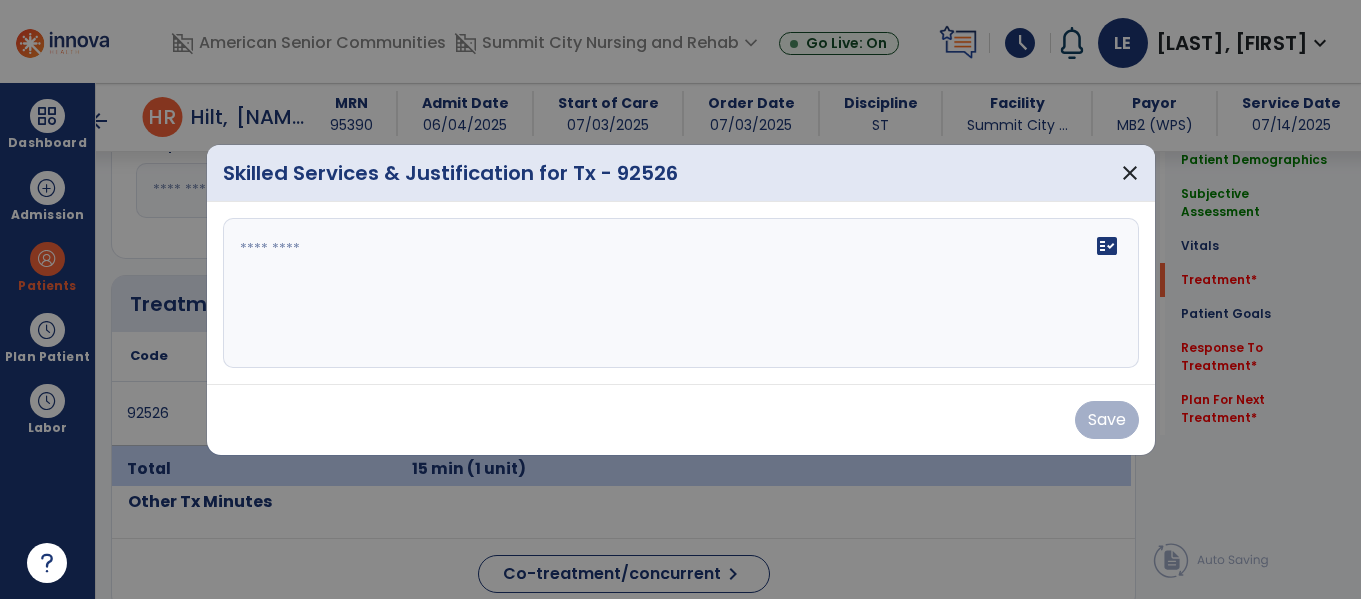 click on "fact_check" at bounding box center (681, 293) 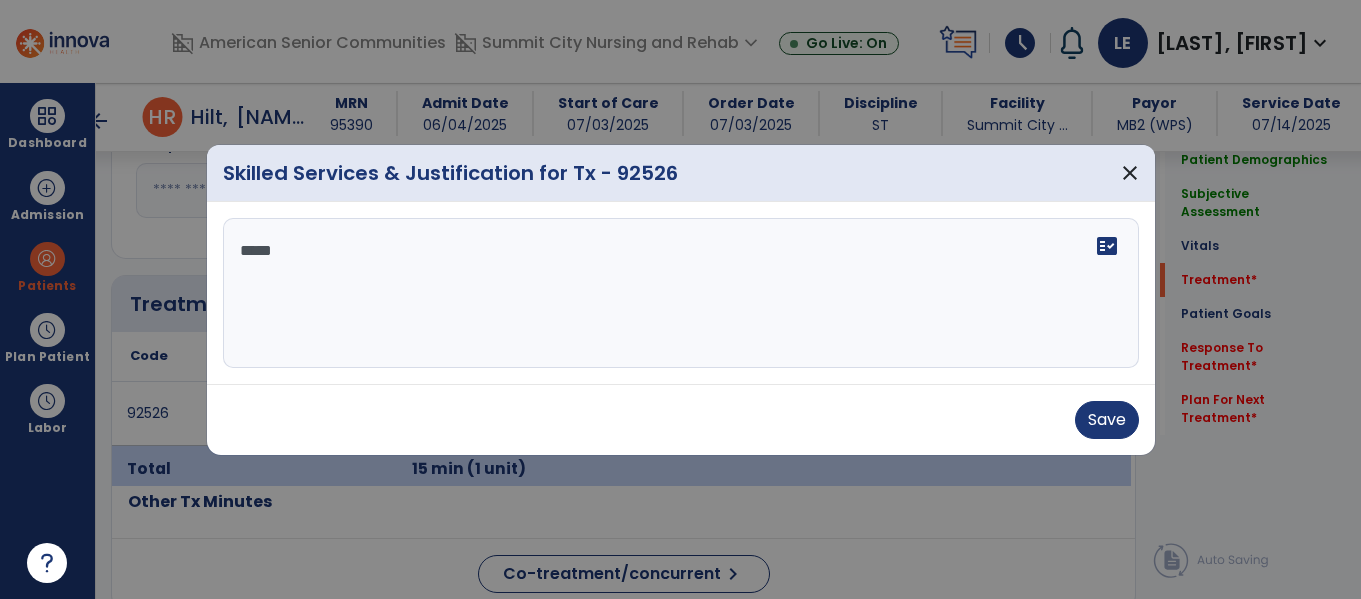 type on "******" 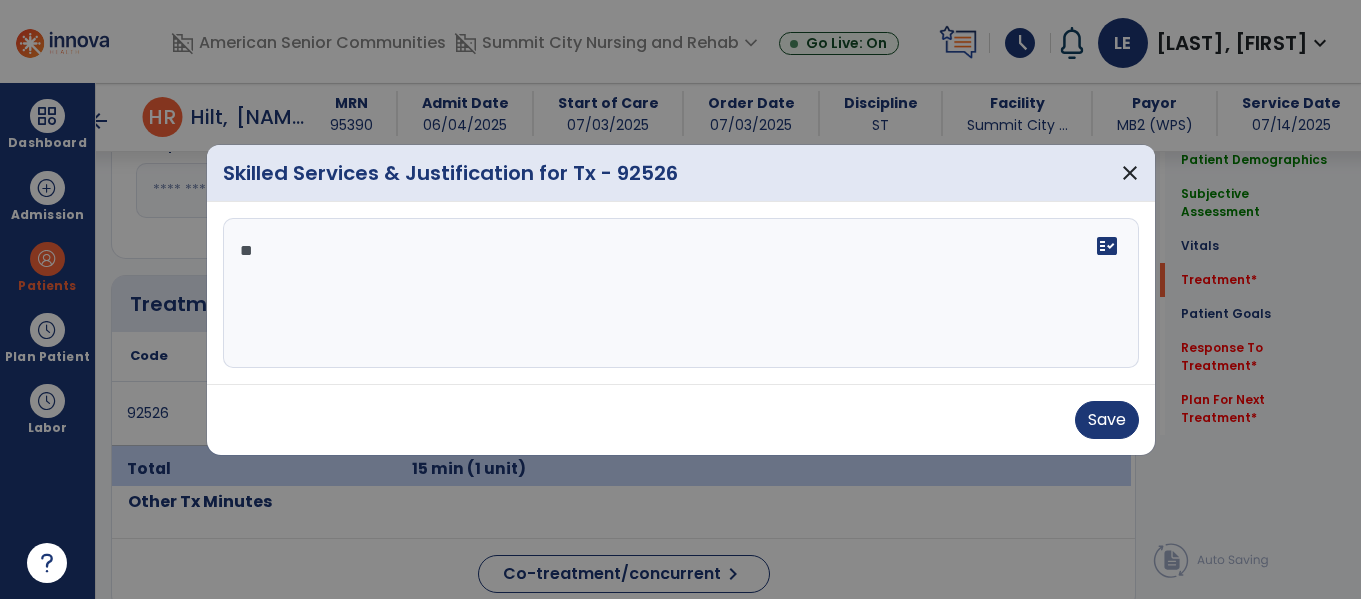 type on "*" 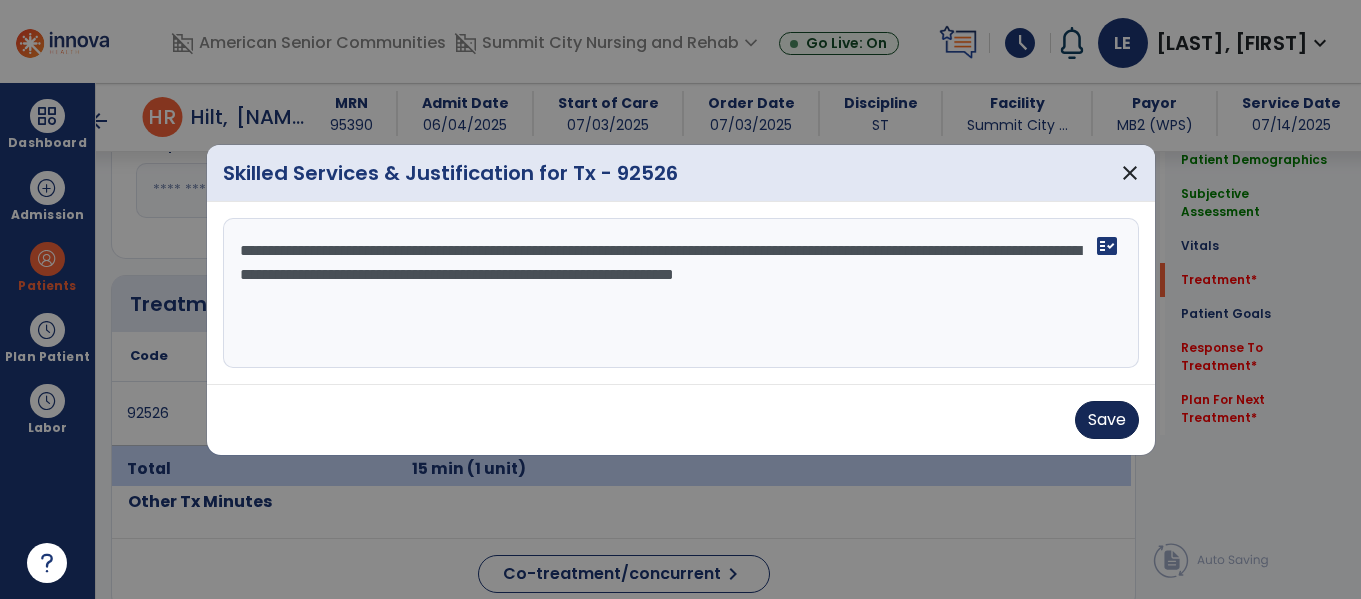 type on "**********" 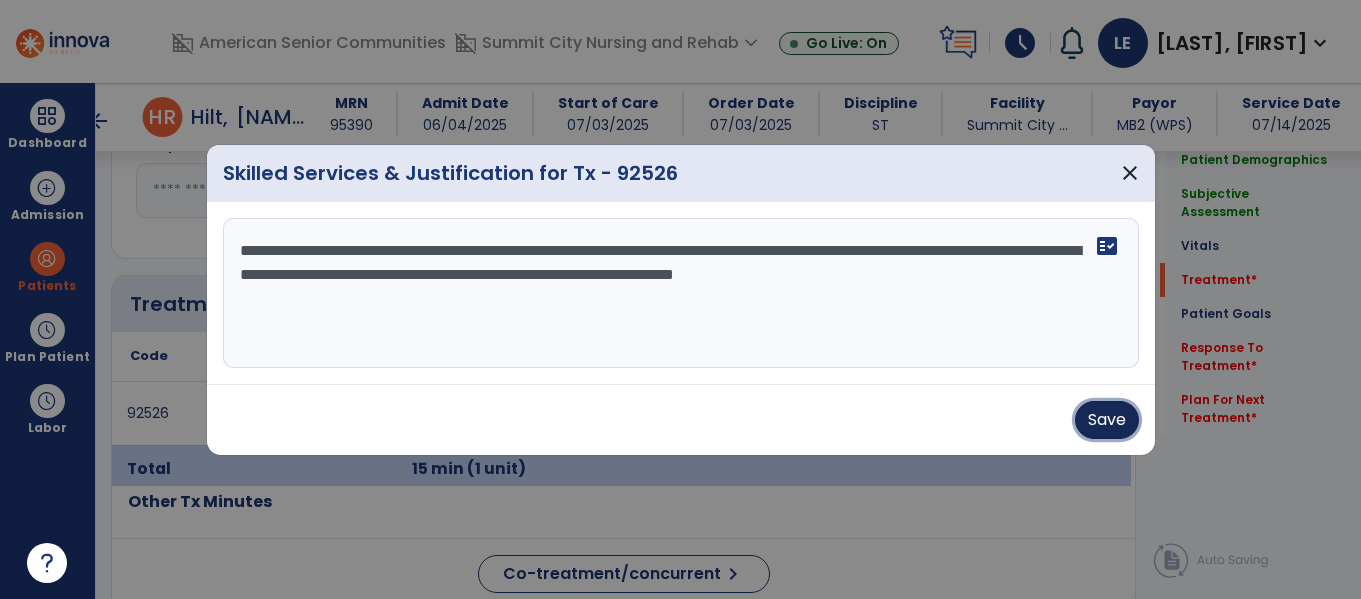 click on "Save" at bounding box center (1107, 420) 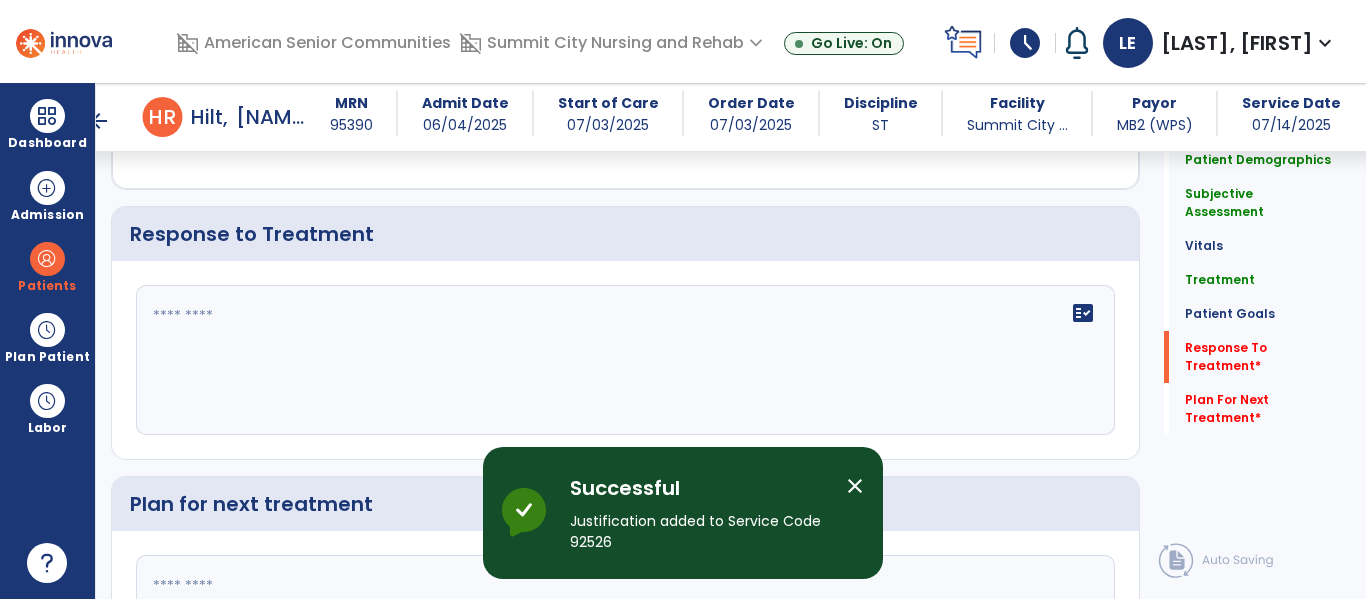 scroll, scrollTop: 2860, scrollLeft: 0, axis: vertical 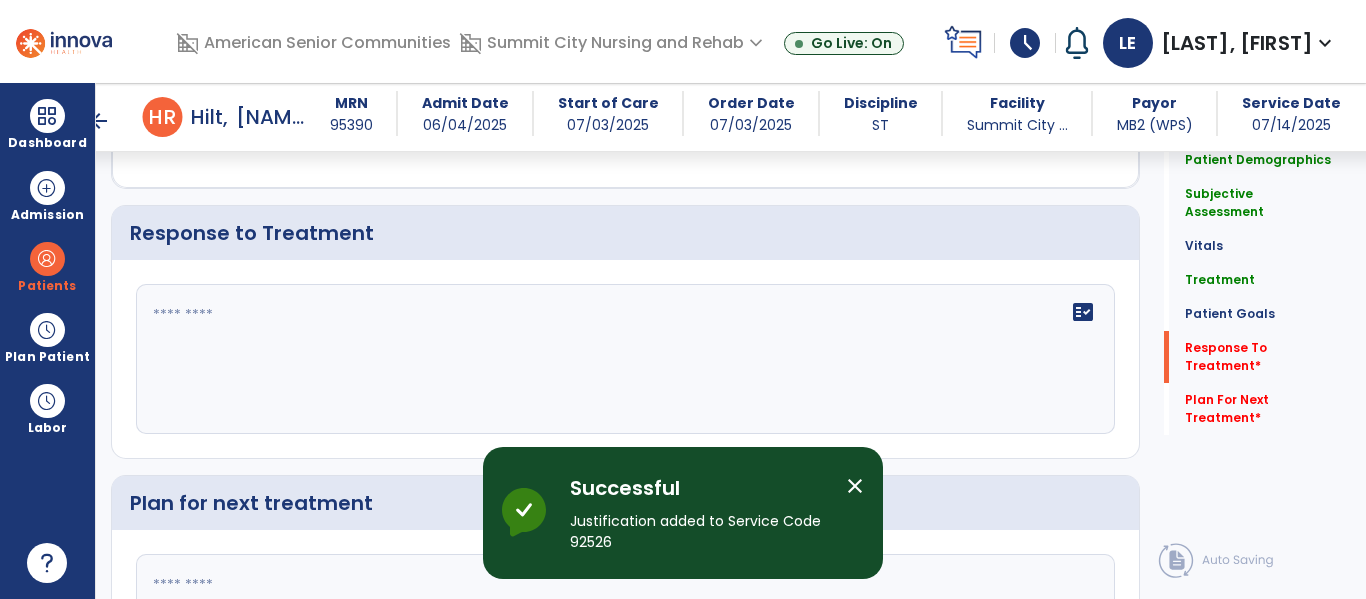 click on "fact_check" 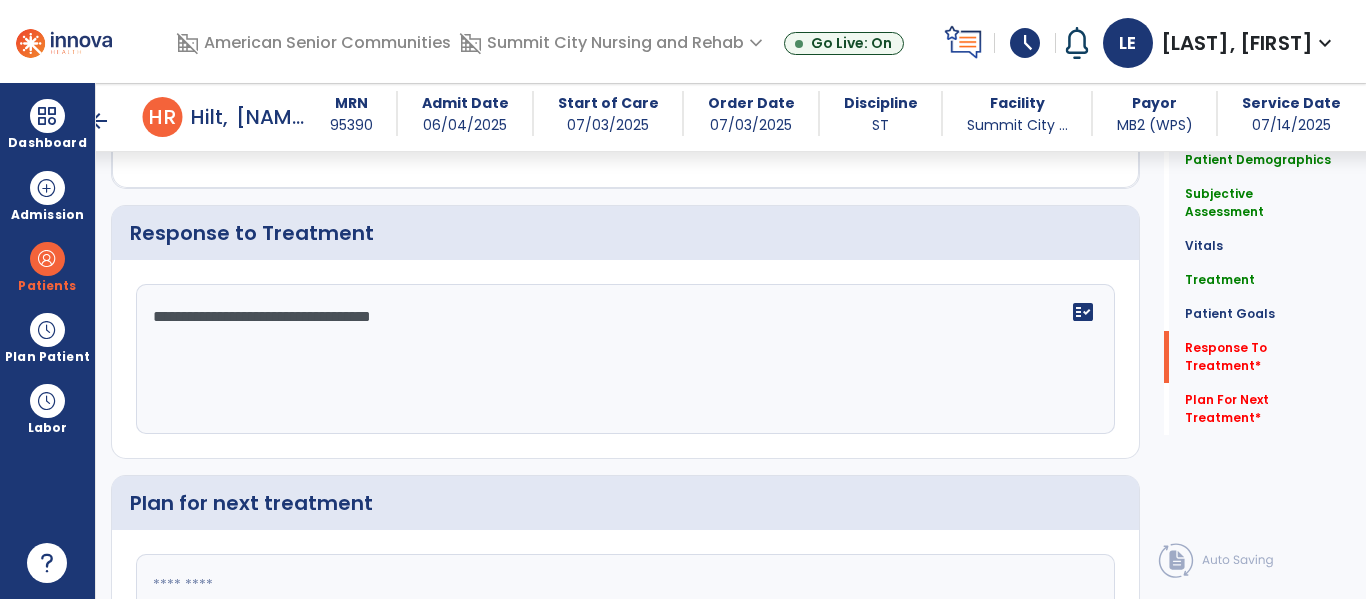 type on "**********" 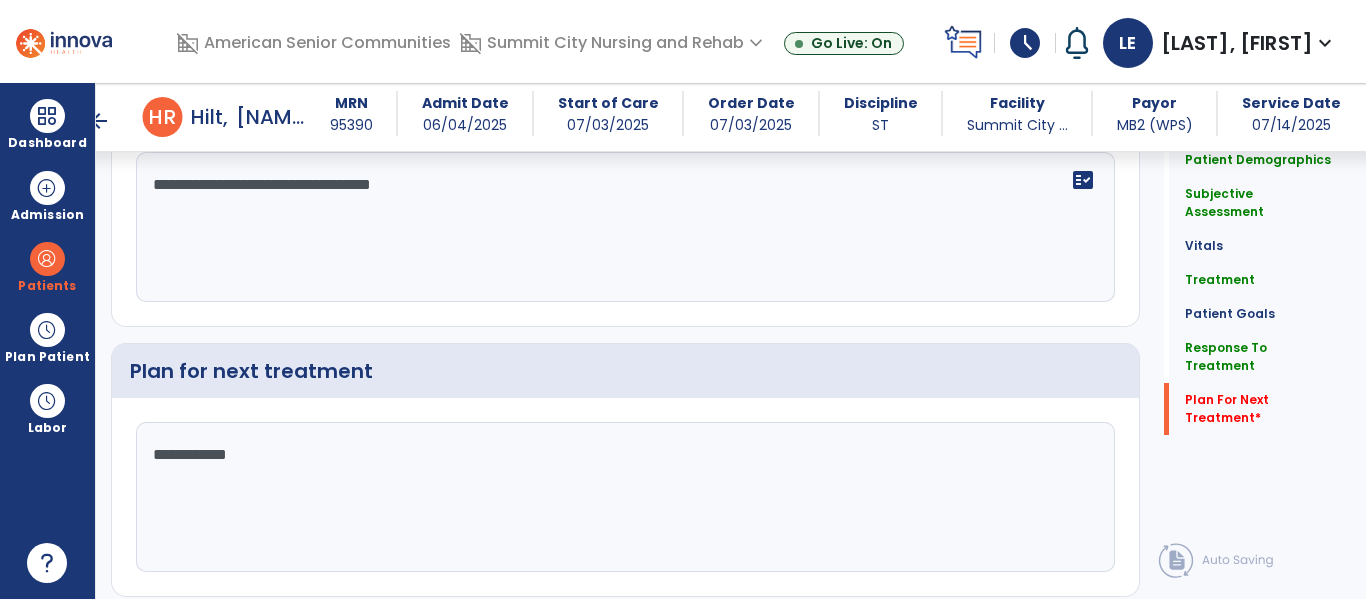 scroll, scrollTop: 3036, scrollLeft: 0, axis: vertical 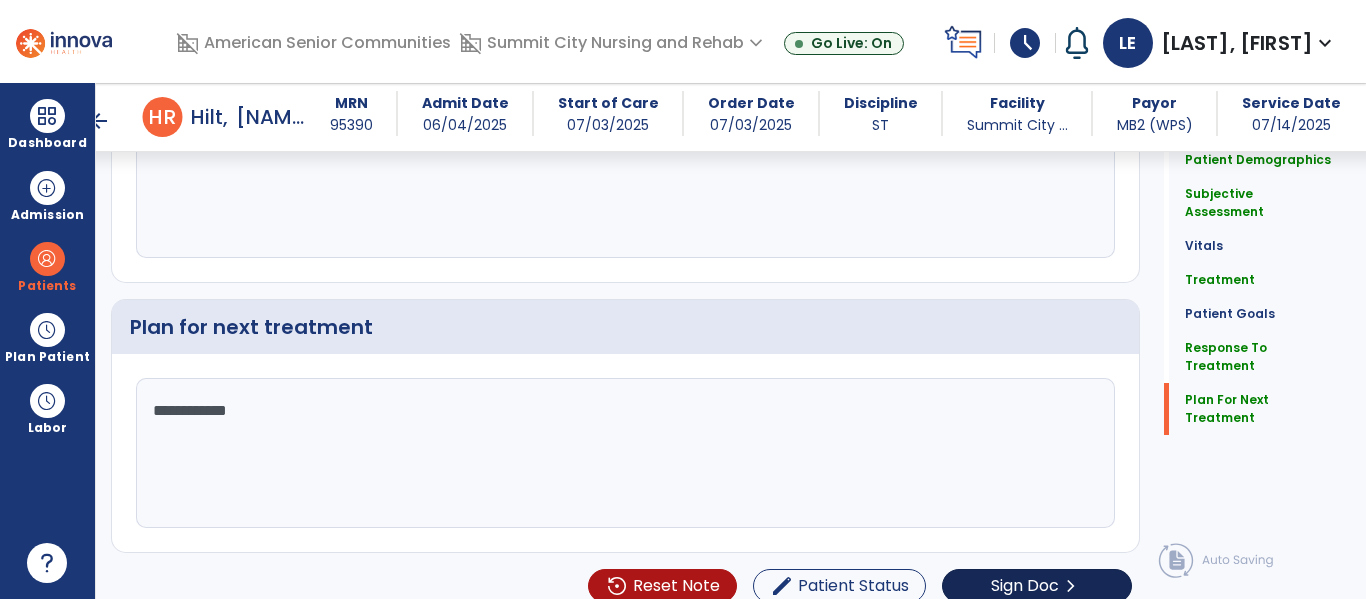 type on "**********" 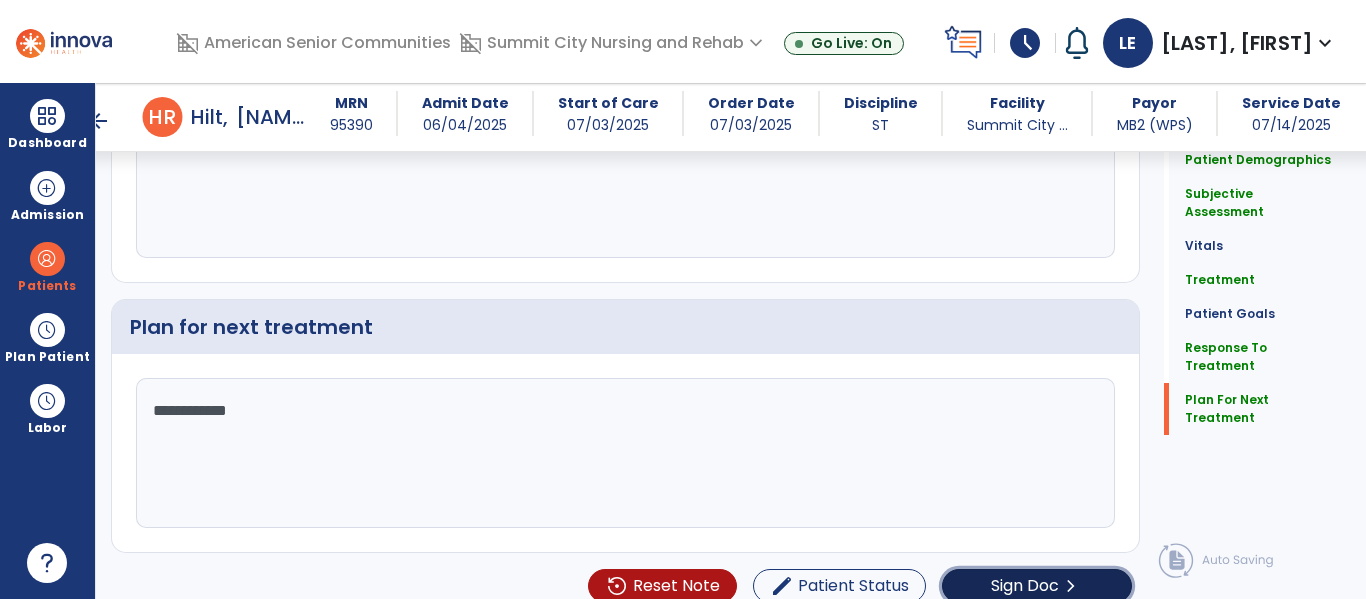 click on "chevron_right" 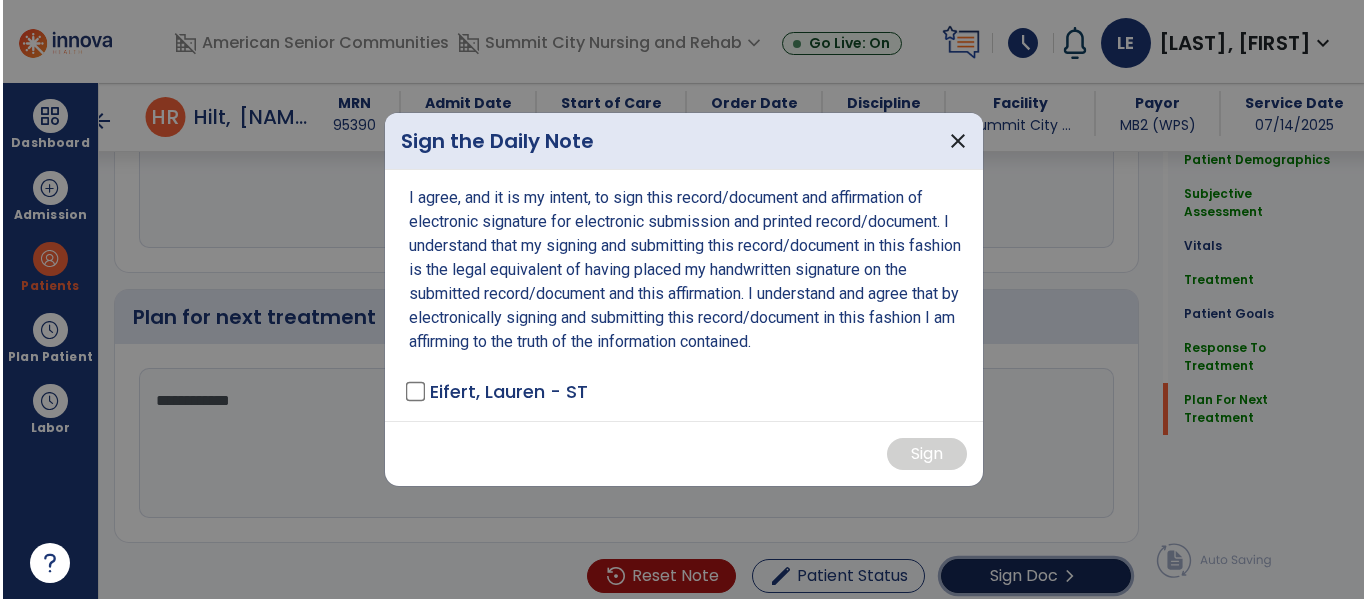 scroll, scrollTop: 3036, scrollLeft: 0, axis: vertical 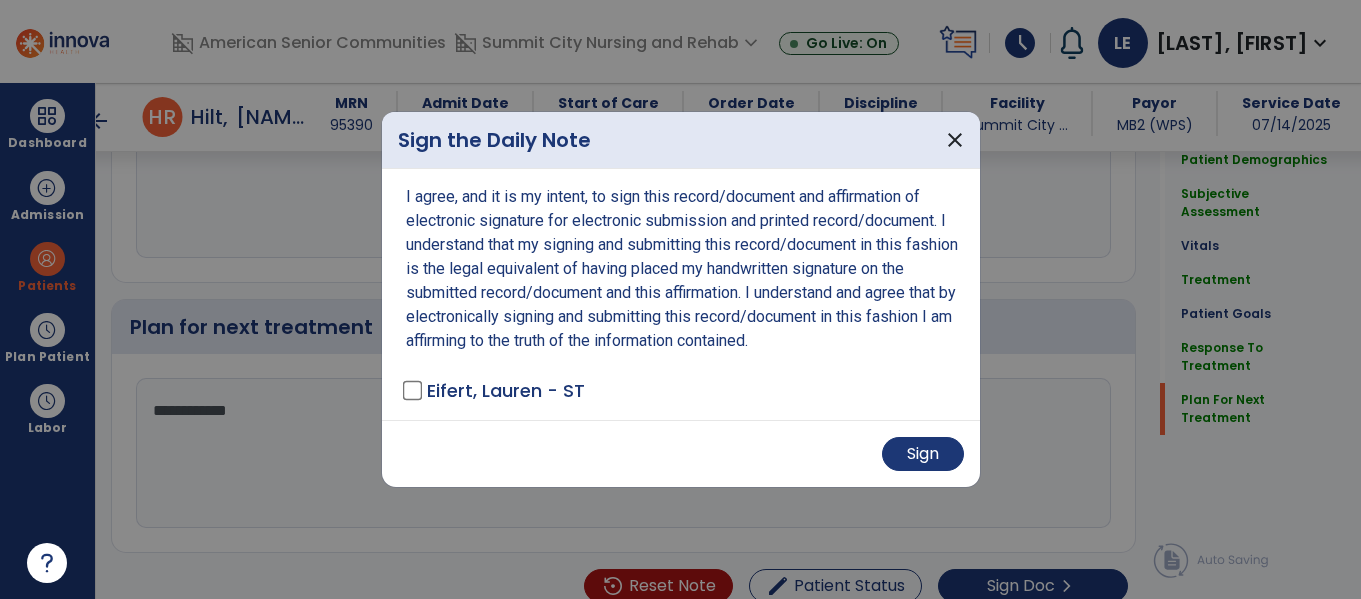 click on "Sign" at bounding box center (681, 453) 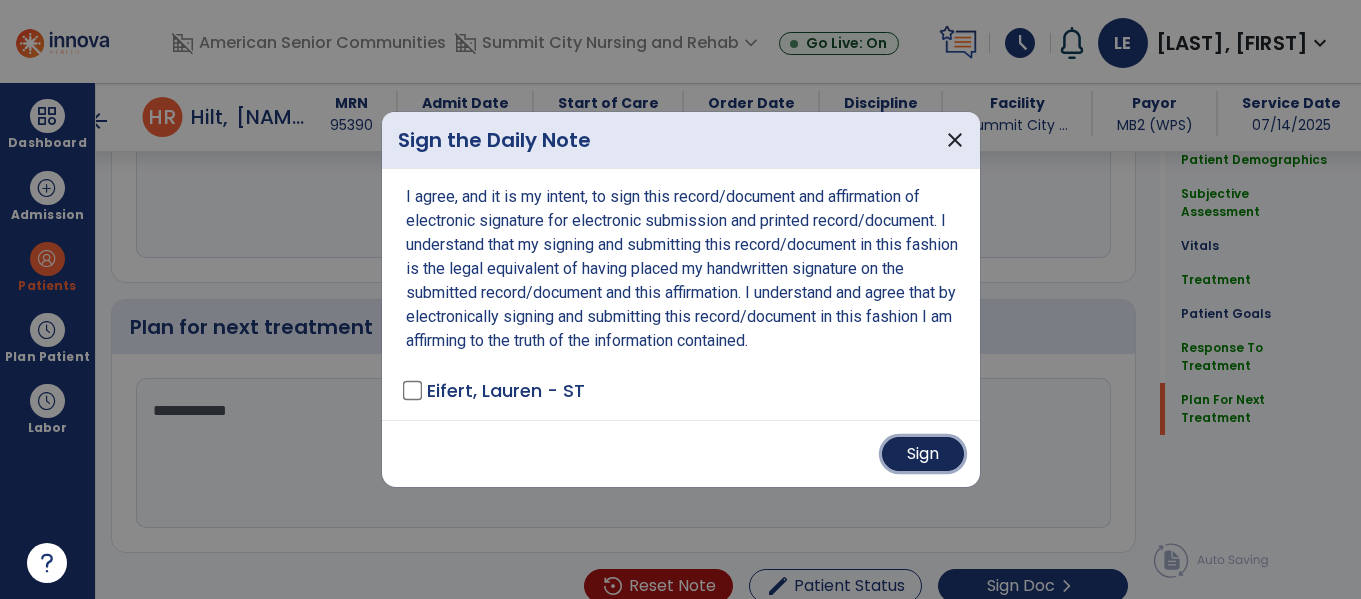 click on "Sign" at bounding box center [923, 454] 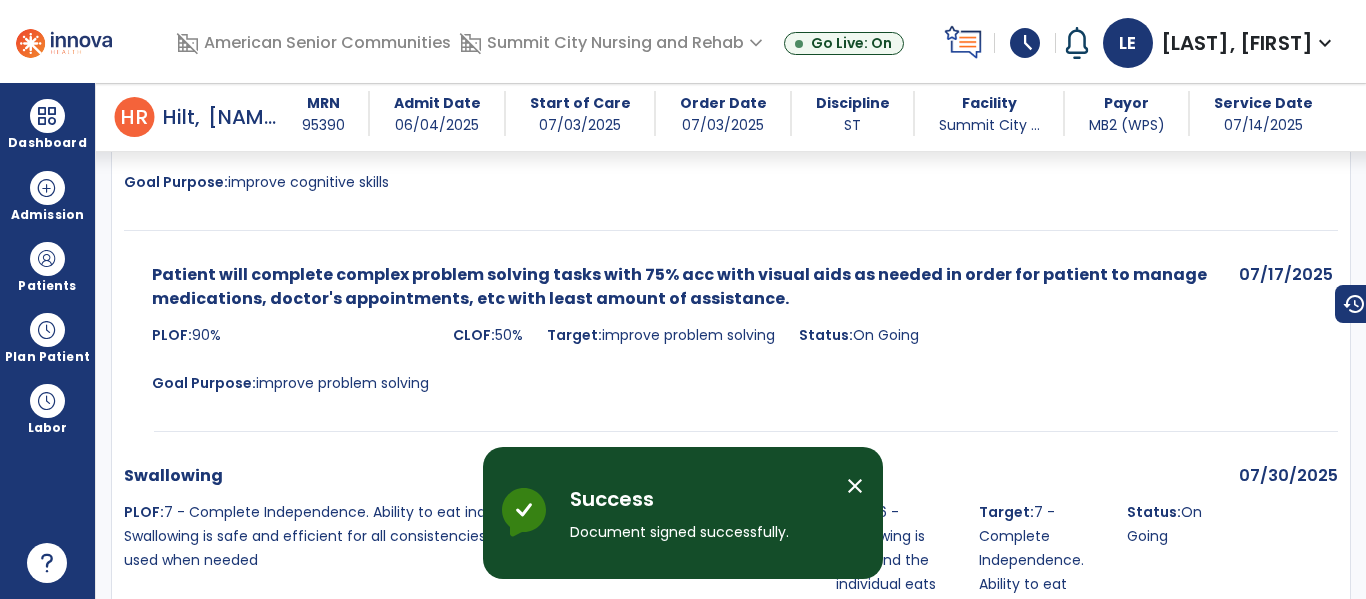 scroll, scrollTop: 4503, scrollLeft: 0, axis: vertical 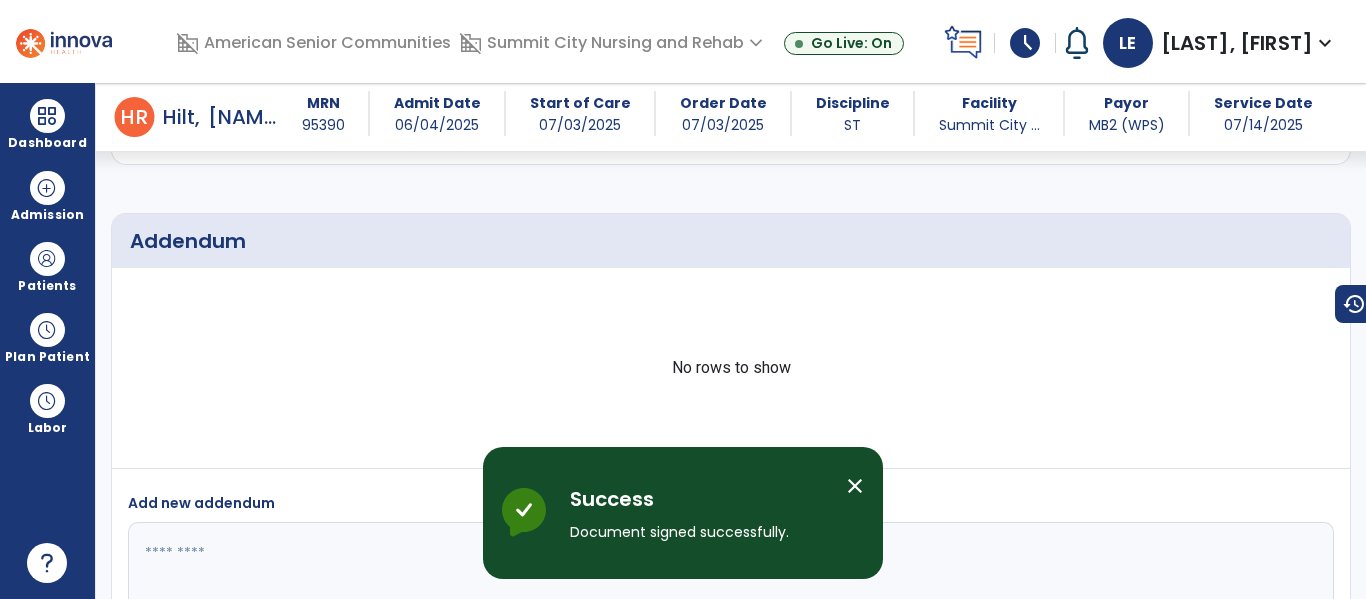 click on "close" at bounding box center [855, 486] 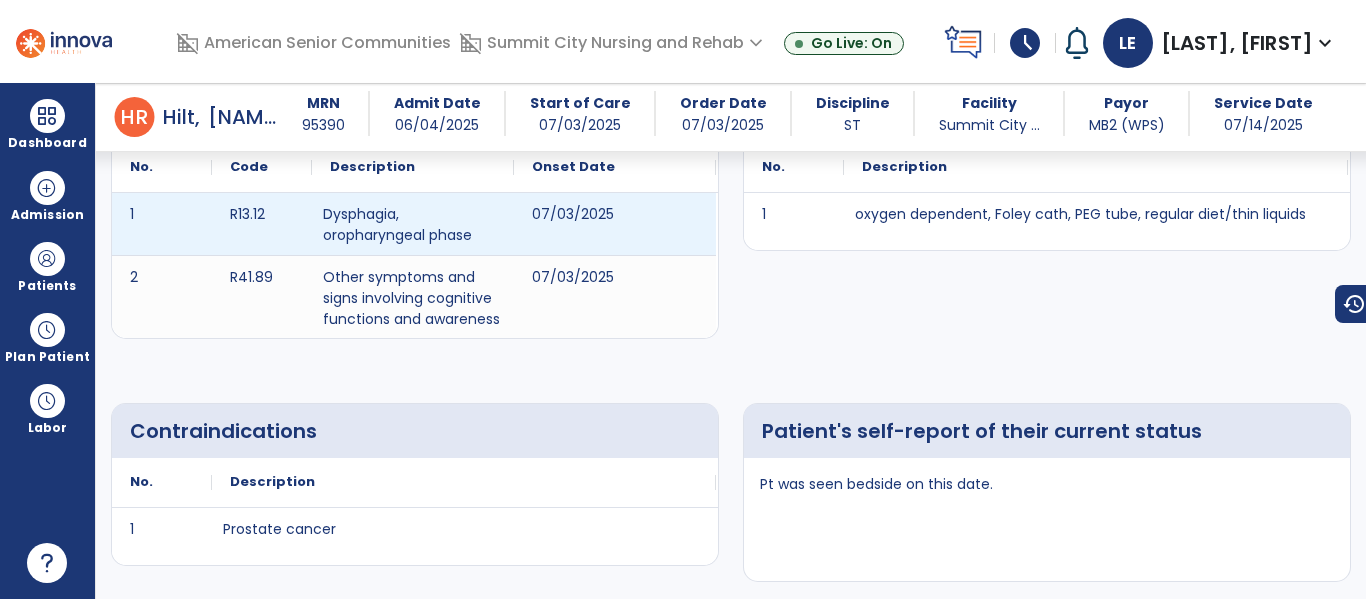 scroll, scrollTop: 0, scrollLeft: 0, axis: both 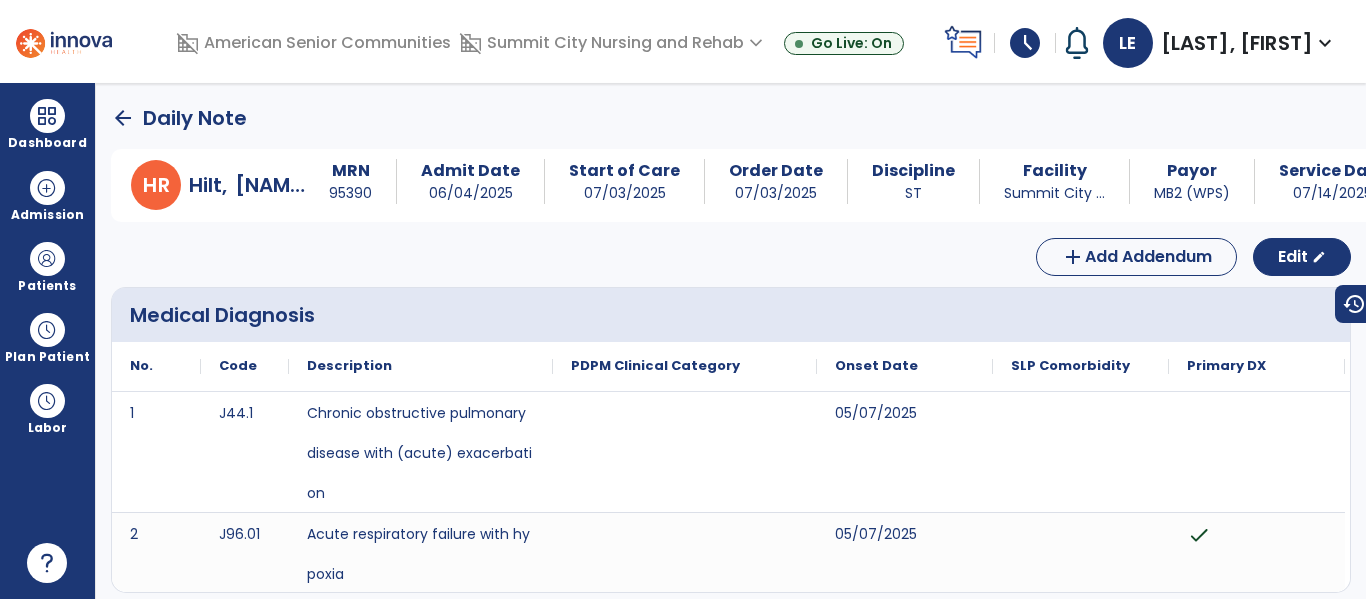 click on "arrow_back" 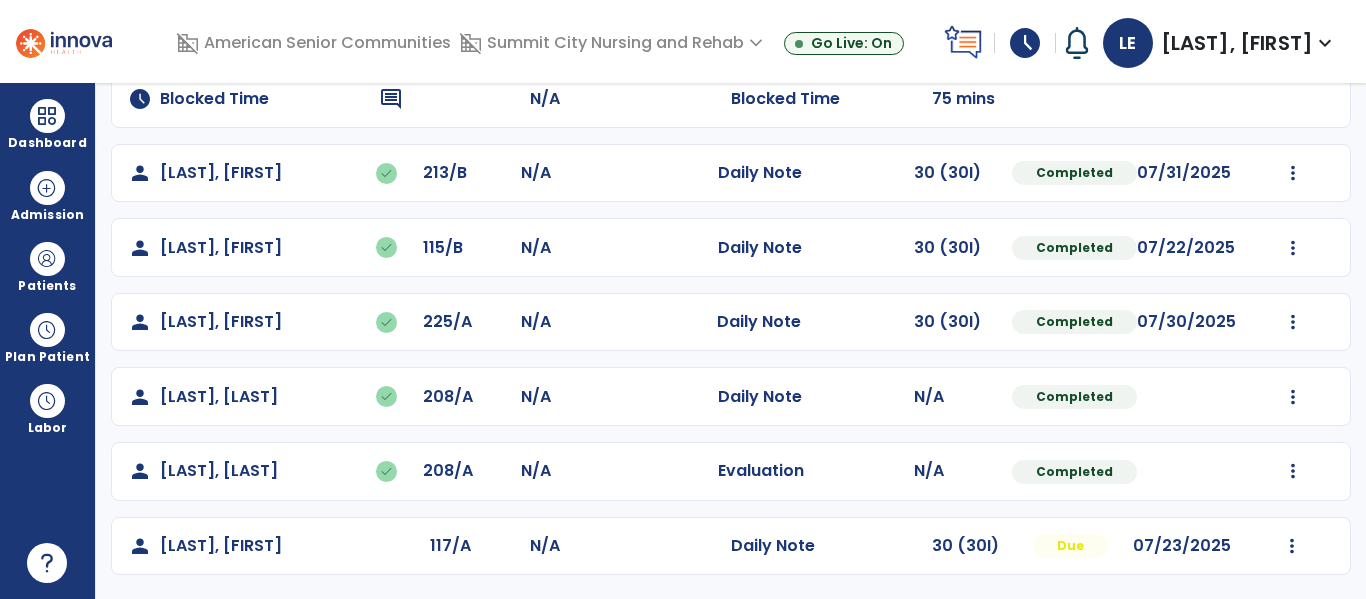 scroll, scrollTop: 0, scrollLeft: 0, axis: both 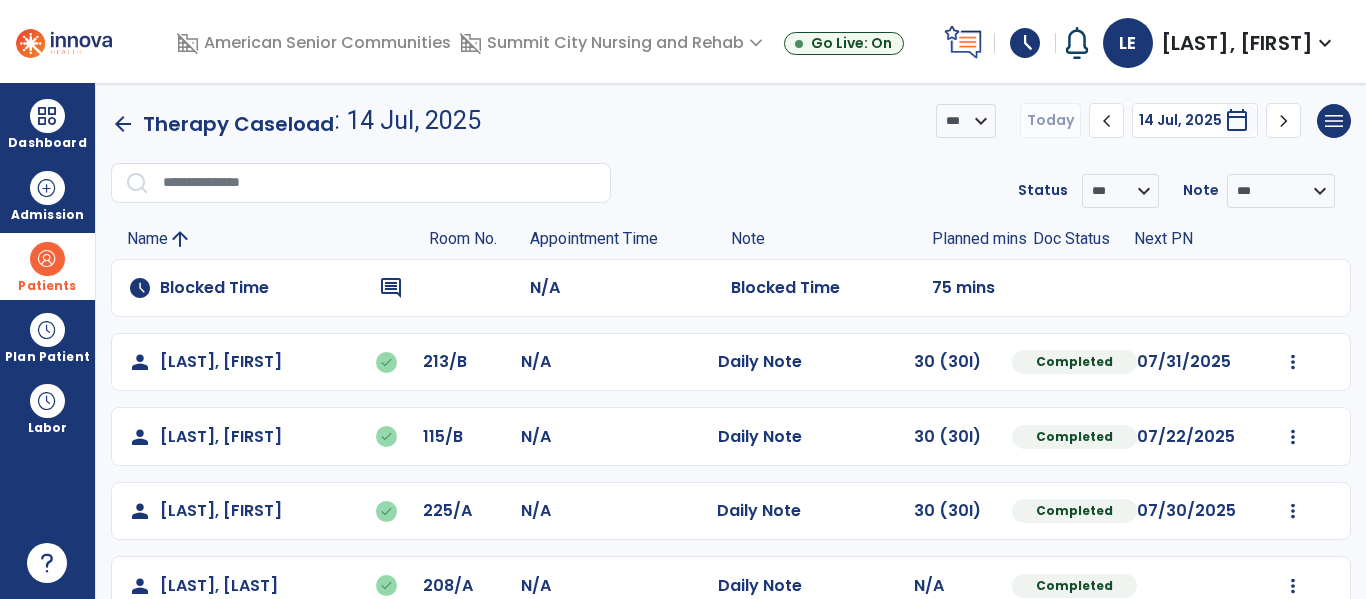 click at bounding box center [47, 259] 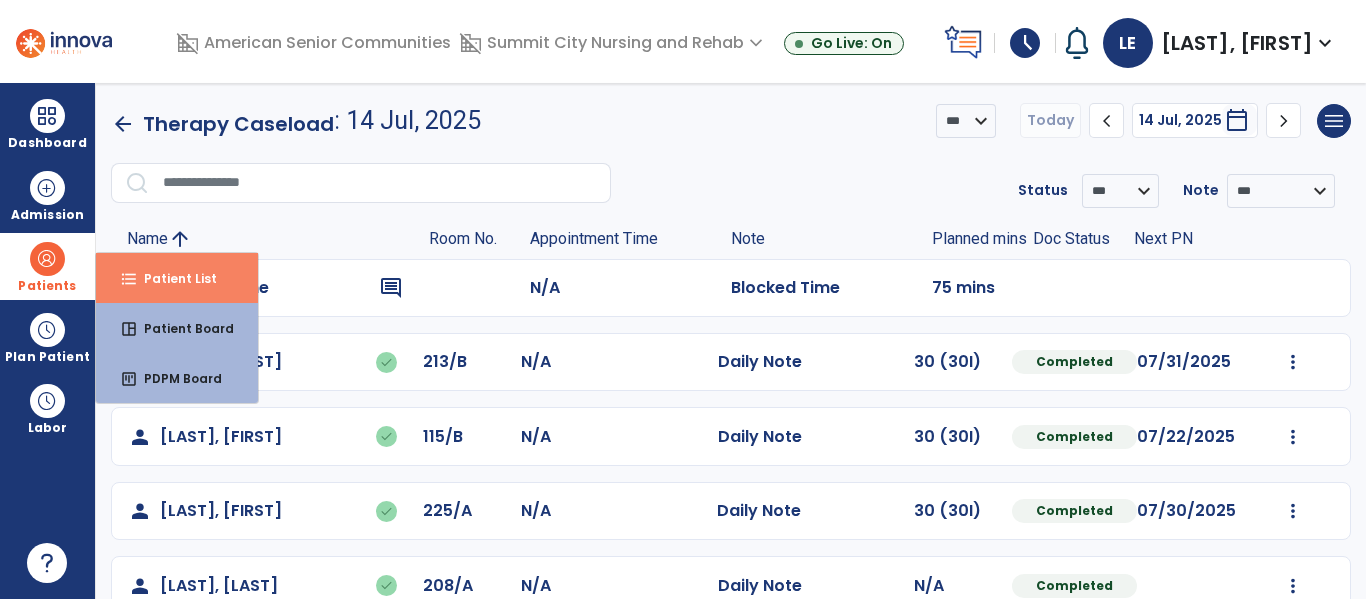 click on "Patient List" at bounding box center (172, 278) 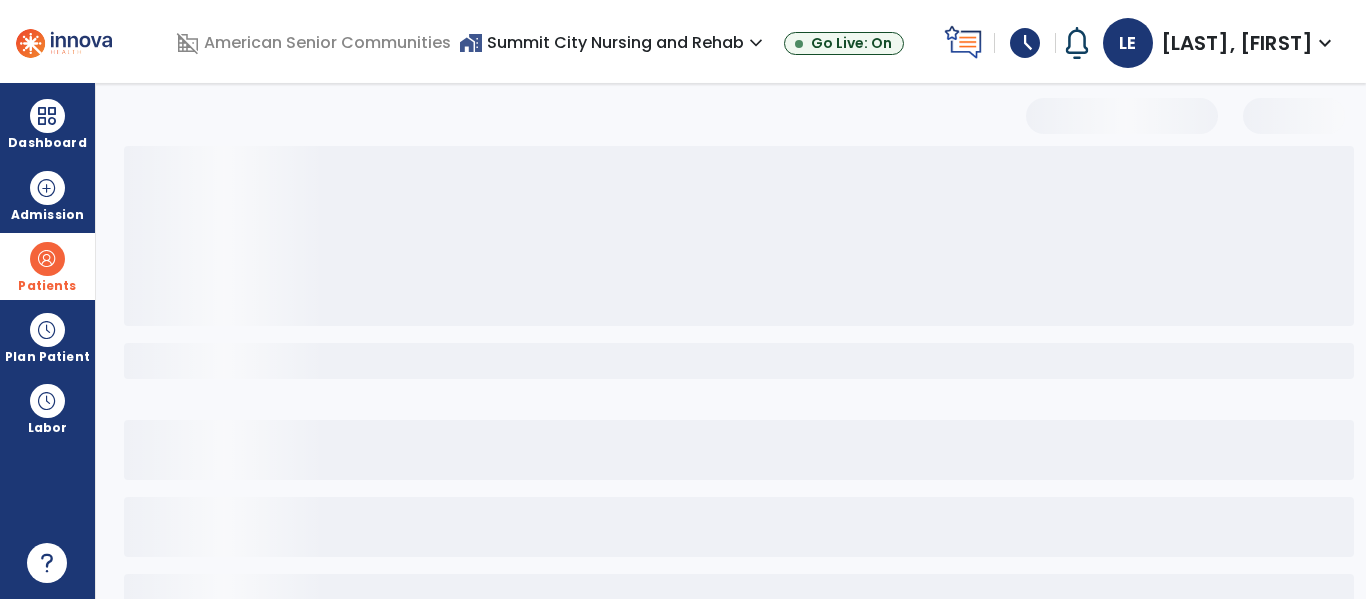 select on "***" 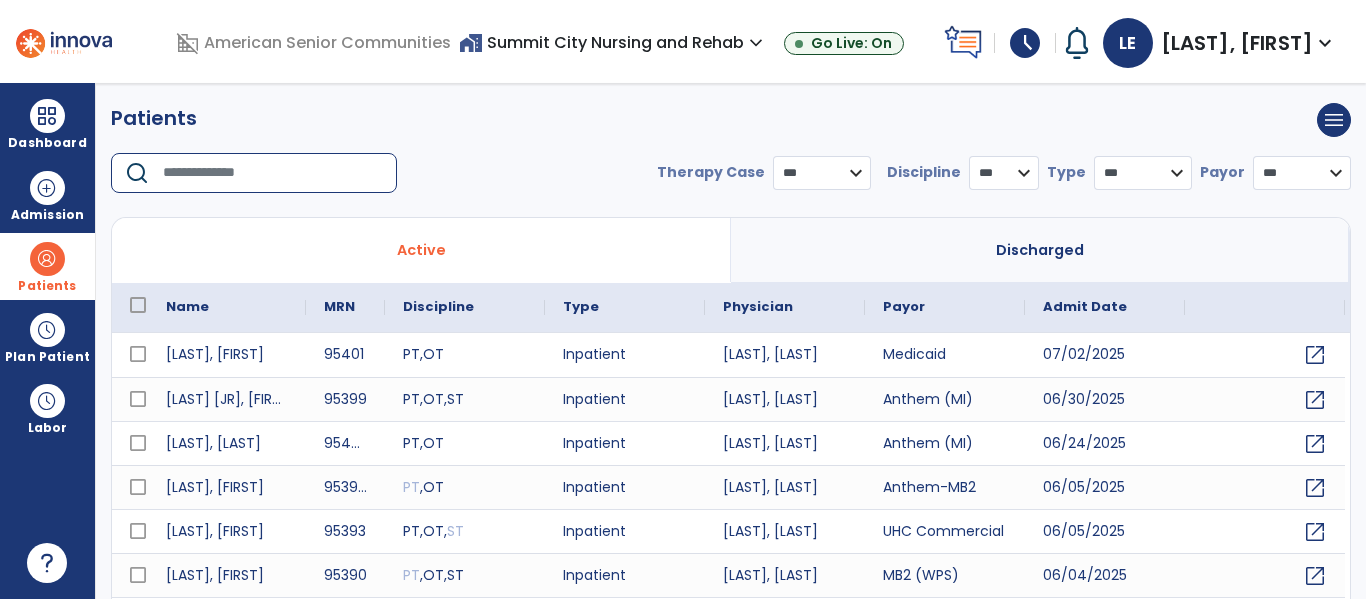 click at bounding box center (273, 173) 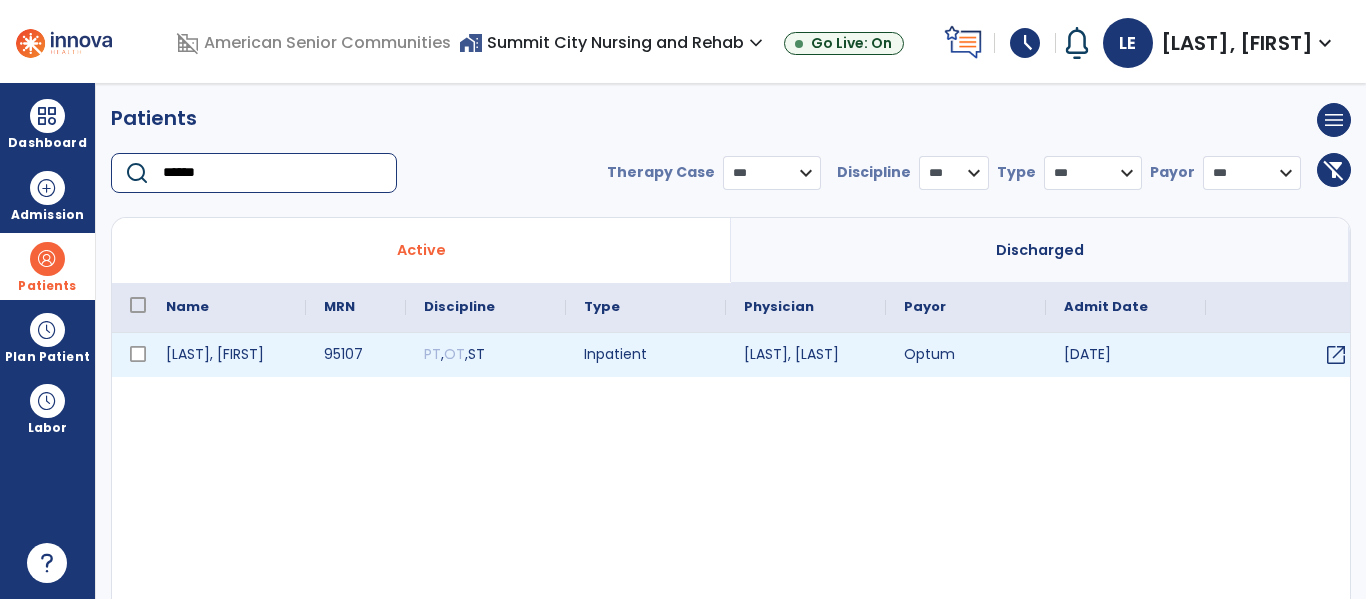 type on "******" 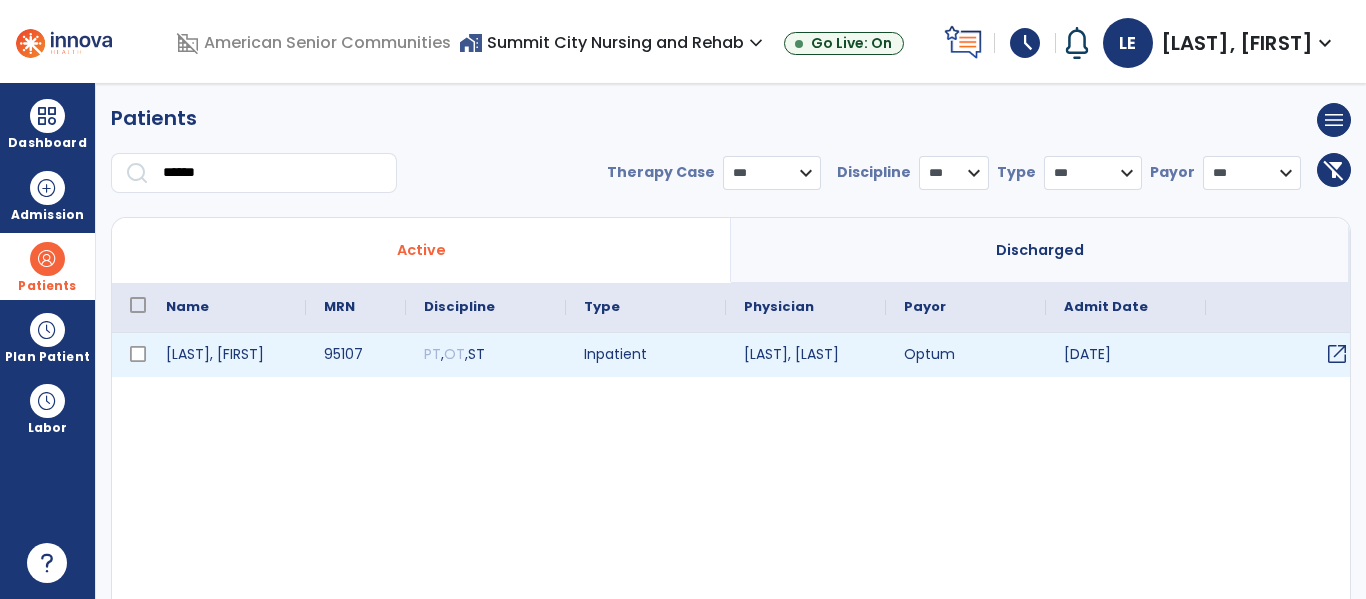 click on "open_in_new" at bounding box center (1337, 354) 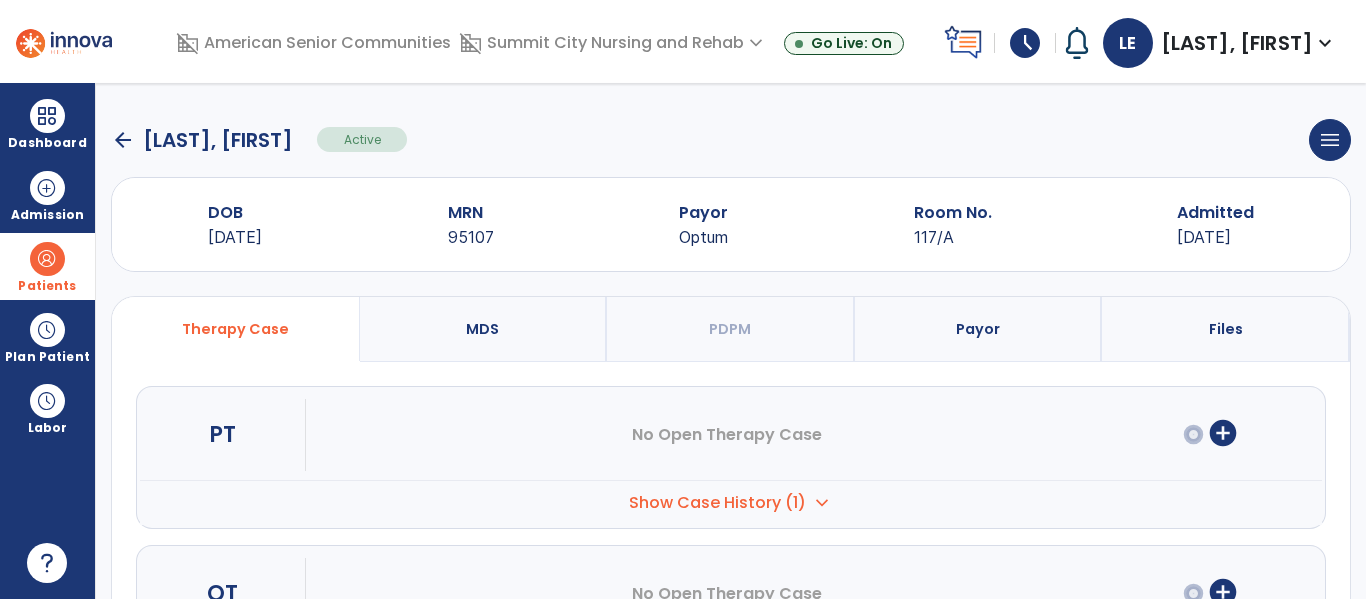 scroll, scrollTop: 252, scrollLeft: 0, axis: vertical 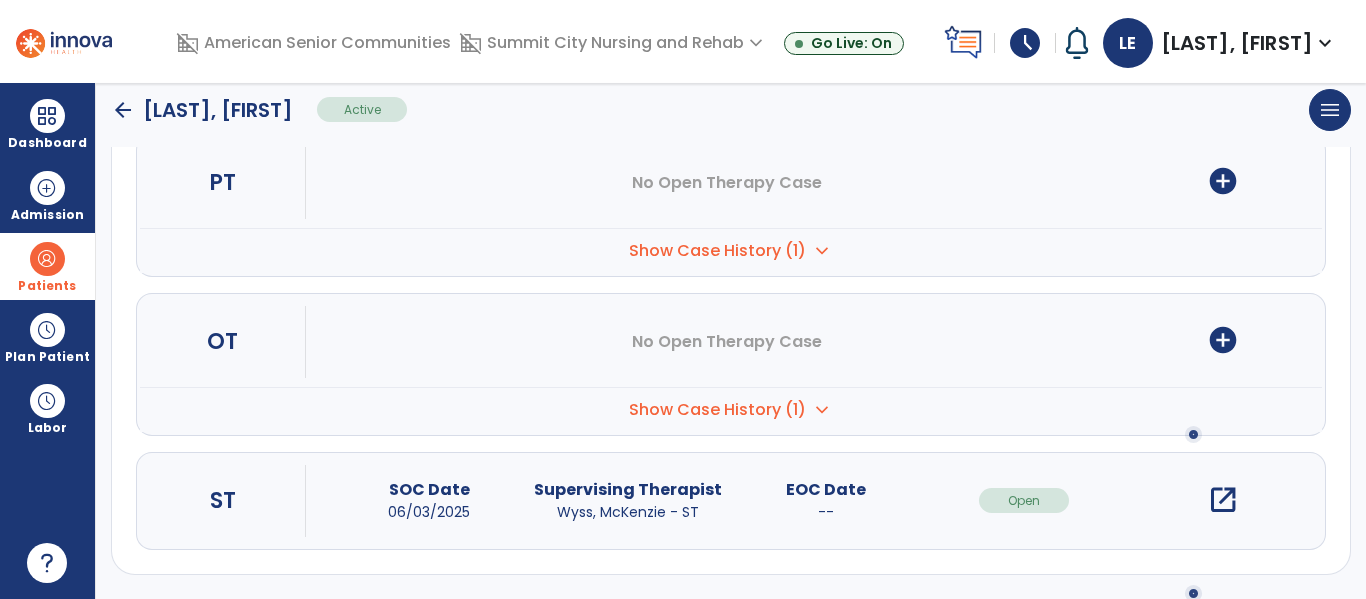click on "open_in_new" at bounding box center [1223, 500] 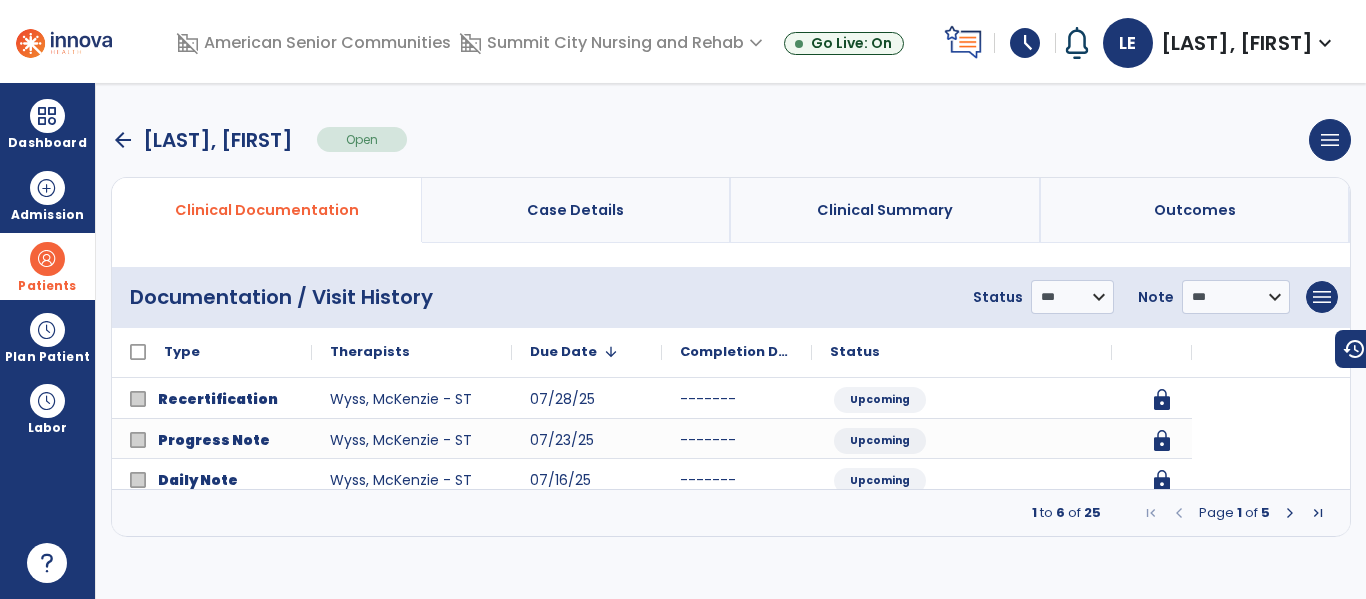 scroll, scrollTop: 0, scrollLeft: 0, axis: both 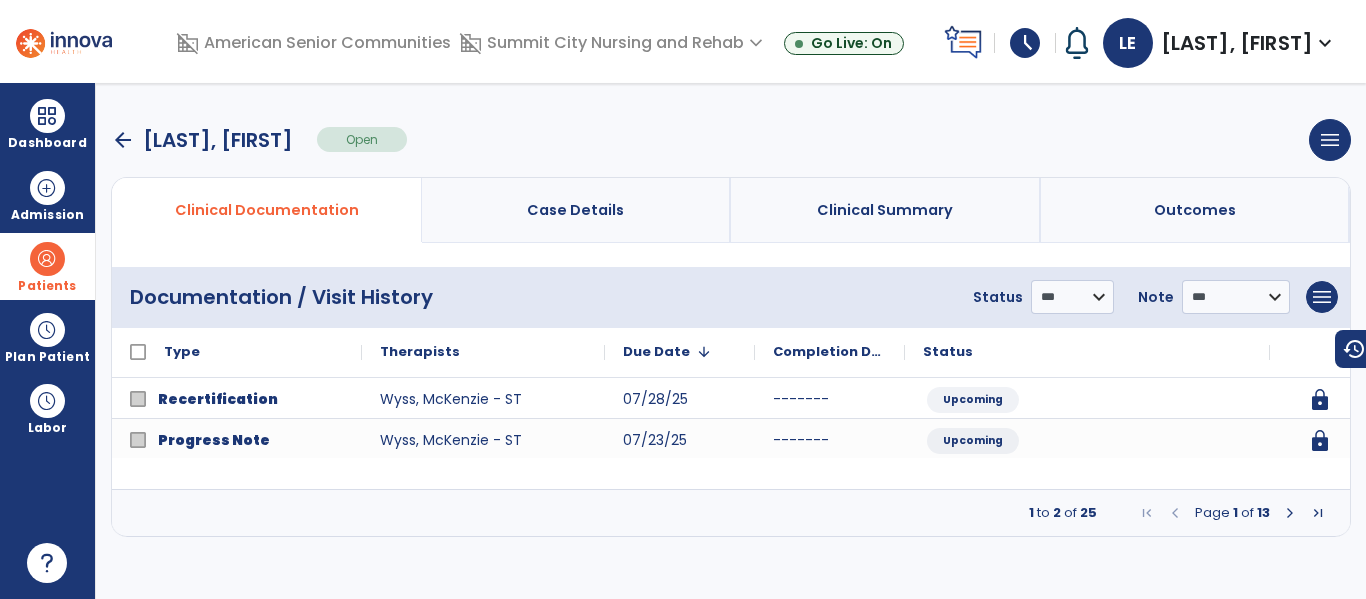 click at bounding box center [1290, 513] 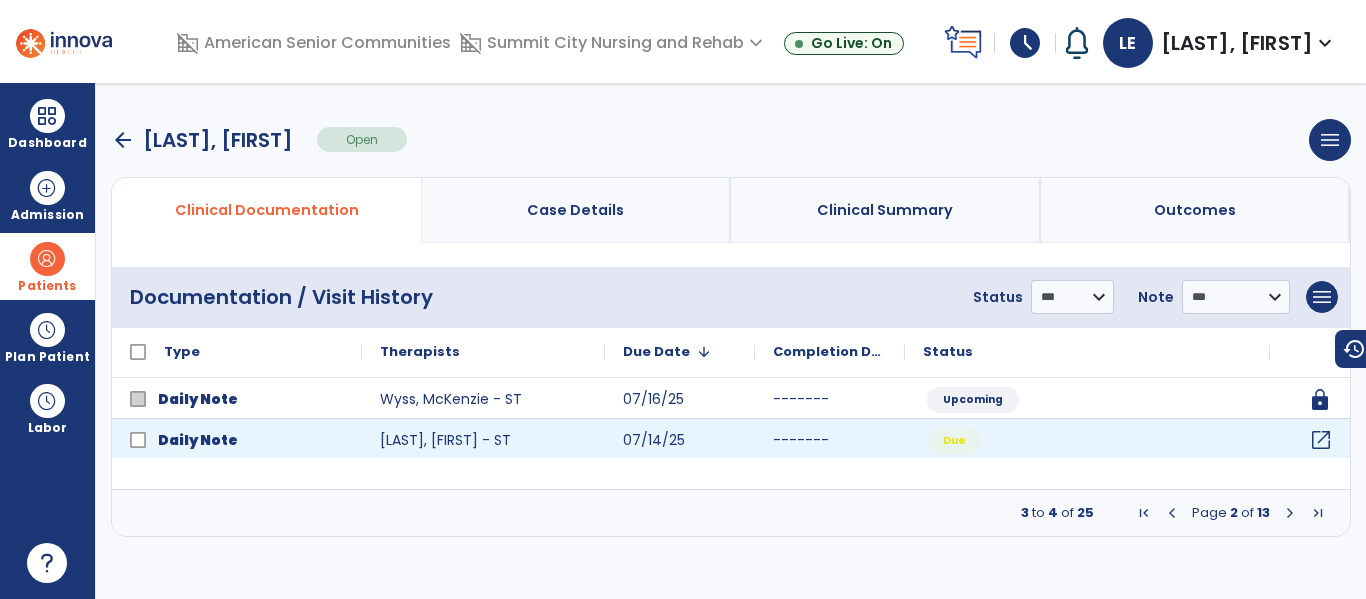 click on "open_in_new" 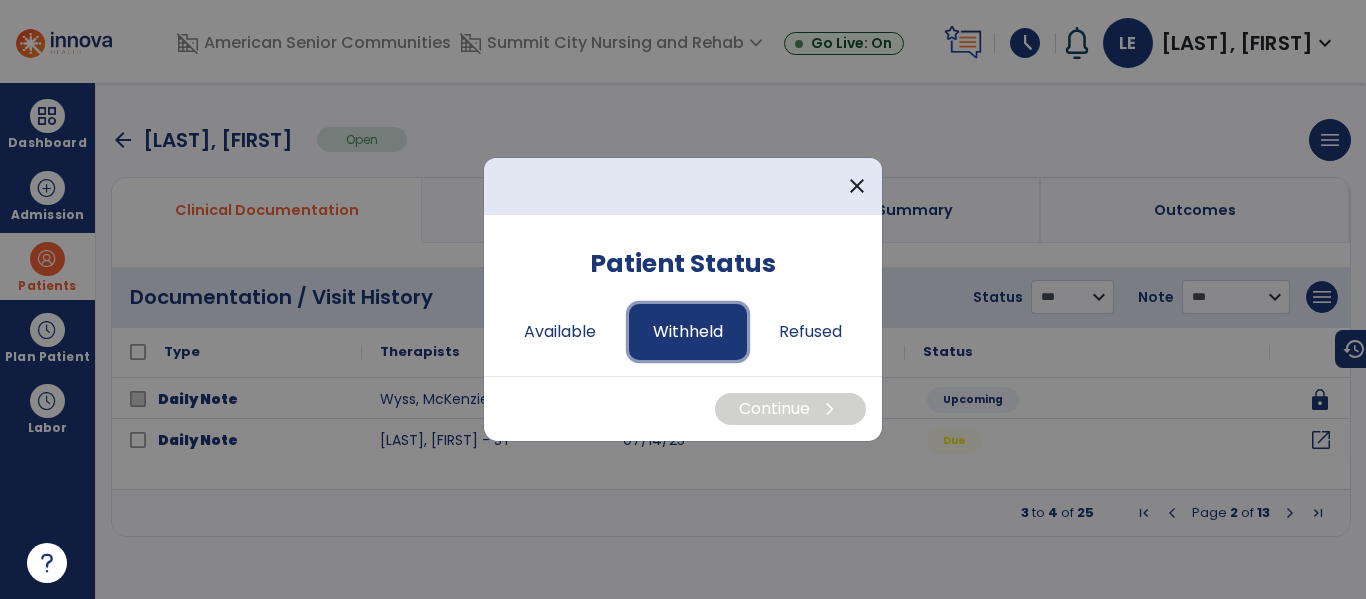 click on "Withheld" at bounding box center [688, 332] 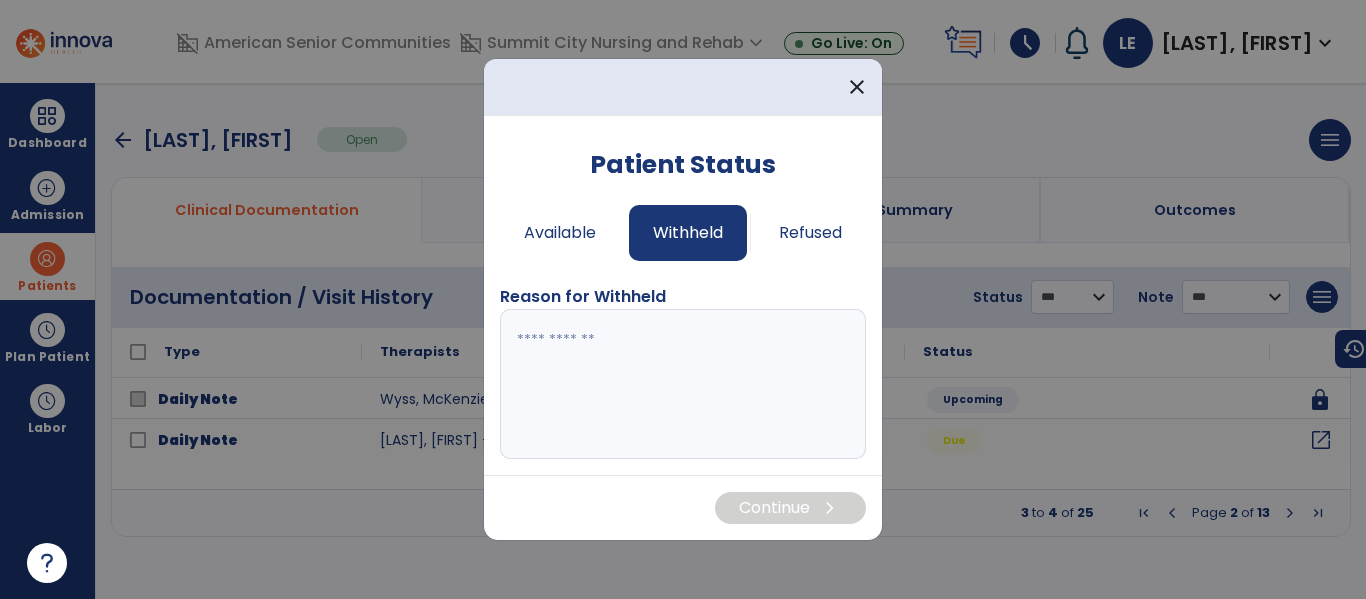 click at bounding box center [683, 384] 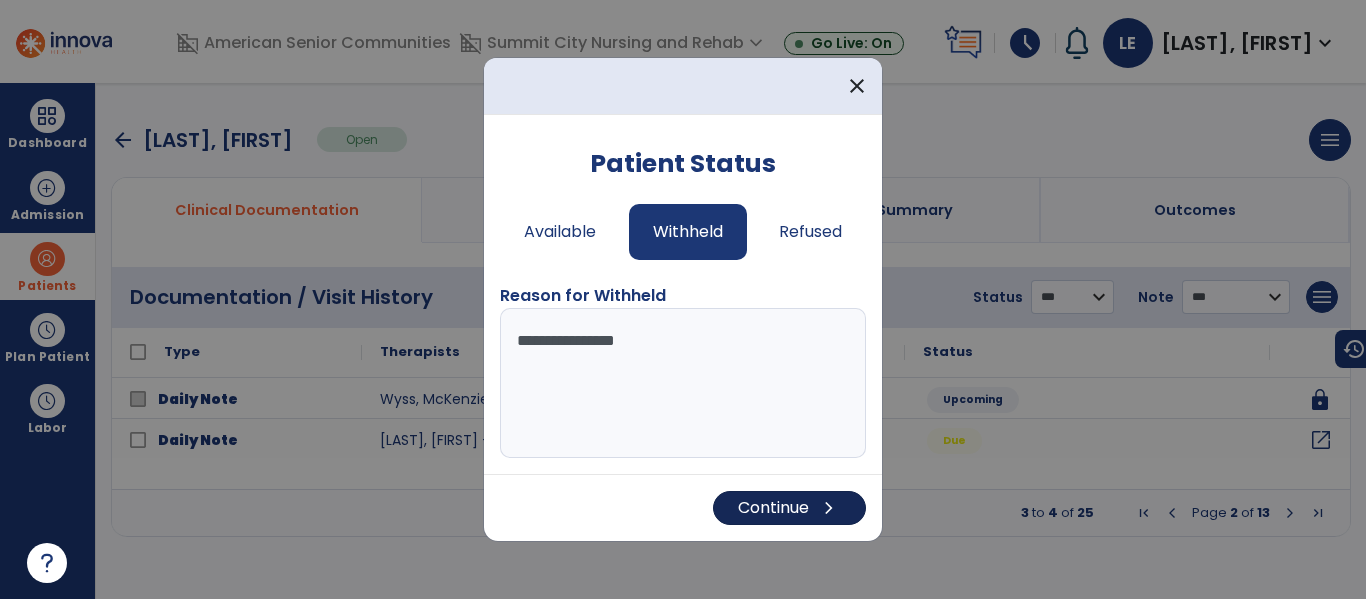 type on "**********" 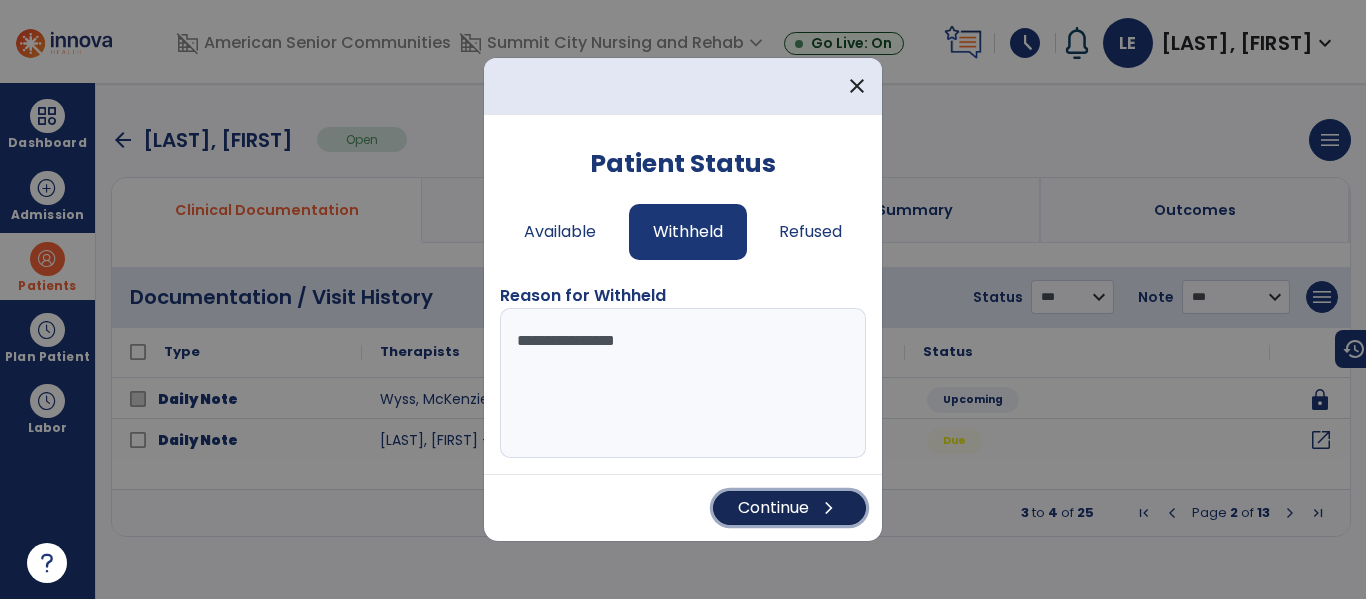 click on "chevron_right" at bounding box center [829, 508] 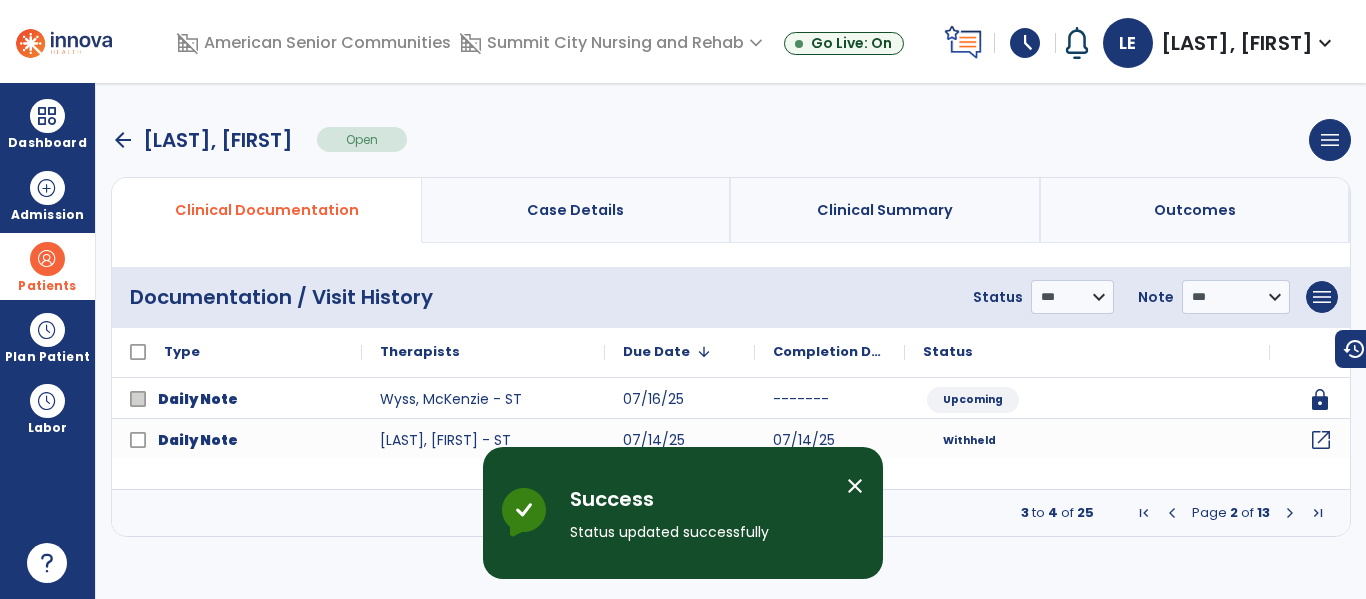 click on "close" at bounding box center (855, 486) 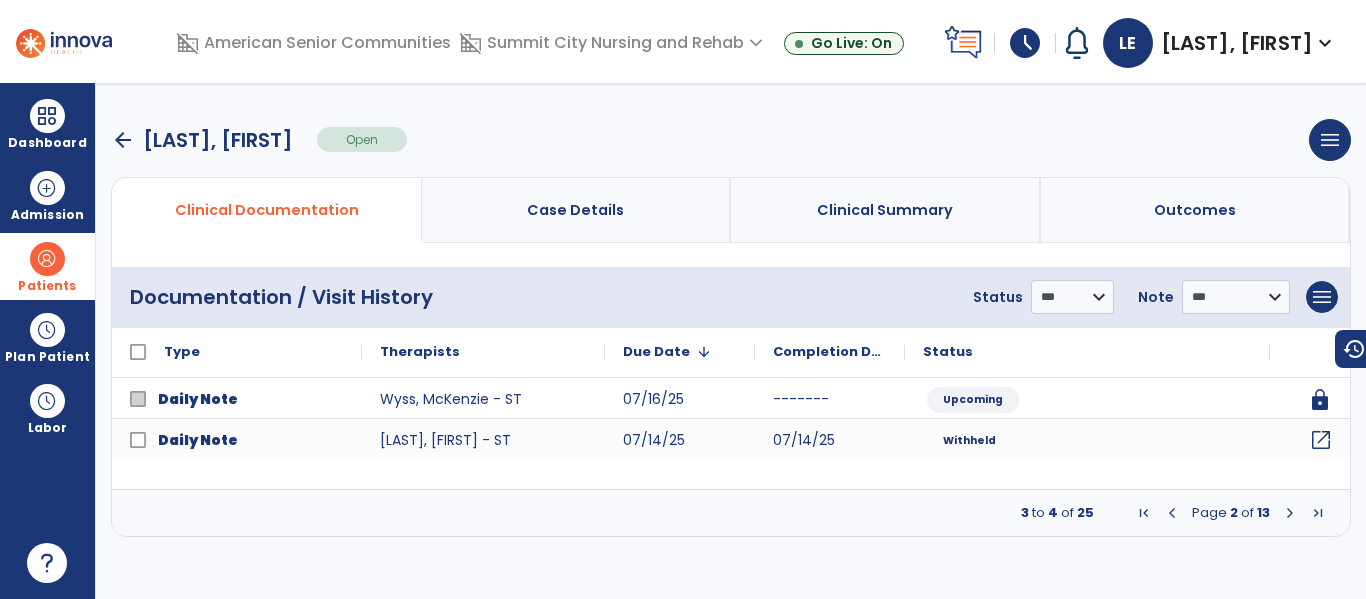 click at bounding box center (1290, 513) 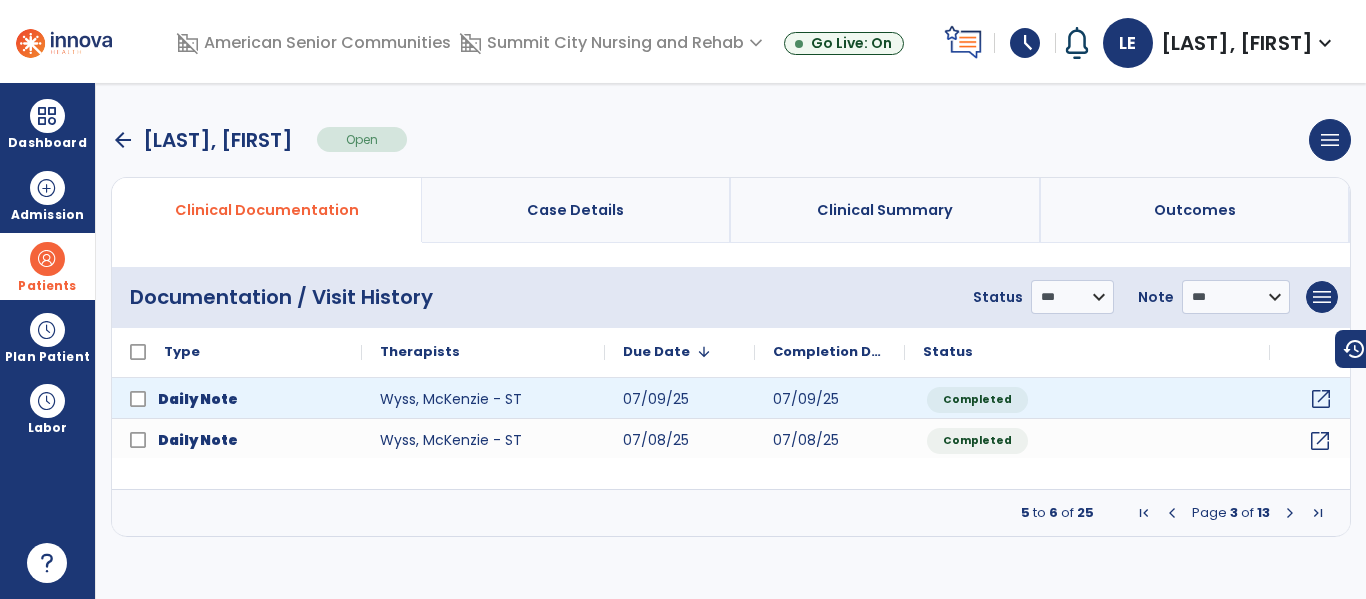 click on "open_in_new" 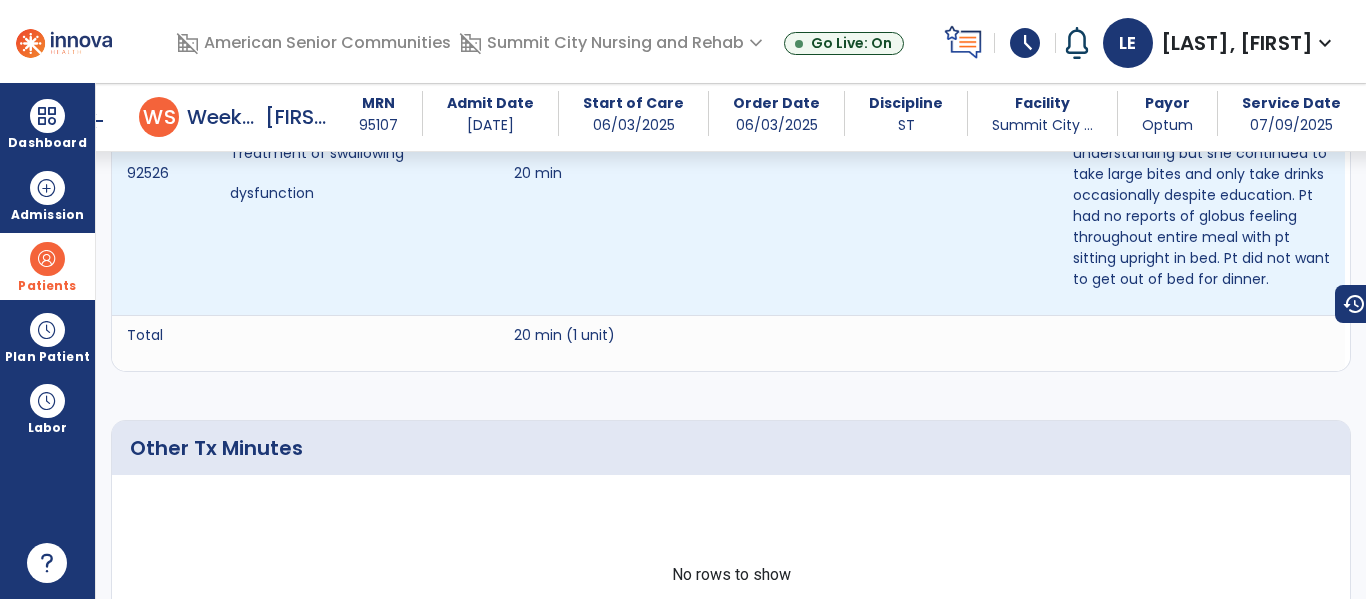 scroll, scrollTop: 1404, scrollLeft: 0, axis: vertical 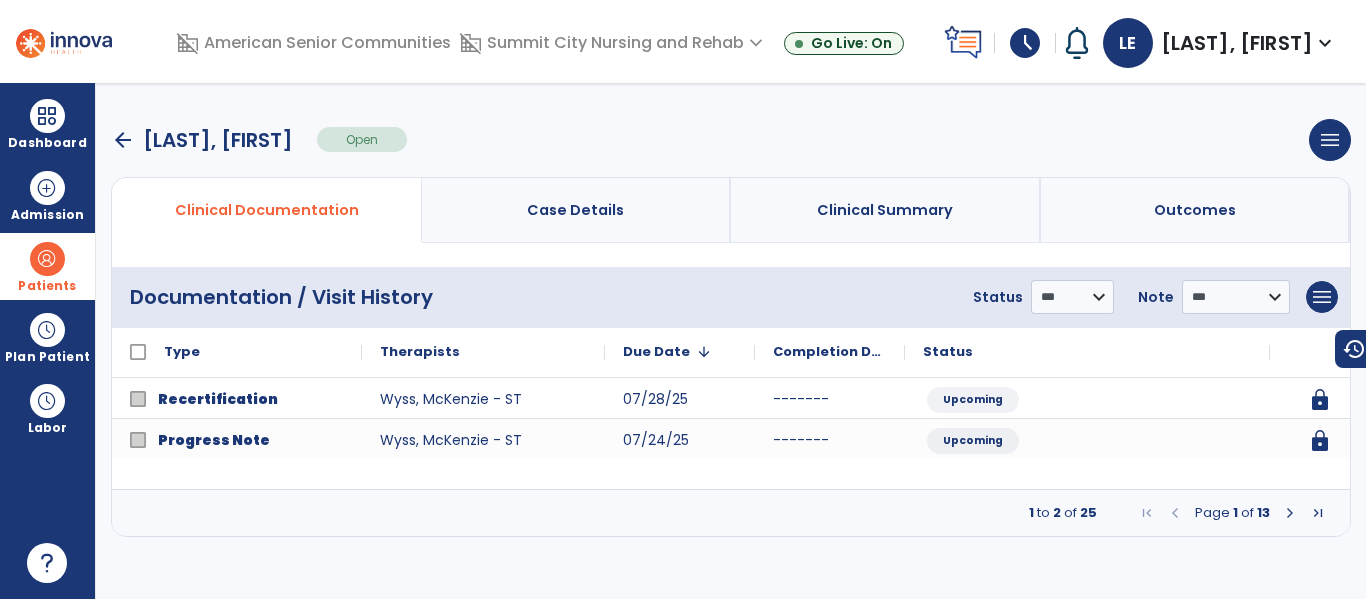 click at bounding box center (1290, 513) 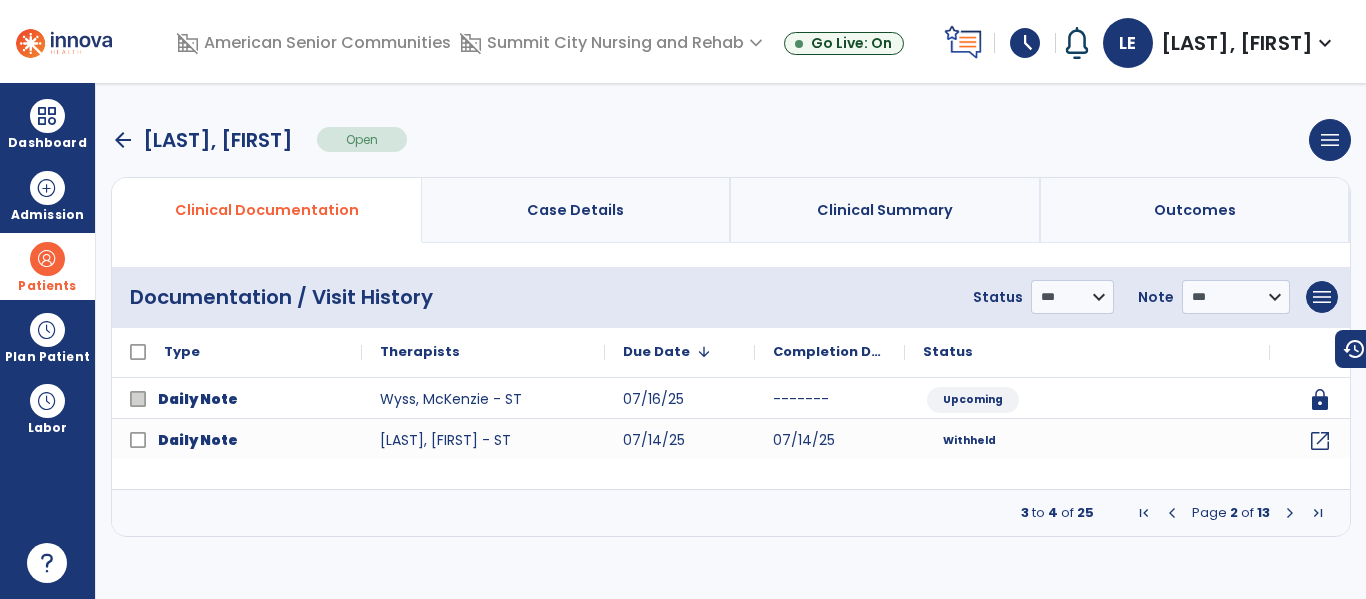 click at bounding box center [1290, 513] 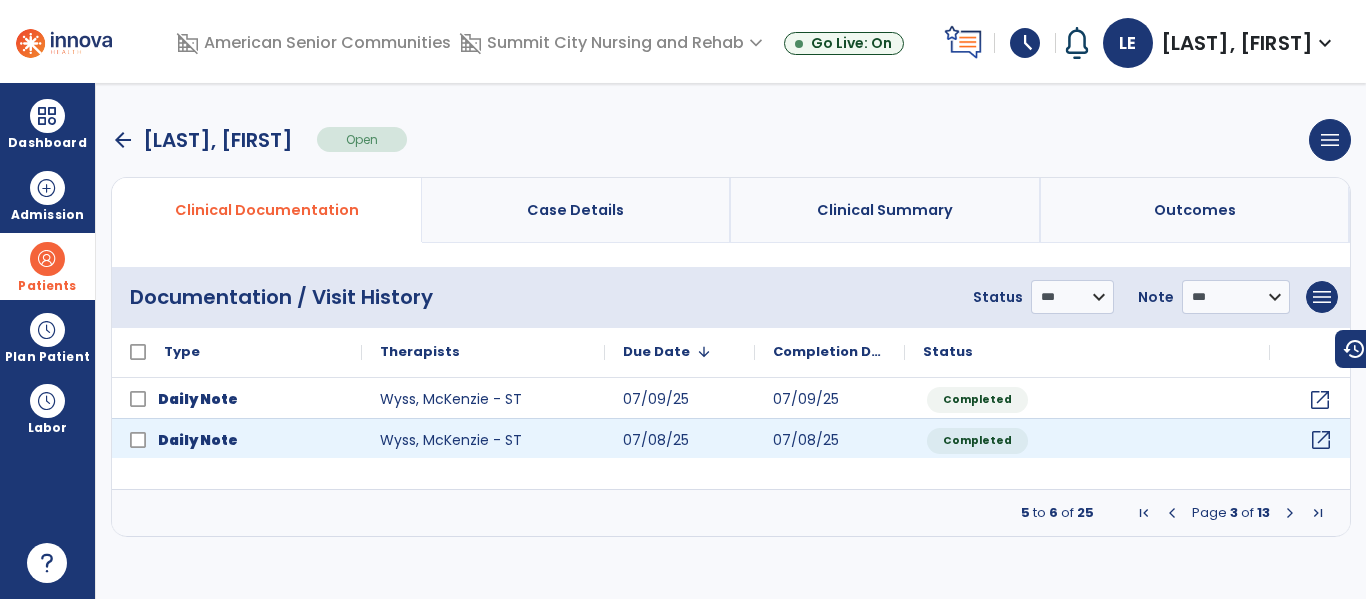 click on "open_in_new" 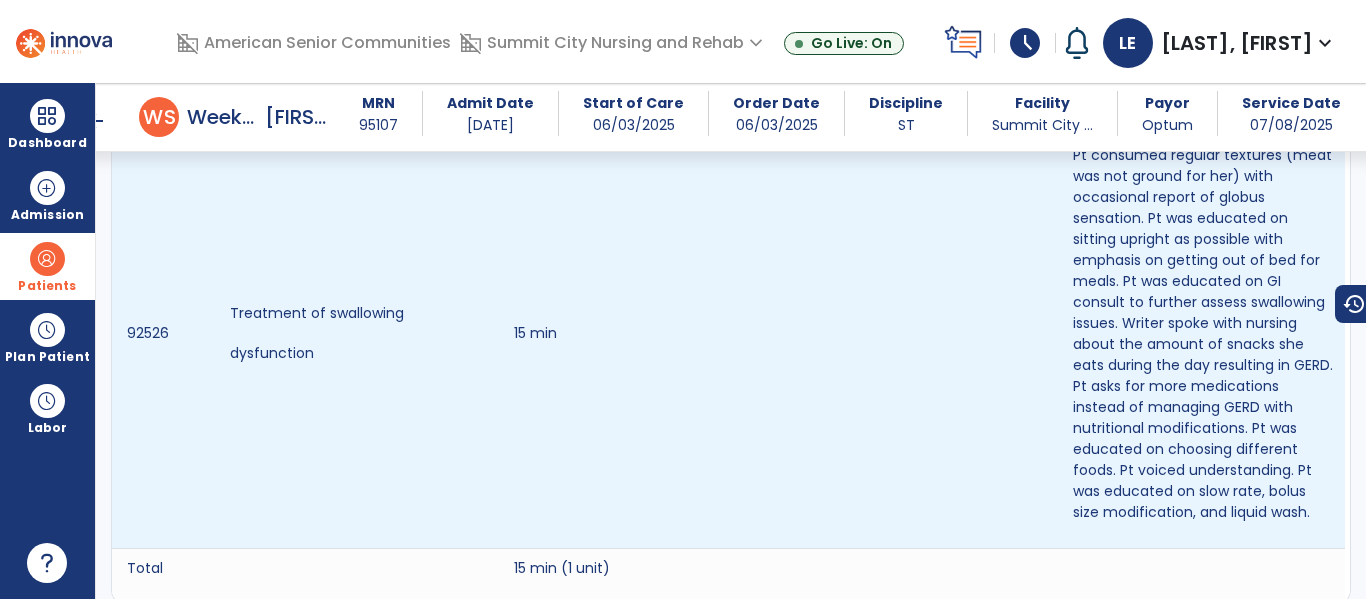 scroll, scrollTop: 0, scrollLeft: 0, axis: both 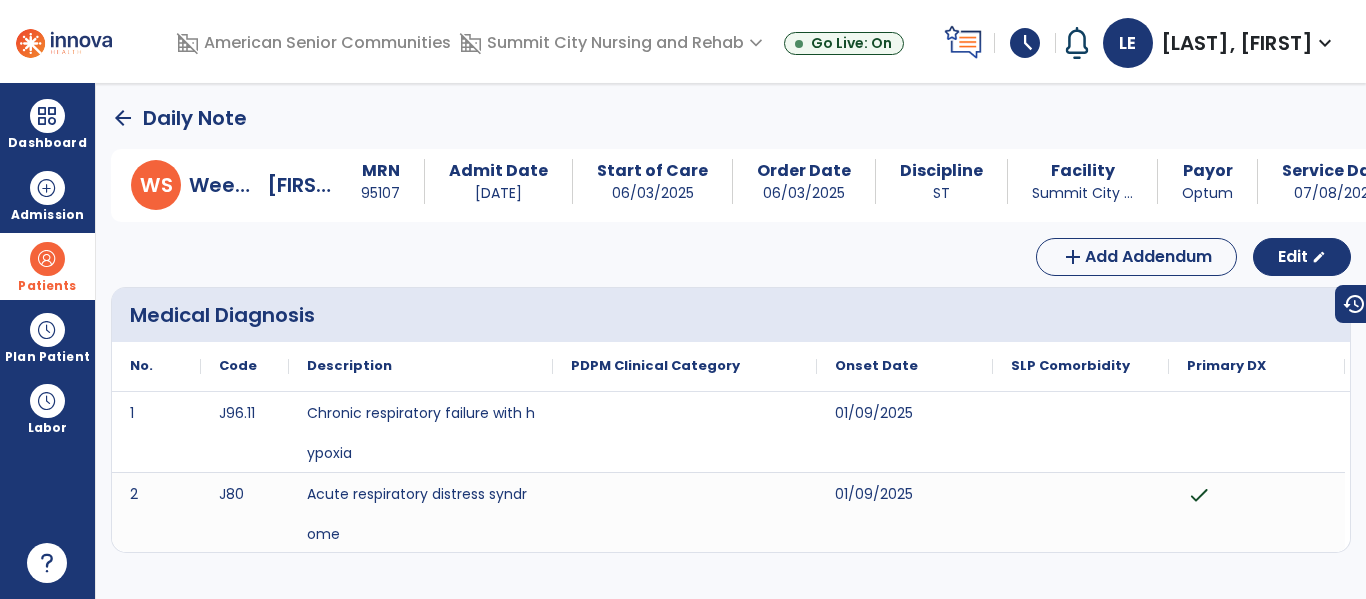 click on "arrow_back" 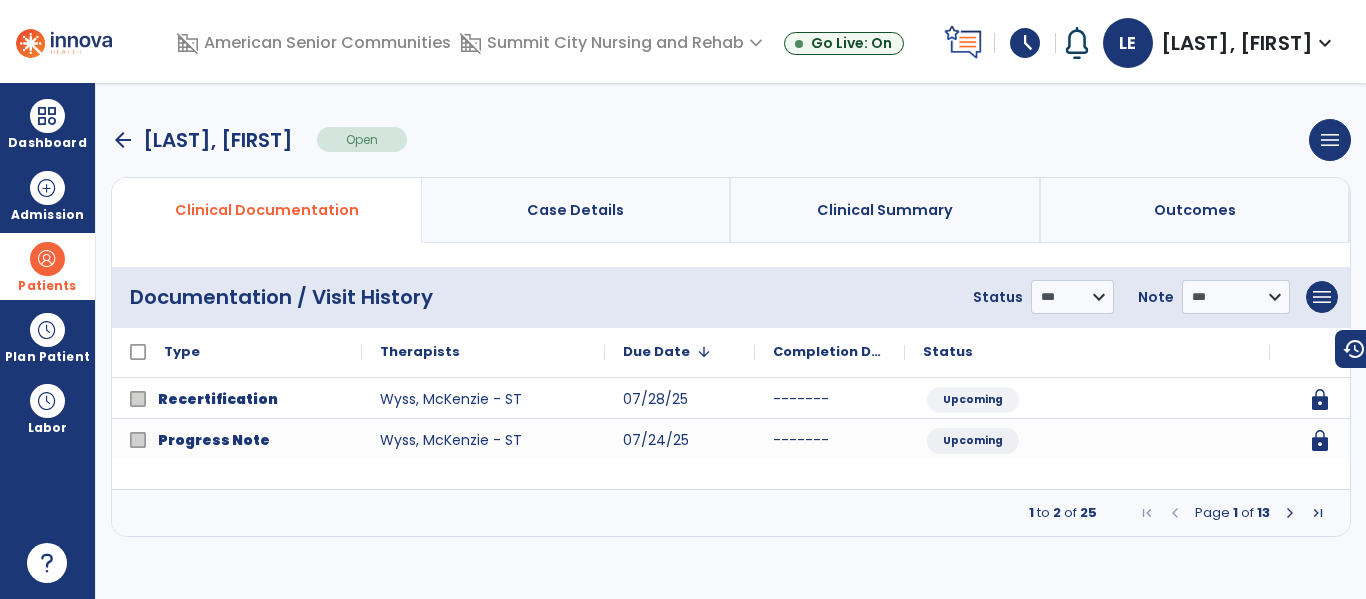 click on "arrow_back" at bounding box center [123, 140] 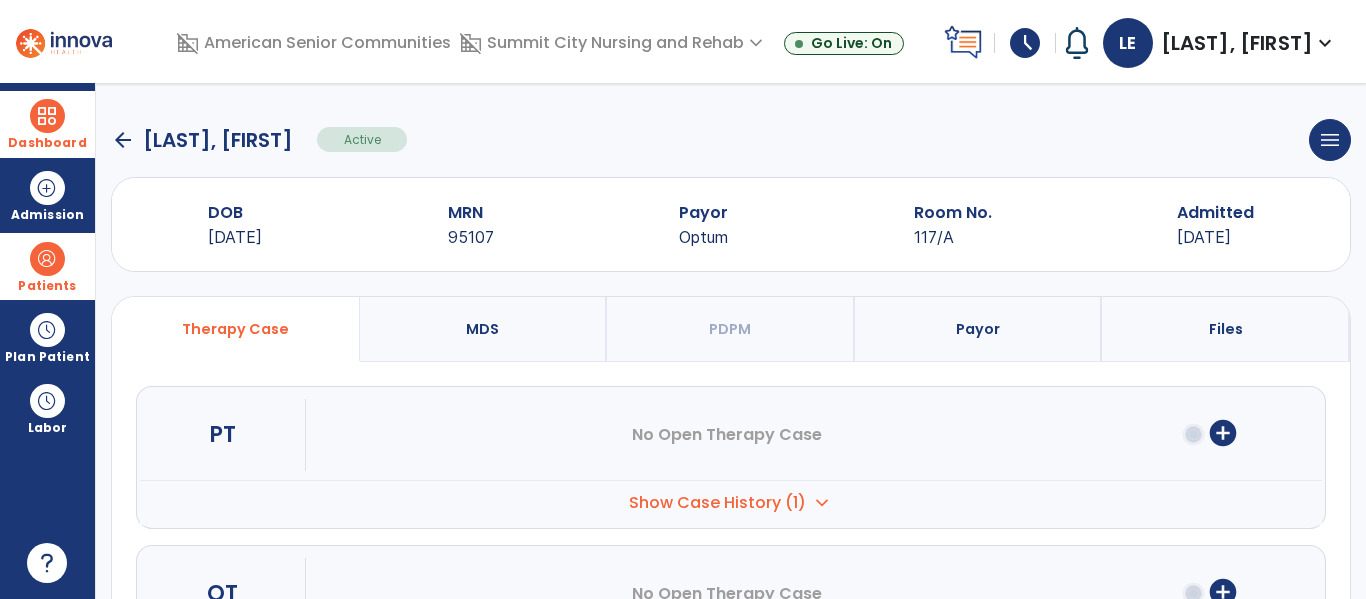 click on "Dashboard" at bounding box center (47, 143) 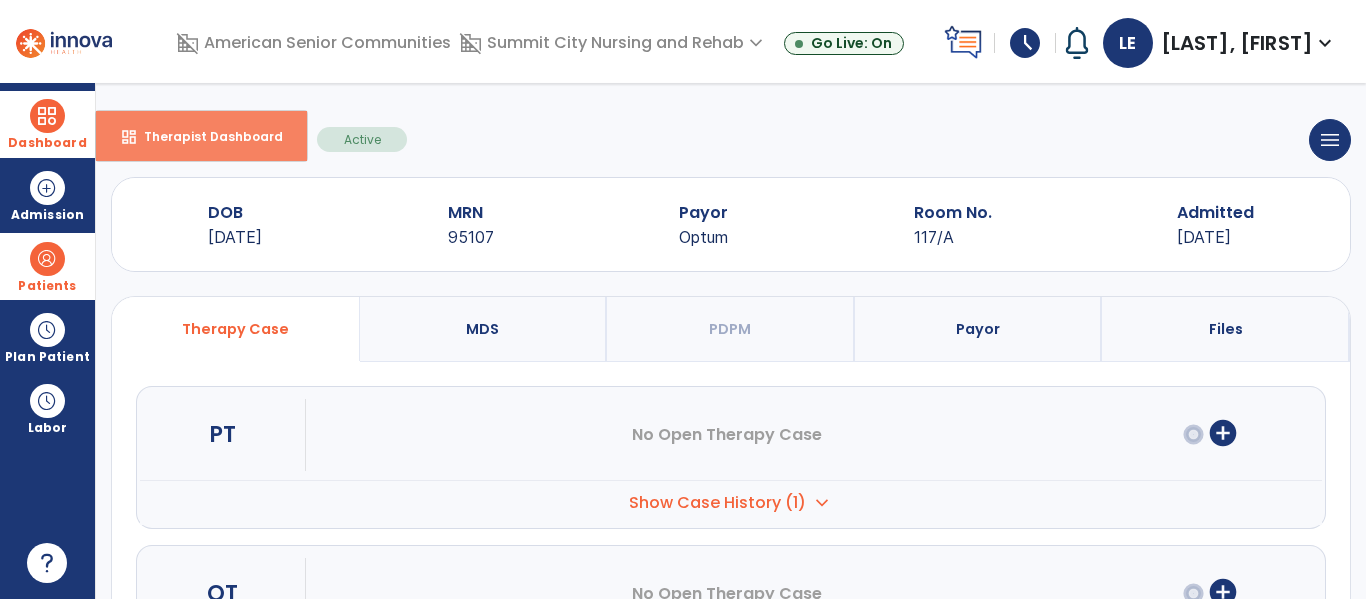 click on "dashboard  Therapist Dashboard" at bounding box center (201, 136) 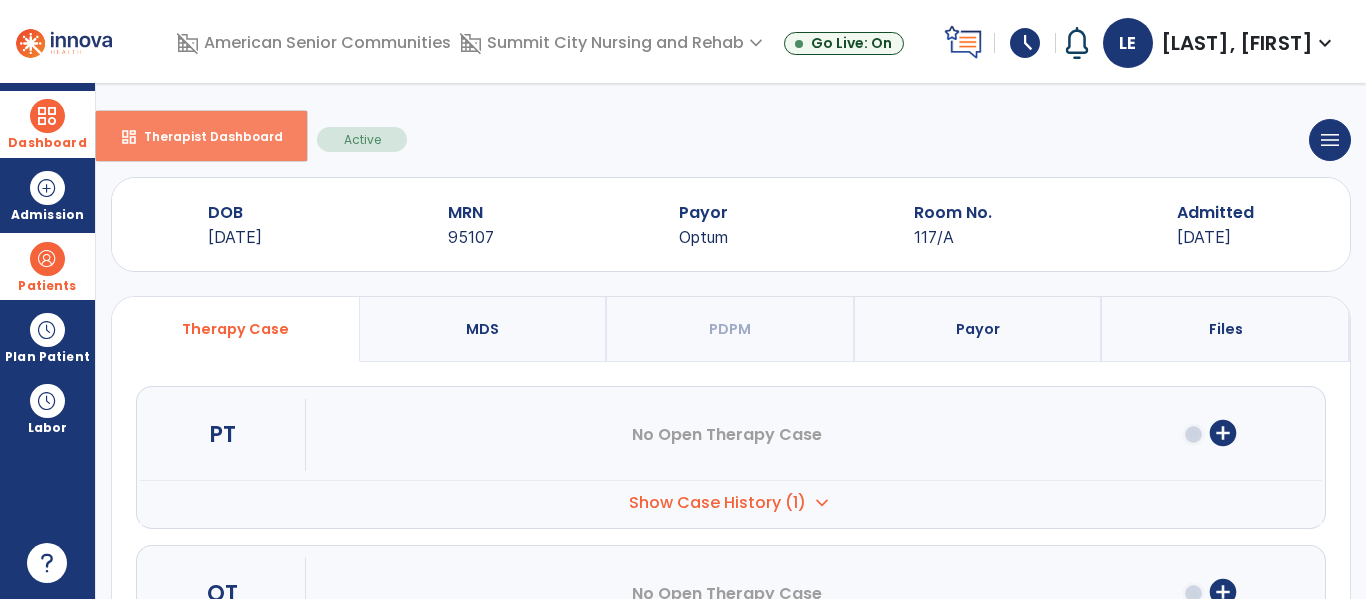 select on "****" 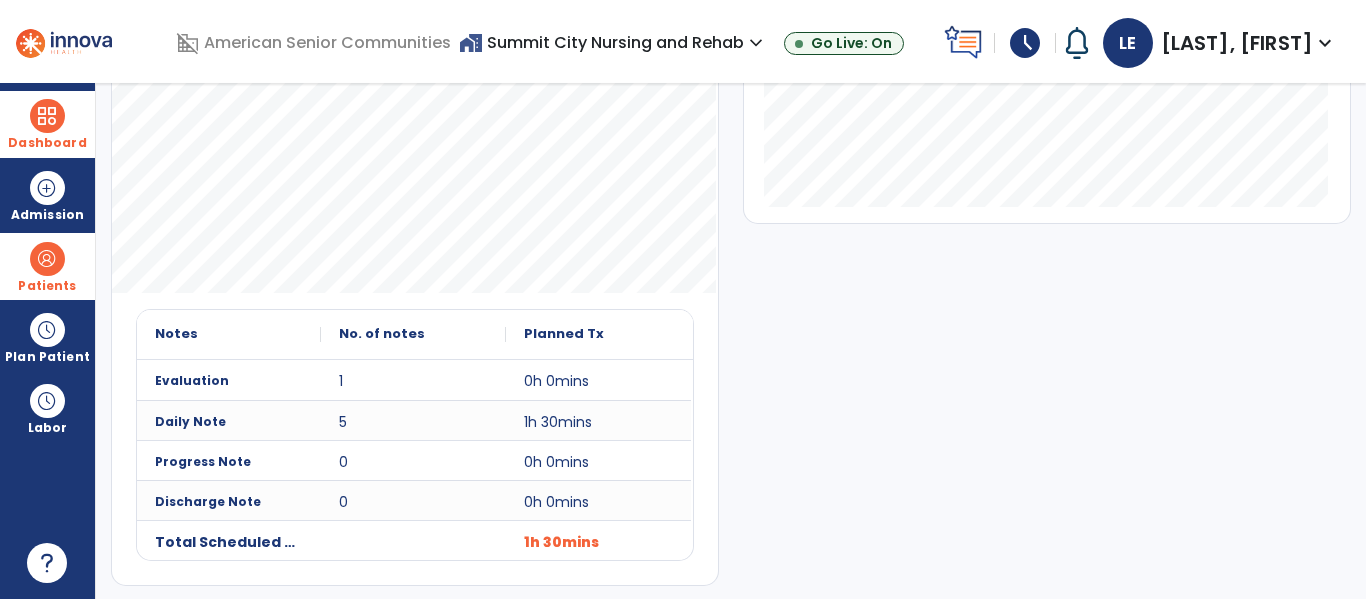 scroll, scrollTop: 550, scrollLeft: 0, axis: vertical 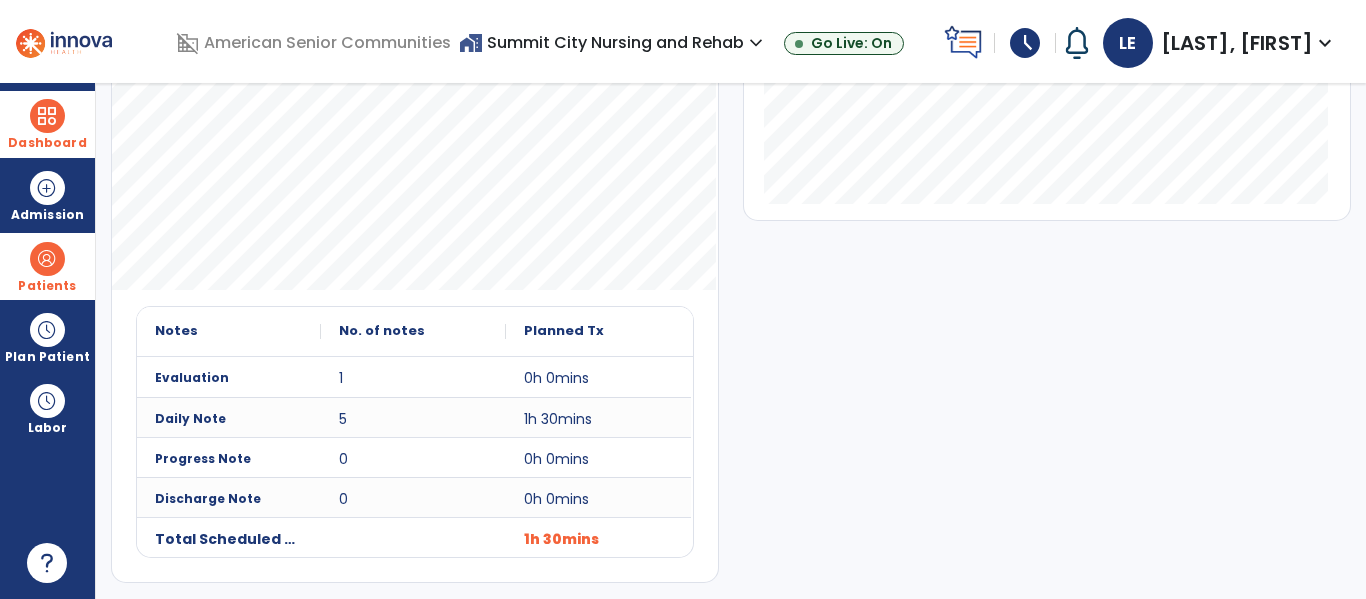 click on "[LAST], [FIRST]" at bounding box center (1237, 43) 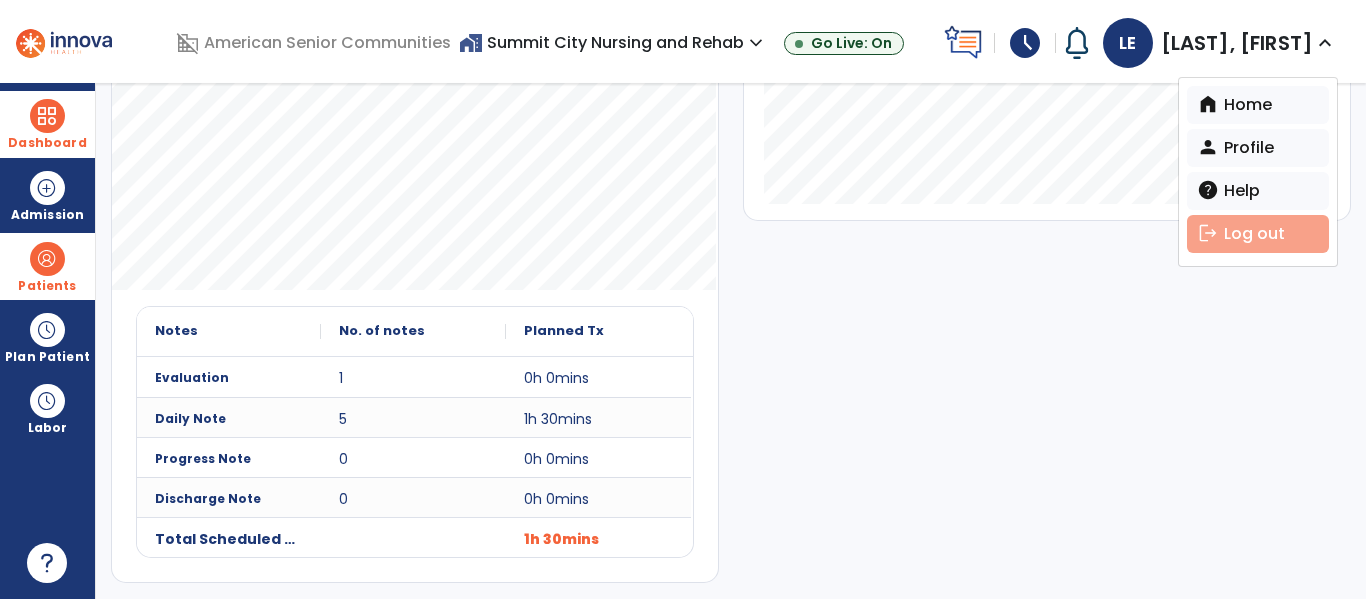 click on "logout   Log out" at bounding box center [1258, 234] 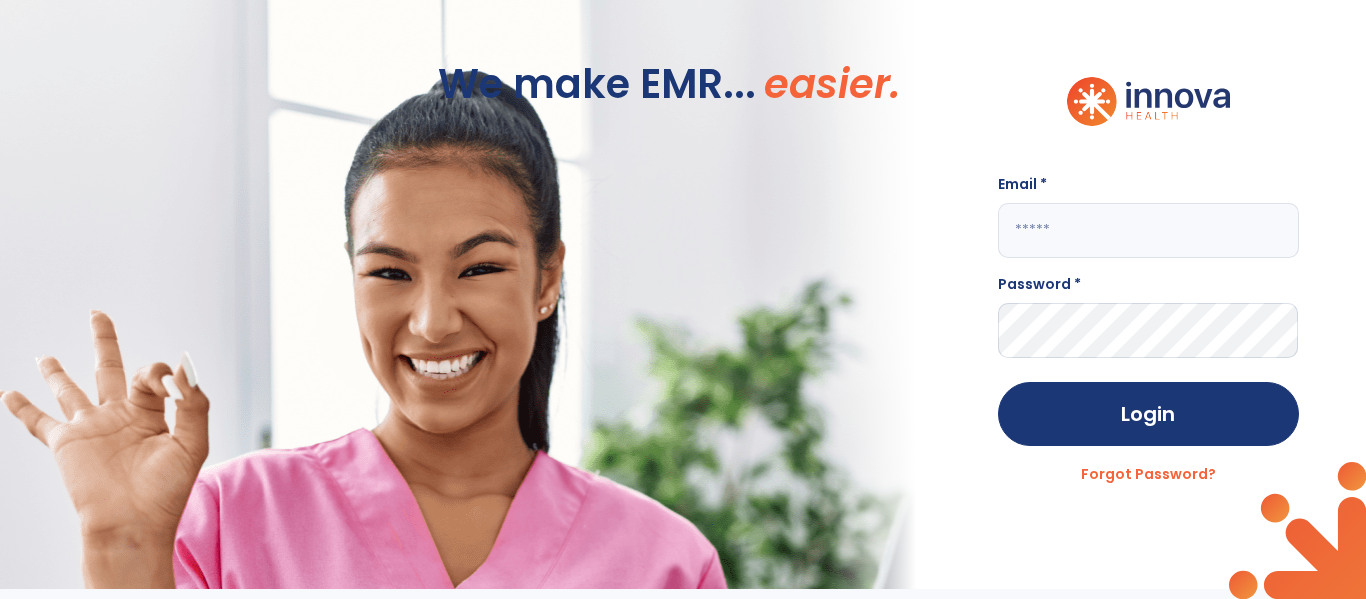 scroll, scrollTop: 0, scrollLeft: 0, axis: both 